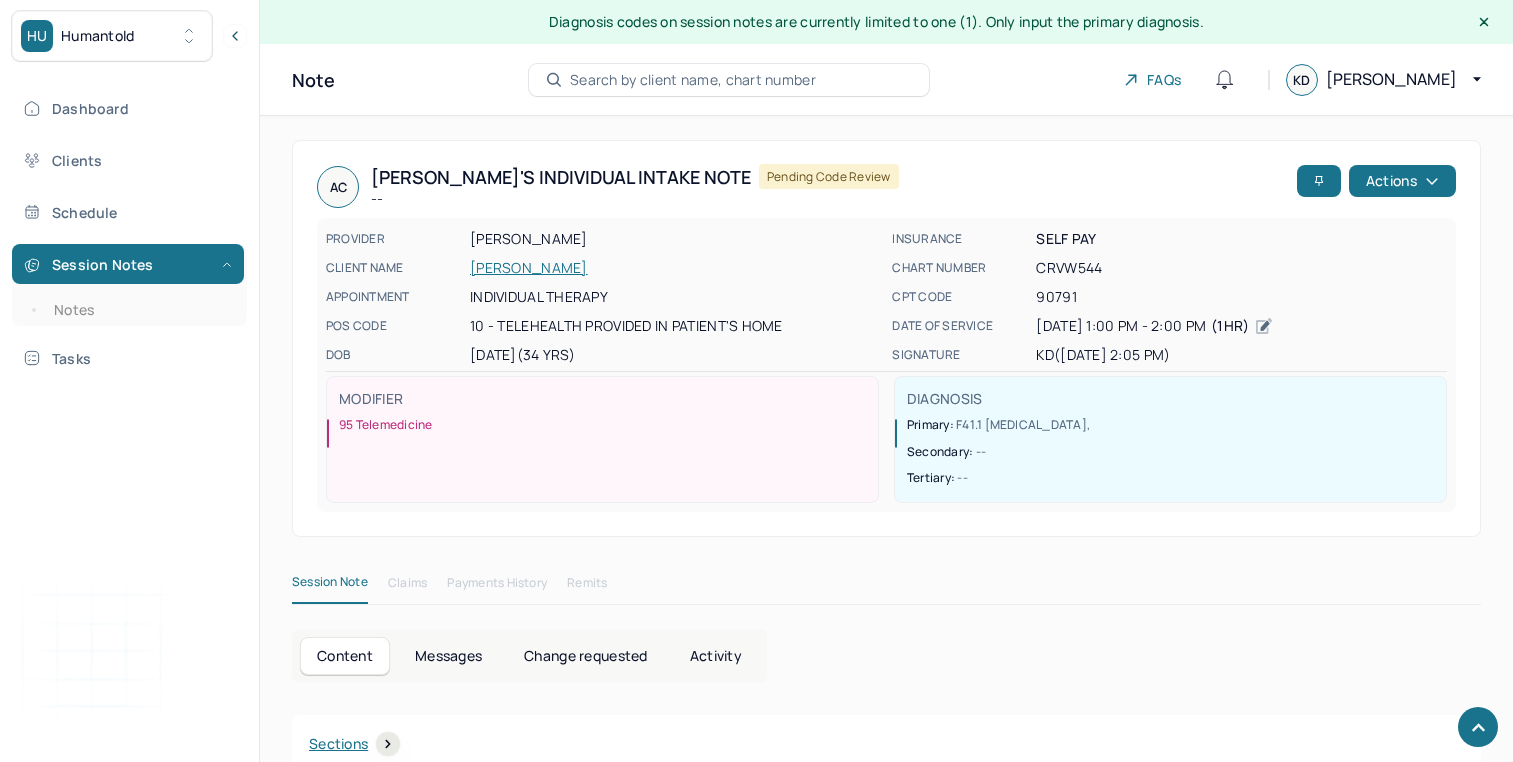 scroll, scrollTop: 6372, scrollLeft: 0, axis: vertical 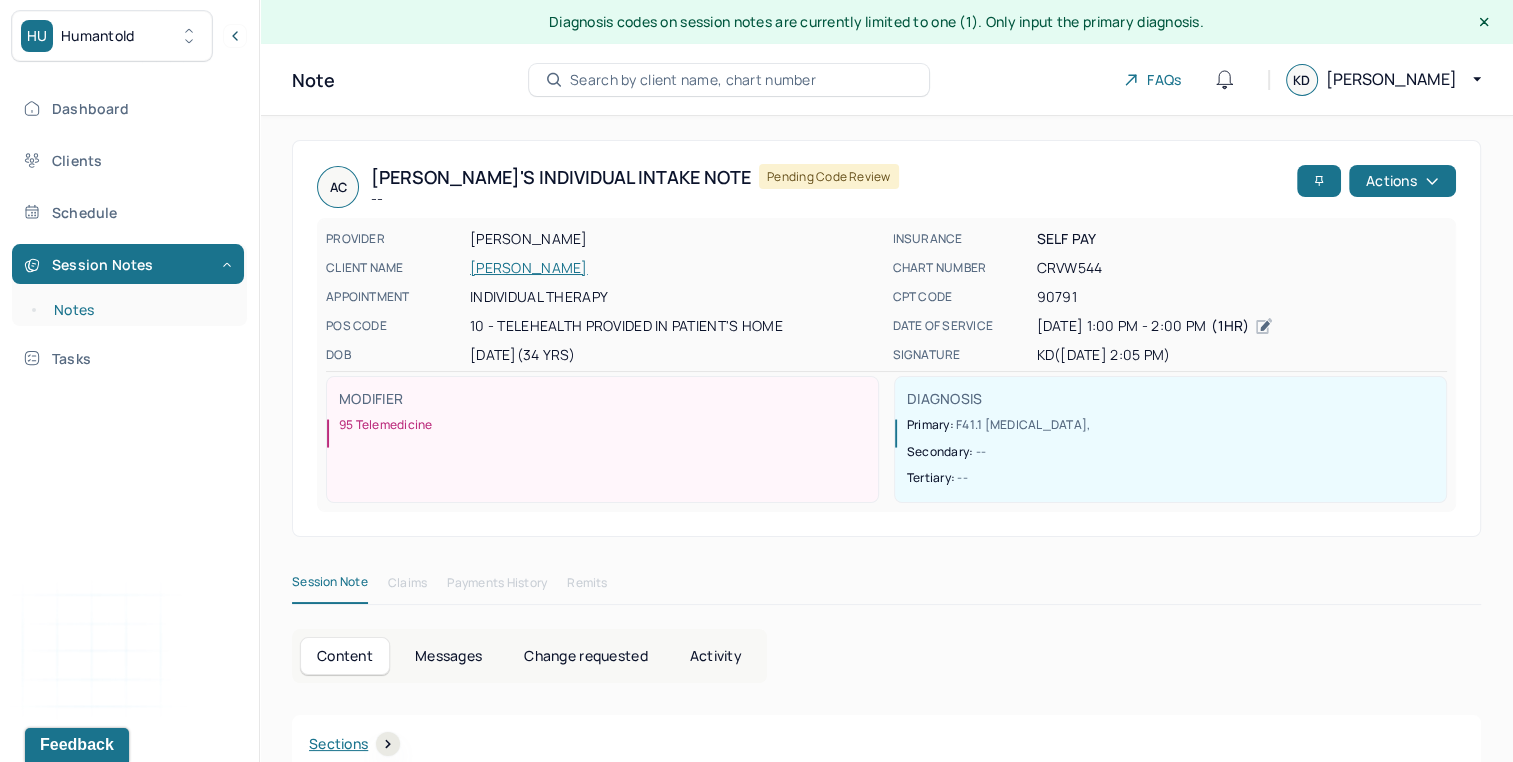 click on "Notes" at bounding box center [139, 310] 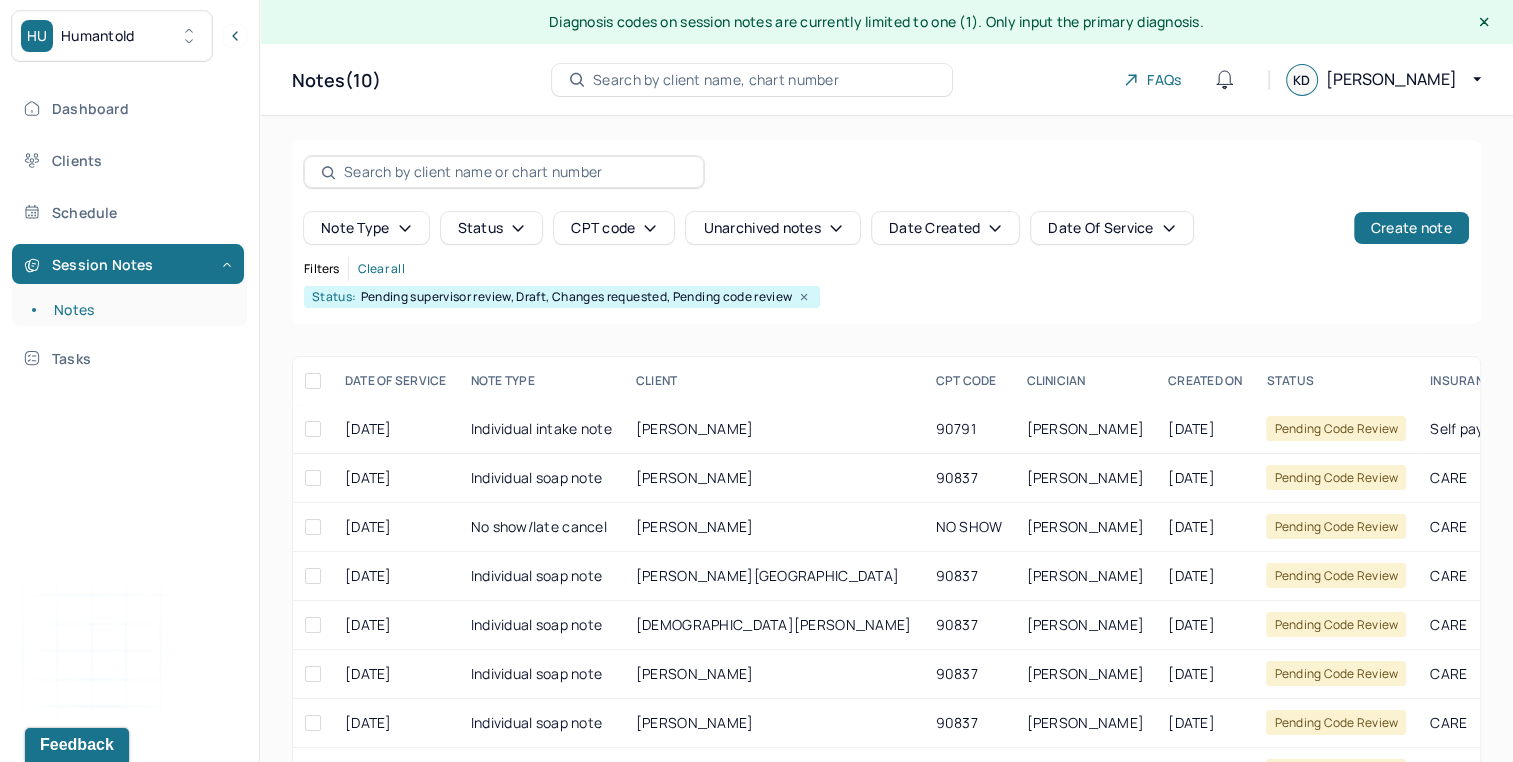 click on "Note type     Status     CPT code     Unarchived notes     Date Created     Date Of Service     Create note   Filters   Clear all   Status: Pending supervisor review, Draft, Changes requested, Pending code review" at bounding box center [886, 232] 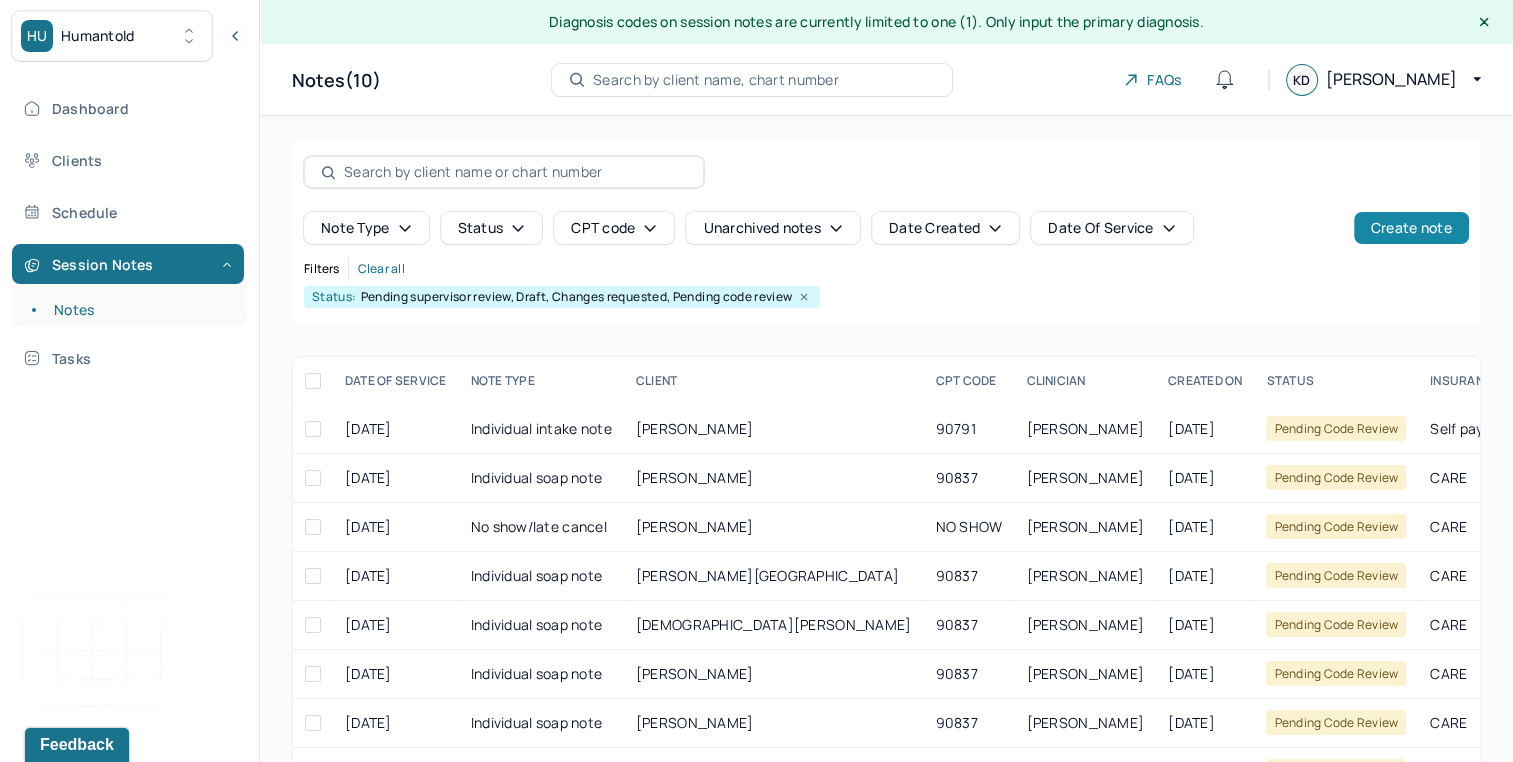 click on "Create note" at bounding box center (1411, 228) 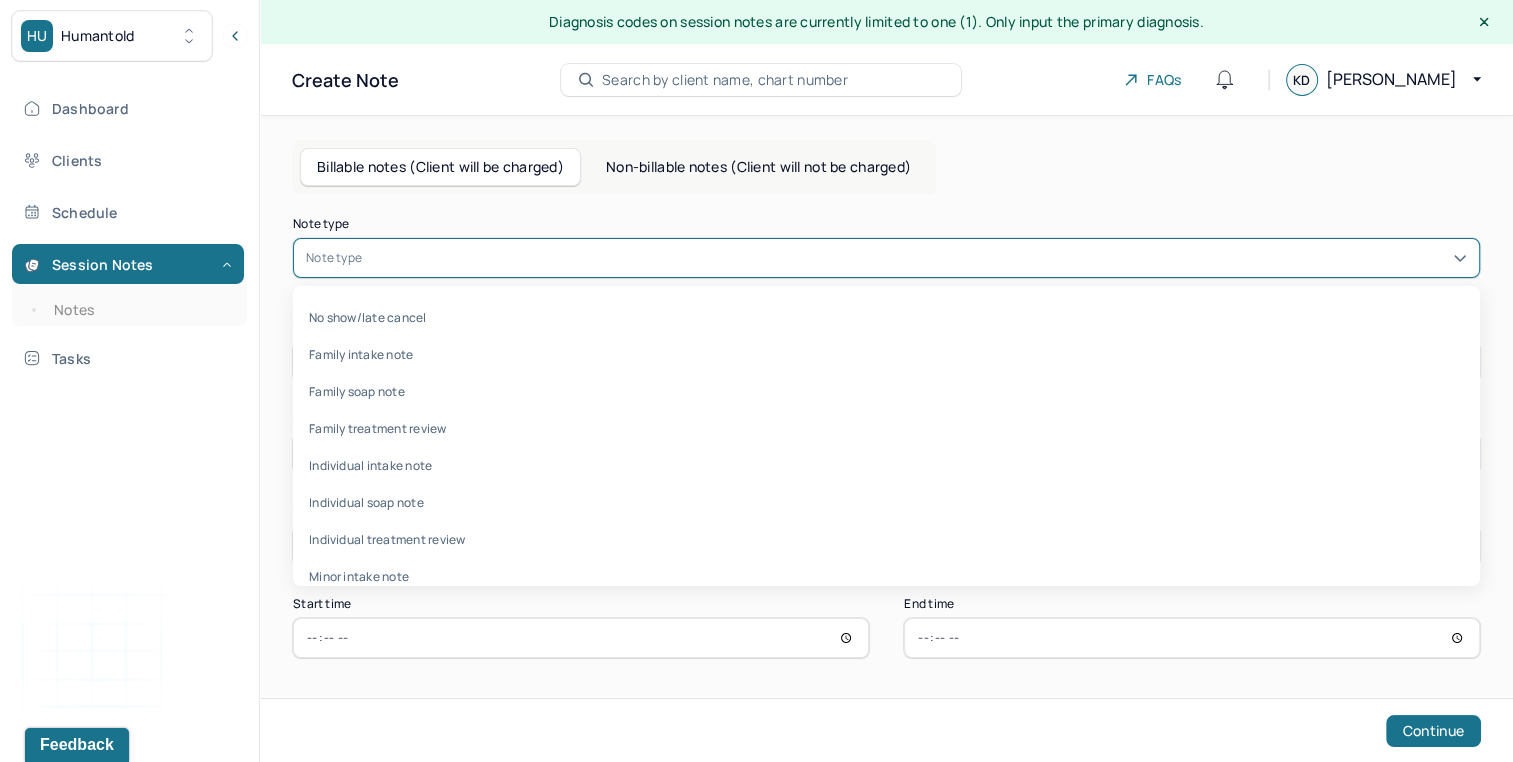 click on "Note type" at bounding box center [886, 258] 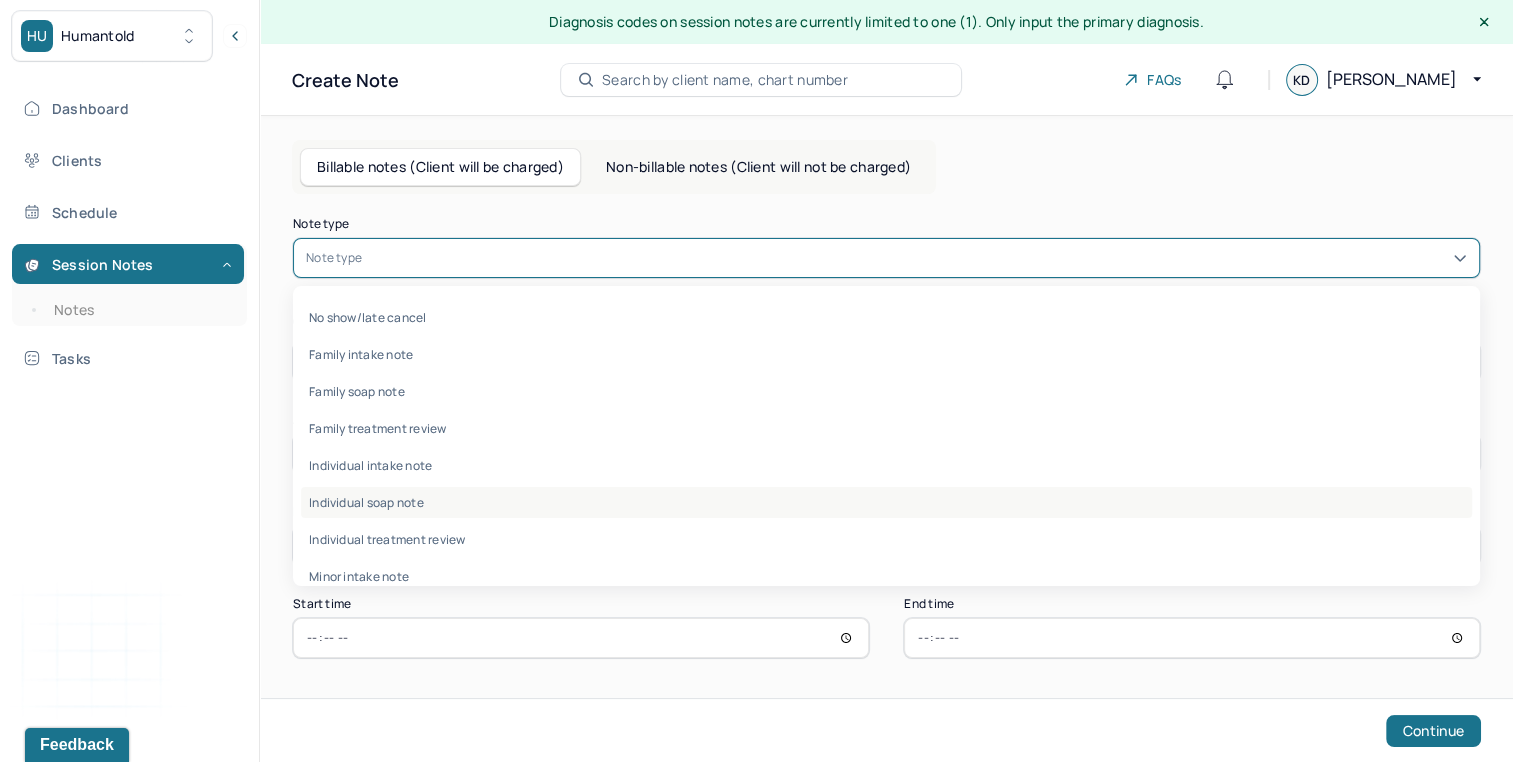 click on "Individual soap note" at bounding box center (886, 502) 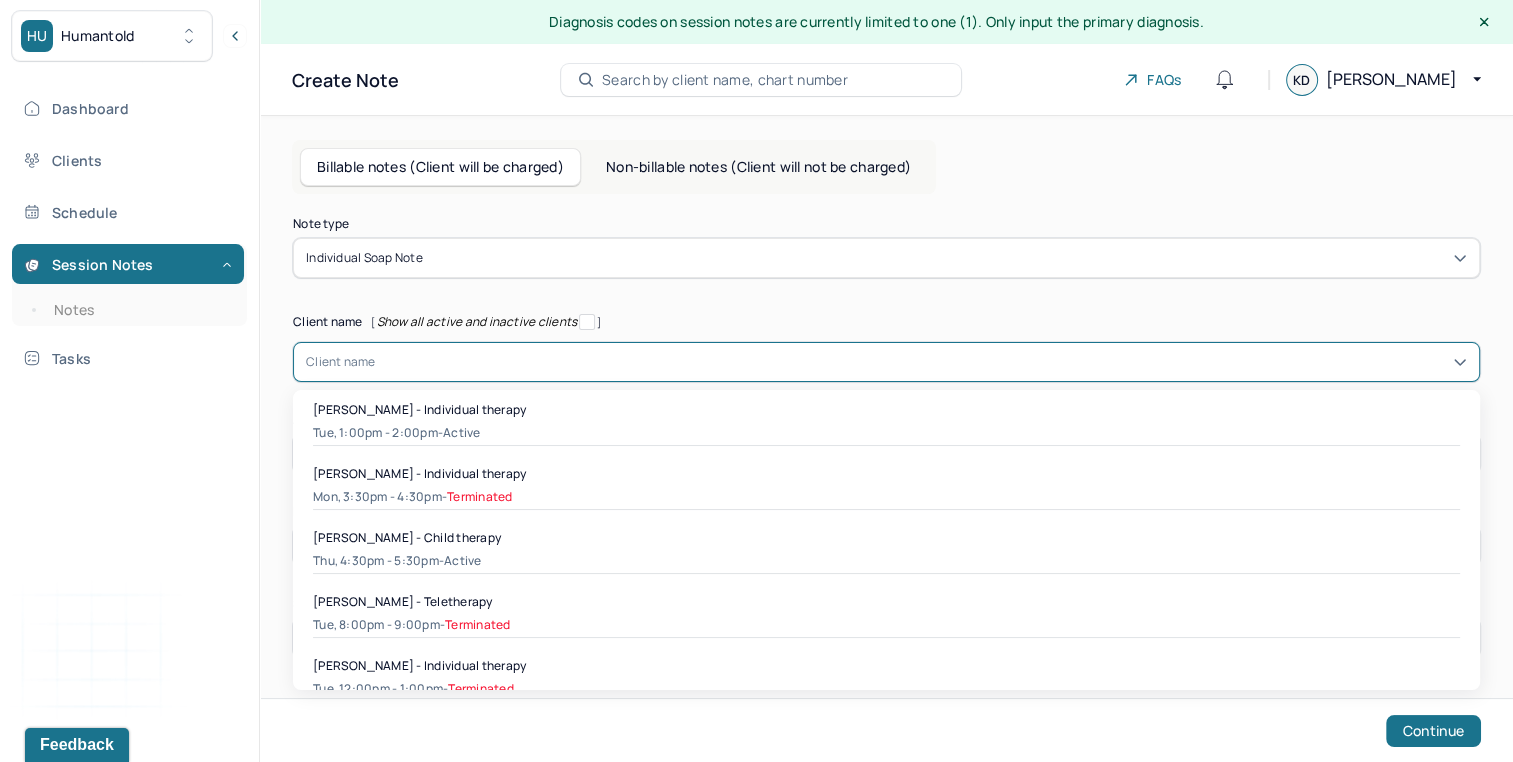 click at bounding box center [921, 362] 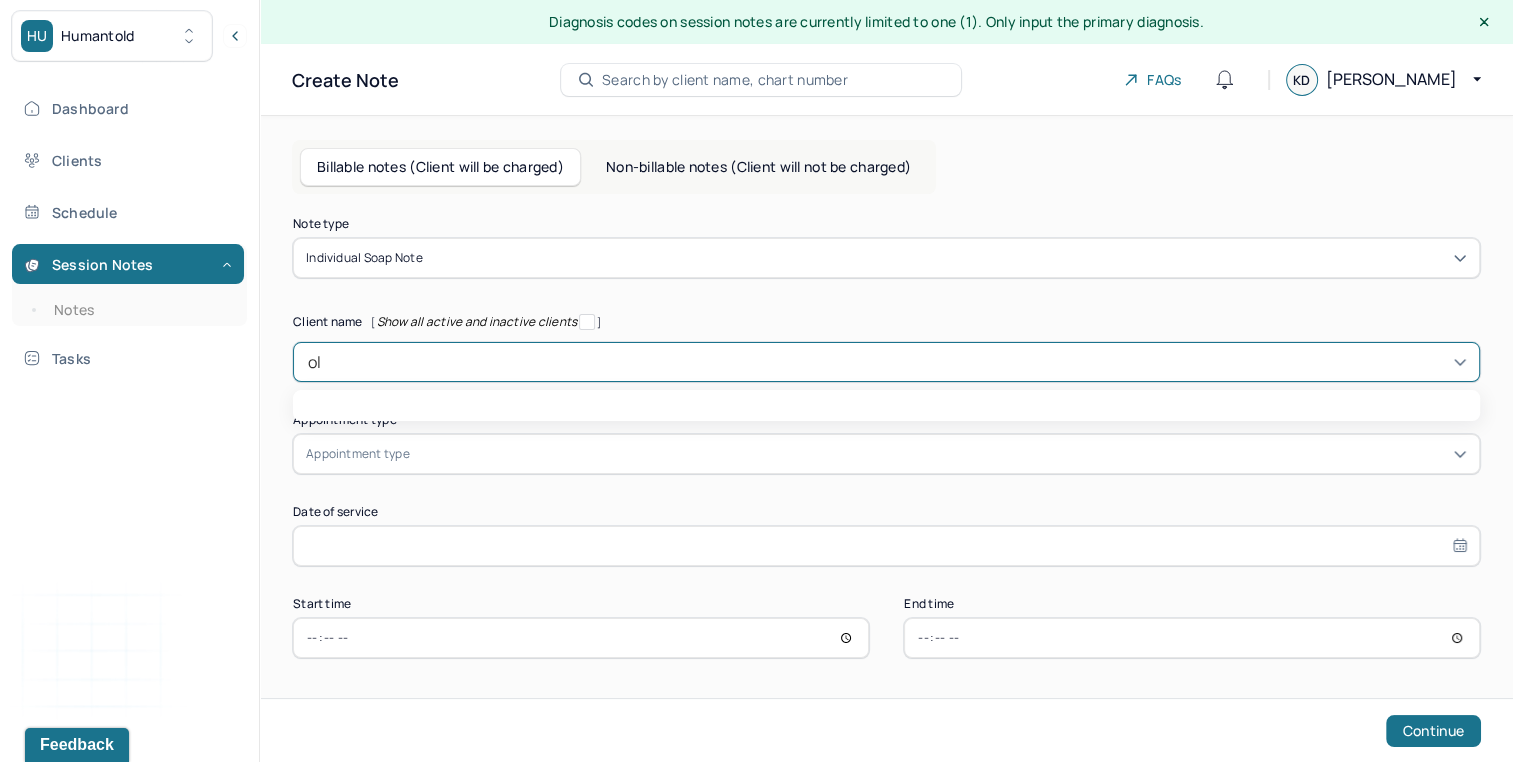 type on "oli" 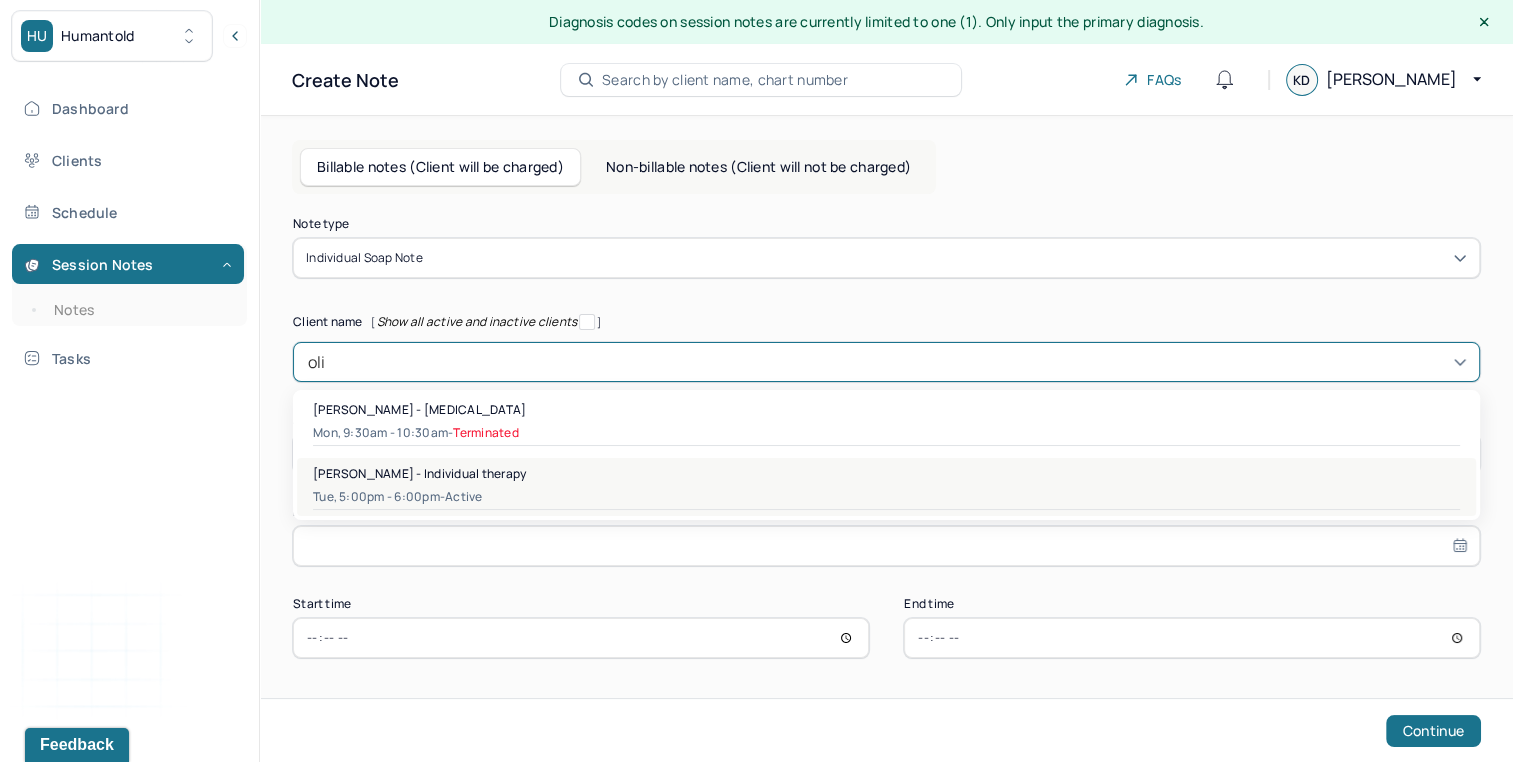 click on "Olivia Mannella - Individual therapy" at bounding box center [419, 473] 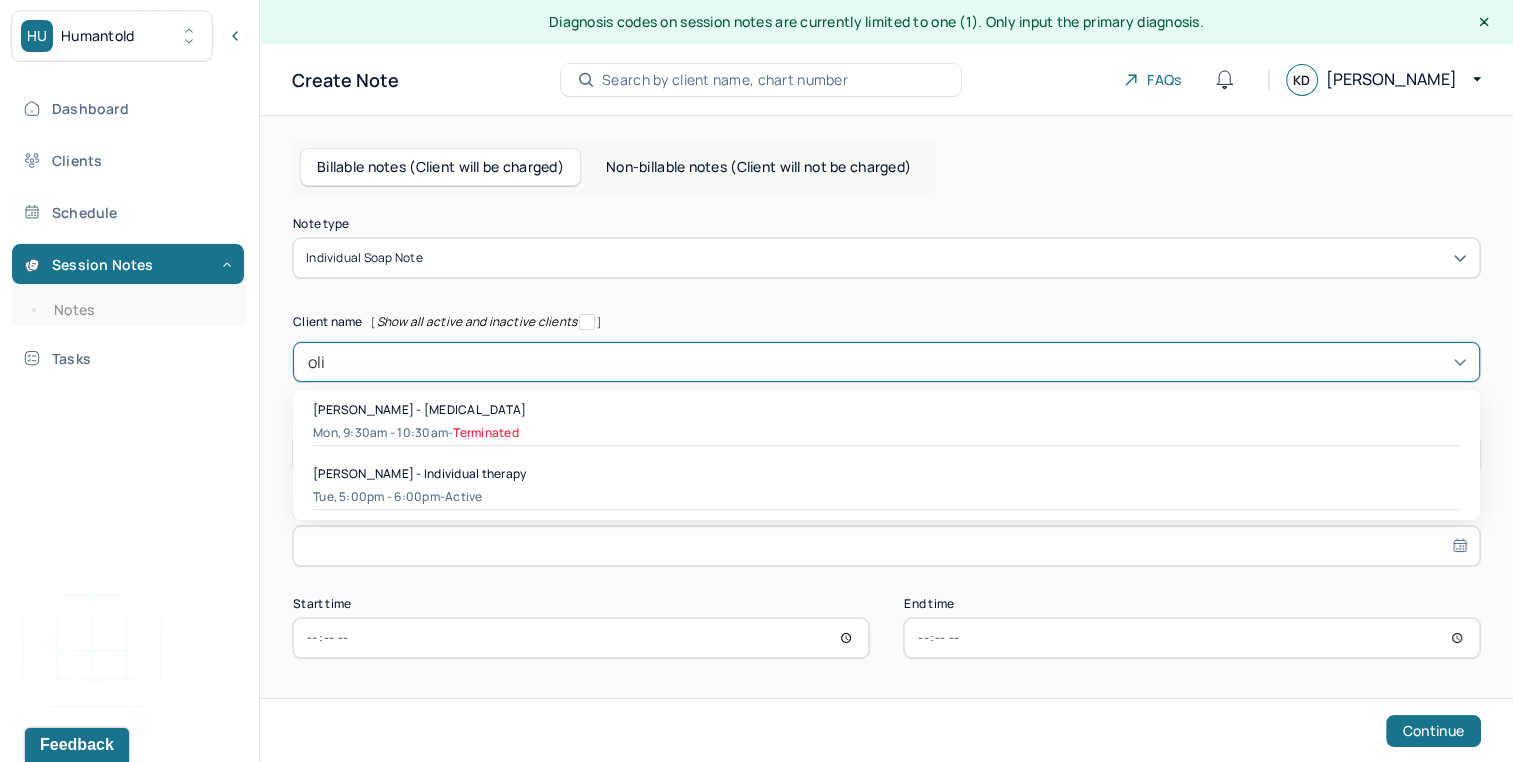 type 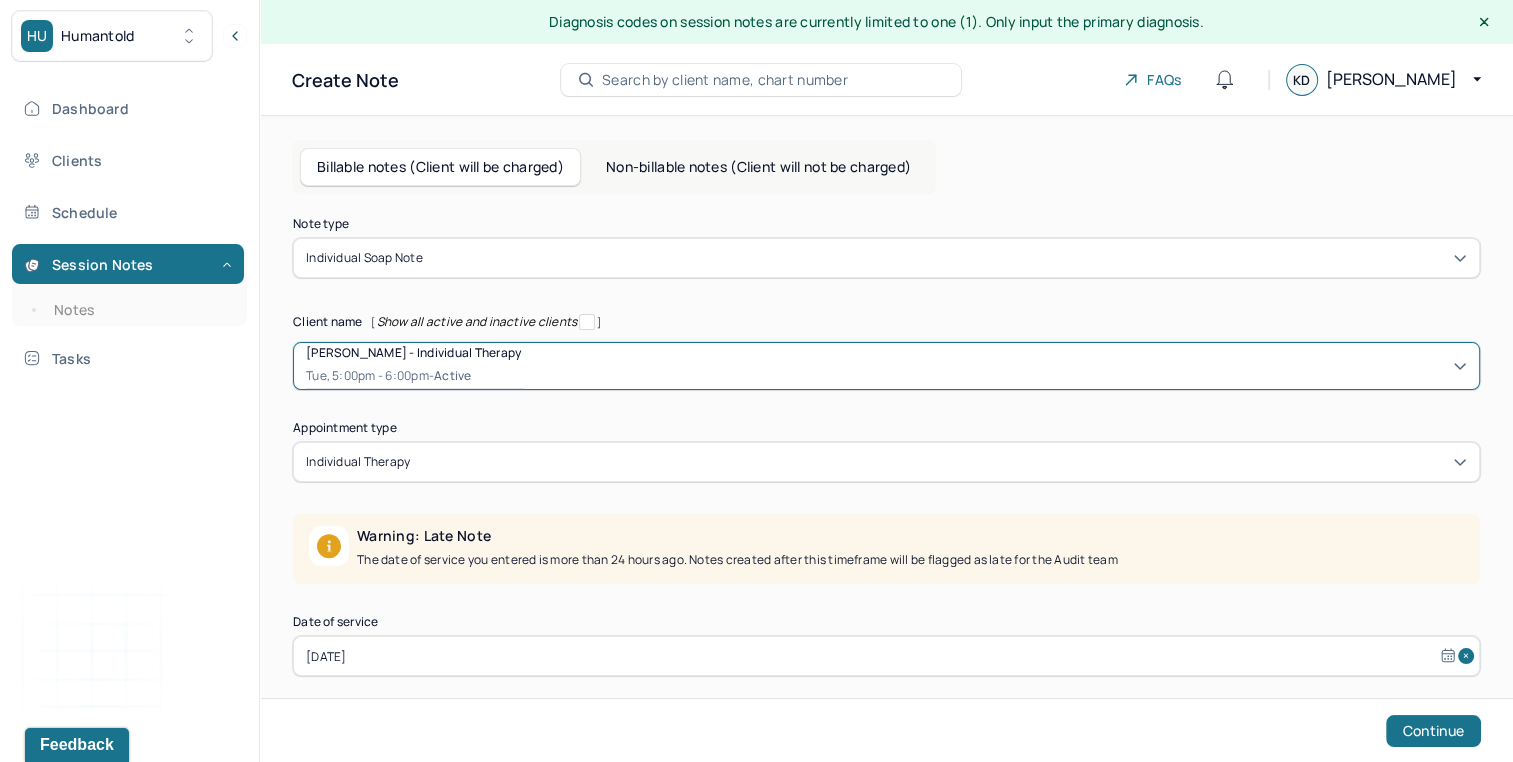 scroll, scrollTop: 110, scrollLeft: 0, axis: vertical 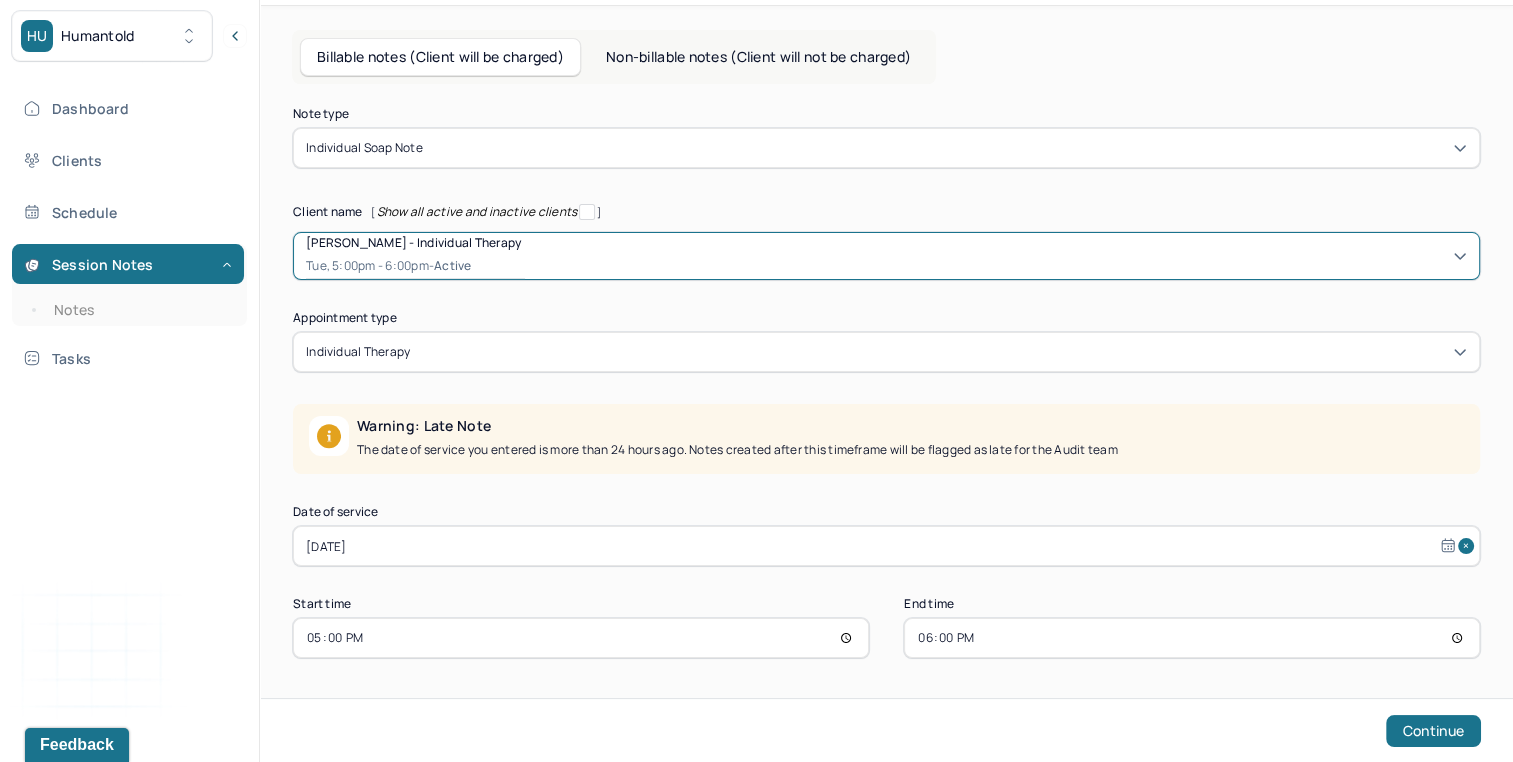select on "6" 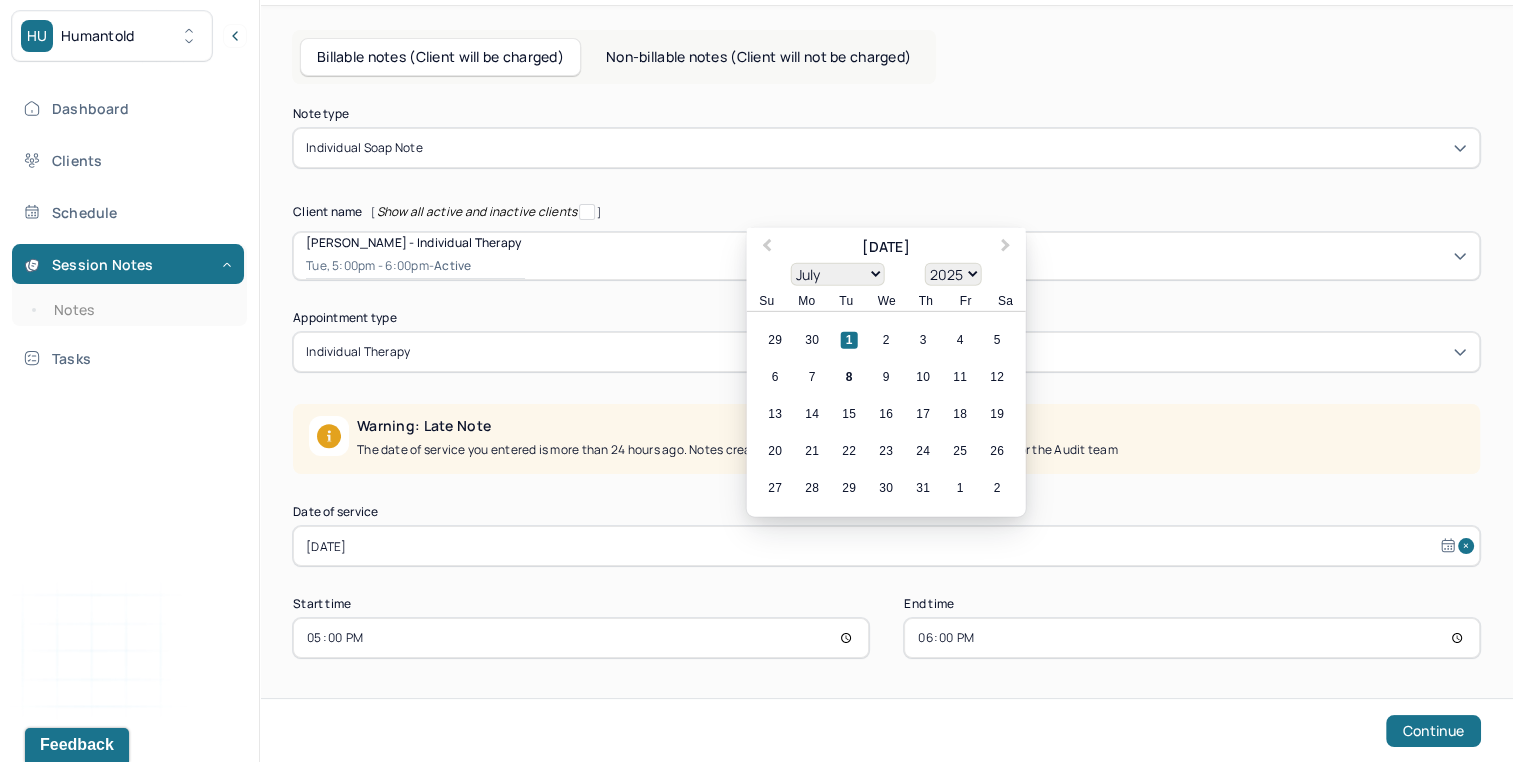 click on "Jul 1, 2025" at bounding box center (886, 546) 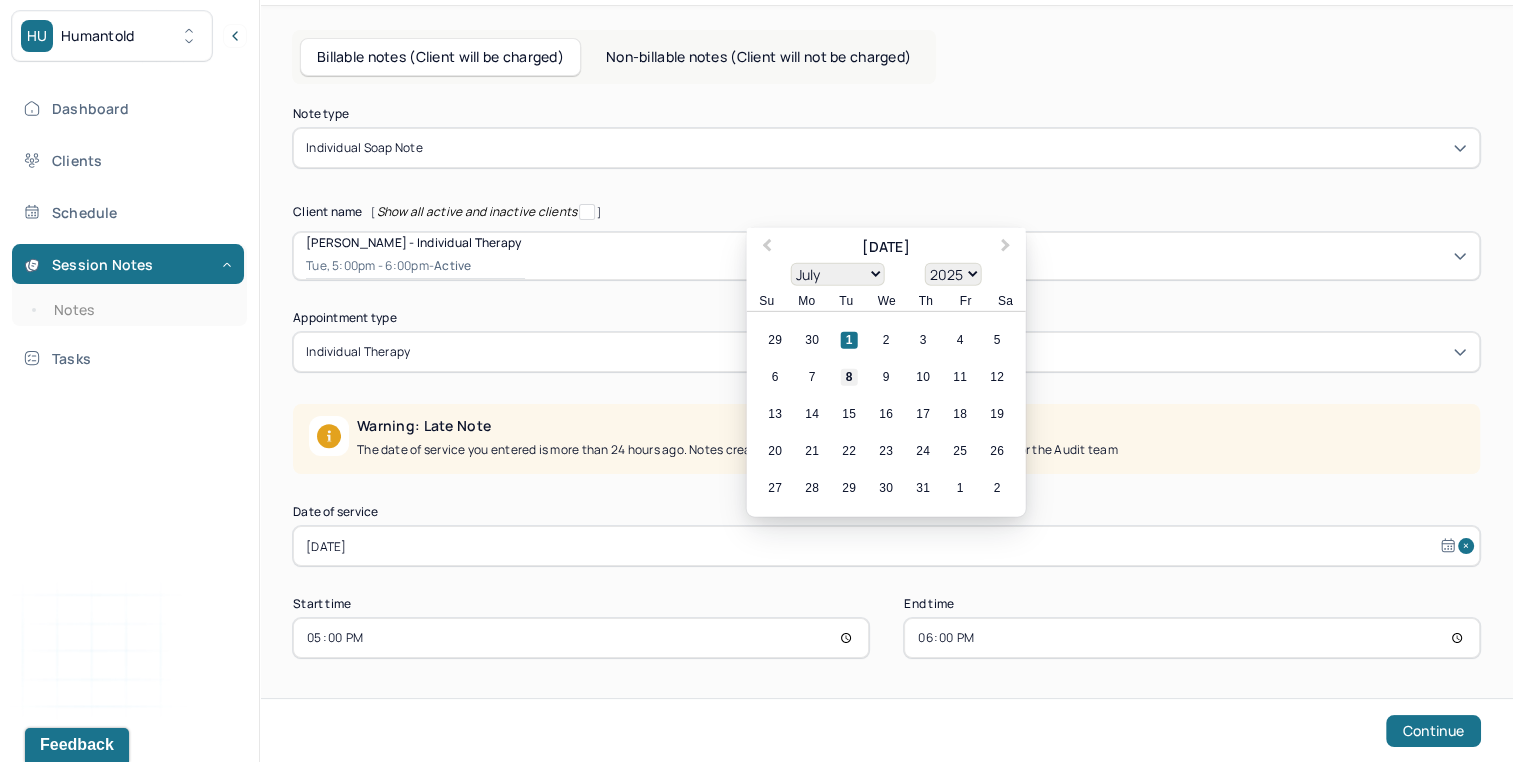 click on "8" at bounding box center [849, 377] 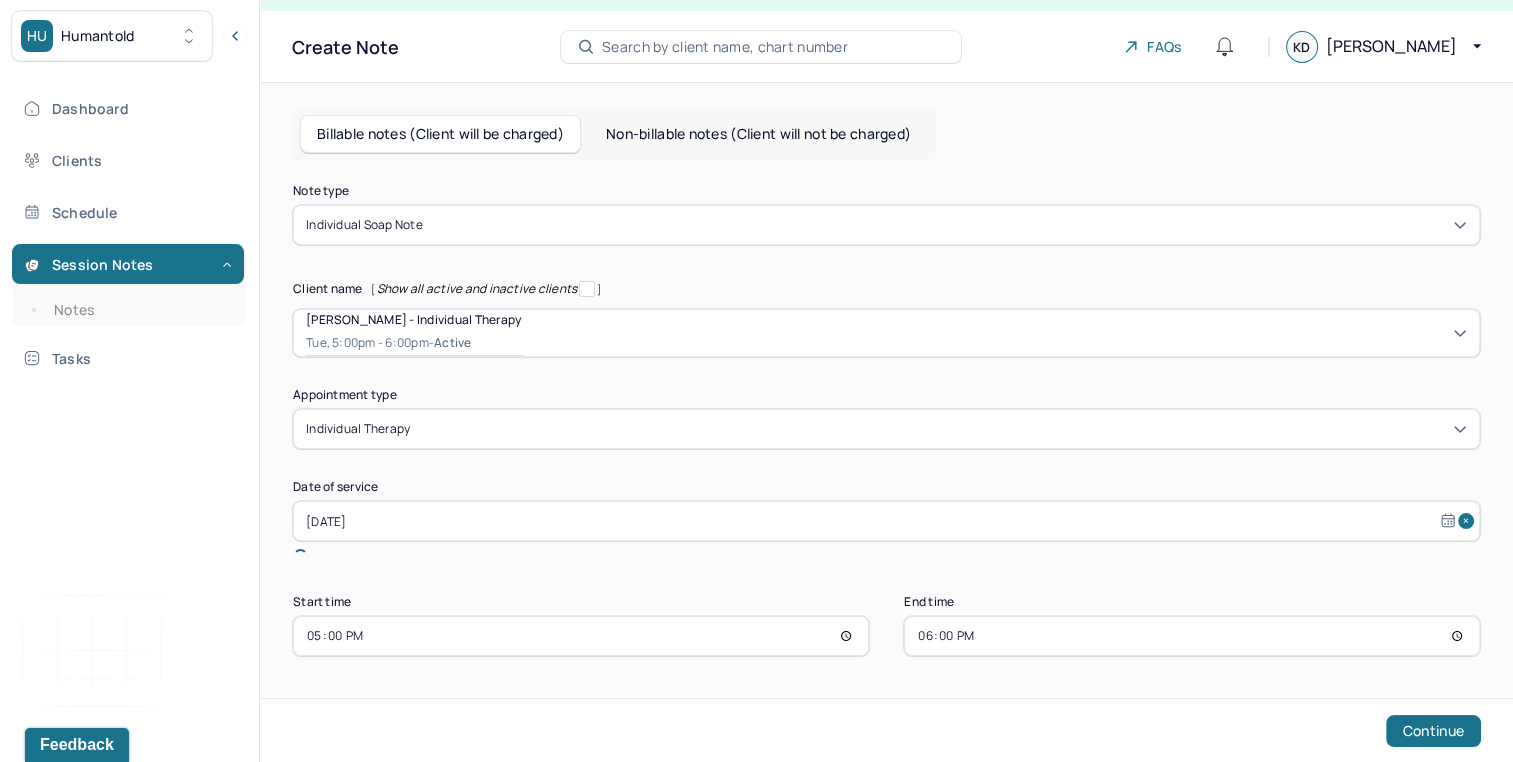 scroll, scrollTop: 8, scrollLeft: 0, axis: vertical 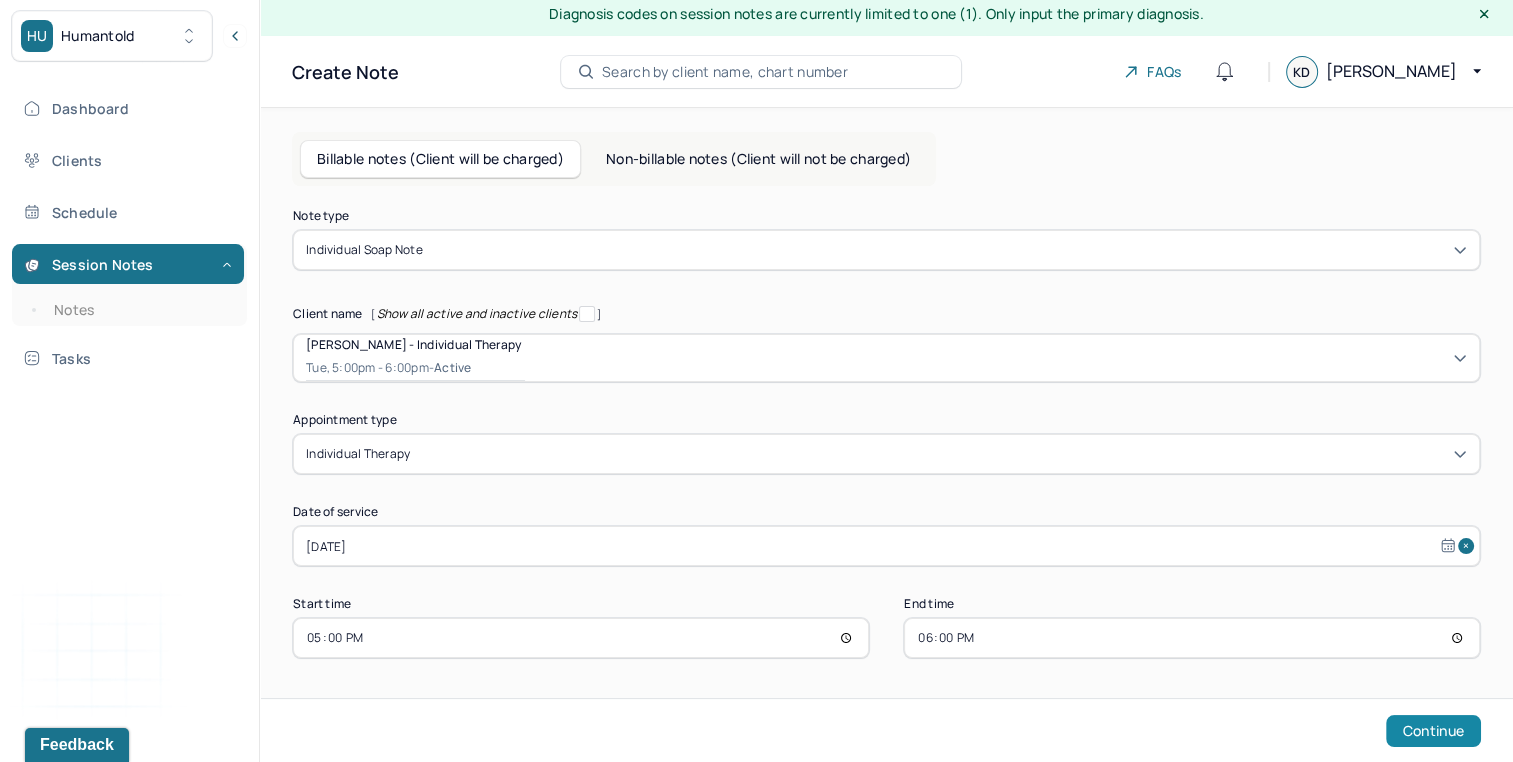 click on "Continue" at bounding box center (1433, 731) 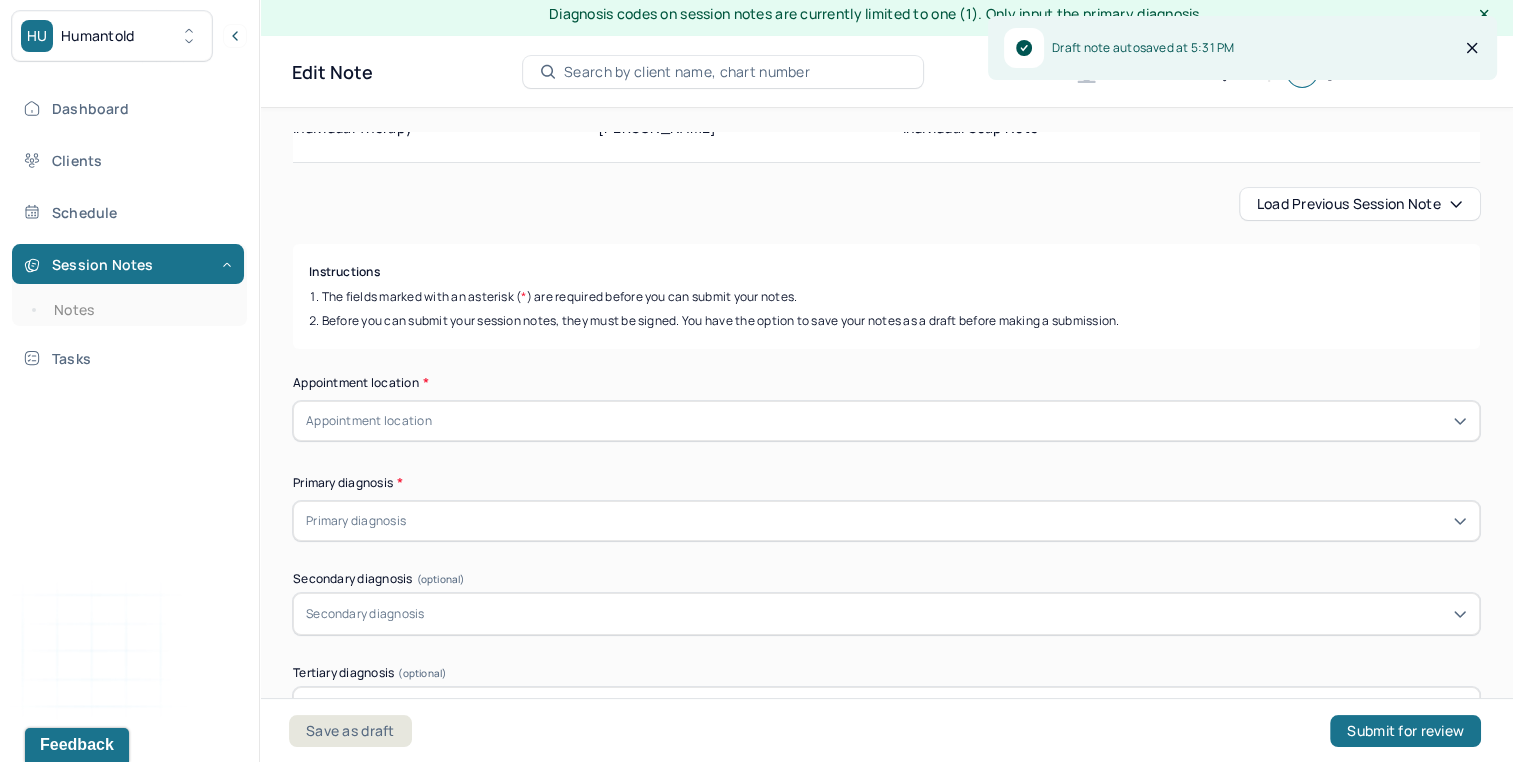 scroll, scrollTop: 188, scrollLeft: 0, axis: vertical 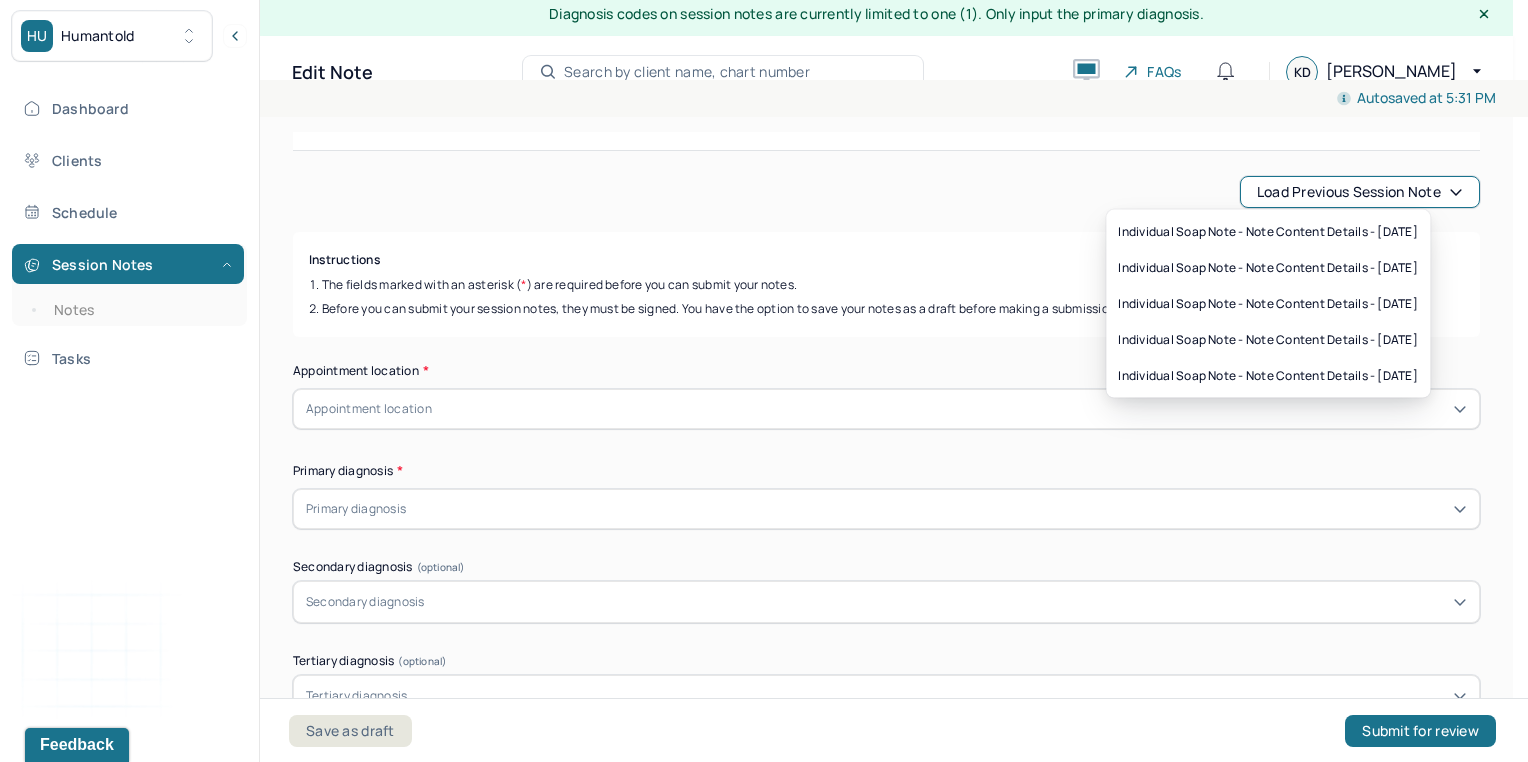 click on "Load previous session note" at bounding box center [1360, 192] 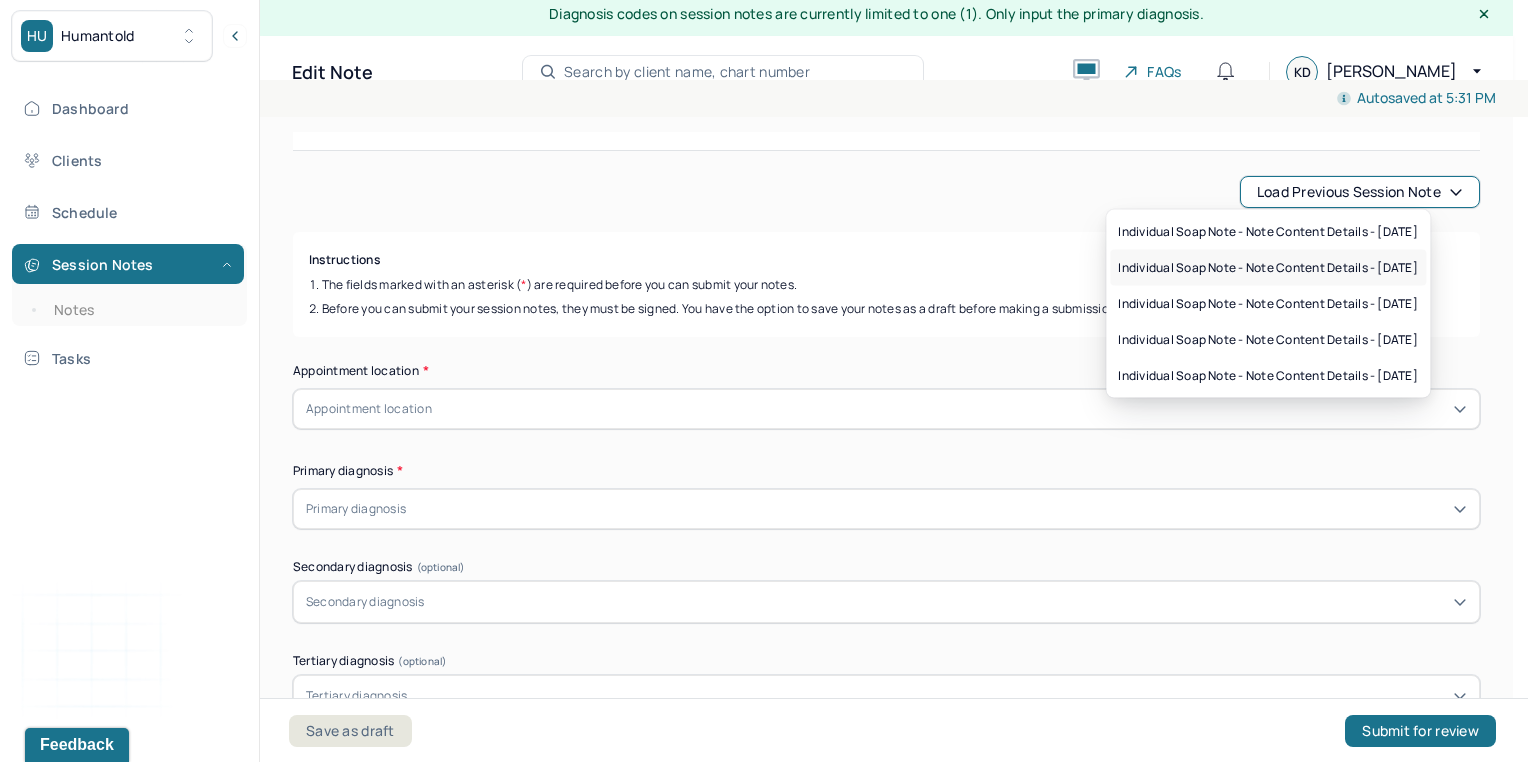click on "Individual soap note   - Note content Details -   [DATE]" at bounding box center [1268, 268] 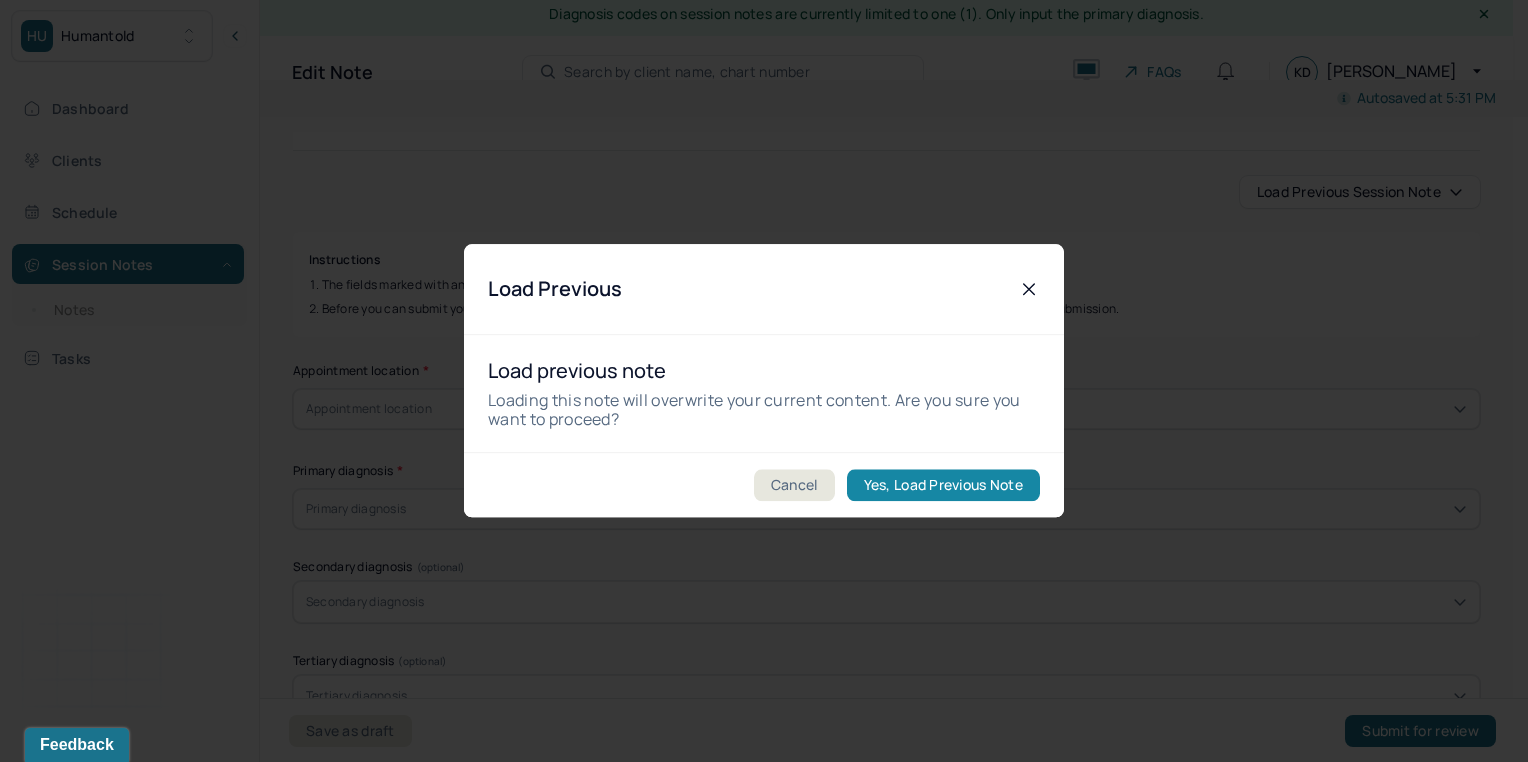 click on "Yes, Load Previous Note" at bounding box center [943, 486] 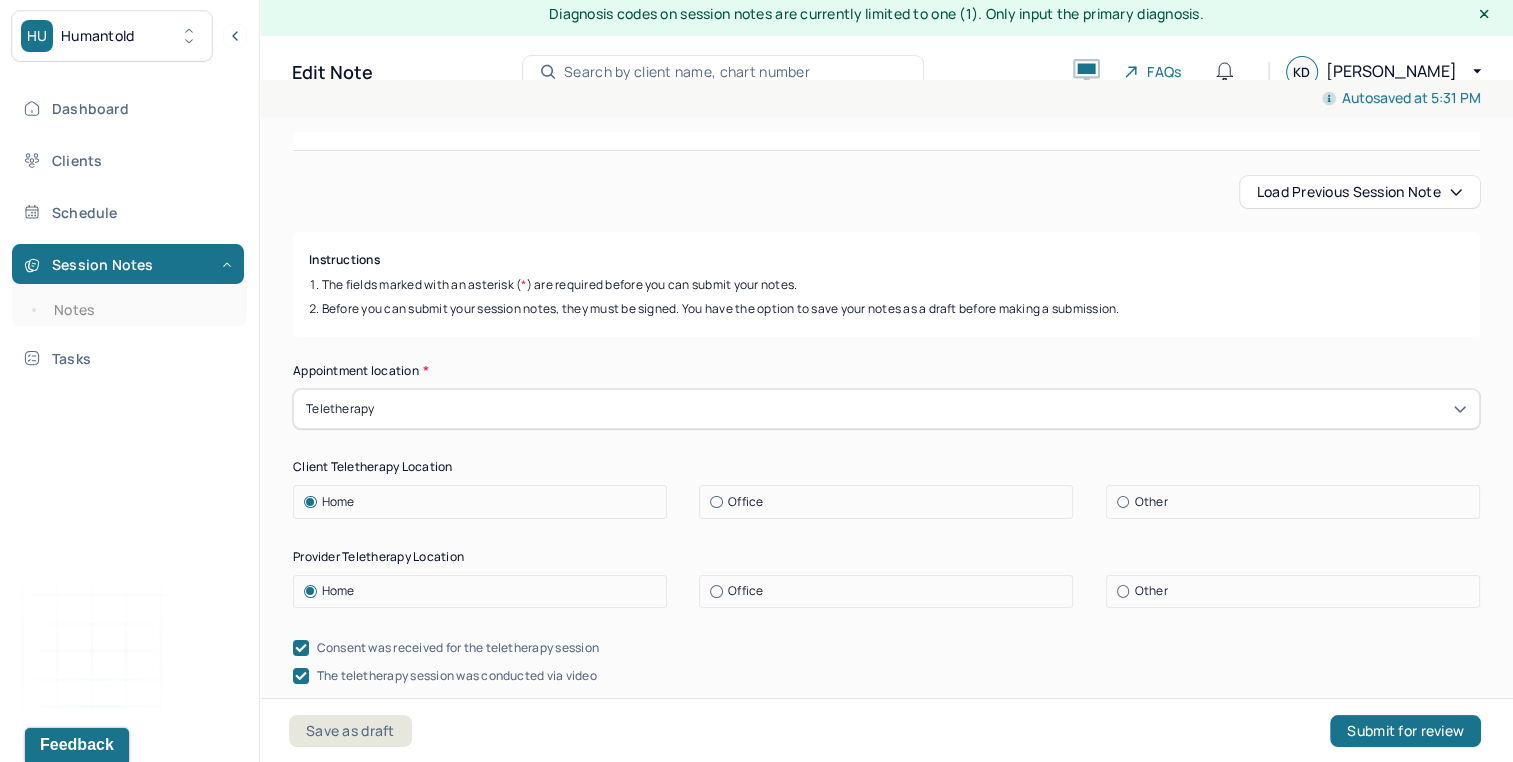 scroll, scrollTop: 0, scrollLeft: 0, axis: both 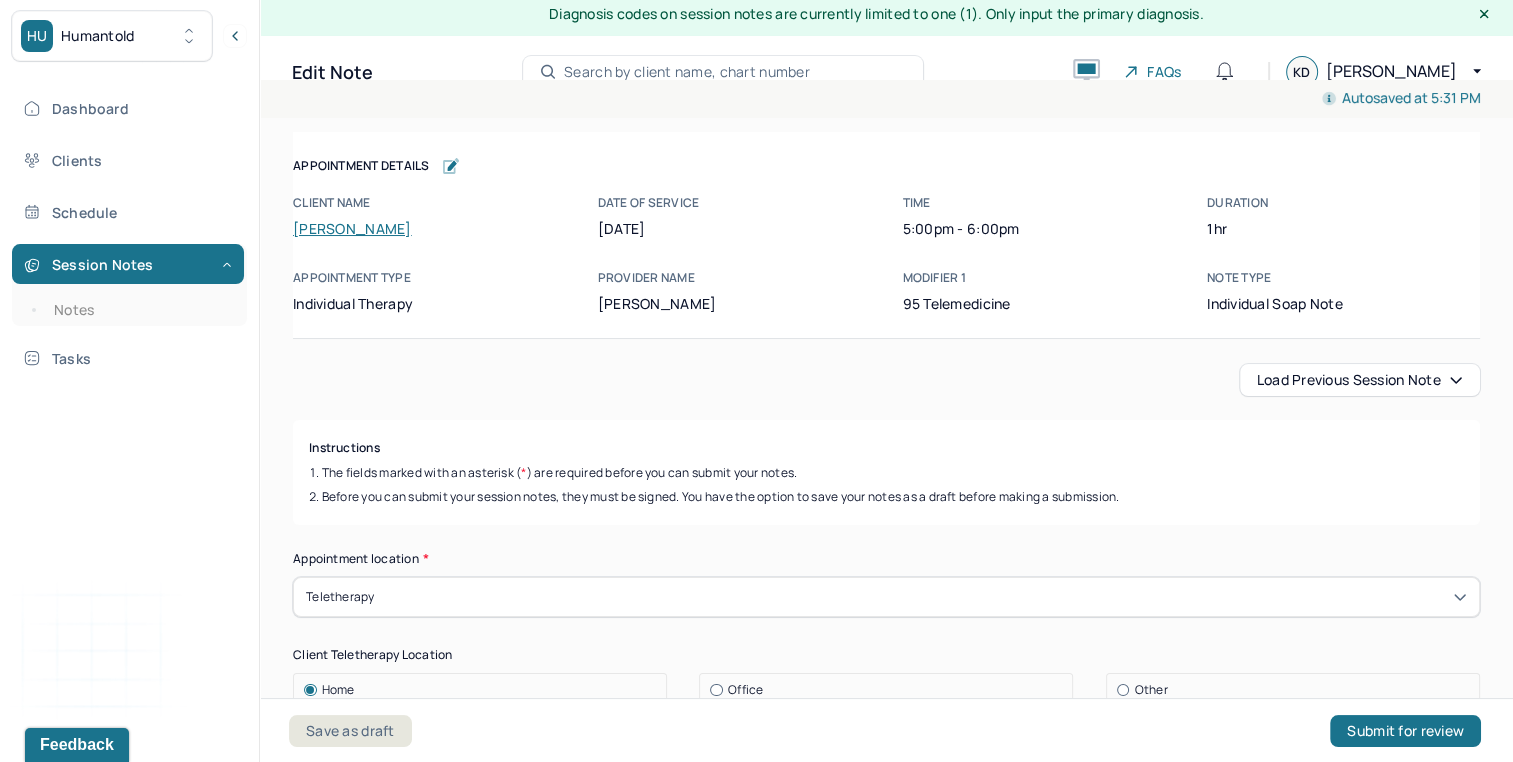 click on "[PERSON_NAME]" at bounding box center [352, 228] 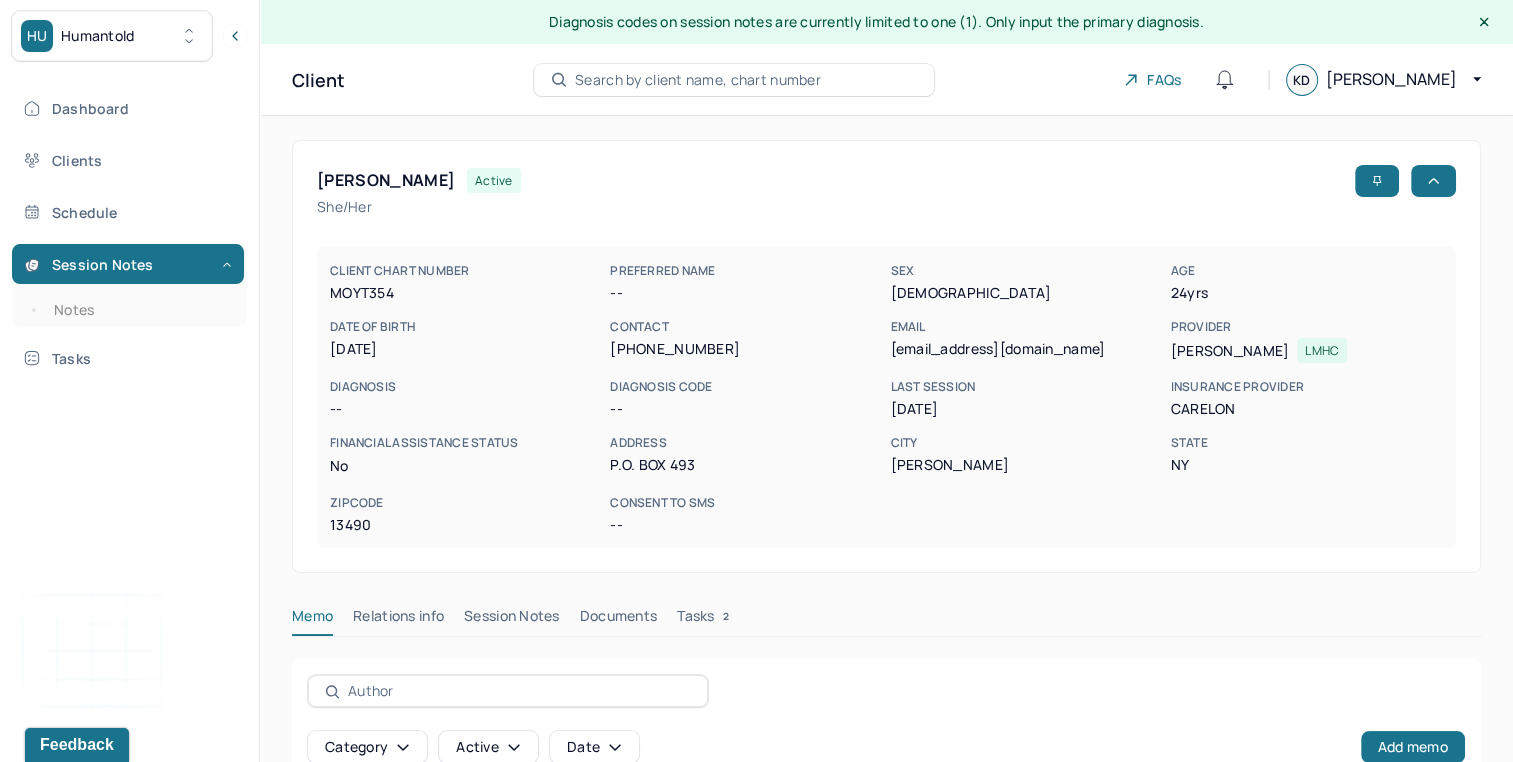 click on "Session Notes" at bounding box center (512, 620) 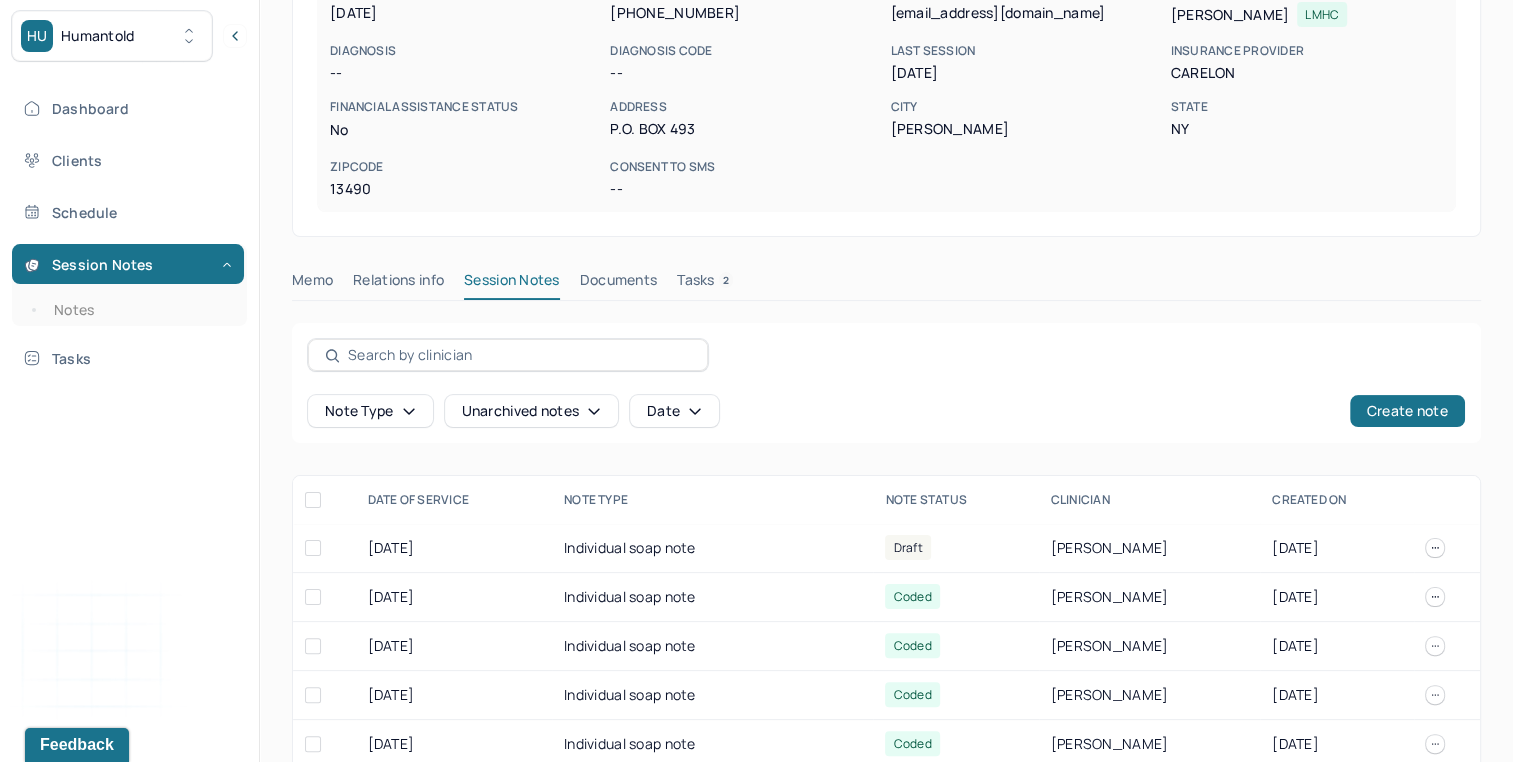 scroll, scrollTop: 331, scrollLeft: 0, axis: vertical 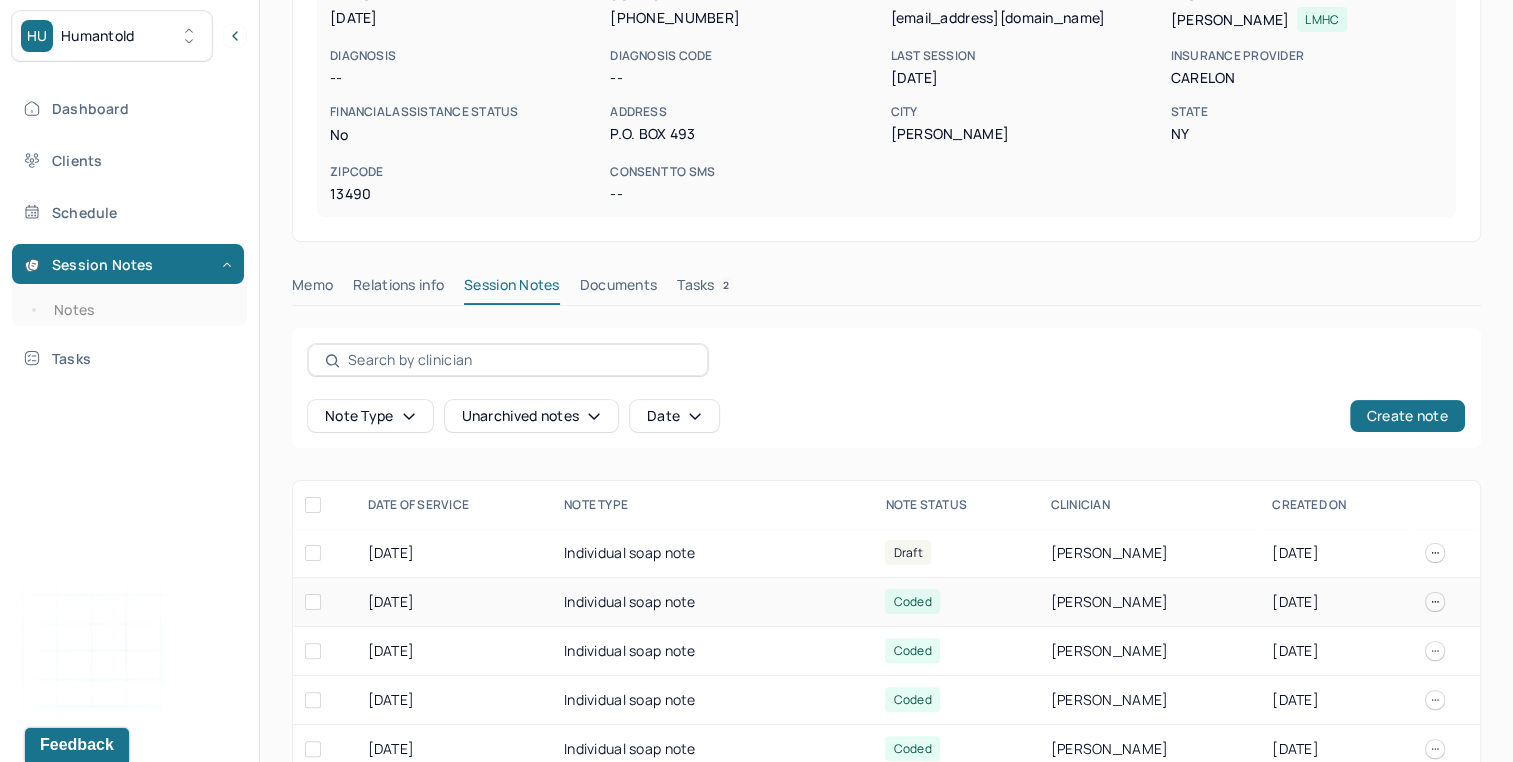 click on "Individual soap note" at bounding box center (712, 602) 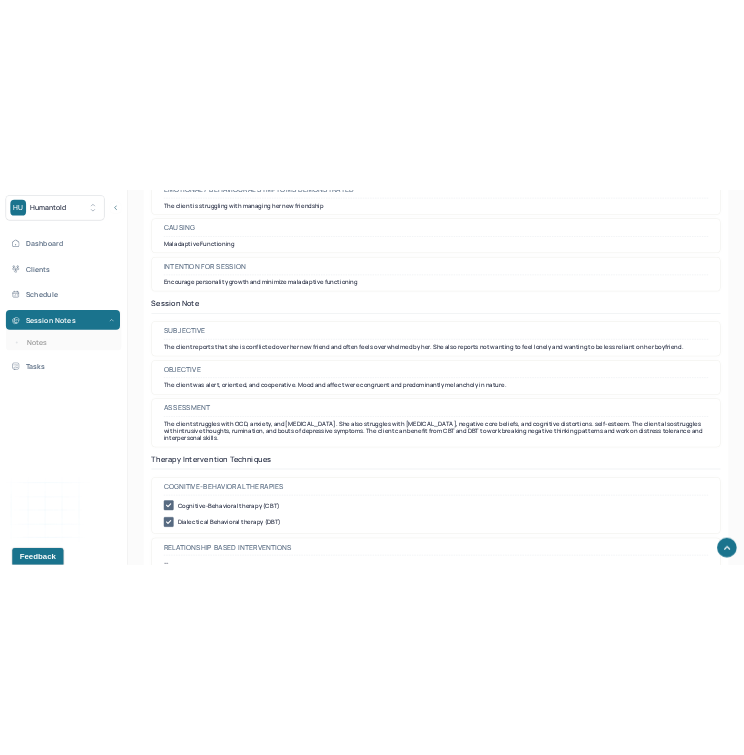 scroll, scrollTop: 1579, scrollLeft: 0, axis: vertical 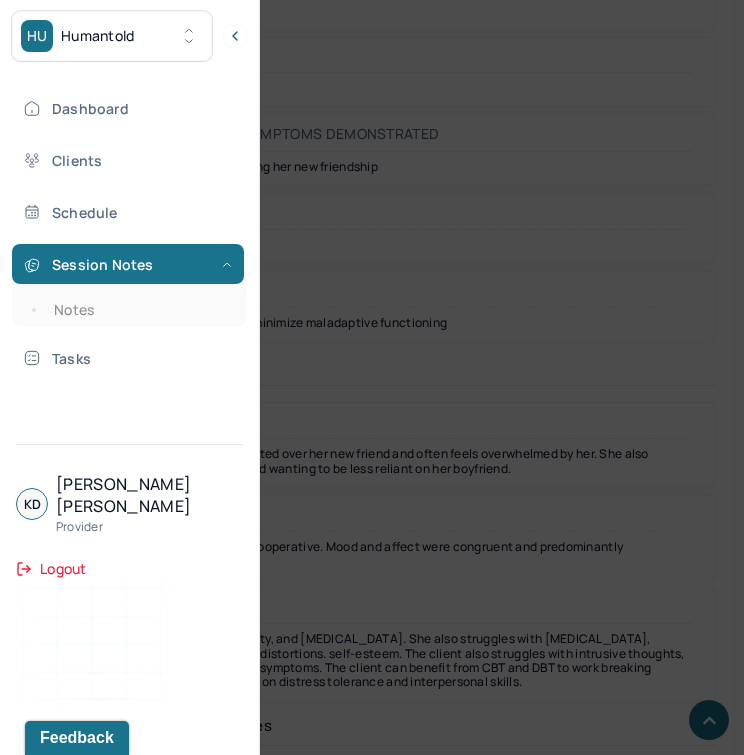 click at bounding box center (372, 377) 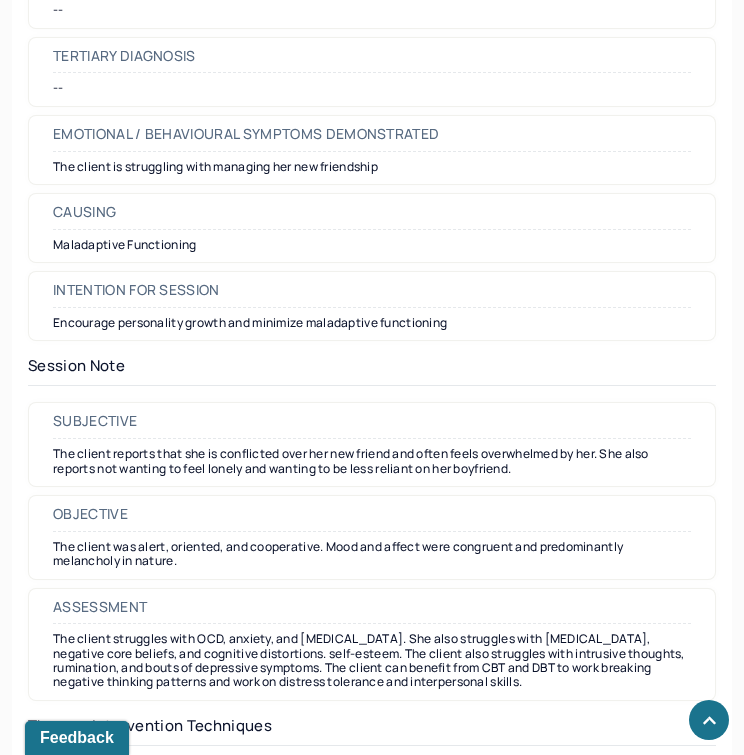 scroll, scrollTop: 0, scrollLeft: 0, axis: both 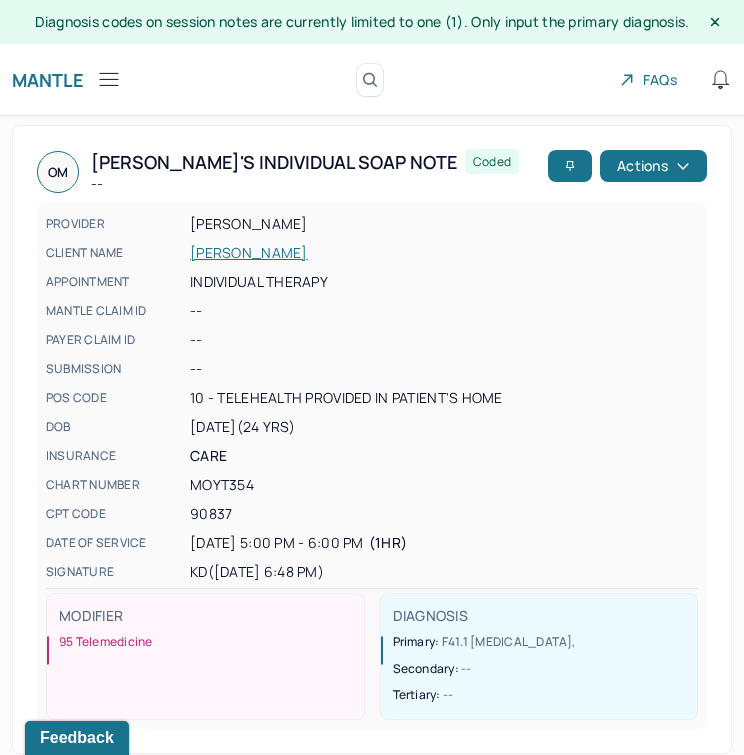 drag, startPoint x: 743, startPoint y: 148, endPoint x: 746, endPoint y: 137, distance: 11.401754 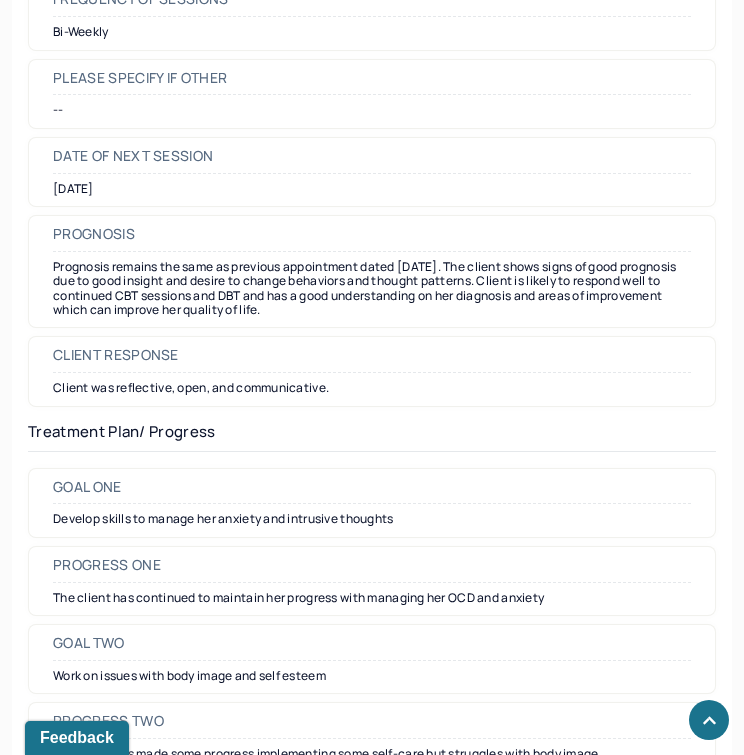 scroll, scrollTop: 2731, scrollLeft: 0, axis: vertical 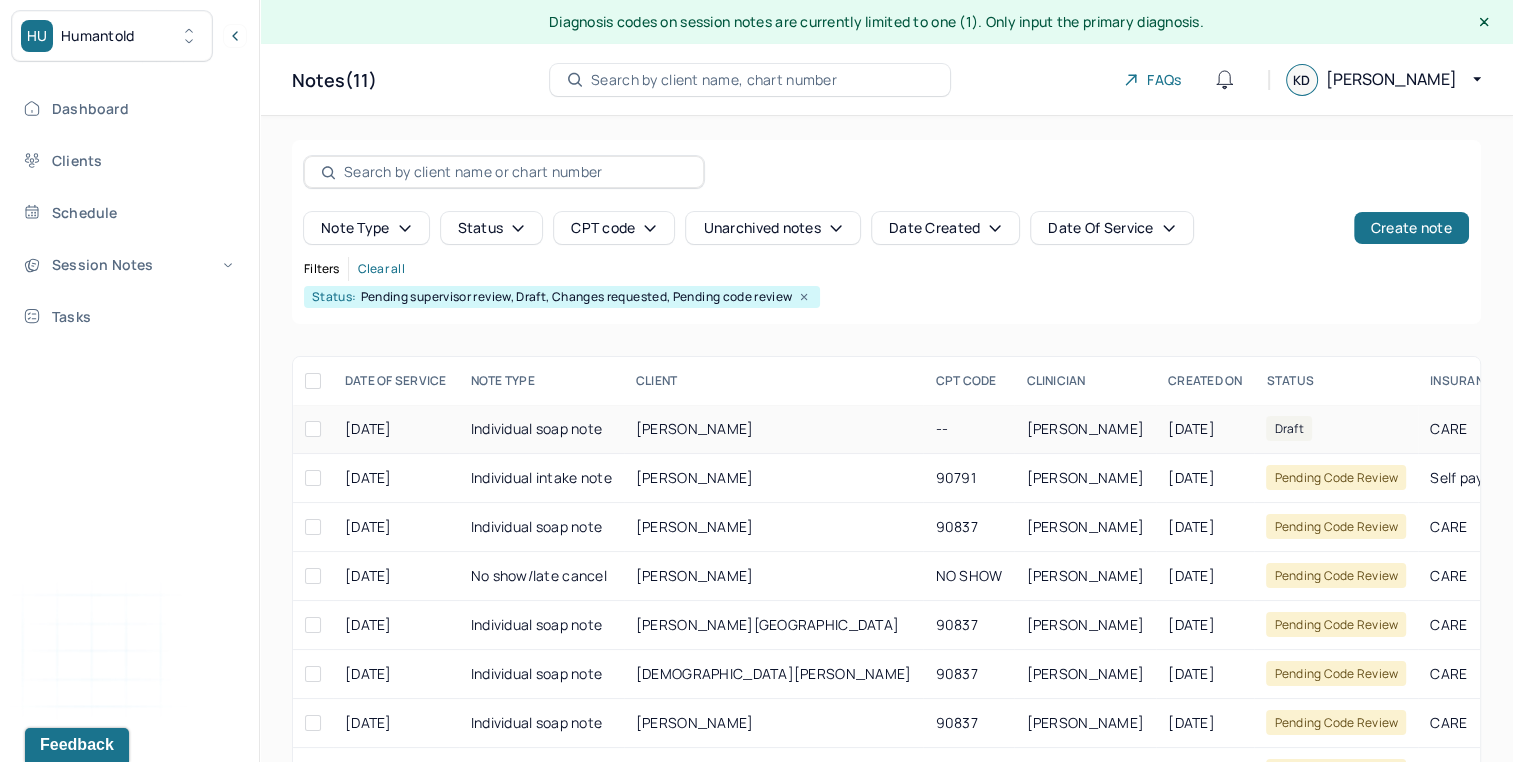 click on "[PERSON_NAME]" at bounding box center [774, 429] 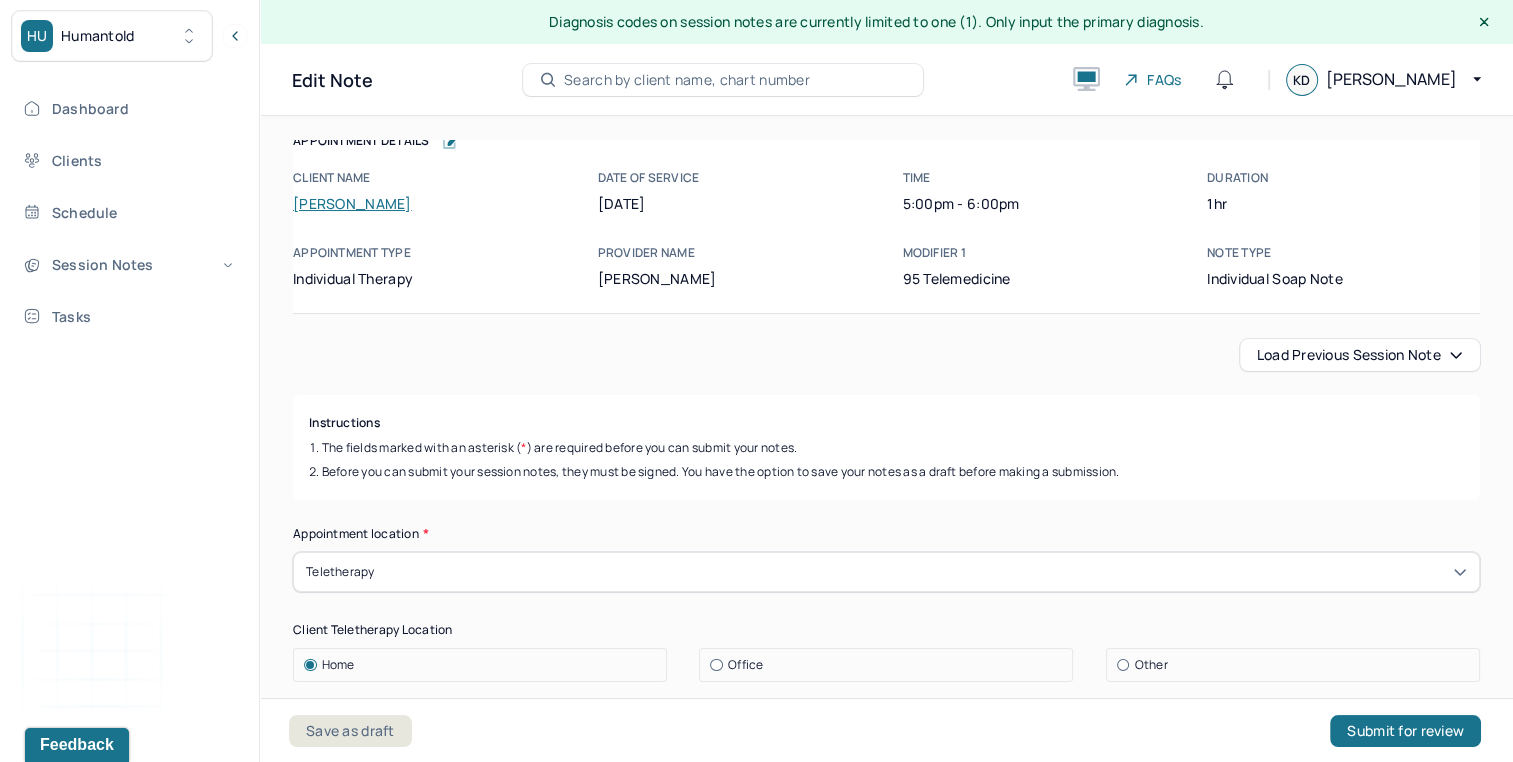 scroll, scrollTop: 0, scrollLeft: 0, axis: both 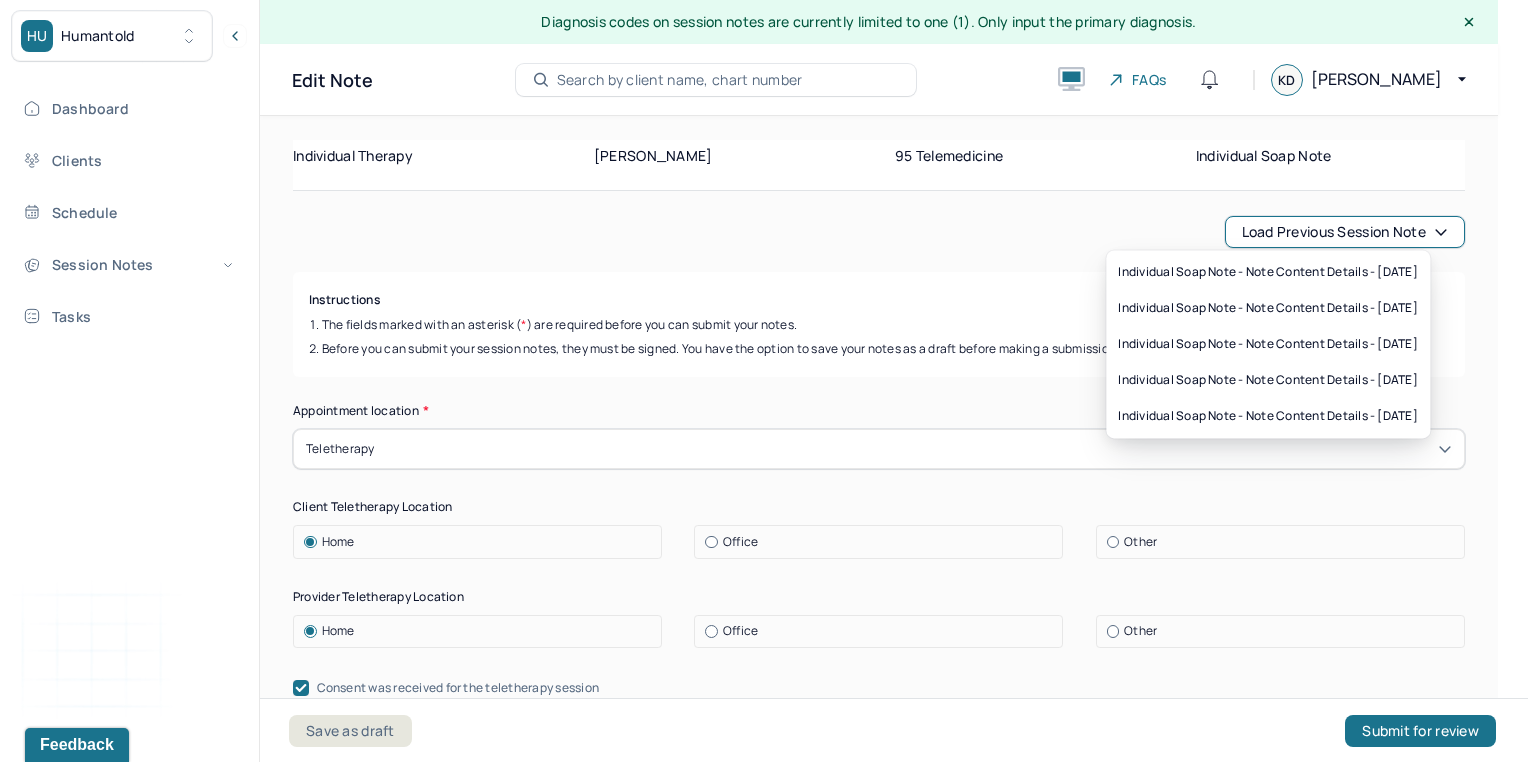 click on "Load previous session note" at bounding box center [1345, 232] 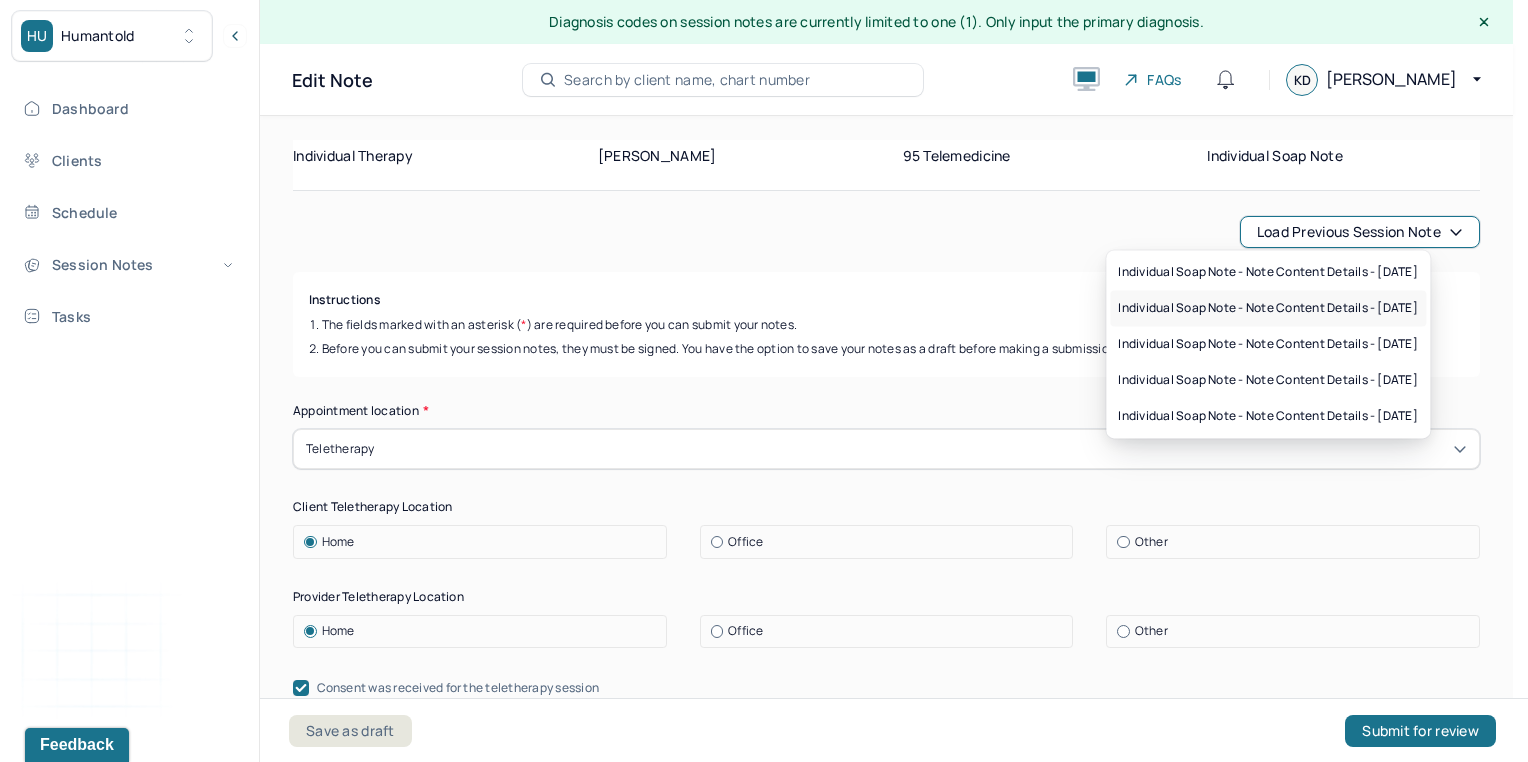 click on "Individual soap note   - Note content Details -   [DATE]" at bounding box center [1268, 308] 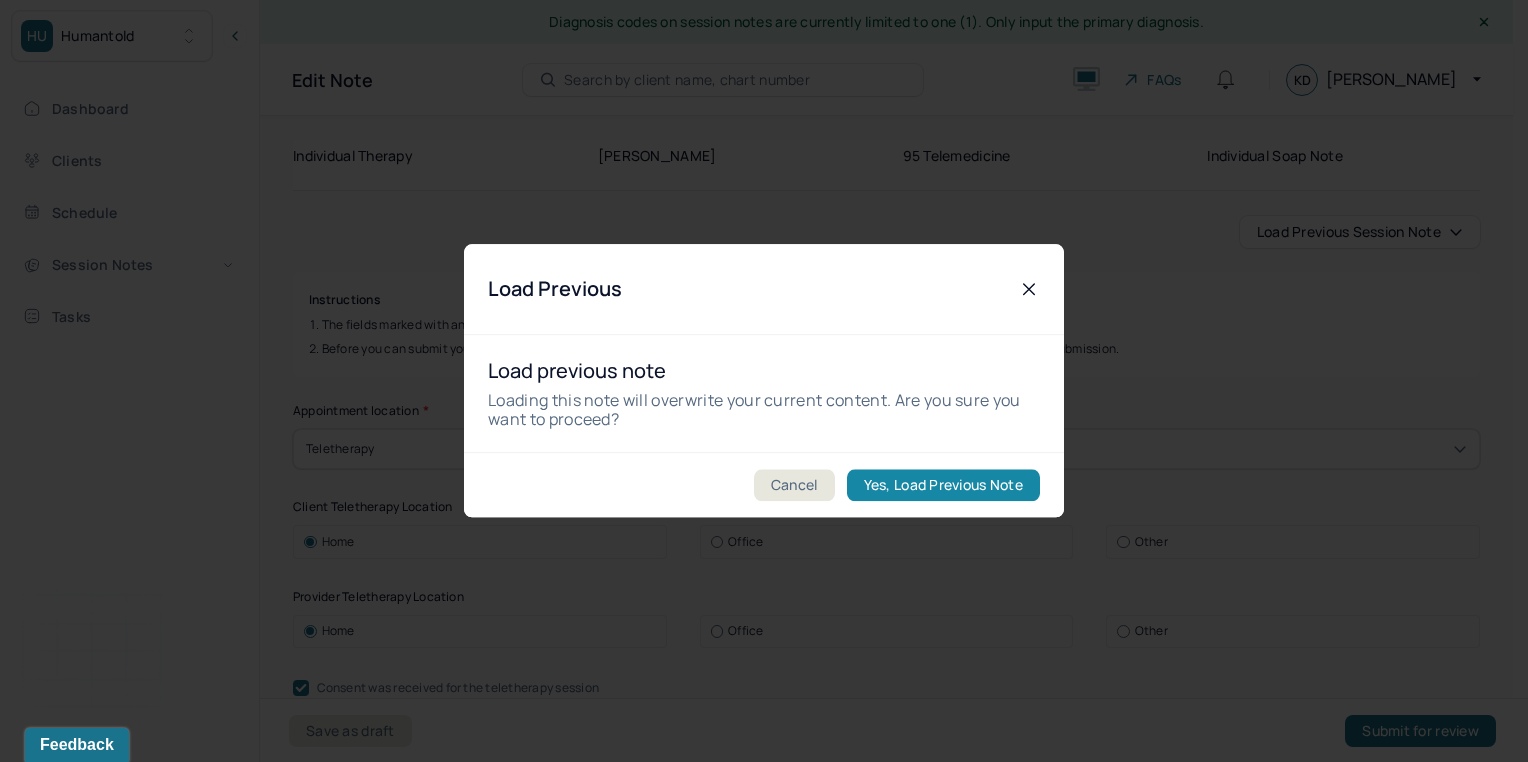click on "Yes, Load Previous Note" at bounding box center [943, 486] 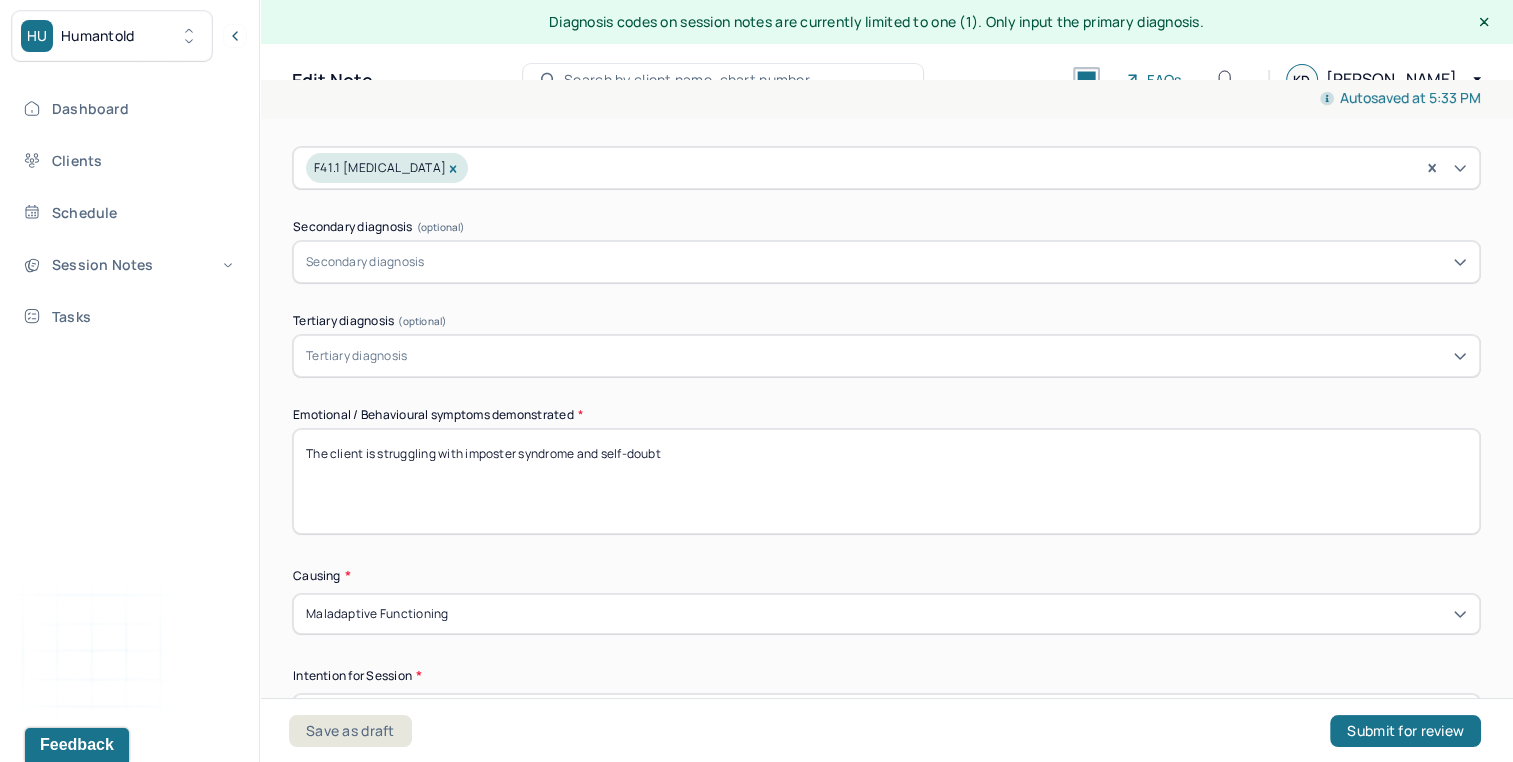 scroll, scrollTop: 800, scrollLeft: 0, axis: vertical 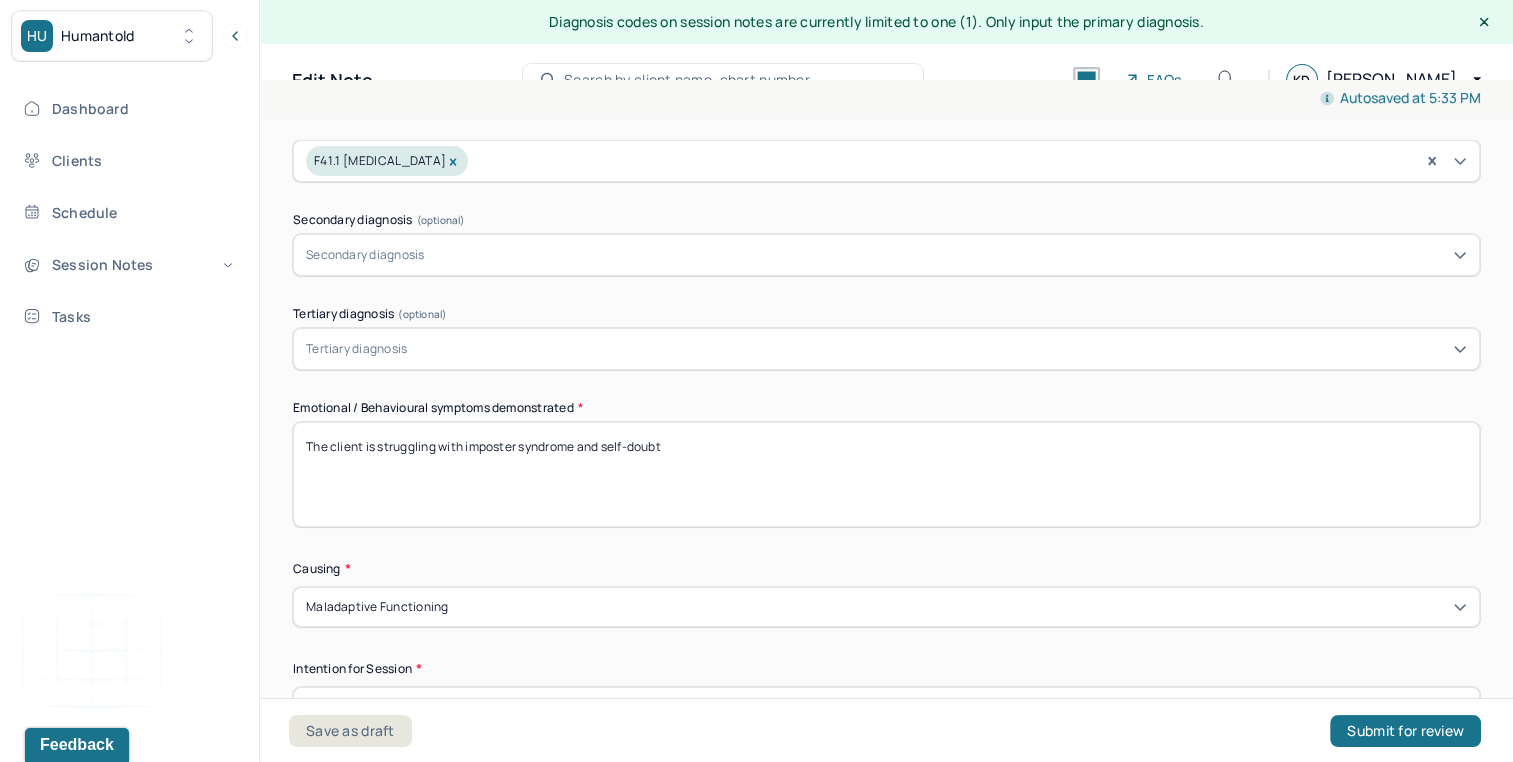 drag, startPoint x: 465, startPoint y: 447, endPoint x: 1465, endPoint y: 626, distance: 1015.89417 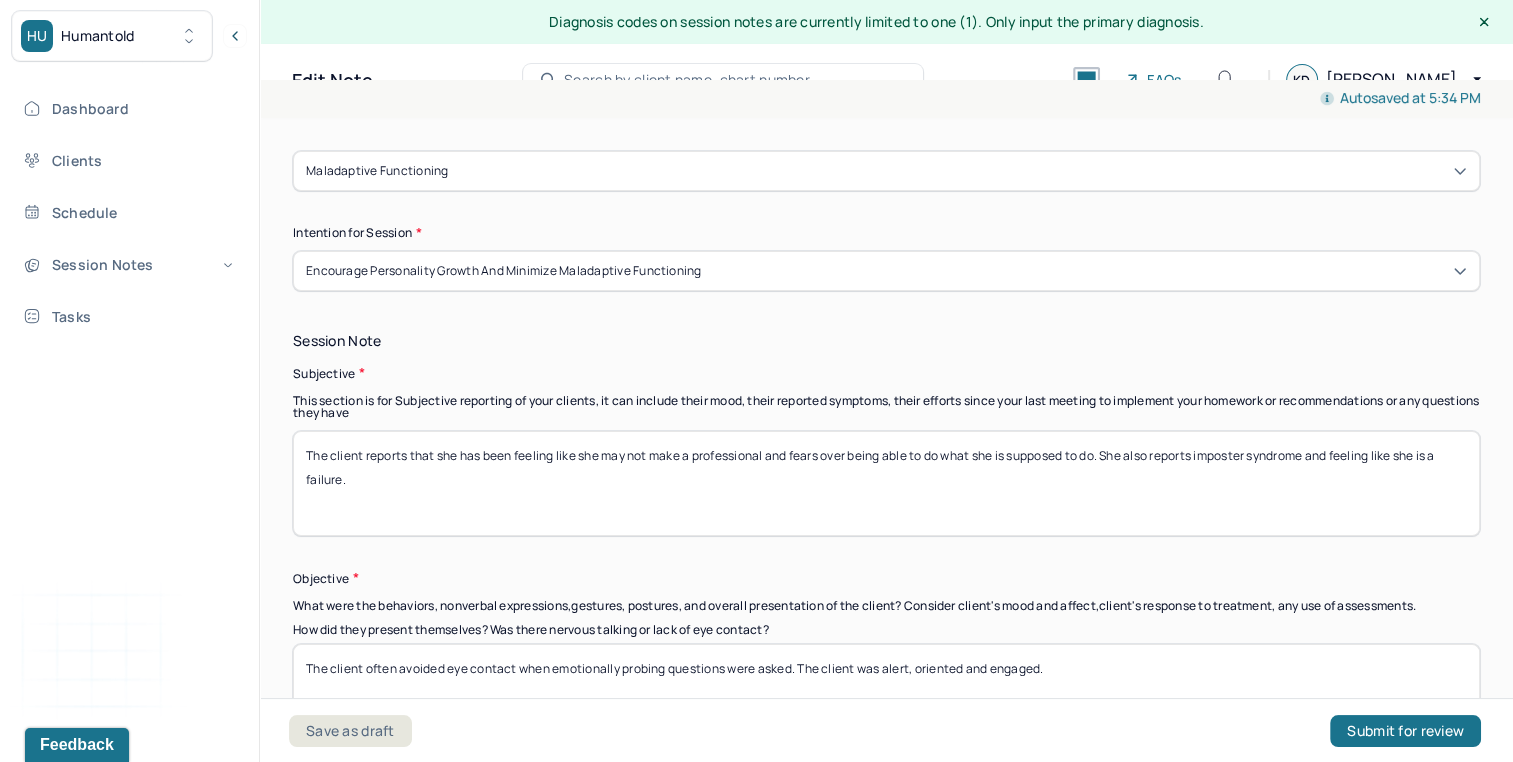 scroll, scrollTop: 1238, scrollLeft: 0, axis: vertical 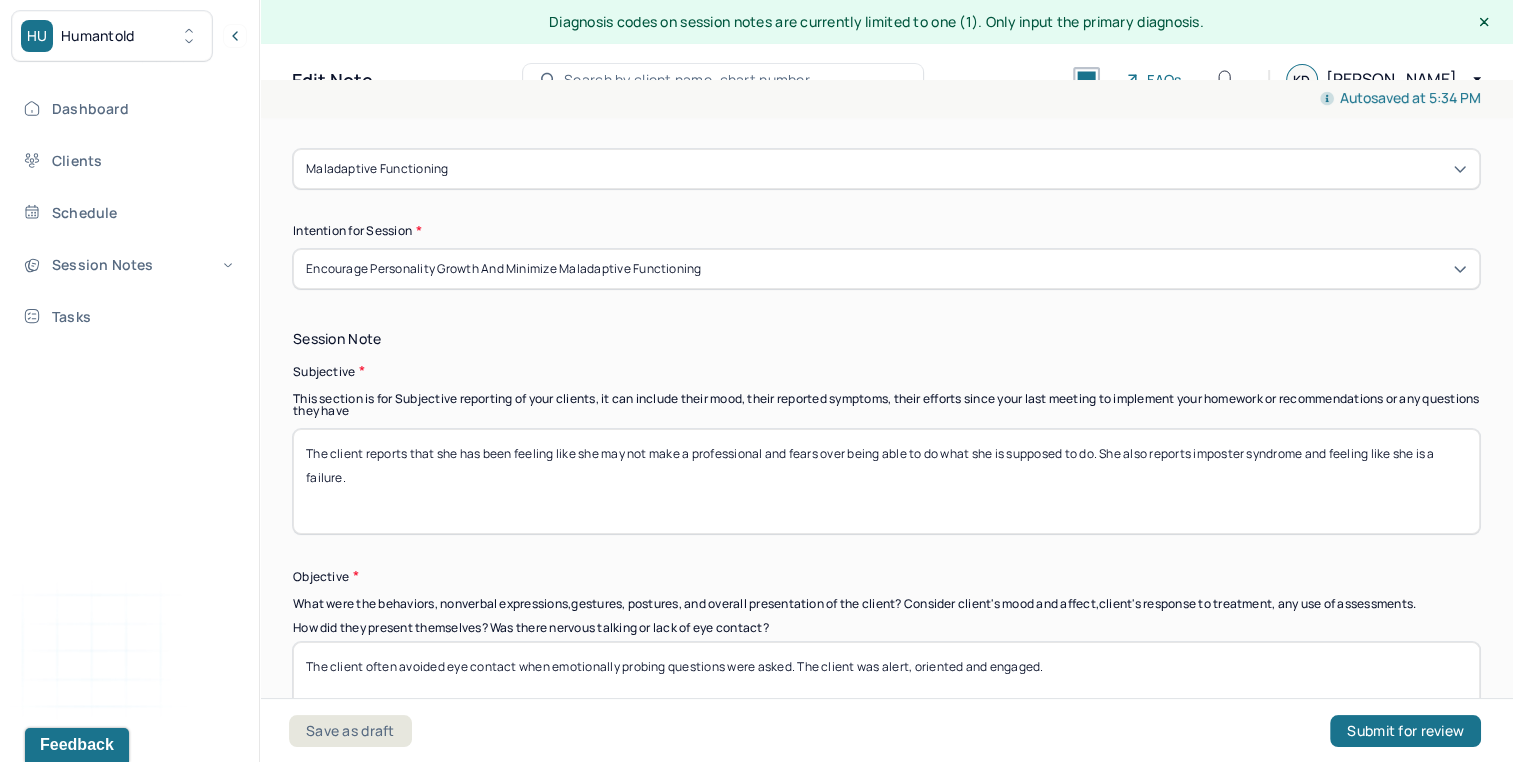 type on "The client is struggling with [MEDICAL_DATA]" 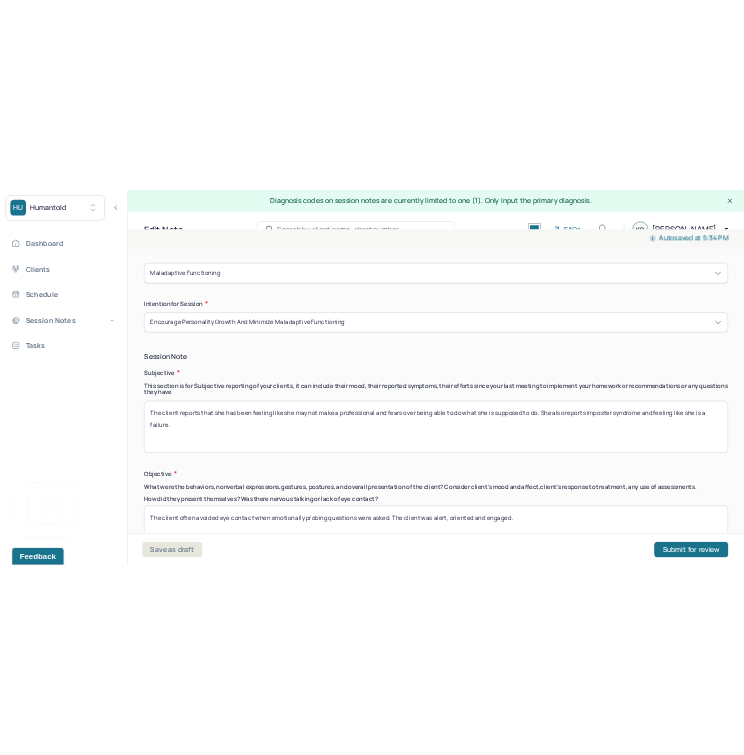 scroll, scrollTop: 12, scrollLeft: 0, axis: vertical 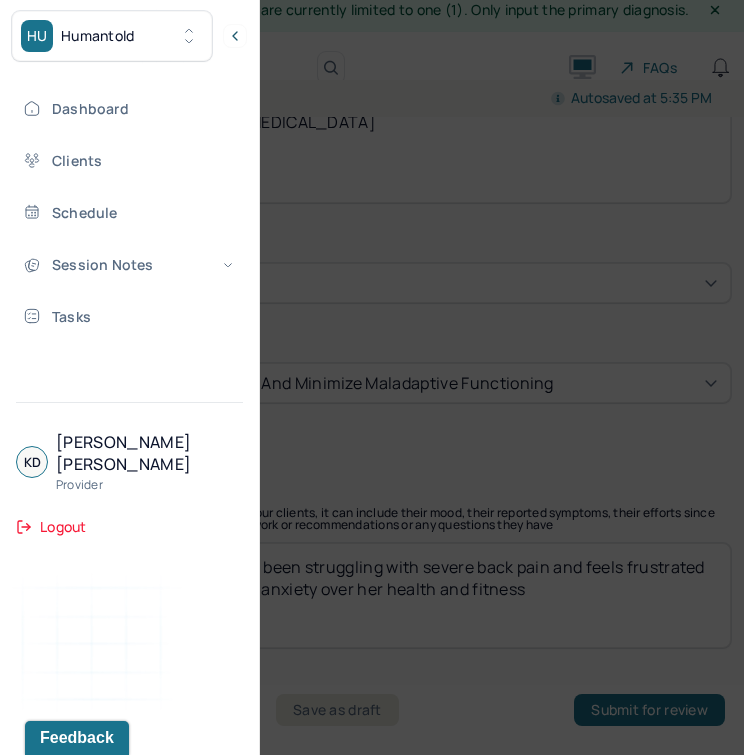 click at bounding box center [372, 377] 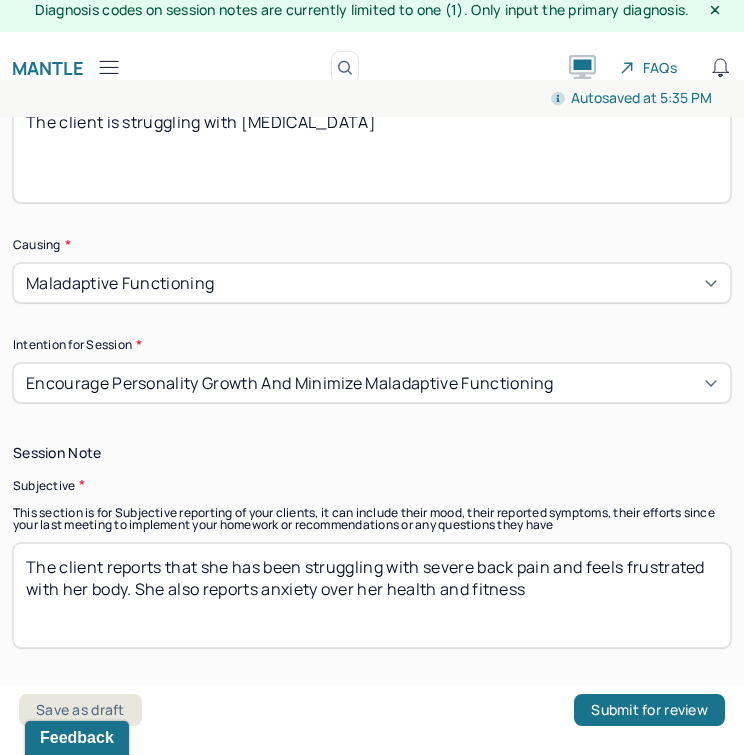 click on "The client reports that she has been struggling with severe back pain and feels frustrated with her body. She also reports anxiety over her health and fitness" at bounding box center [372, 595] 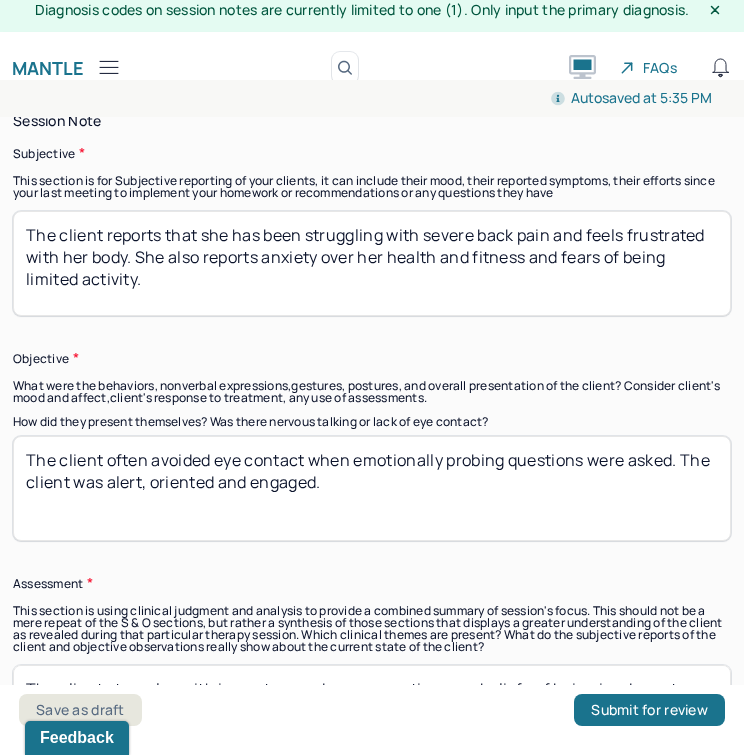 scroll, scrollTop: 1669, scrollLeft: 0, axis: vertical 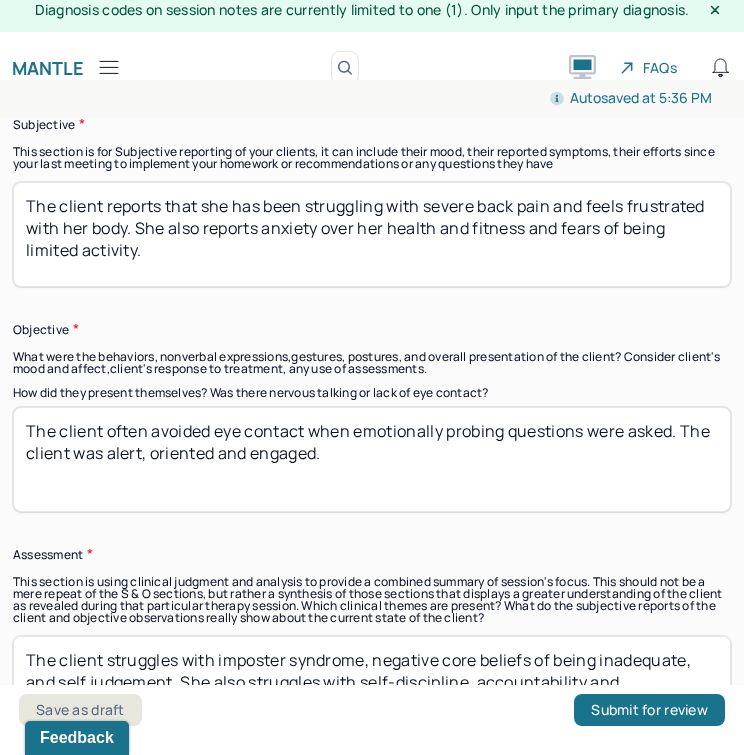type on "The client reports that she has been struggling with severe back pain and feels frustrated with her body. She also reports anxiety over her health and fitness and fears of being limited activity." 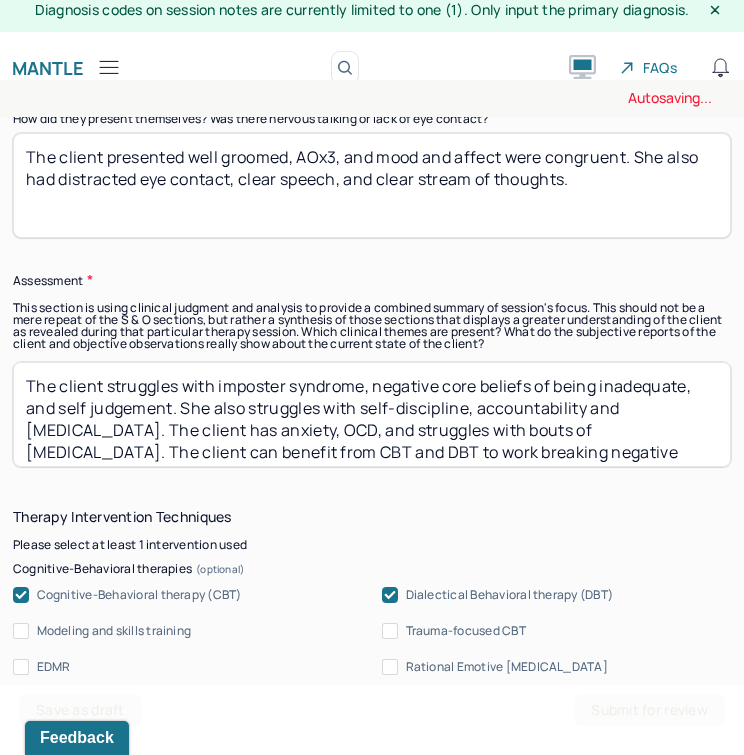 scroll, scrollTop: 2024, scrollLeft: 0, axis: vertical 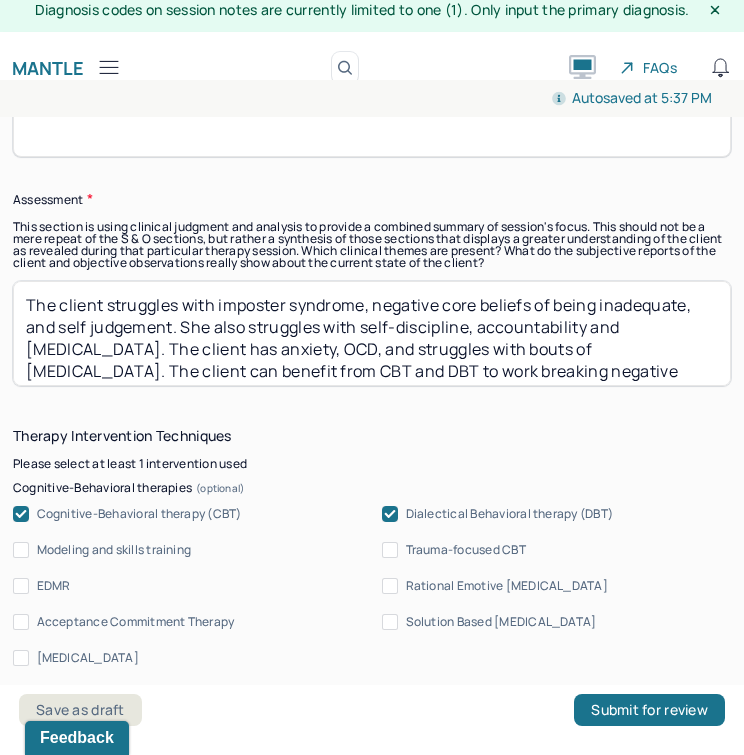 type on "The client presented well groomed, AOx3, and mood and affect were congruent. She also had distracted eye contact, clear speech, and clear stream of thoughts." 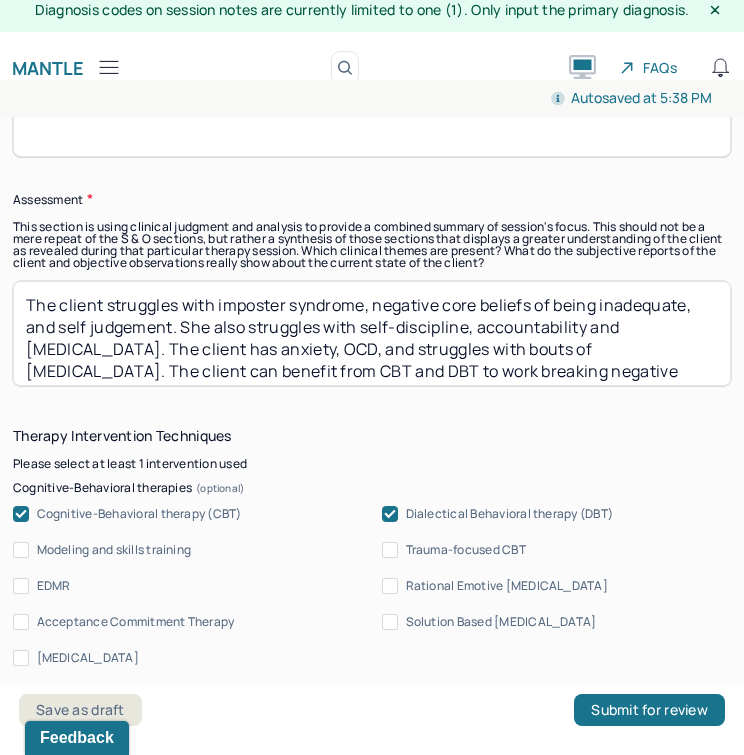 click on "The client struggles with imposter syndrome, negative core beliefs of being inadequate, and self judgement. She also struggles with self-discipline, accountability and [MEDICAL_DATA]. The client has anxiety, OCD, and struggles with bouts of [MEDICAL_DATA]. The client can benefit from CBT and DBT to work breaking negative thinking patterns and work on distress tolerance and interpersonal skills." at bounding box center (372, 333) 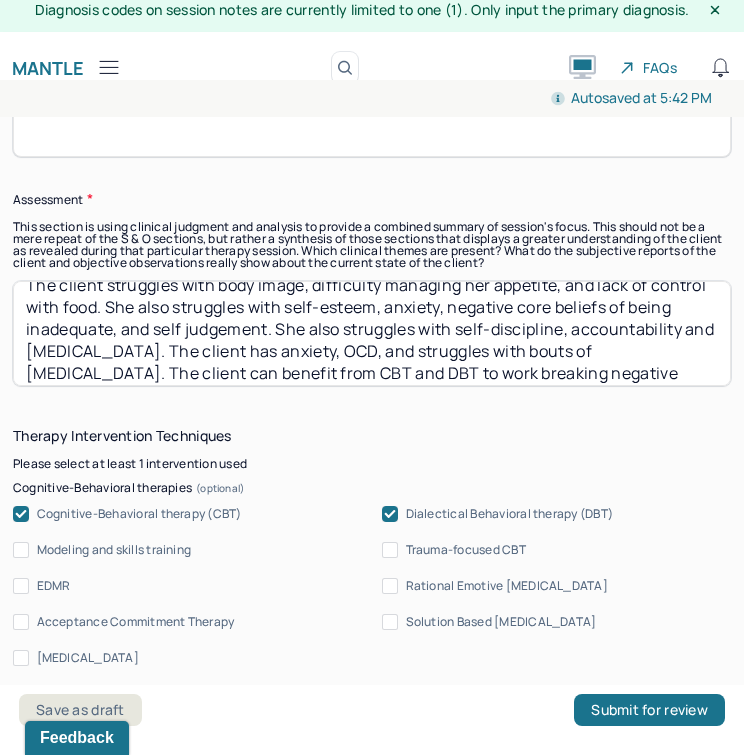 scroll, scrollTop: 50, scrollLeft: 0, axis: vertical 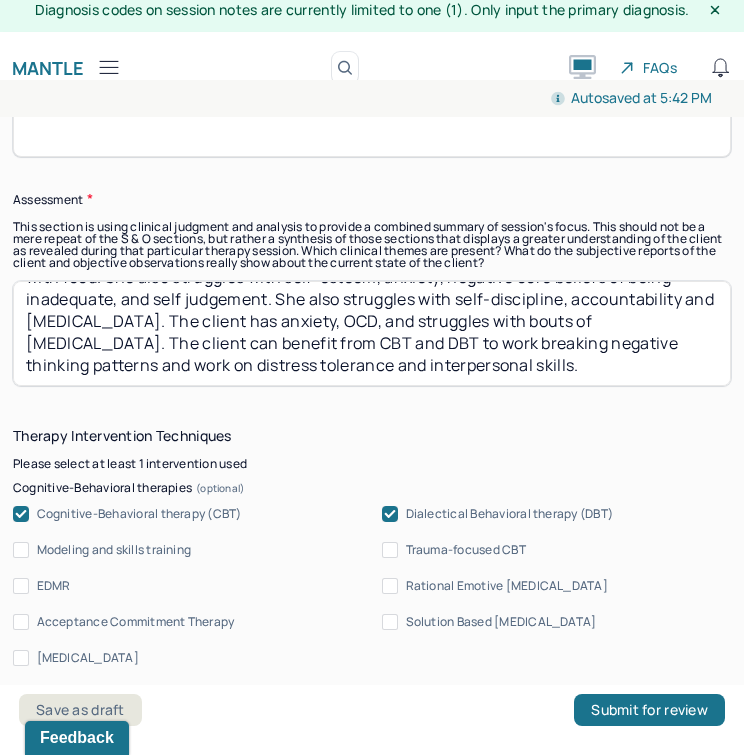 drag, startPoint x: 350, startPoint y: 347, endPoint x: 197, endPoint y: 333, distance: 153.63919 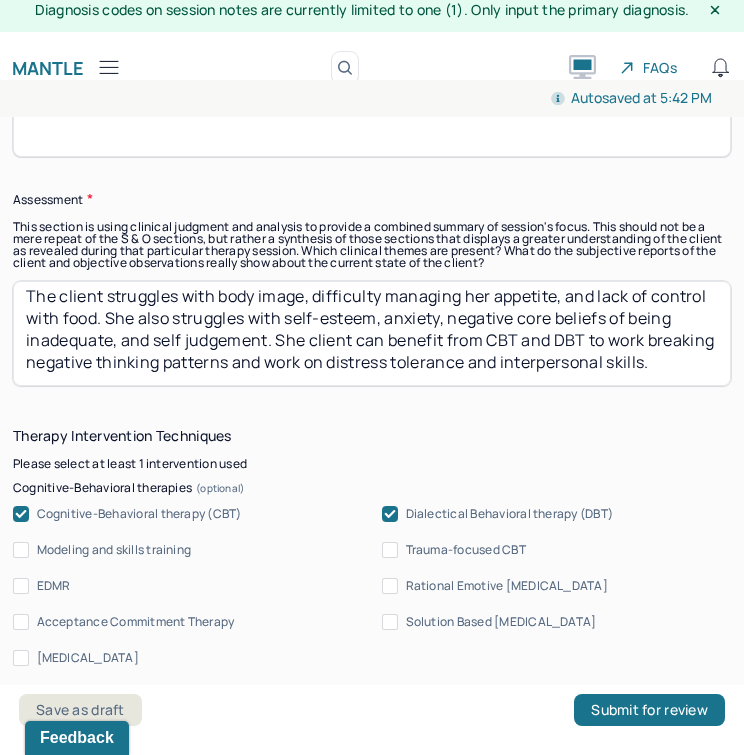 scroll, scrollTop: 28, scrollLeft: 0, axis: vertical 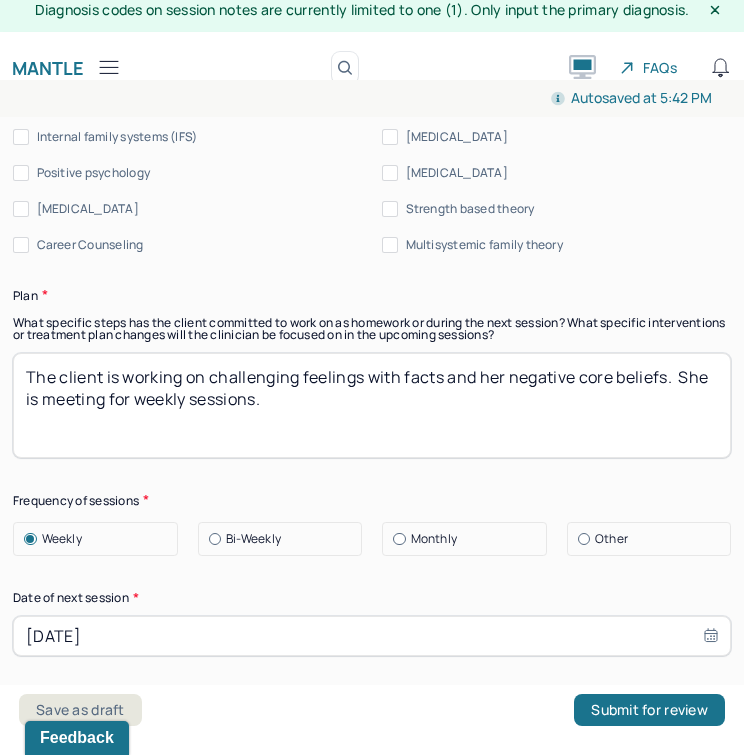 type on "The client struggles with body image, difficulty managing her appetite, and lack of control with food. She also struggles with self-esteem, anxiety, negative core beliefs of being inadequate, and self judgement. The client can benefit from CBT and DBT to work breaking negative thinking patterns and work on distress tolerance and interpersonal skills." 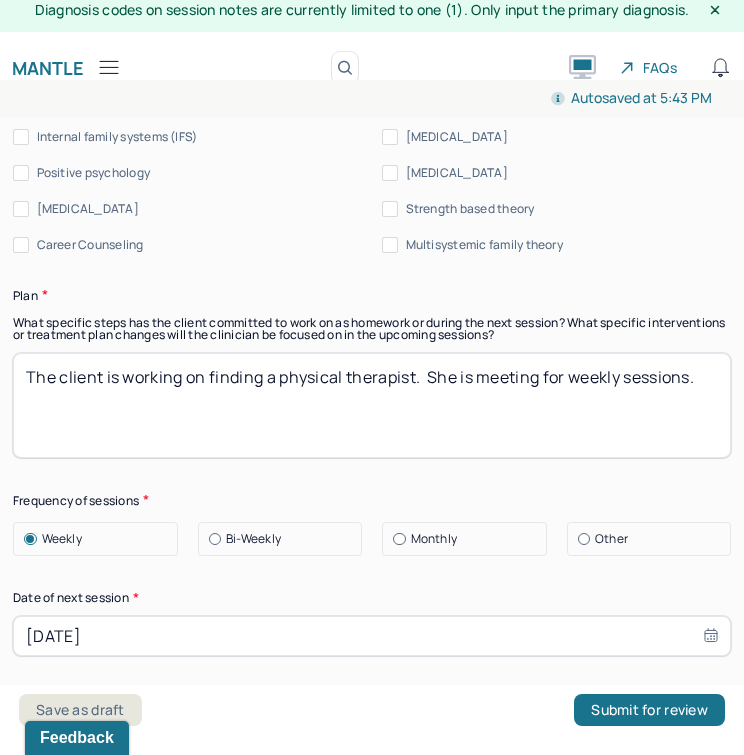 click on "The client is working on finding a phsycialt therapist.  She is meeting for weekly sessions." at bounding box center (372, 405) 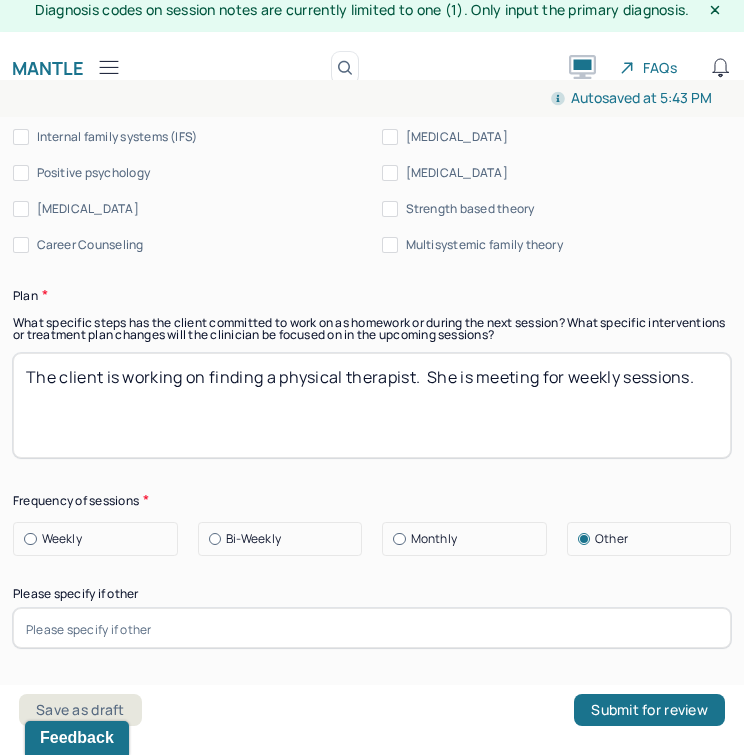 click at bounding box center (372, 628) 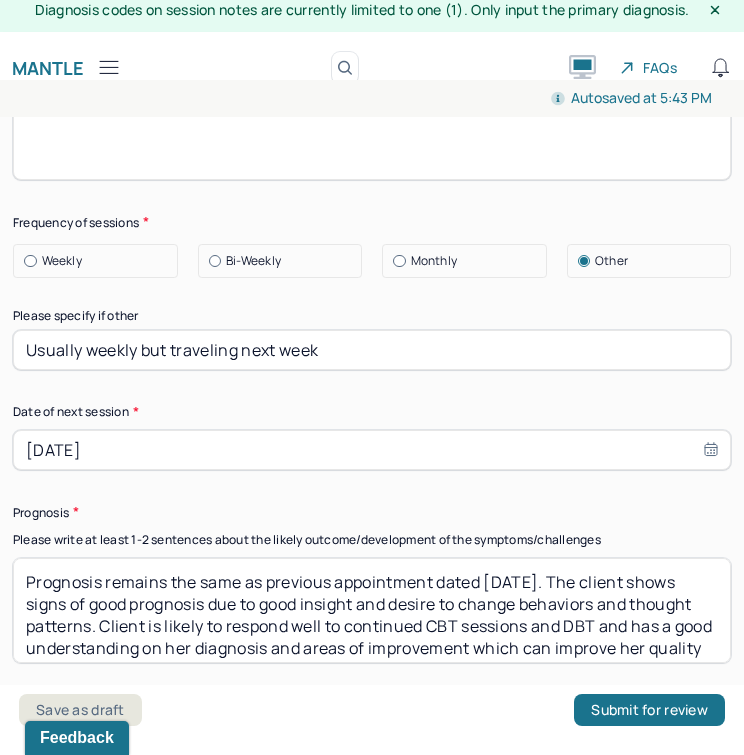 scroll, scrollTop: 3126, scrollLeft: 0, axis: vertical 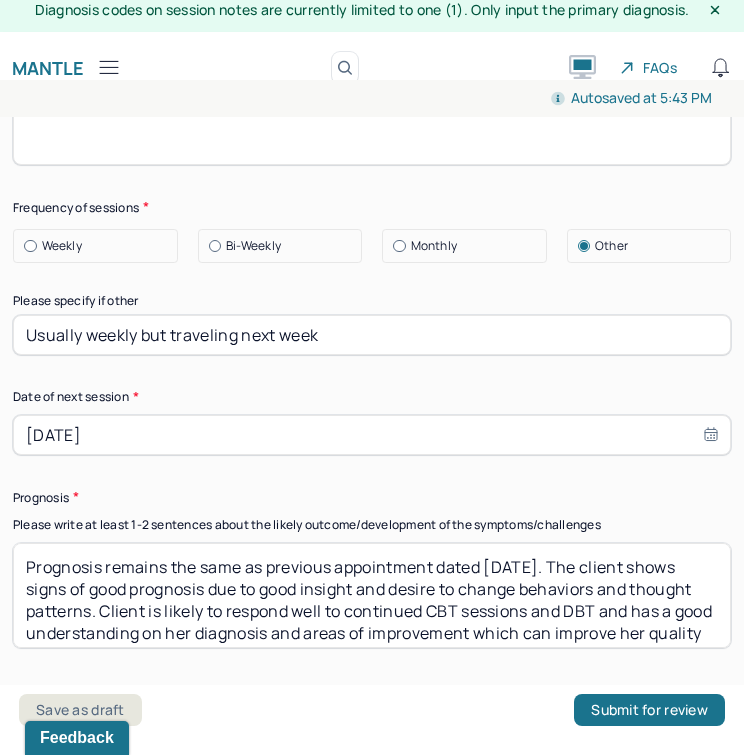 type on "Usually weekly but traveling next week" 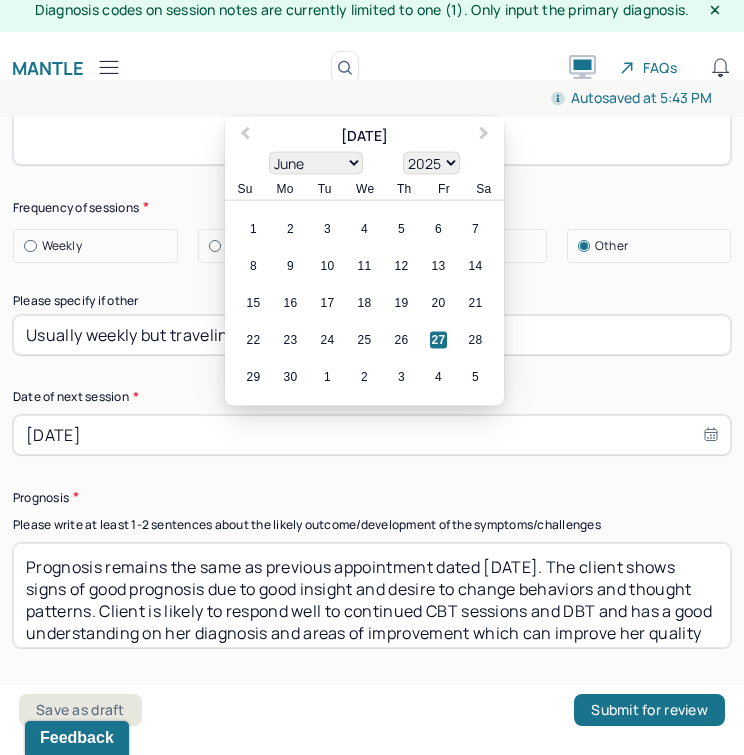 click on "[DATE]" at bounding box center [372, 435] 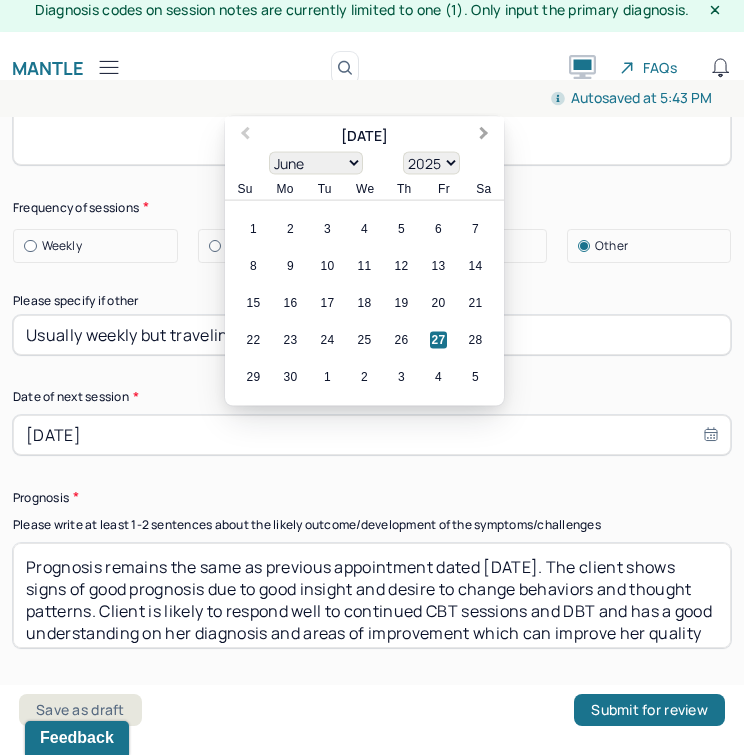 click on "Next Month" at bounding box center [486, 137] 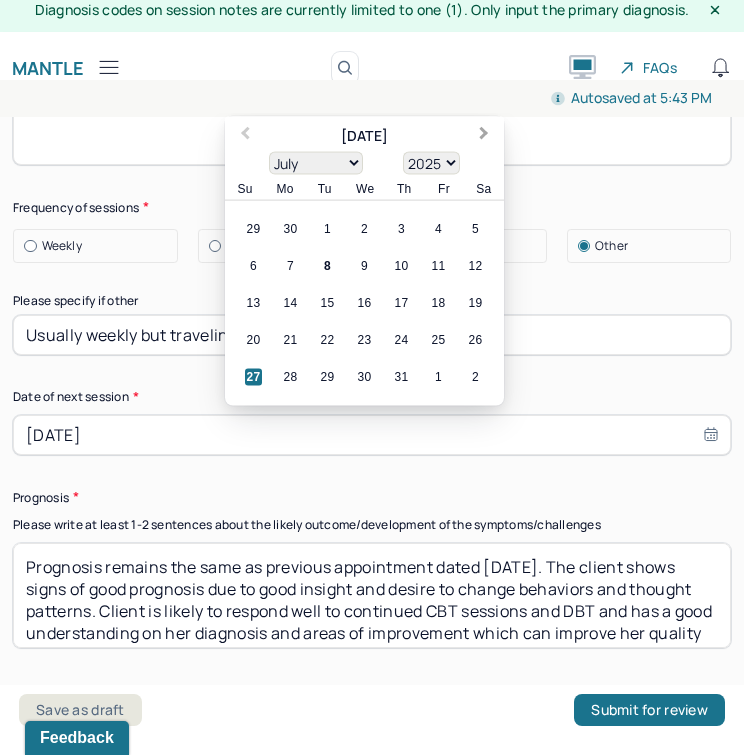 click on "Next Month" at bounding box center (486, 137) 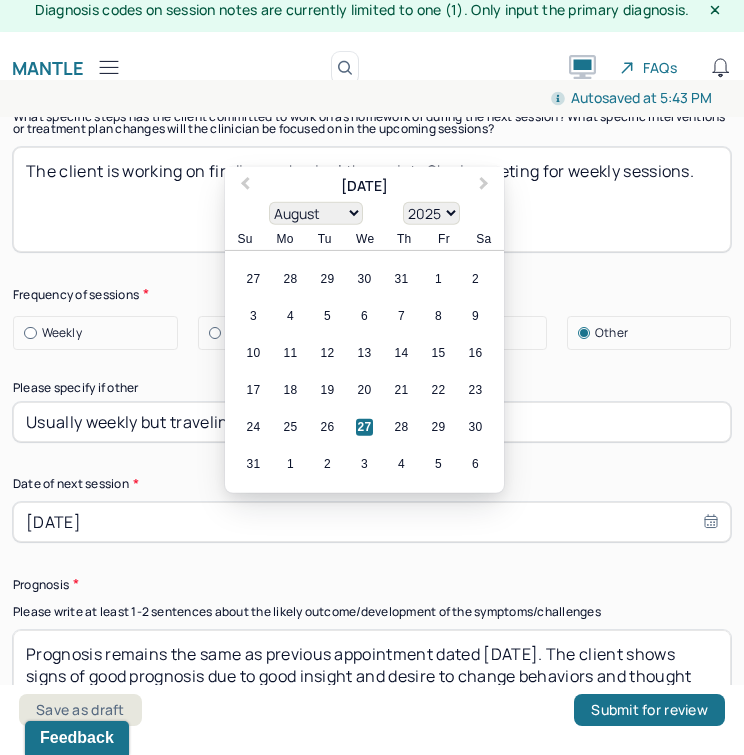 scroll, scrollTop: 3040, scrollLeft: 0, axis: vertical 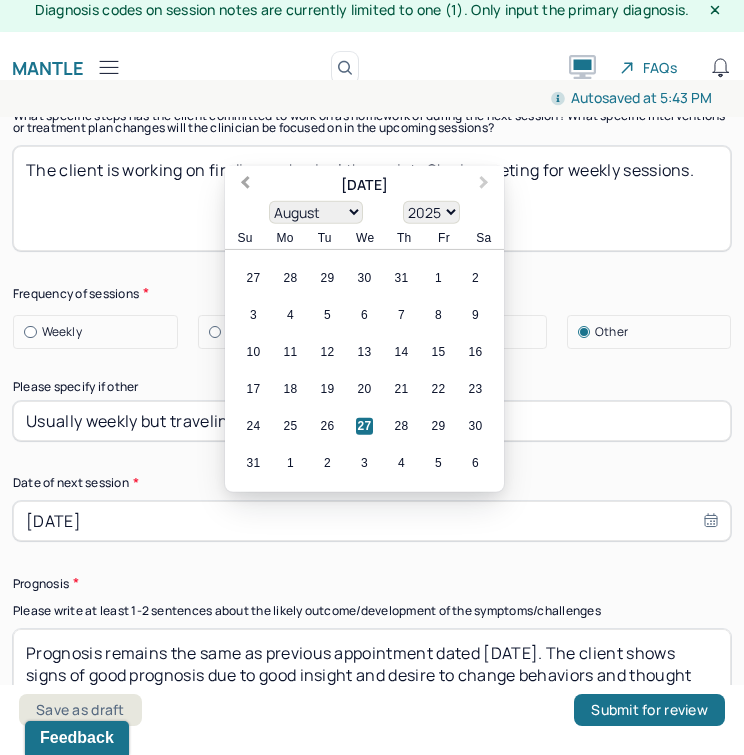 click on "Previous Month" at bounding box center [245, 185] 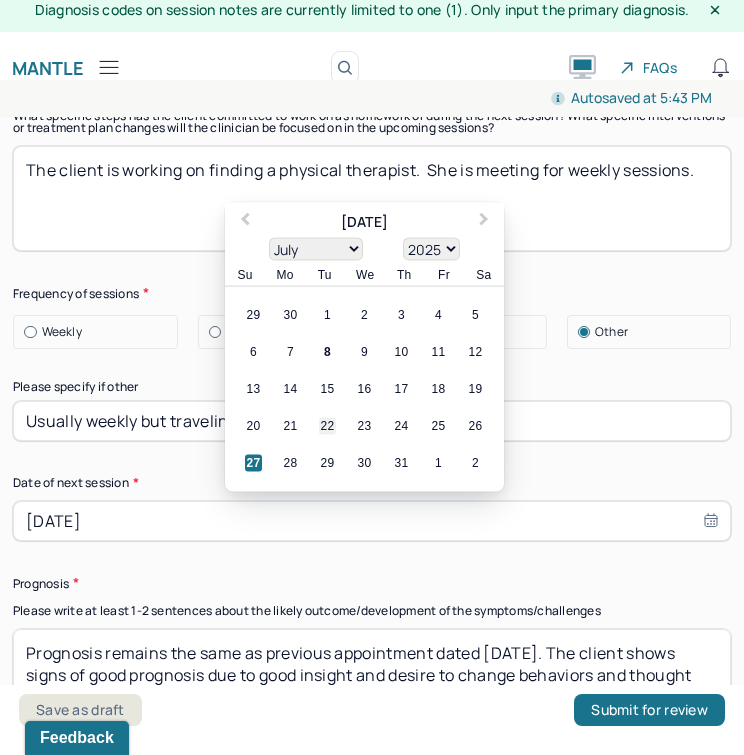 click on "22" at bounding box center [327, 425] 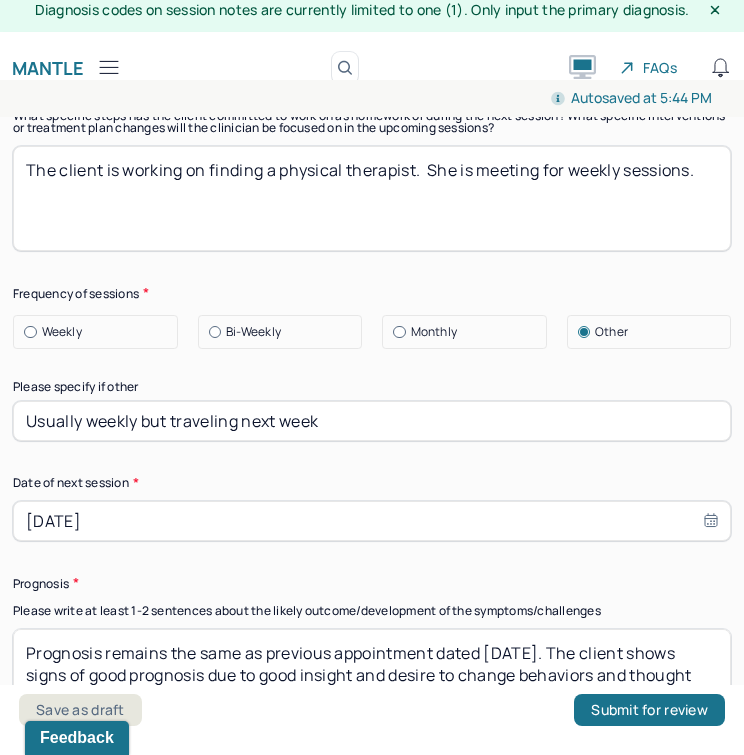 select on "6" 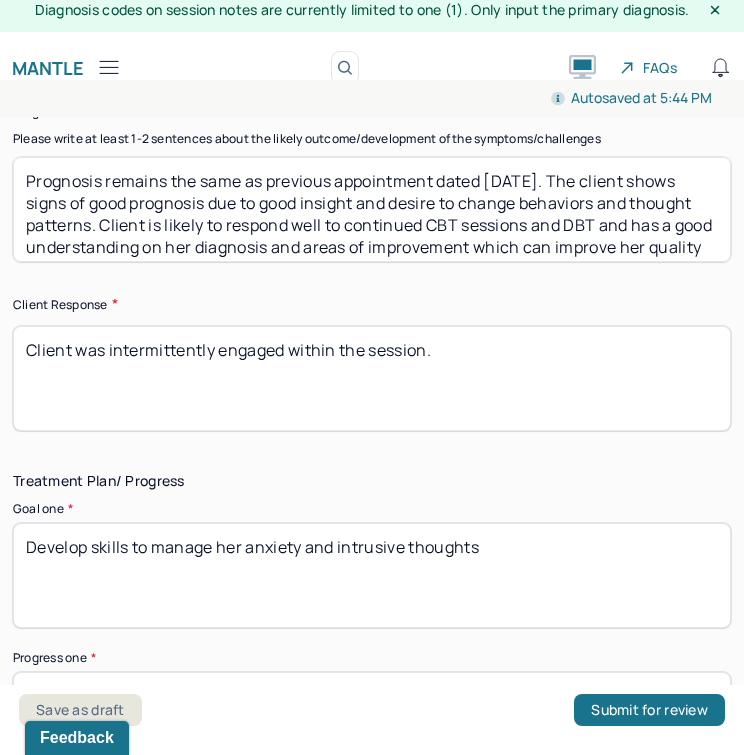 scroll, scrollTop: 3526, scrollLeft: 0, axis: vertical 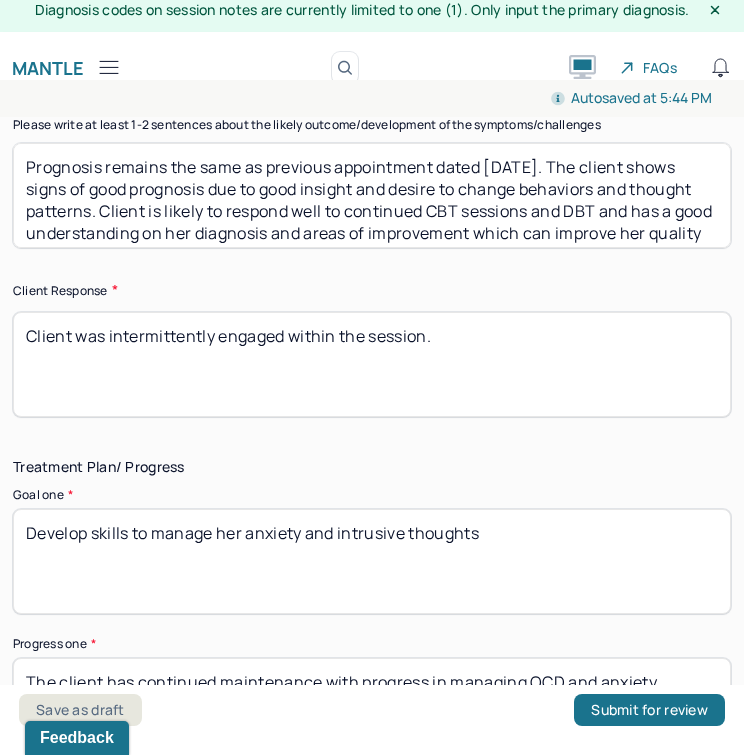 type on "Prognosis remains the same as previous appointment dated [DATE]. The client shows signs of good prognosis due to good insight and desire to change behaviors and thought patterns. Client is likely to respond well to continued CBT sessions and DBT and has a good understanding on her diagnosis and areas of improvement which can improve her quality of life." 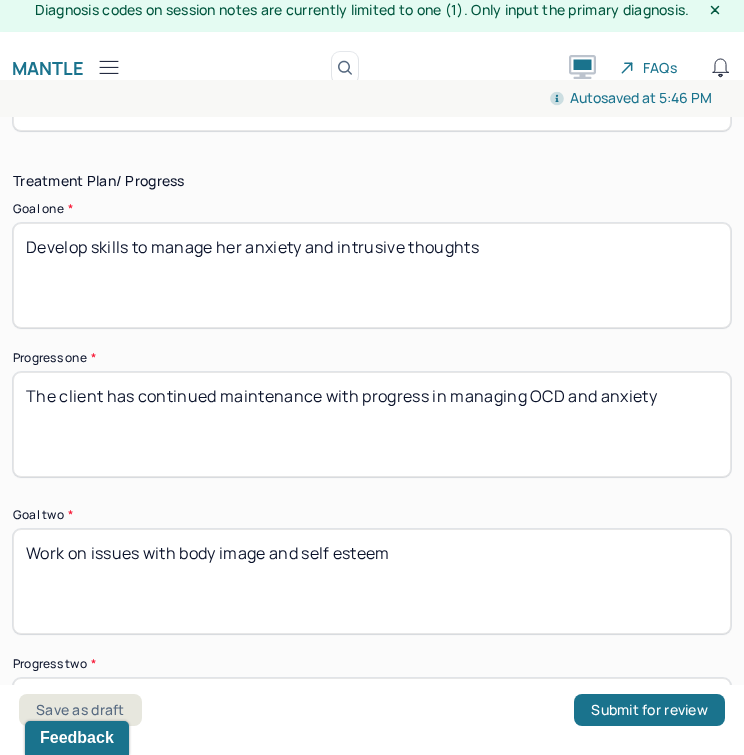 scroll, scrollTop: 3841, scrollLeft: 0, axis: vertical 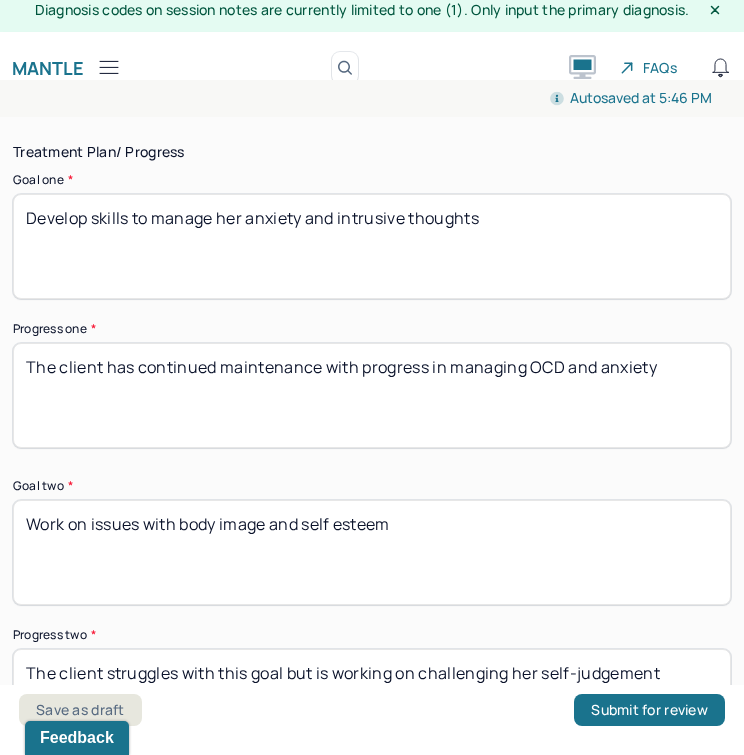 type on "Client was engaged and communicative throughout the session." 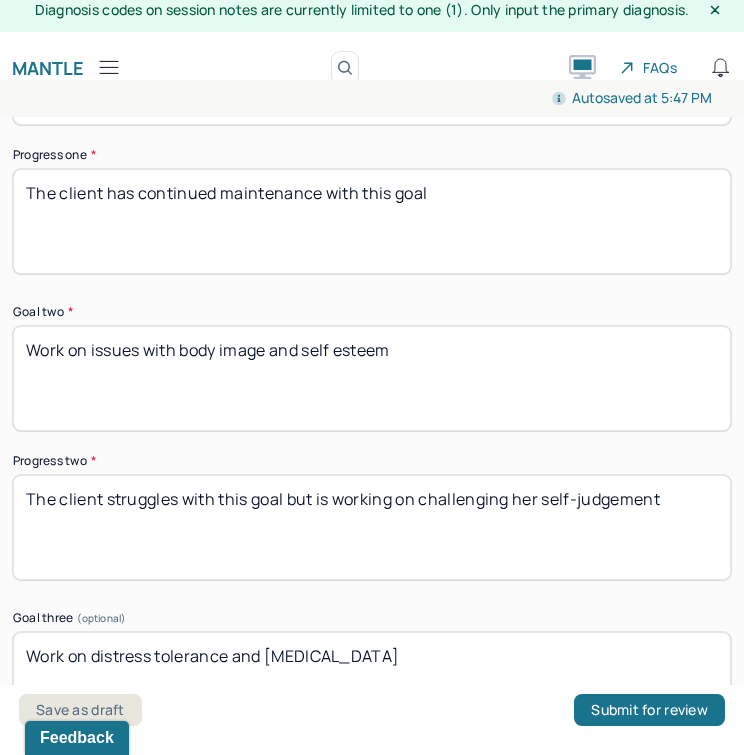 scroll, scrollTop: 4030, scrollLeft: 0, axis: vertical 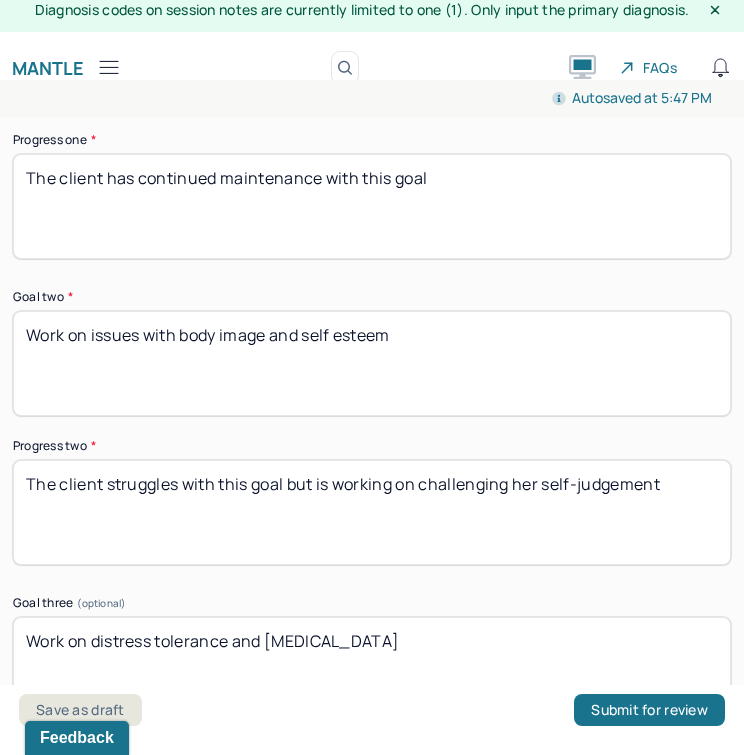 type on "The client has continued maintenance with this goal" 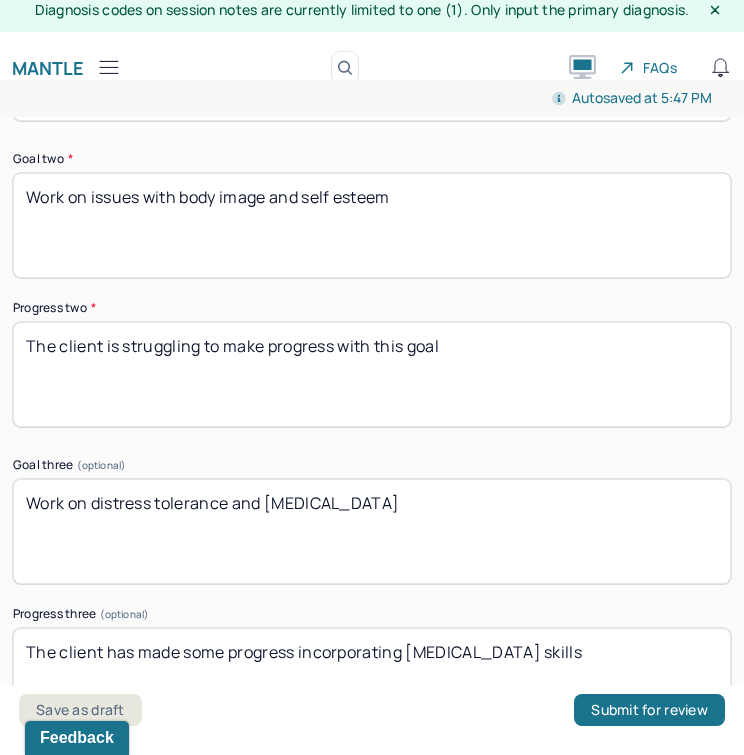 scroll, scrollTop: 4244, scrollLeft: 0, axis: vertical 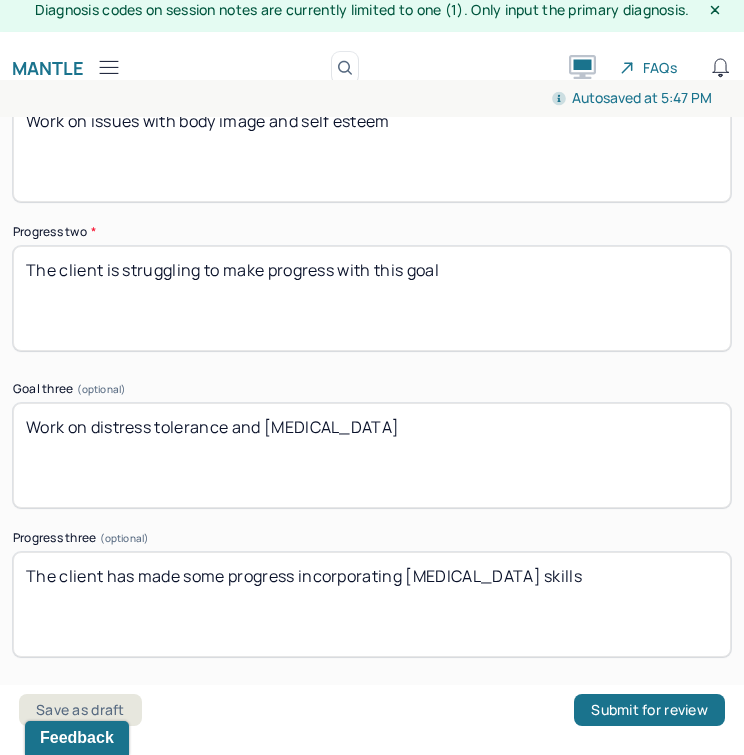 type on "The client is struggling to make progress with this goal" 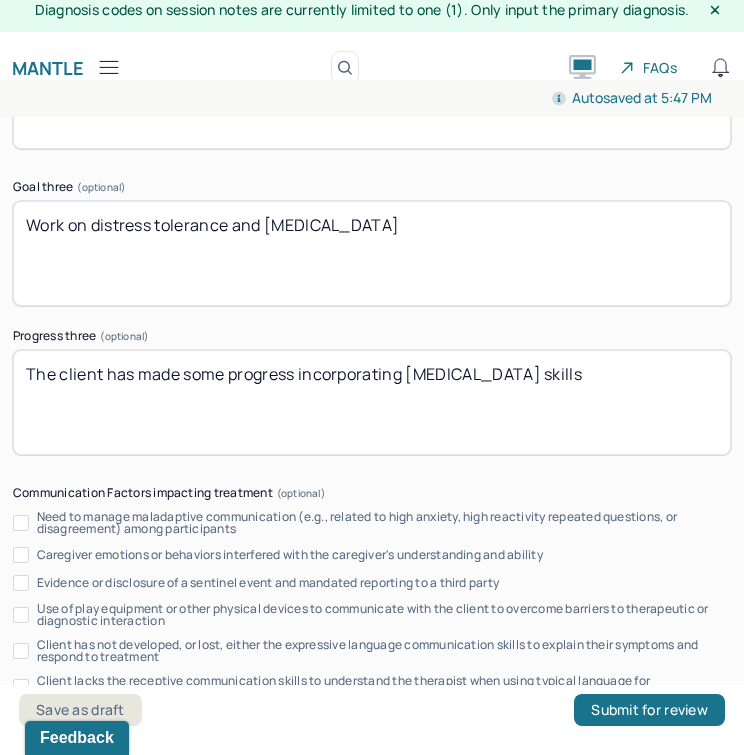 scroll, scrollTop: 4478, scrollLeft: 0, axis: vertical 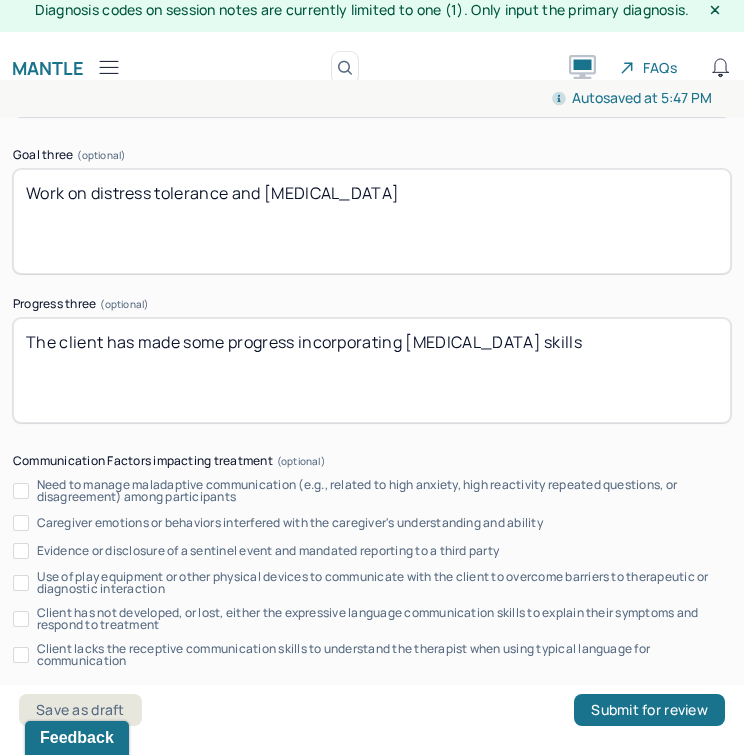 click on "The client has made some progress incorporating [MEDICAL_DATA] skills" at bounding box center [372, 370] 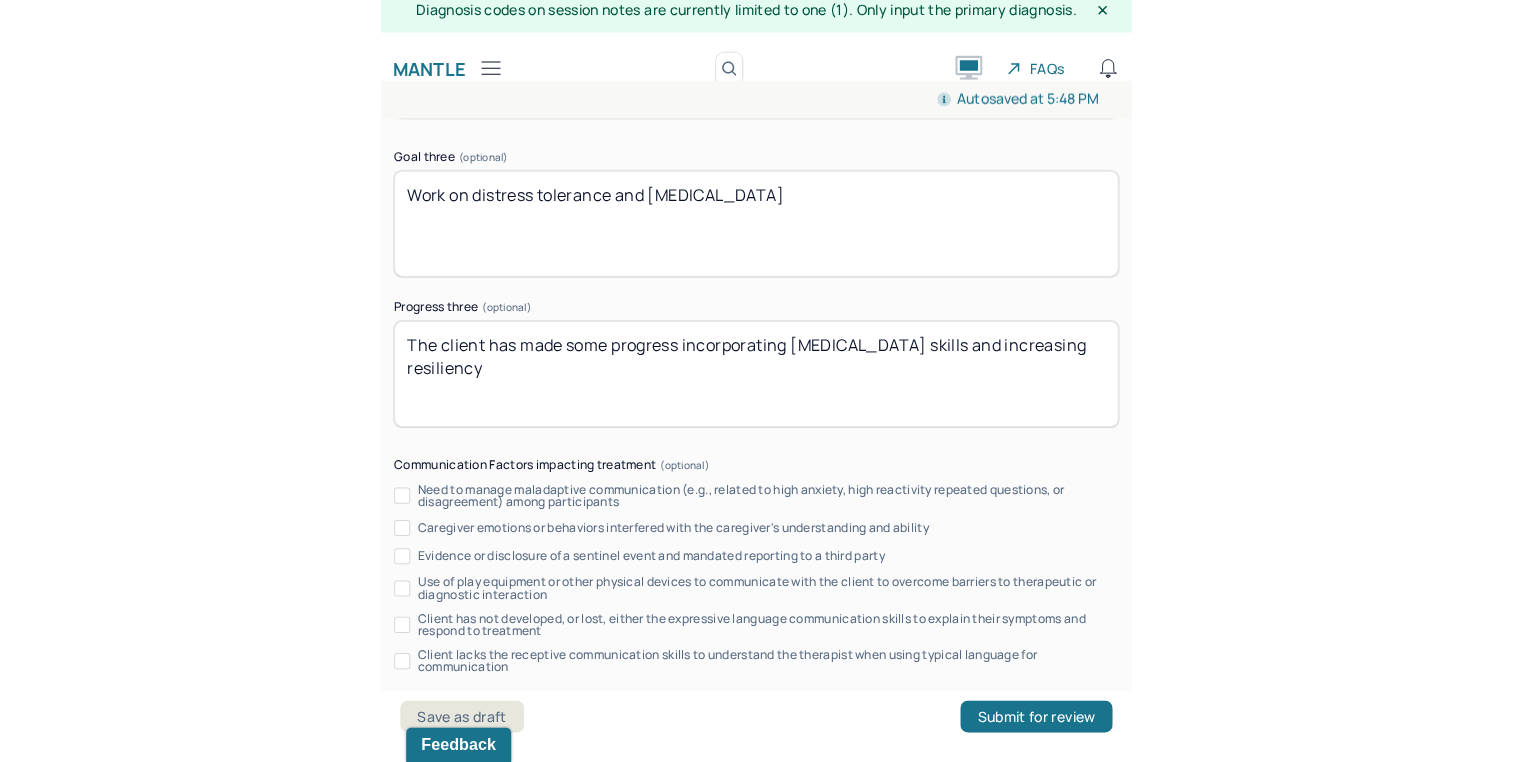 scroll, scrollTop: 0, scrollLeft: 0, axis: both 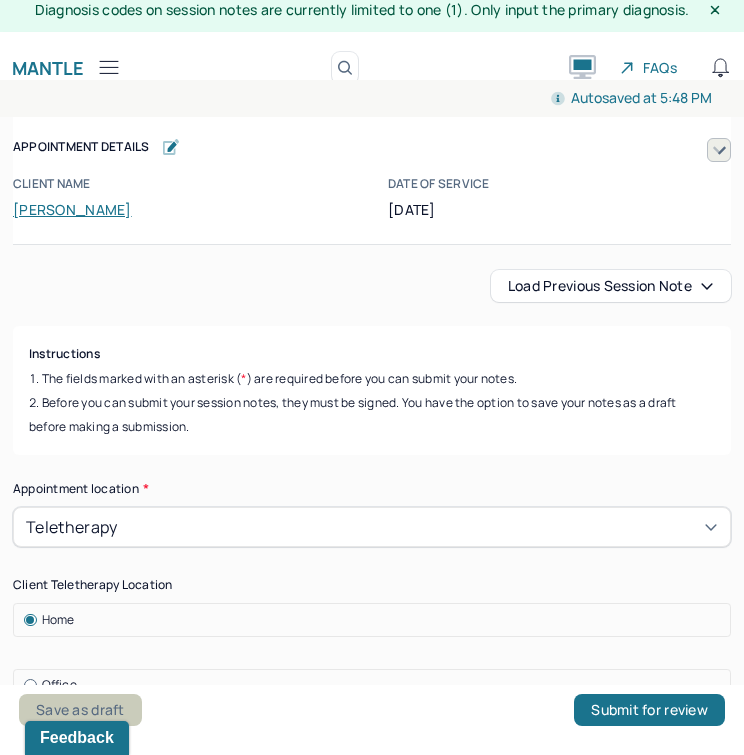 type on "The client has made some progress incorporating [MEDICAL_DATA] skills and increasing resiliency" 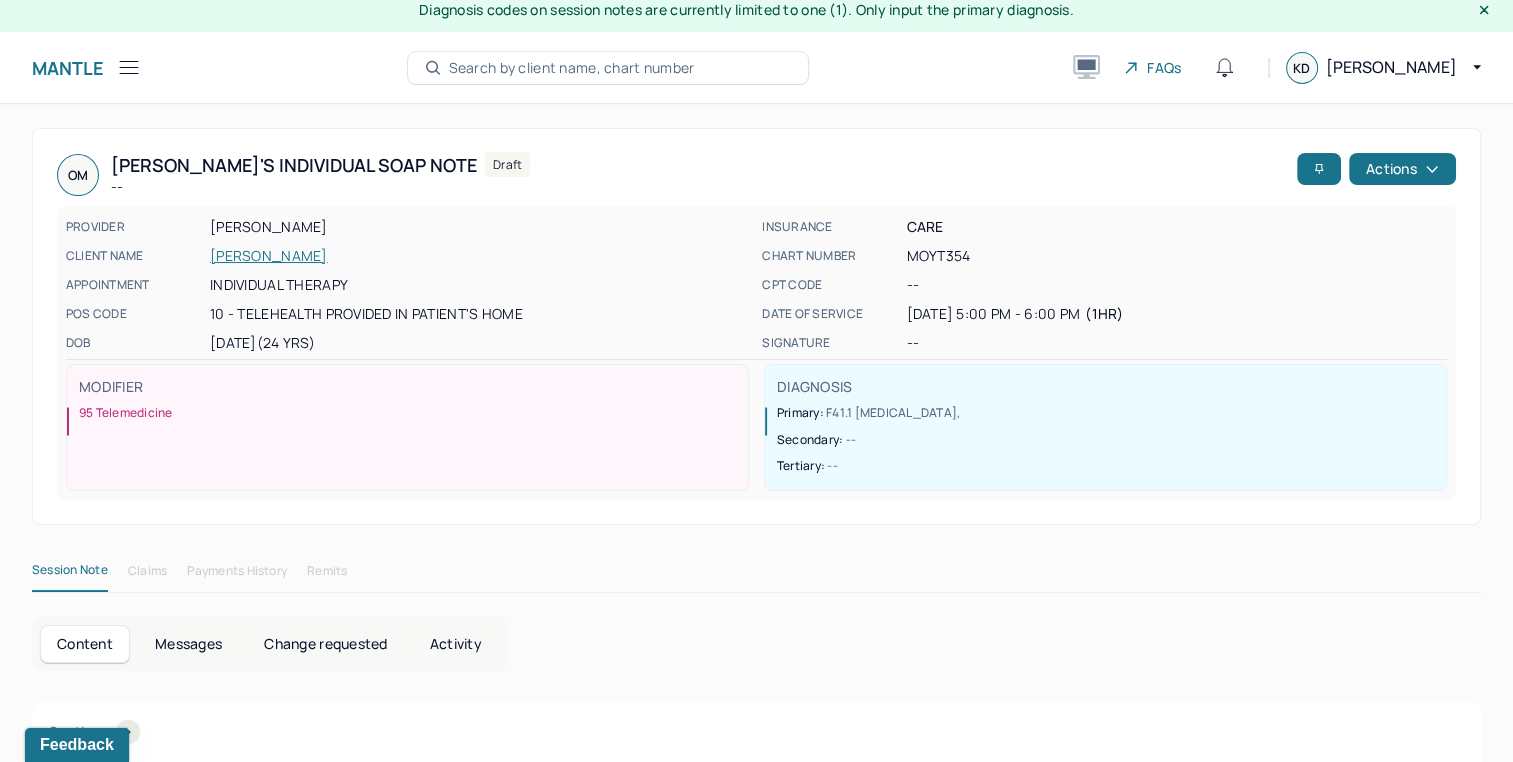 click on "Mantle     Note   Search by client name, chart number     FAQs     [PERSON_NAME] [PERSON_NAME]" at bounding box center (756, 68) 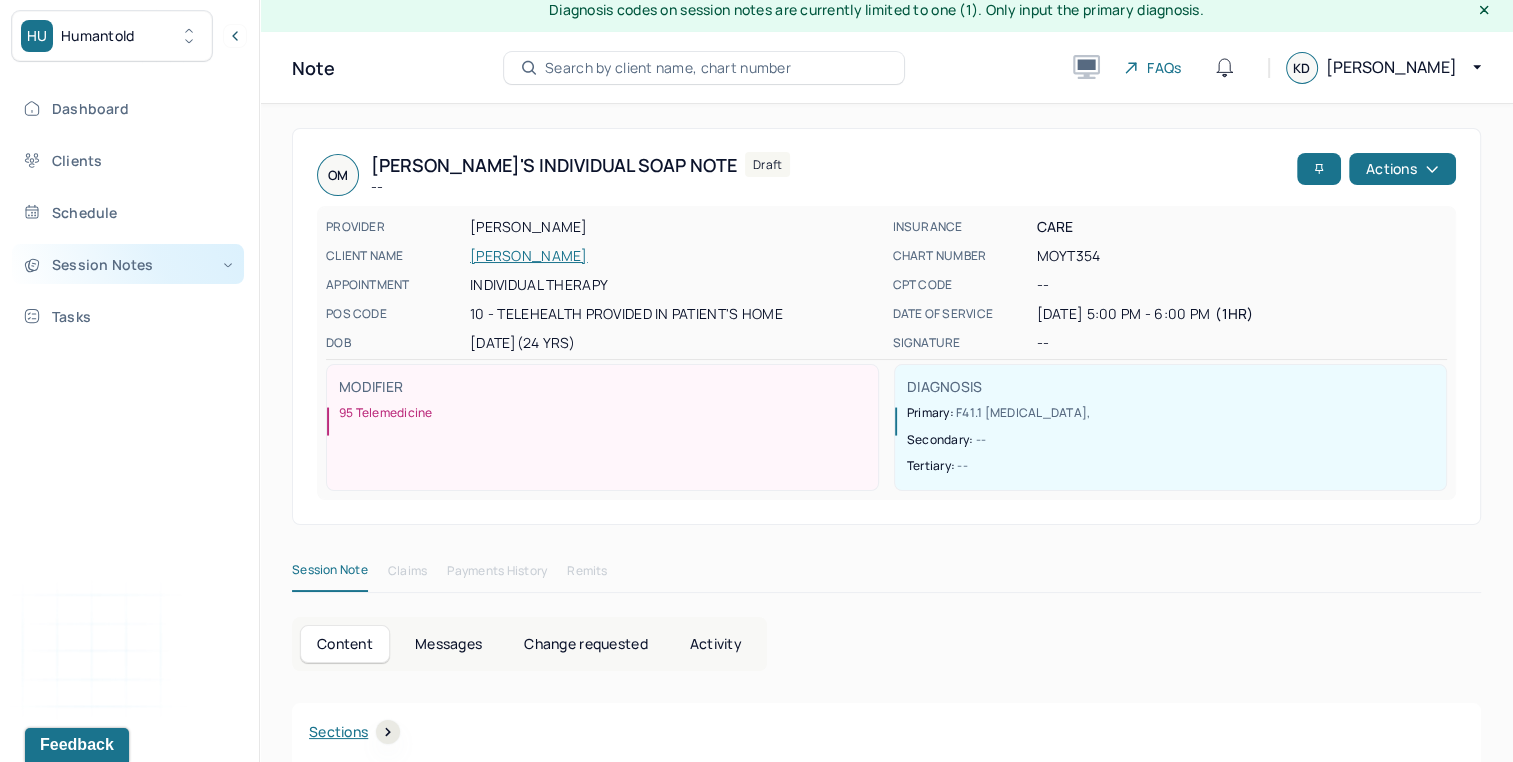 click on "Session Notes" at bounding box center [128, 264] 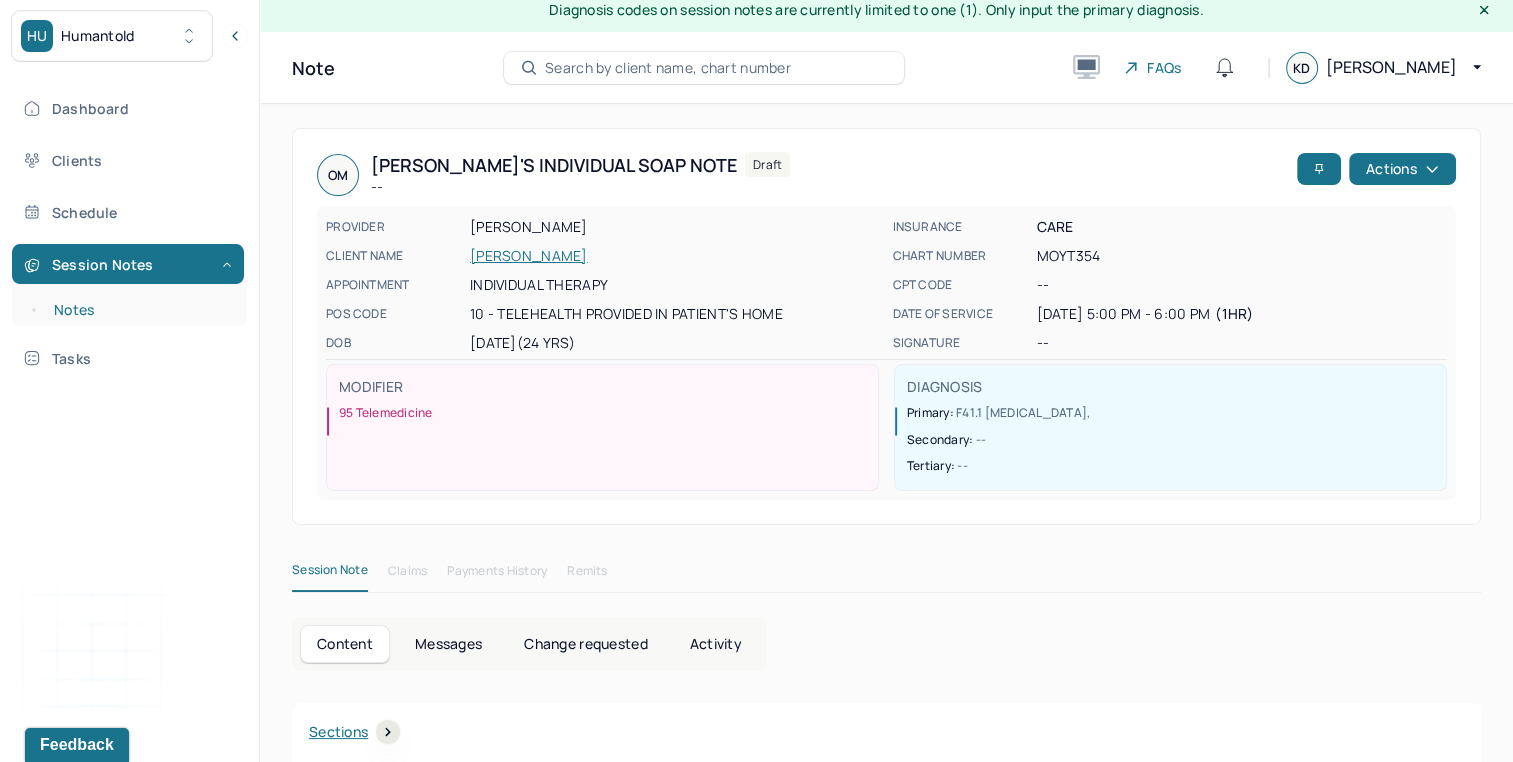 click on "Notes" at bounding box center (139, 310) 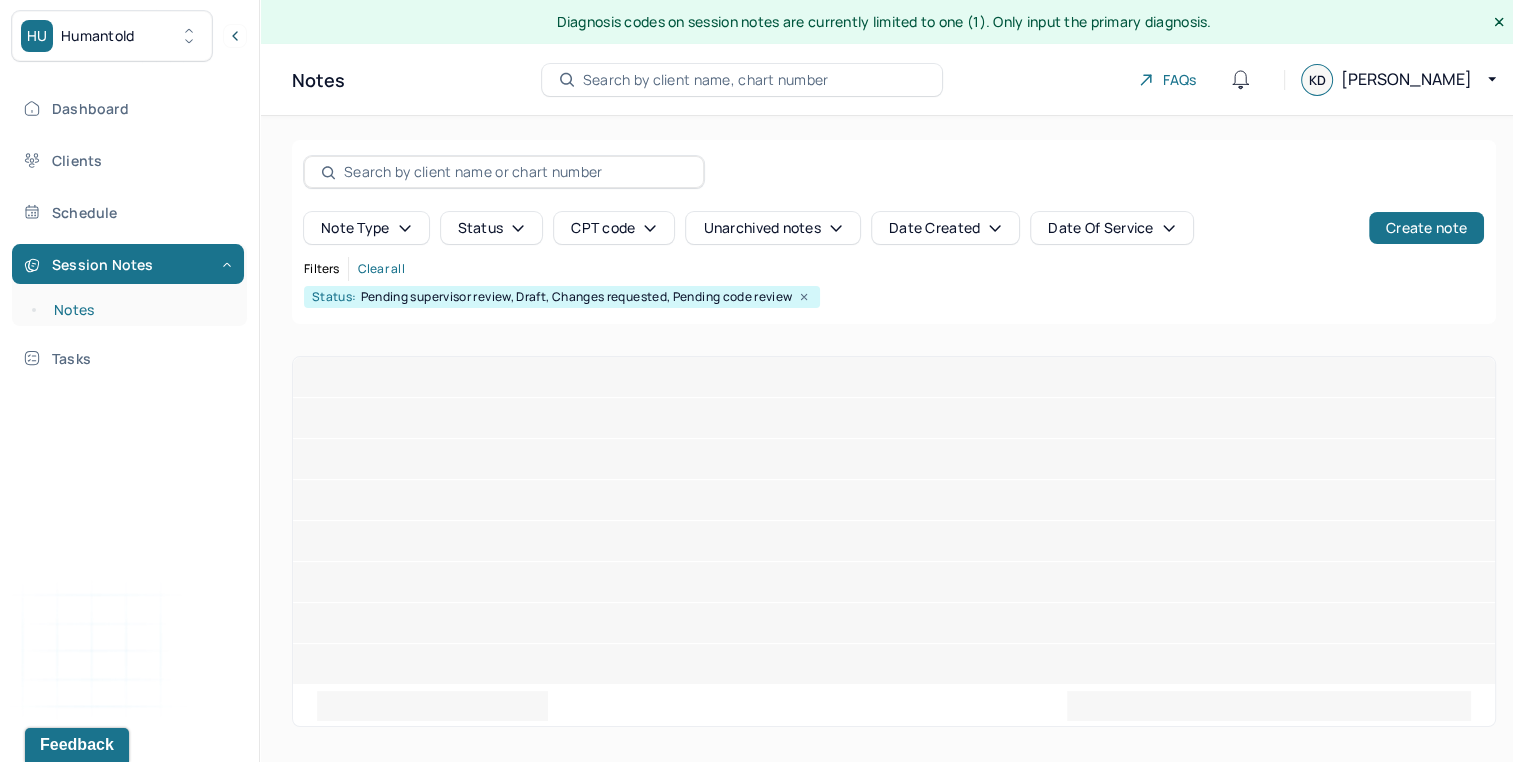 scroll, scrollTop: 0, scrollLeft: 0, axis: both 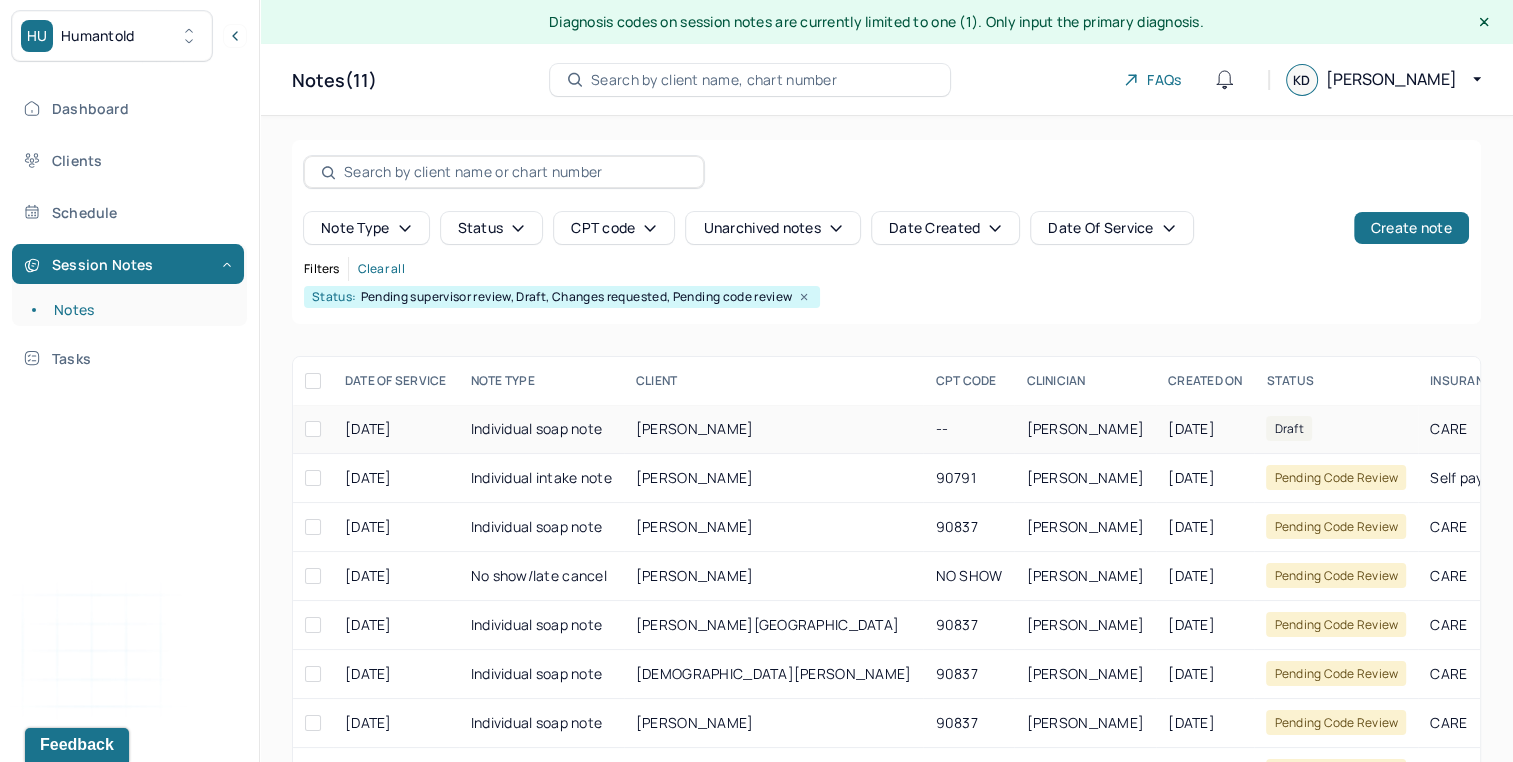 click on "Individual soap note" at bounding box center [541, 429] 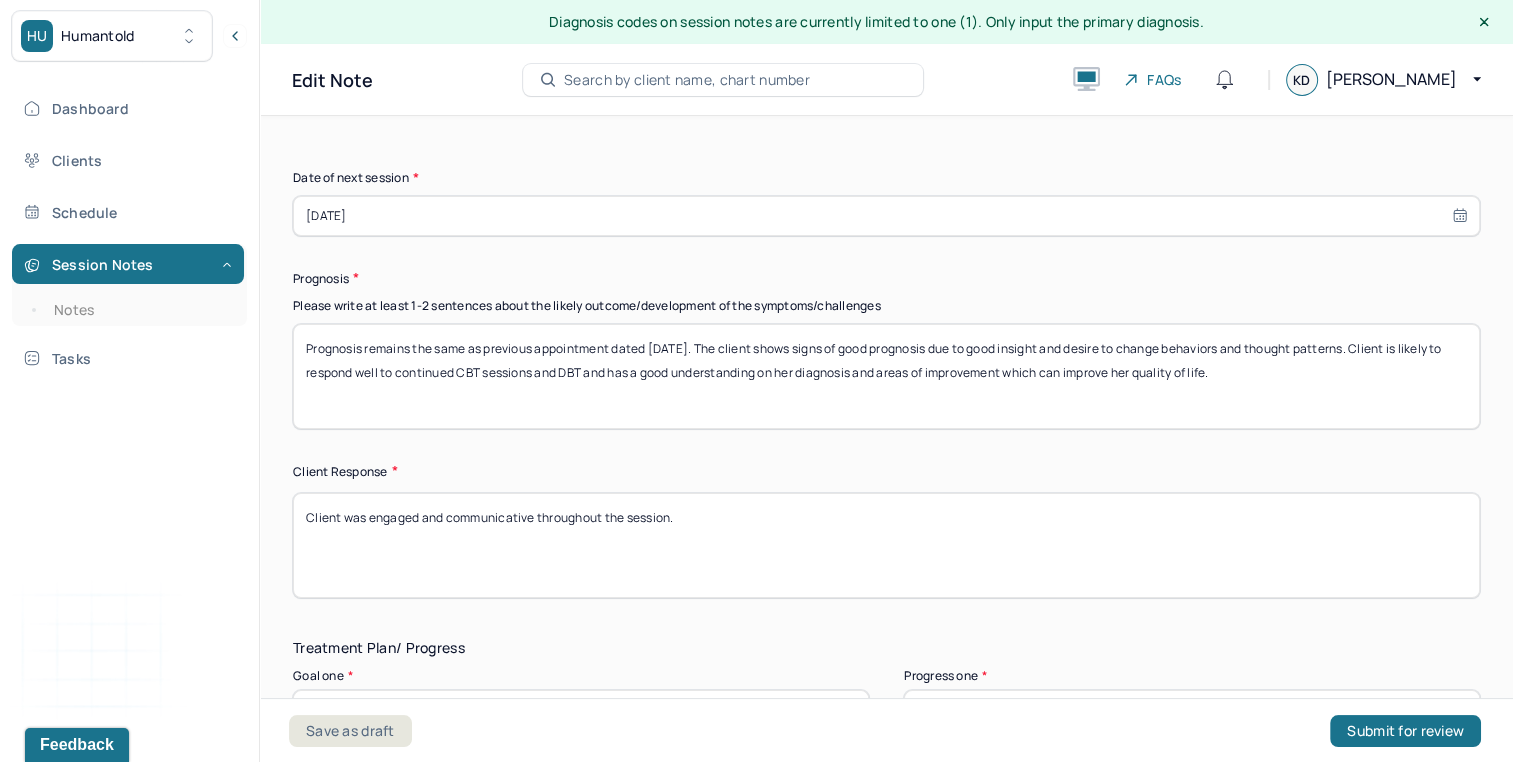 scroll, scrollTop: 2962, scrollLeft: 0, axis: vertical 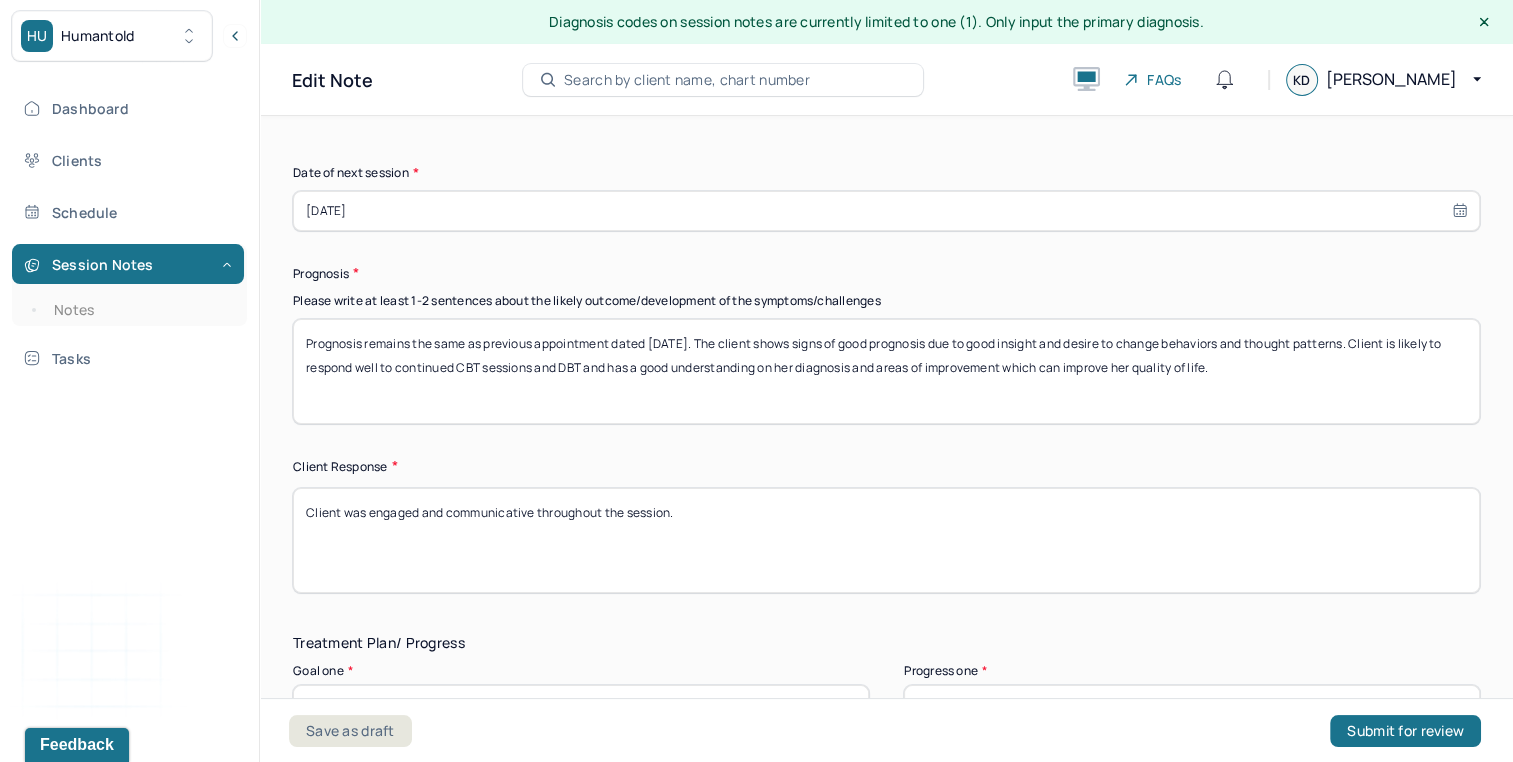 click on "[DATE]" at bounding box center [886, 211] 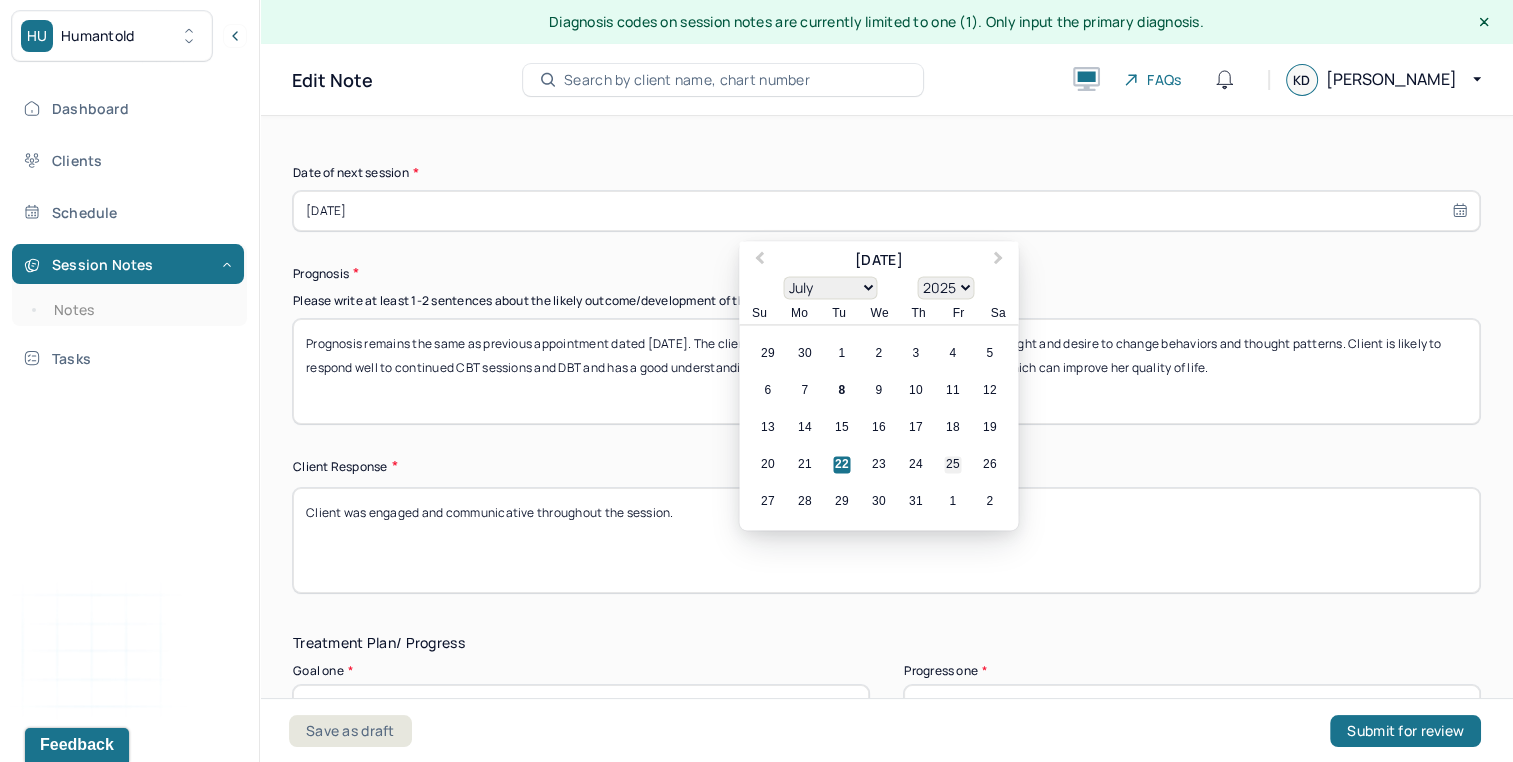 click on "25" at bounding box center [952, 464] 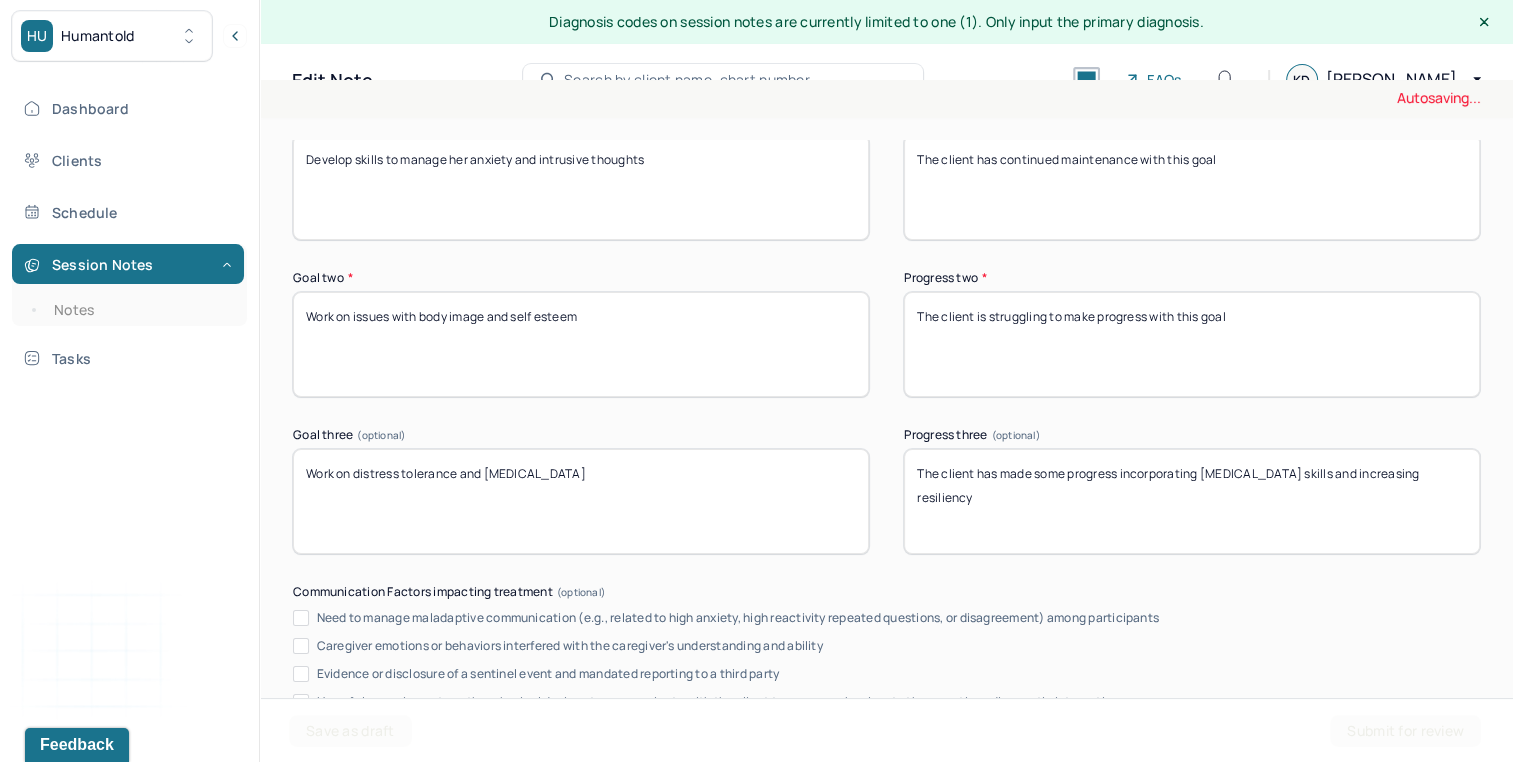 scroll, scrollTop: 3980, scrollLeft: 0, axis: vertical 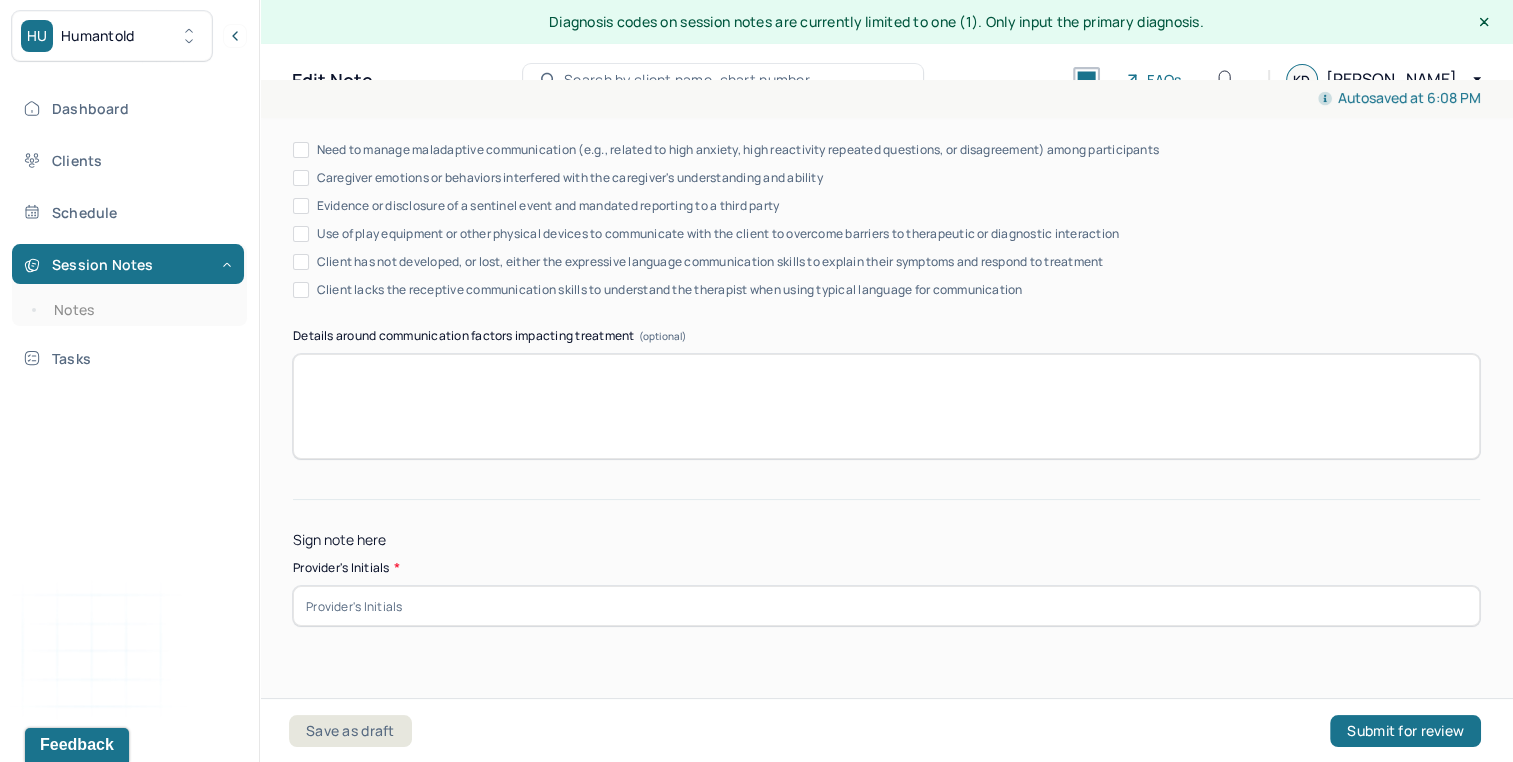 click on "Instructions The fields marked with an asterisk ( * ) are required before you can submit your notes. Before you can submit your session notes, they must be signed. You have the option to save your notes as a draft before making a submission. Appointment location * Teletherapy Client Teletherapy Location Home Office Other Provider Teletherapy Location Home Office Other Consent was received for the teletherapy session The teletherapy session was conducted via video Primary diagnosis * F41.1 [MEDICAL_DATA] Secondary diagnosis (optional) Secondary diagnosis Tertiary diagnosis (optional) Tertiary diagnosis Emotional / Behavioural symptoms demonstrated * The client is struggling with [MEDICAL_DATA]  Causing * Maladaptive Functioning Intention for Session * Encourage personality growth and minimize maladaptive functioning Session Note Subjective Objective How did they present themselves? Was there nervous talking or lack of eye contact? Assessment Therapy Intervention Techniques Trauma-focused CBT EDMR" at bounding box center (886, -1388) 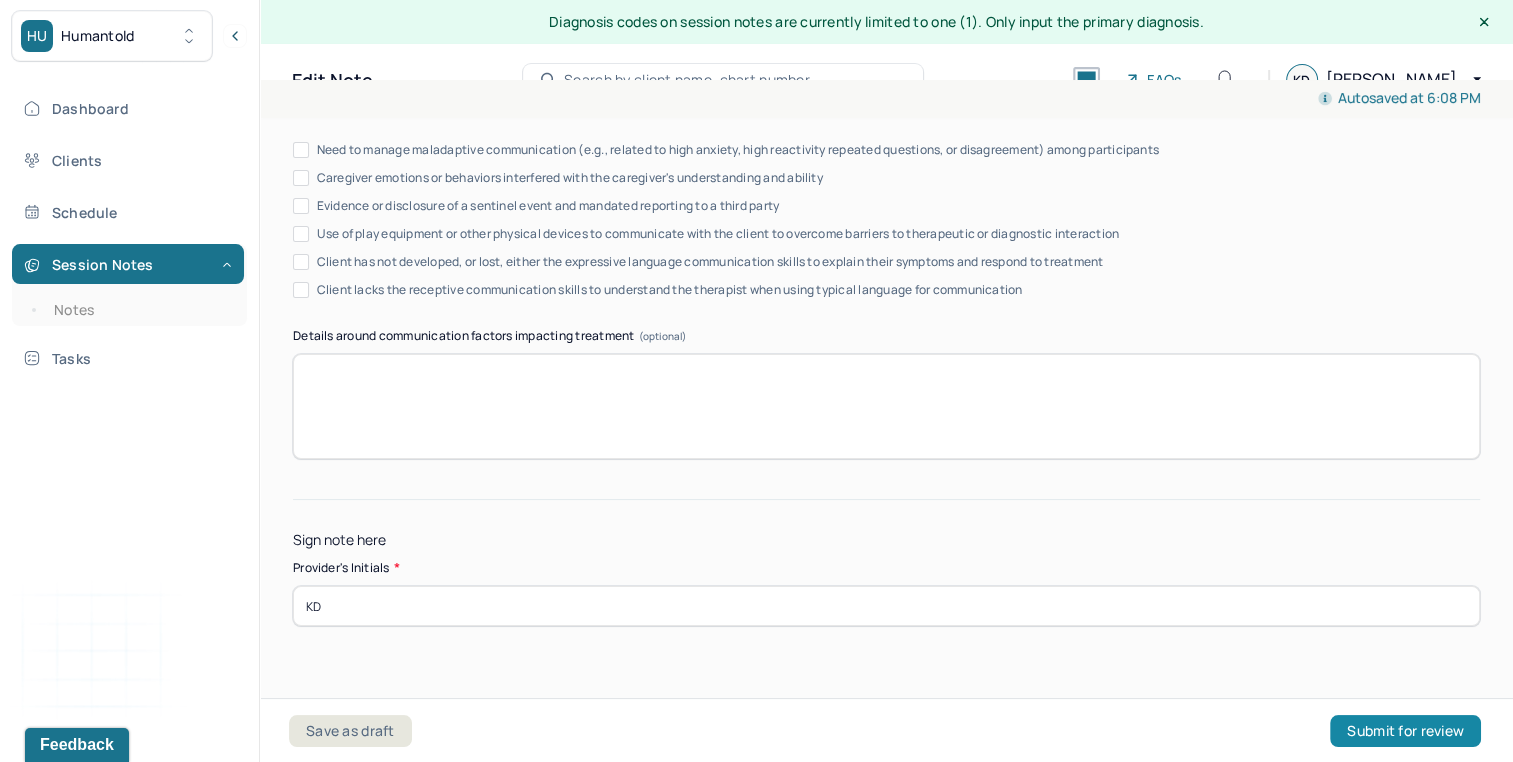 type on "KD" 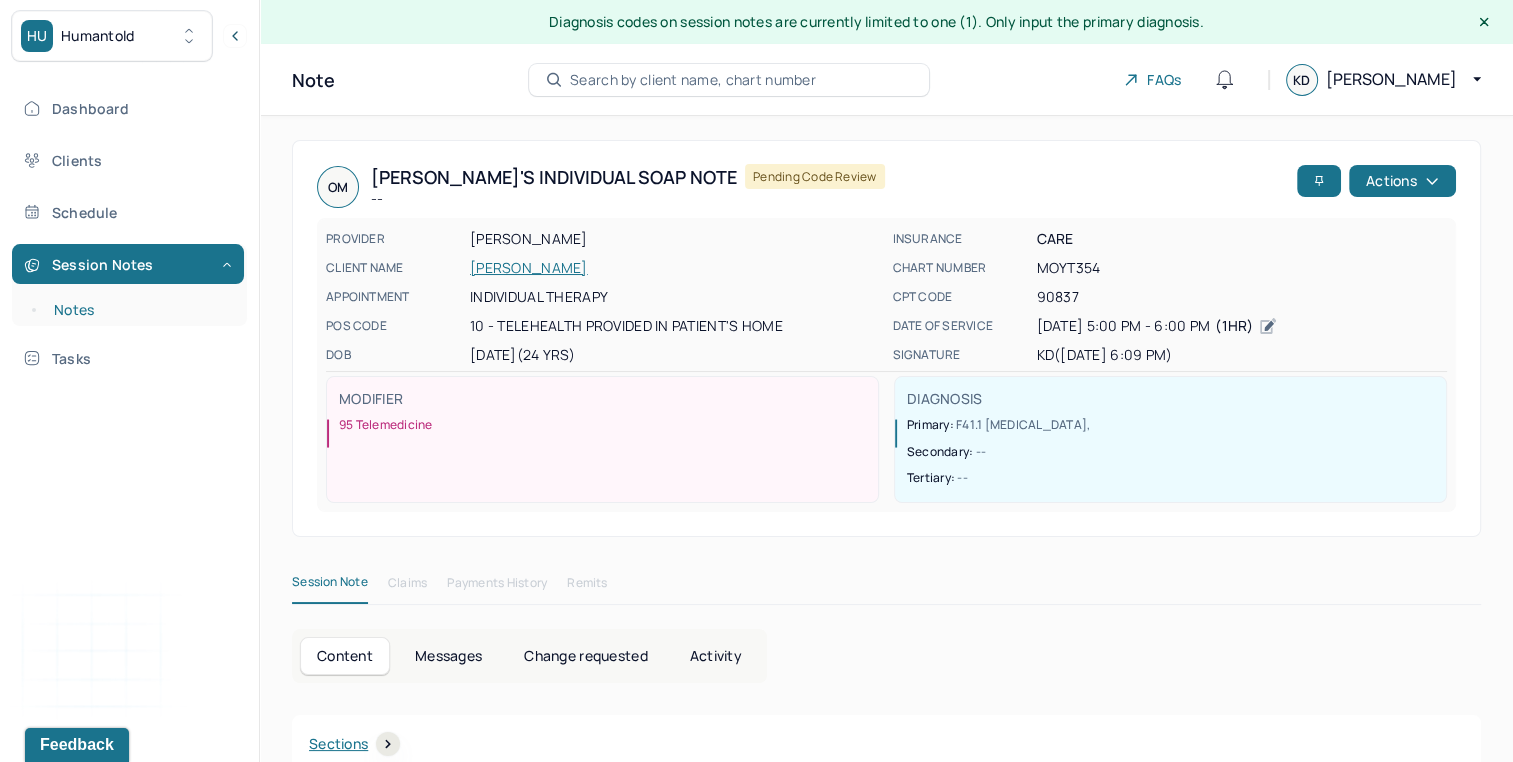 click on "Notes" at bounding box center (139, 310) 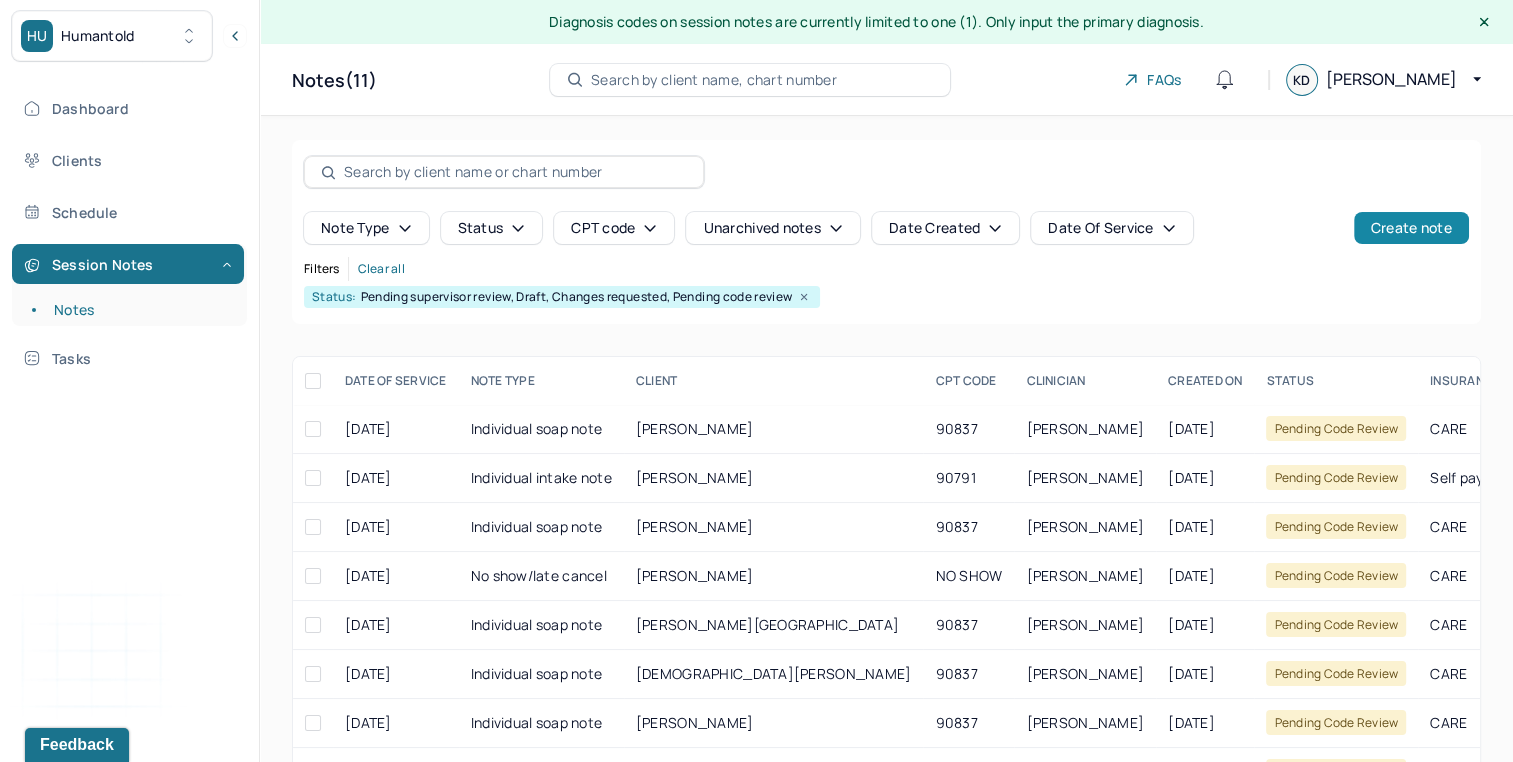 click on "Create note" at bounding box center (1411, 228) 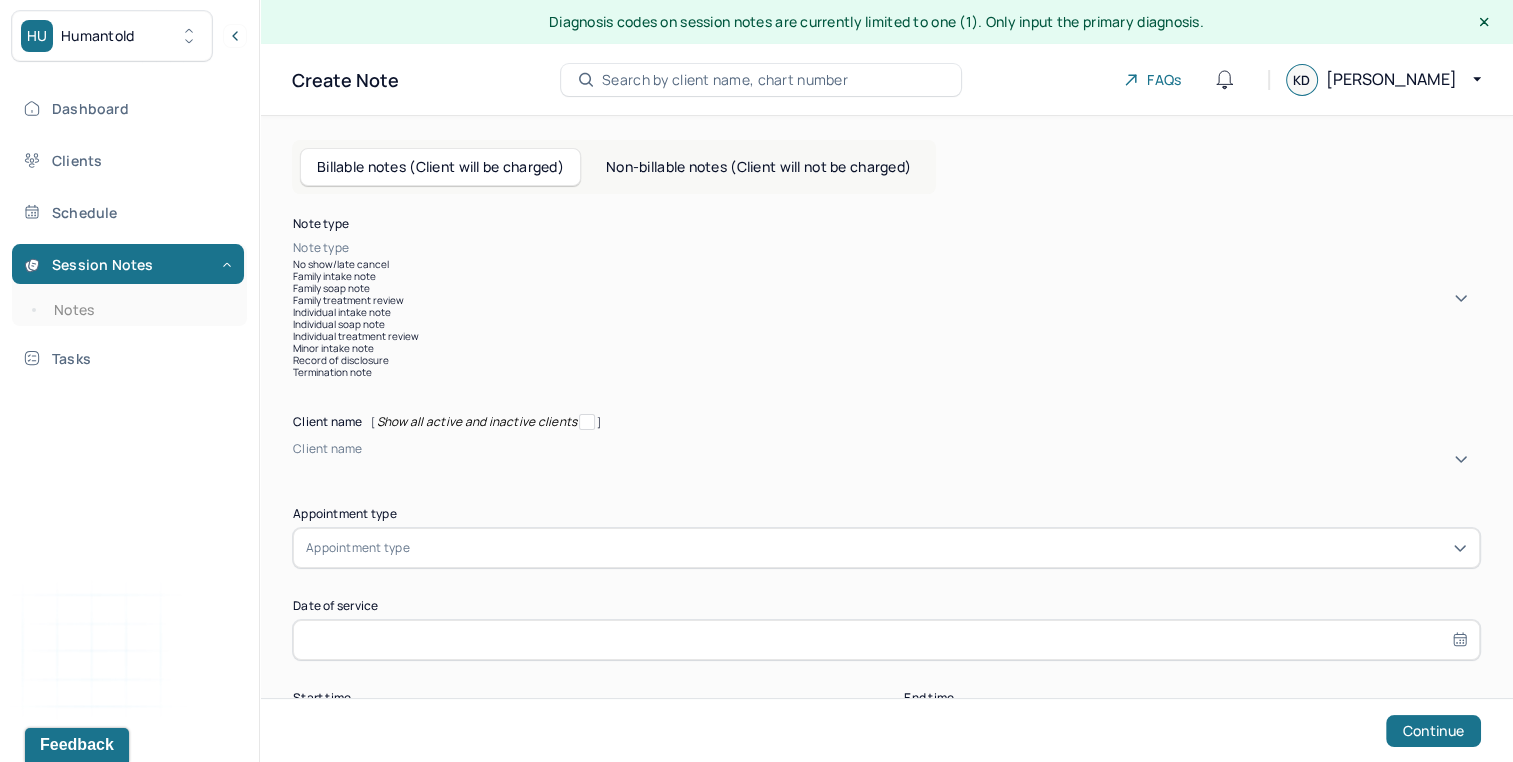 click at bounding box center [916, 248] 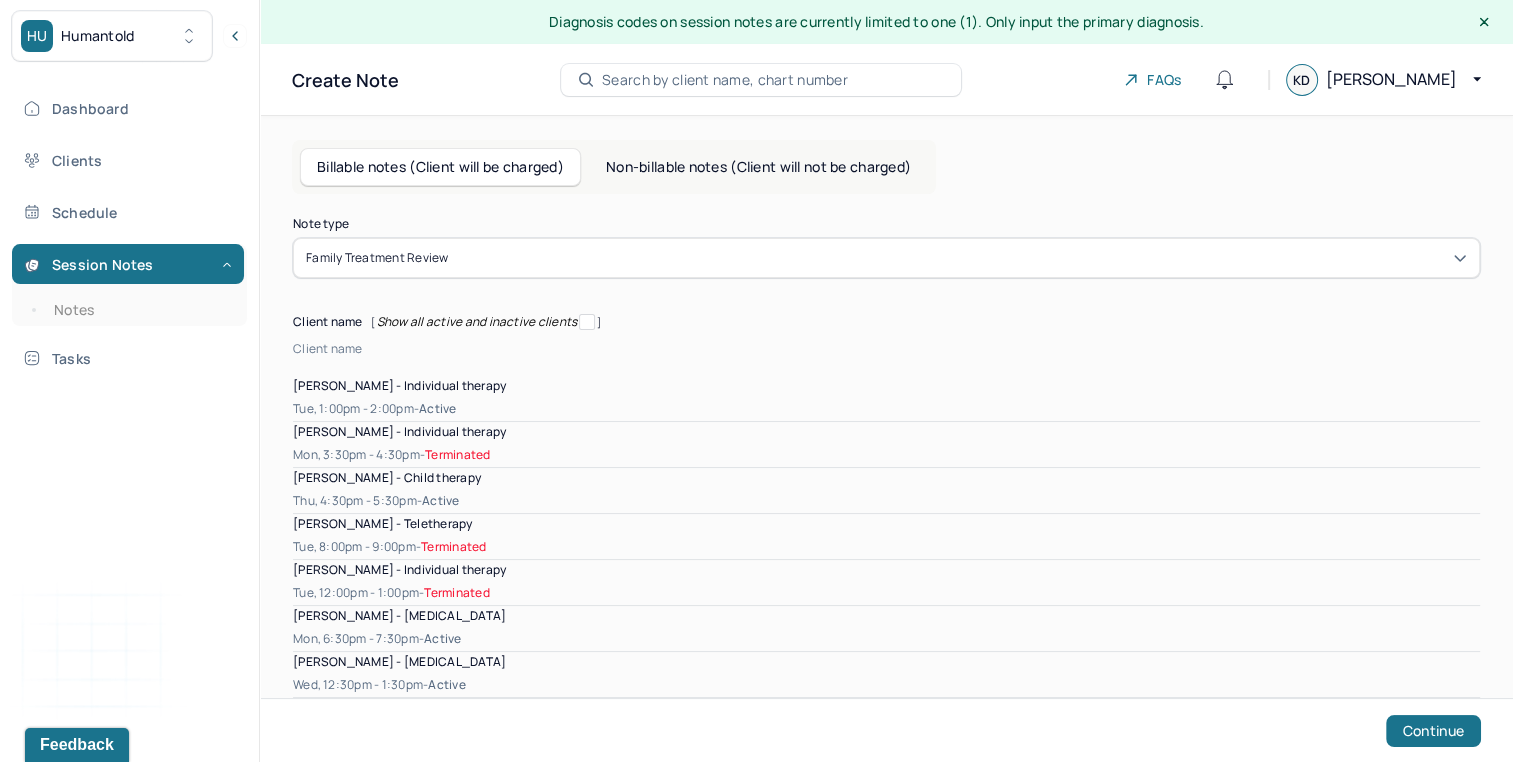 click at bounding box center [296, 366] 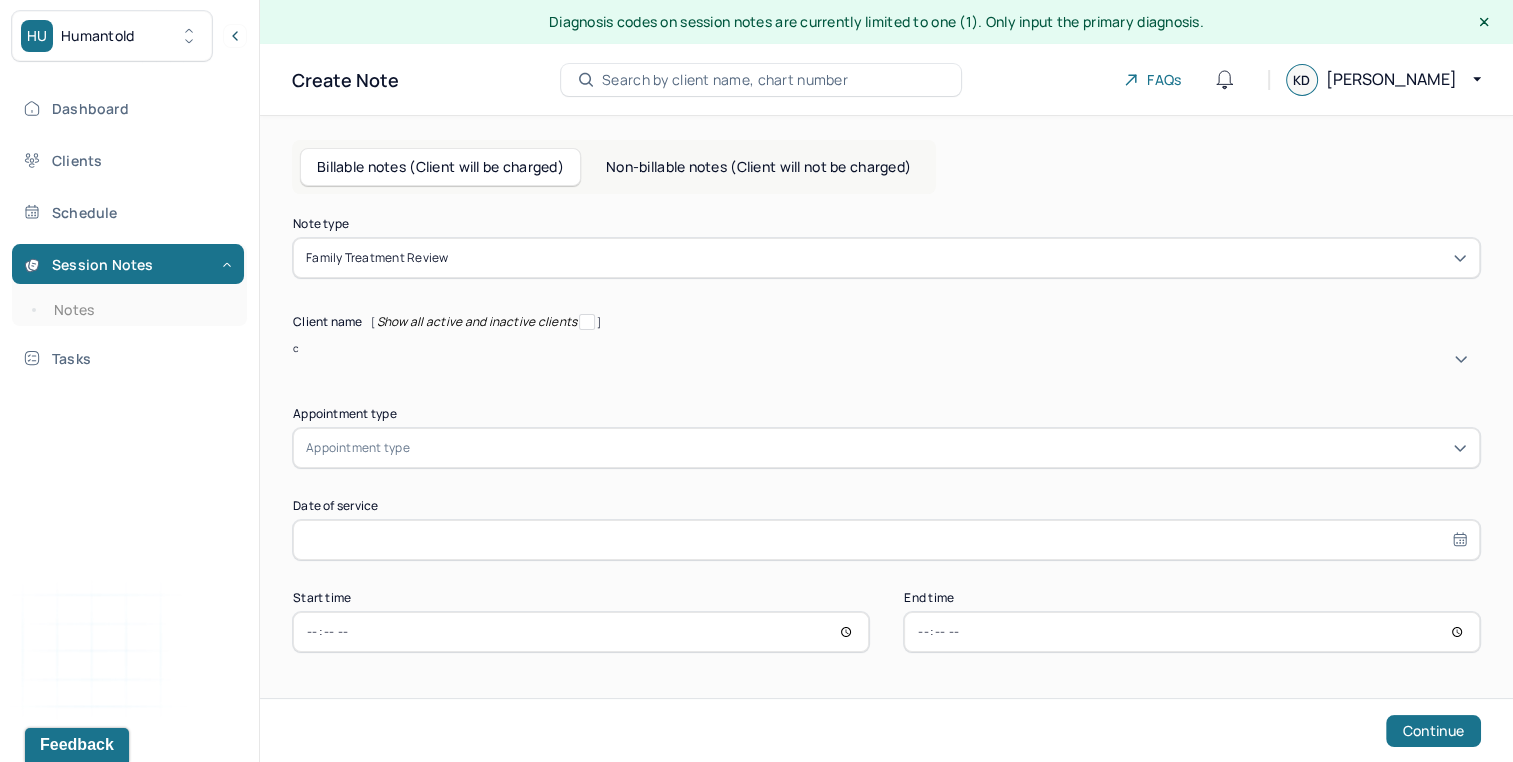 type on "cl" 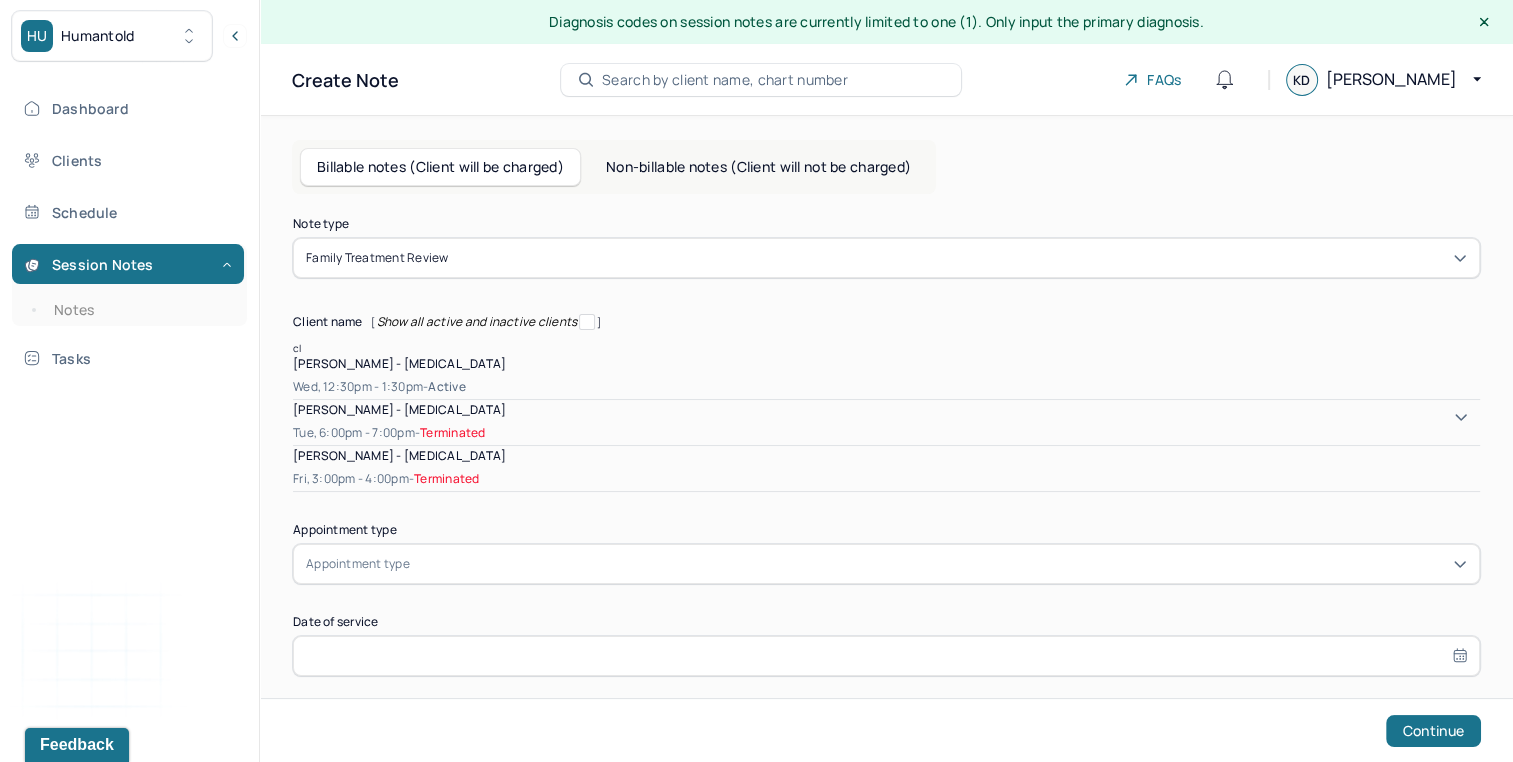 click on "Wed, 12:30pm - 1:30pm  -  active" at bounding box center [886, 387] 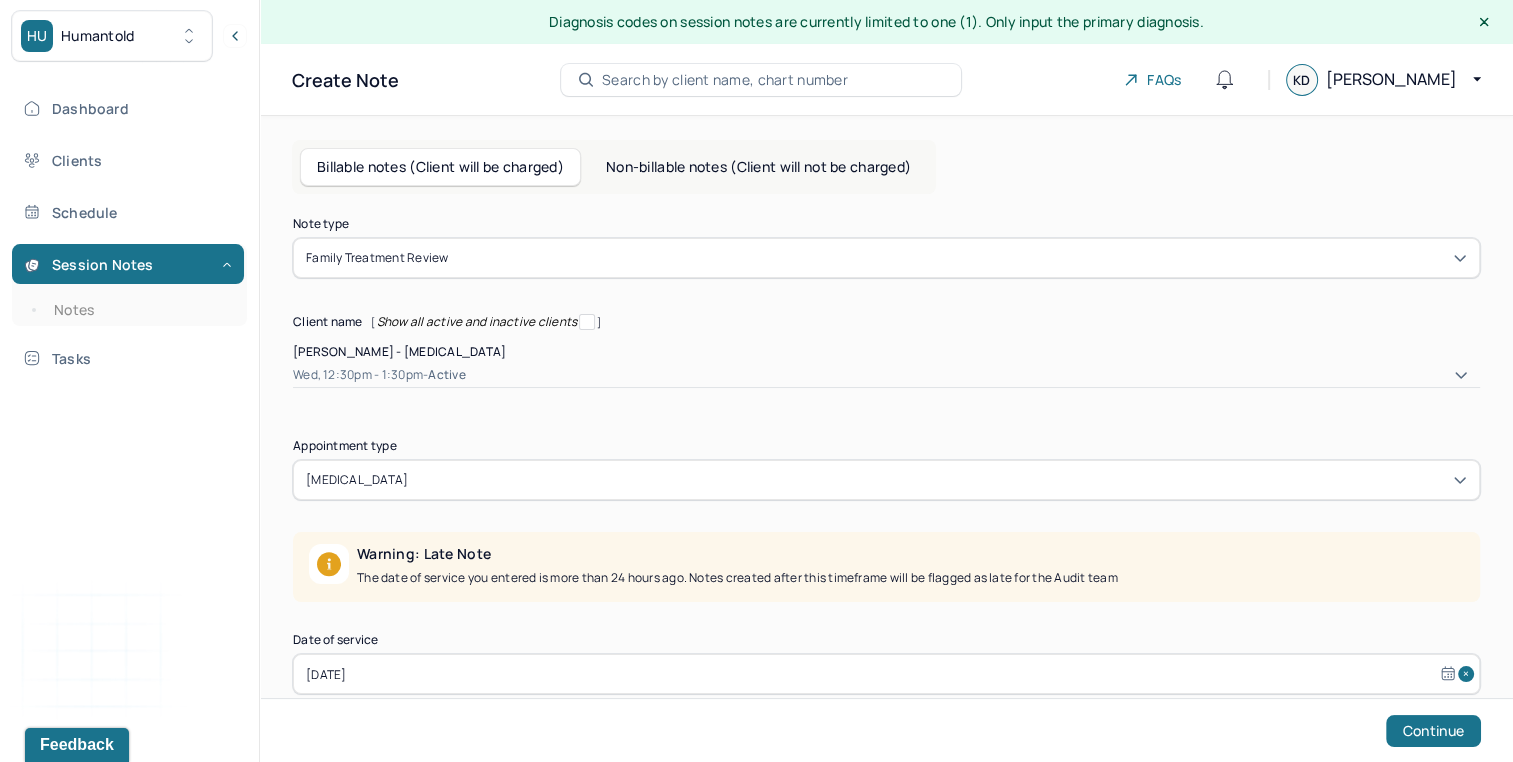 scroll, scrollTop: 142, scrollLeft: 0, axis: vertical 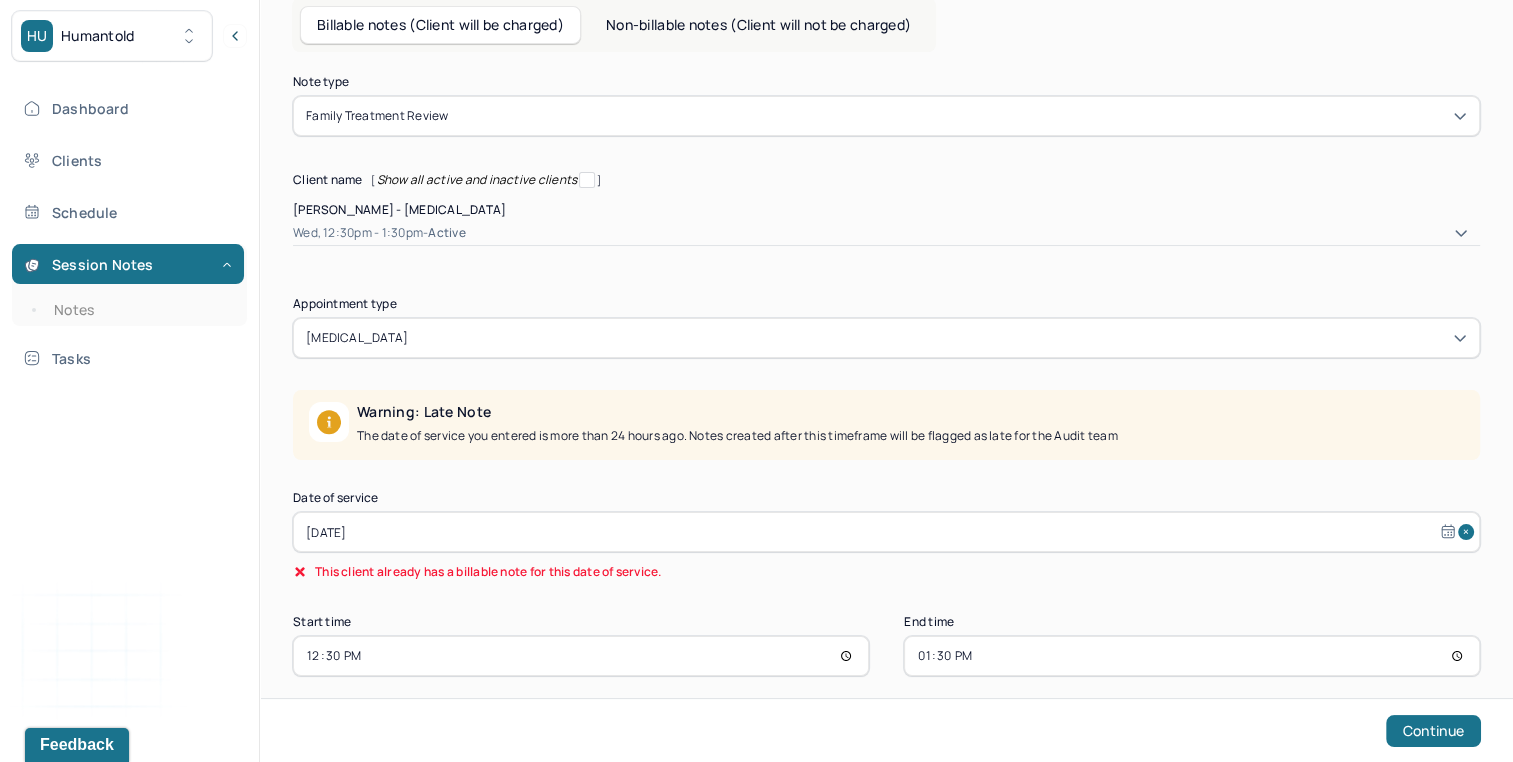 select on "5" 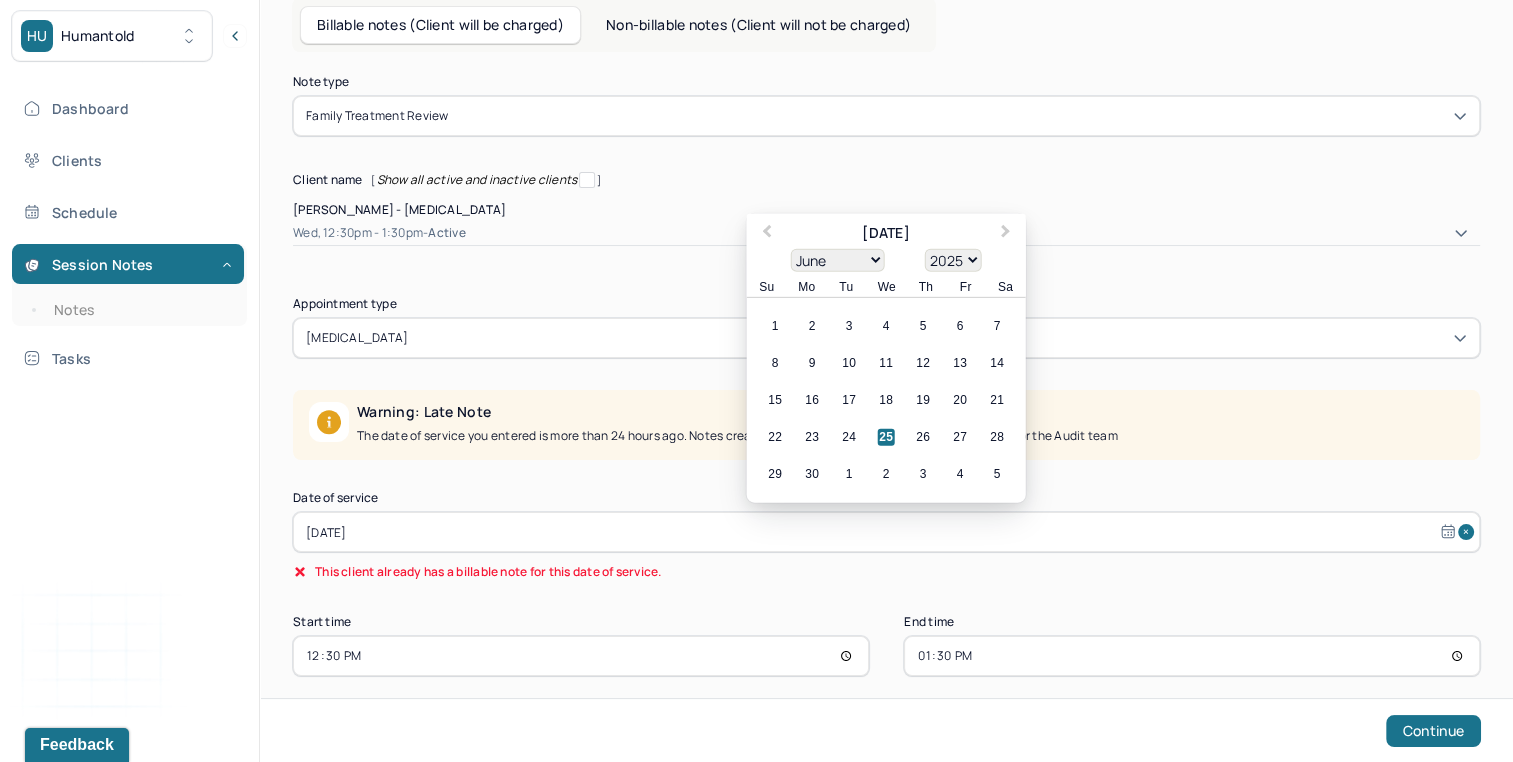 click on "[DATE]" at bounding box center (886, 532) 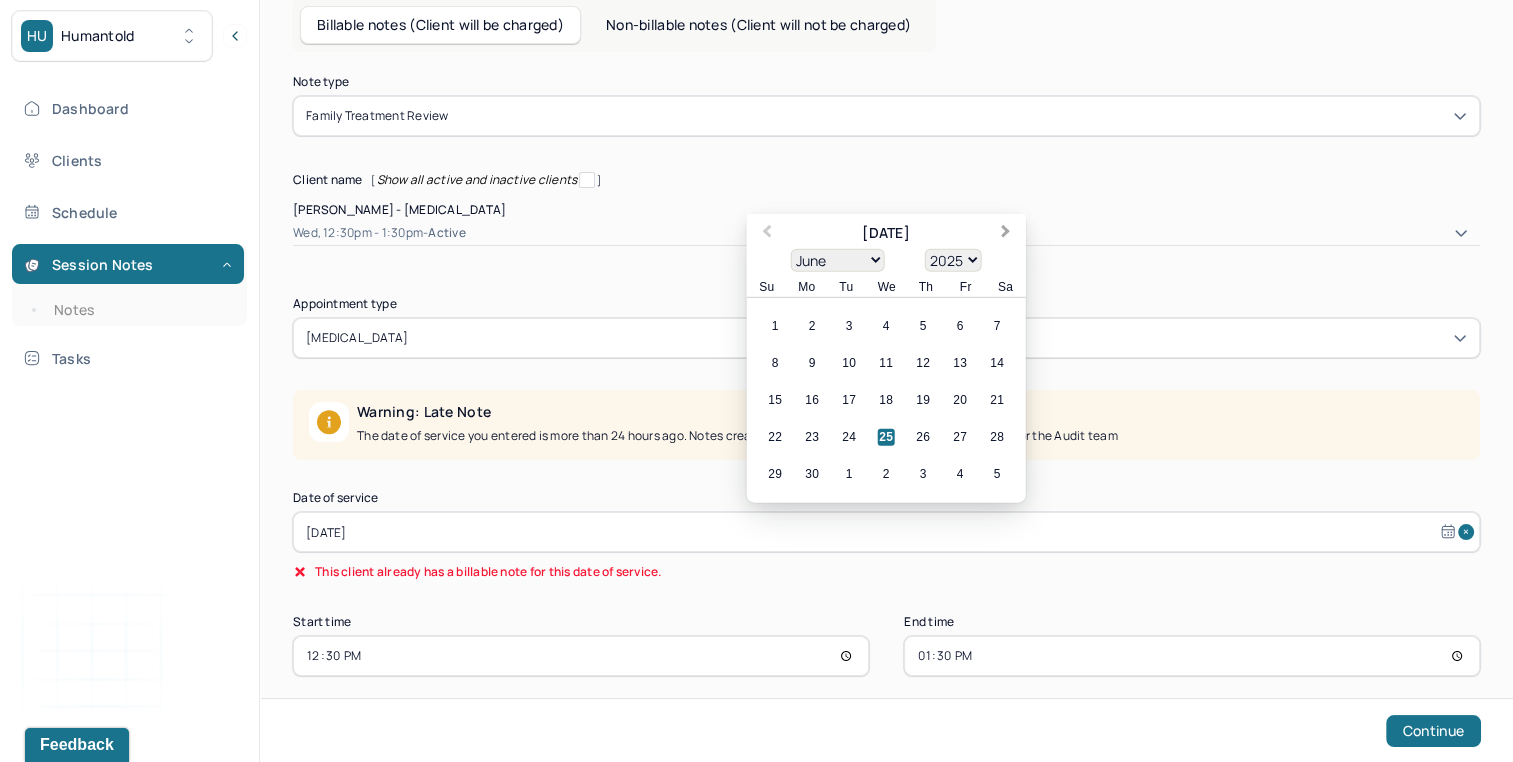 click on "Next Month" at bounding box center (1006, 233) 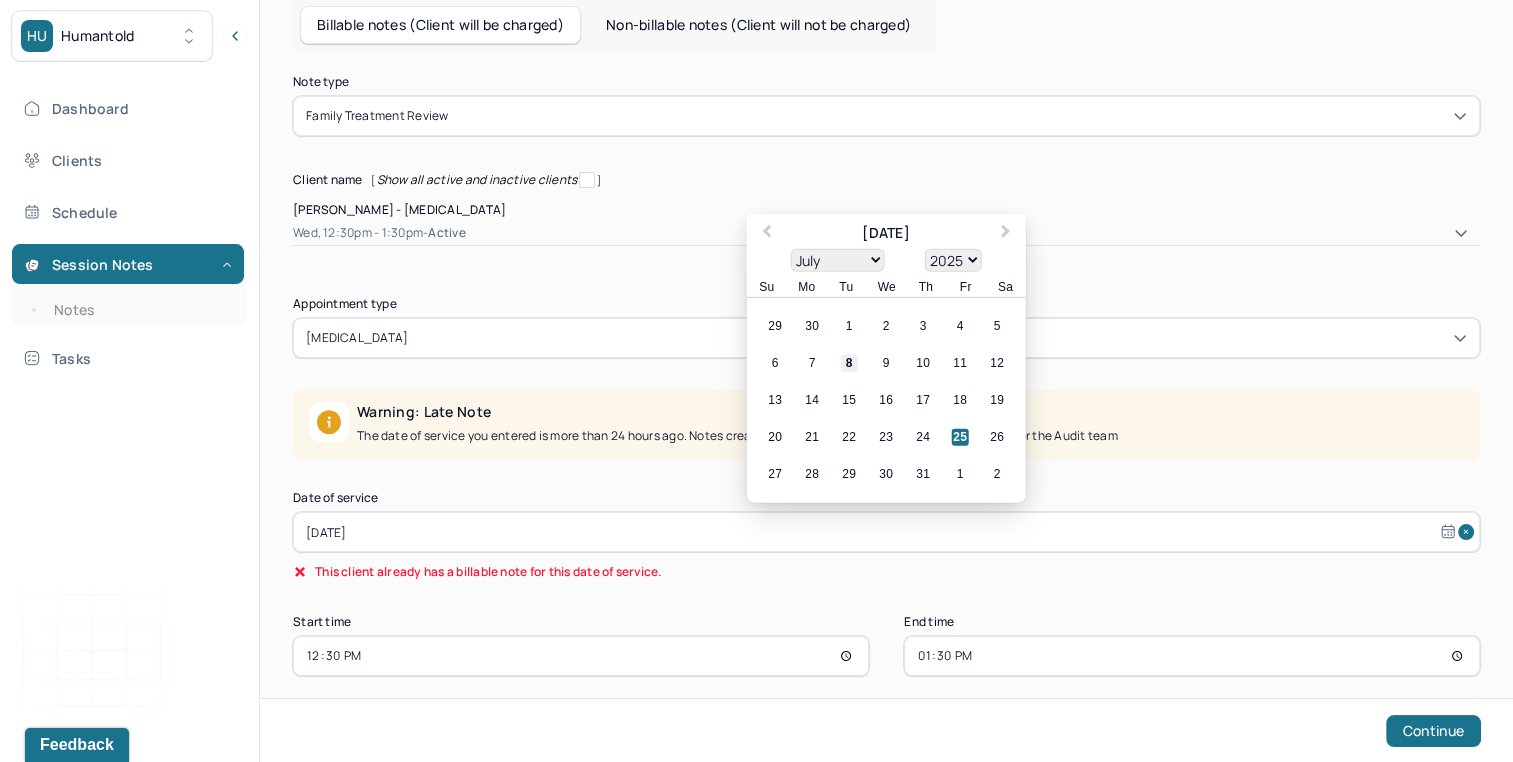 click on "8" at bounding box center [849, 363] 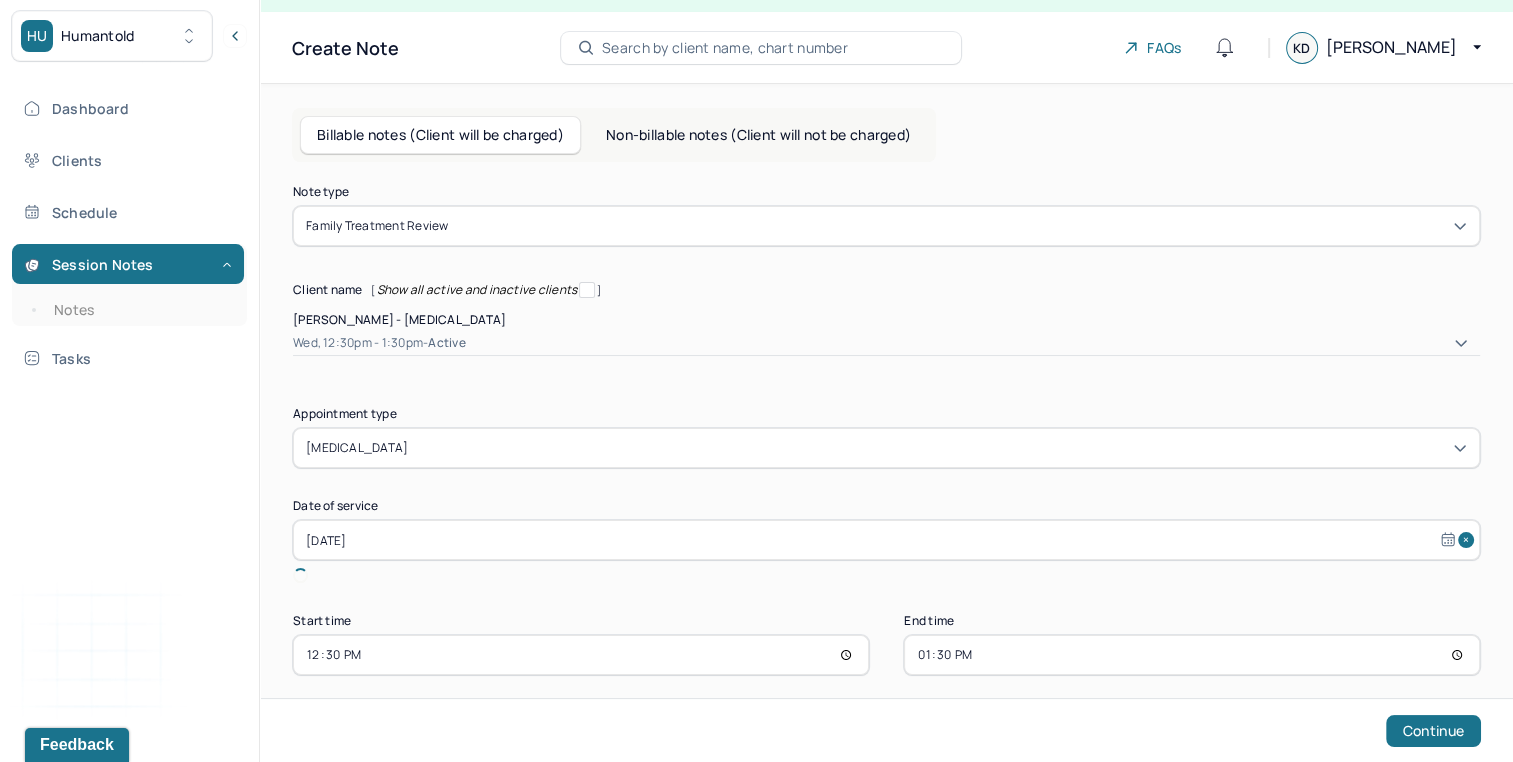 scroll, scrollTop: 8, scrollLeft: 0, axis: vertical 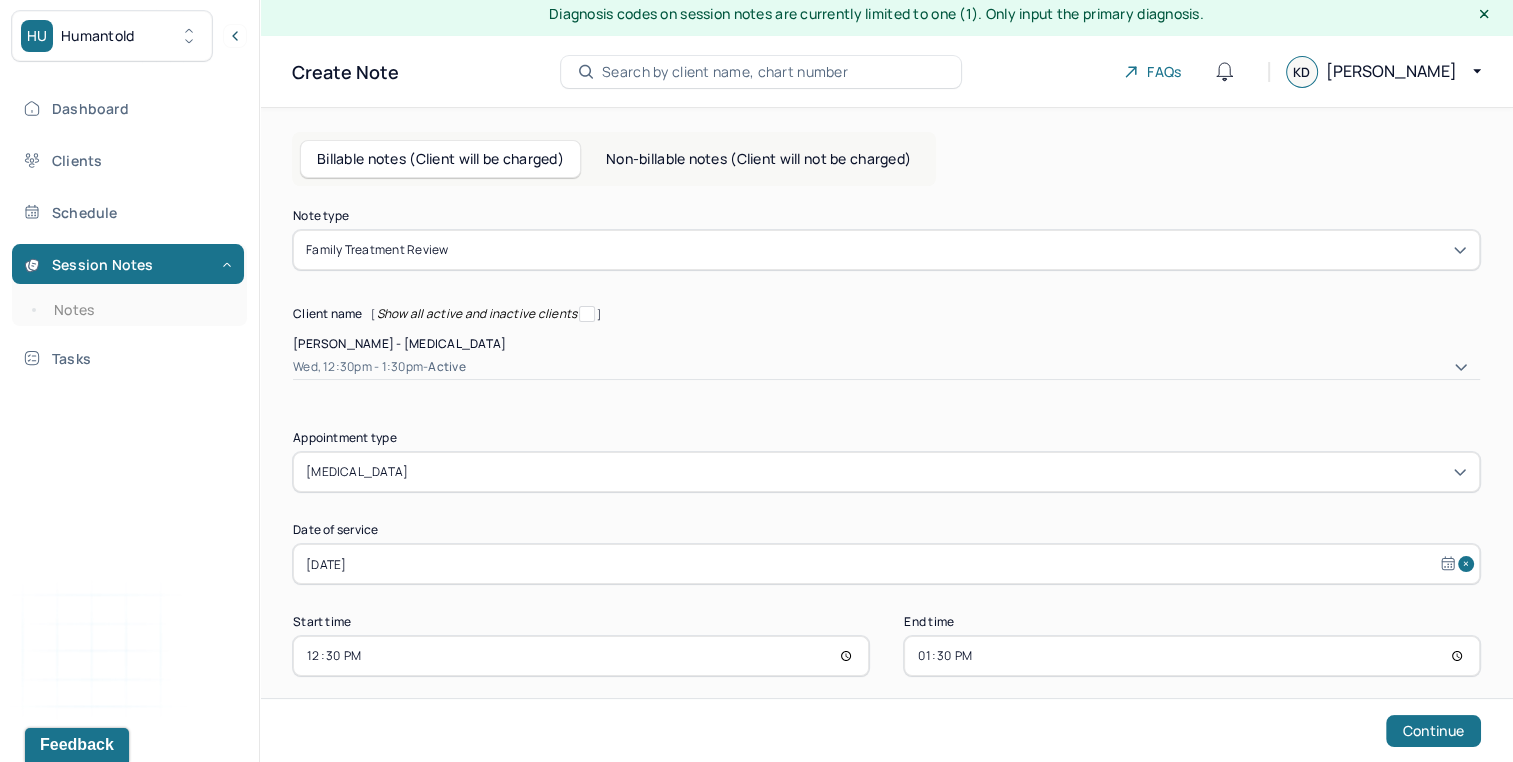 click on "12:30" at bounding box center (581, 656) 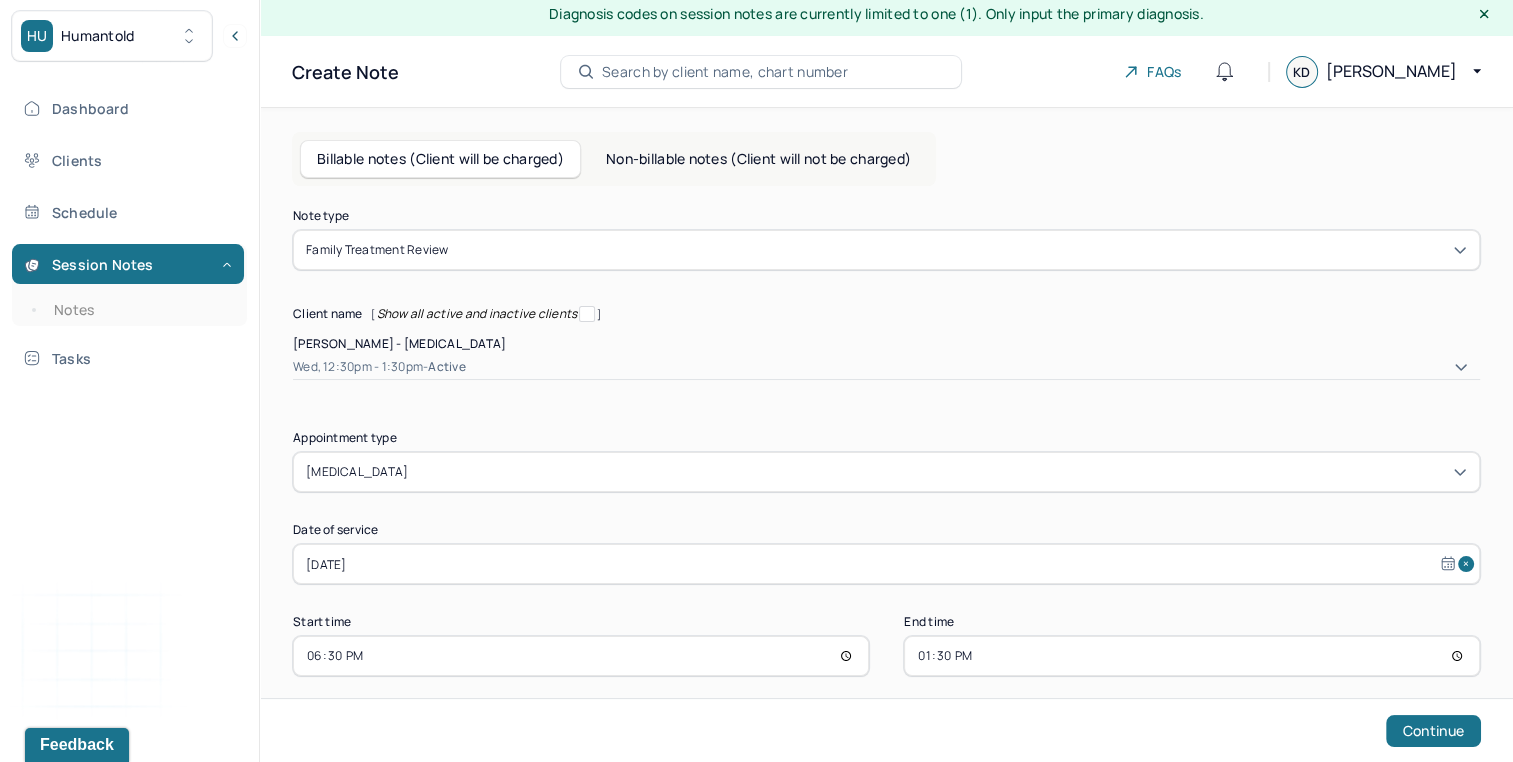 scroll, scrollTop: 16, scrollLeft: 0, axis: vertical 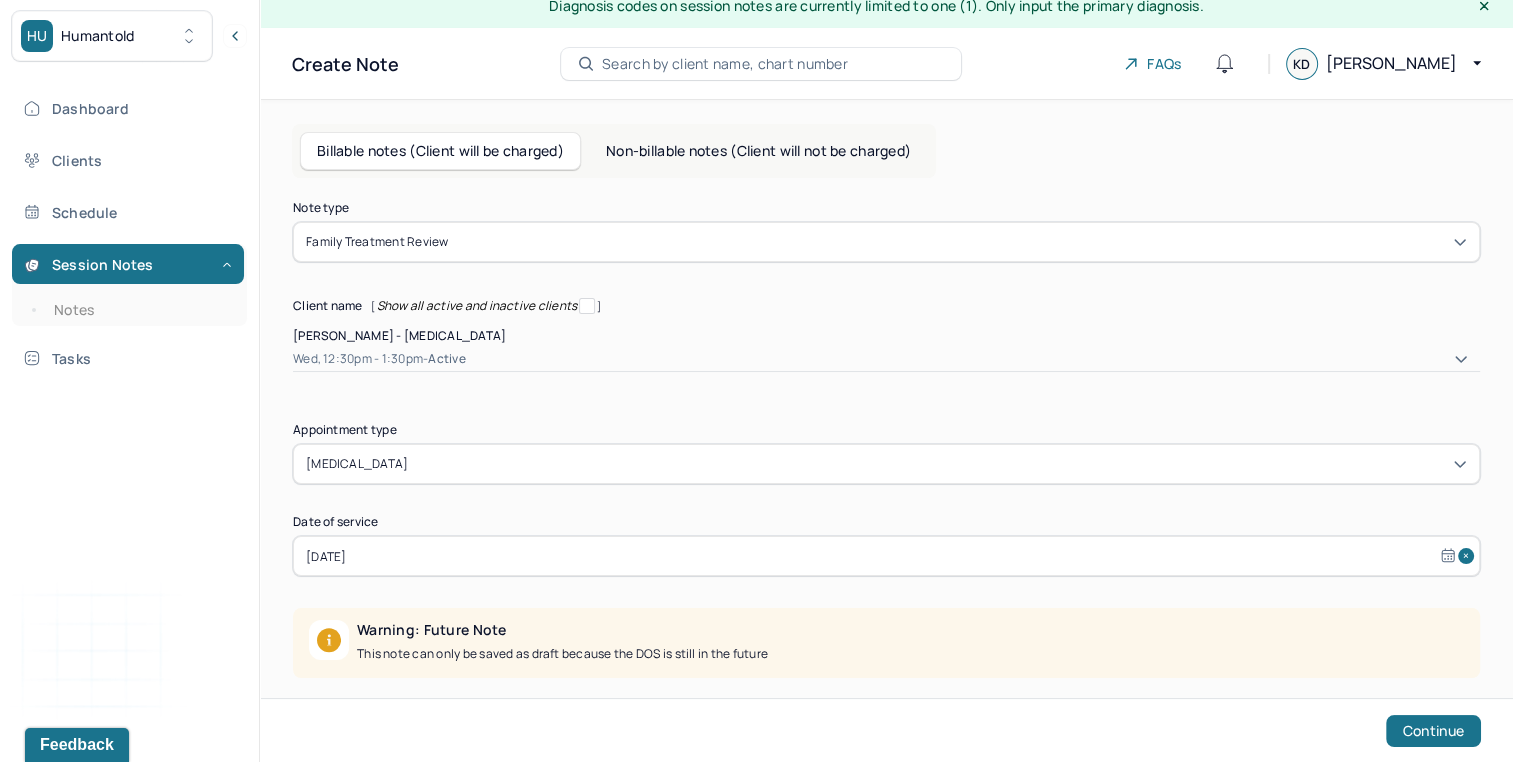 click on "[DATE]" at bounding box center [886, 556] 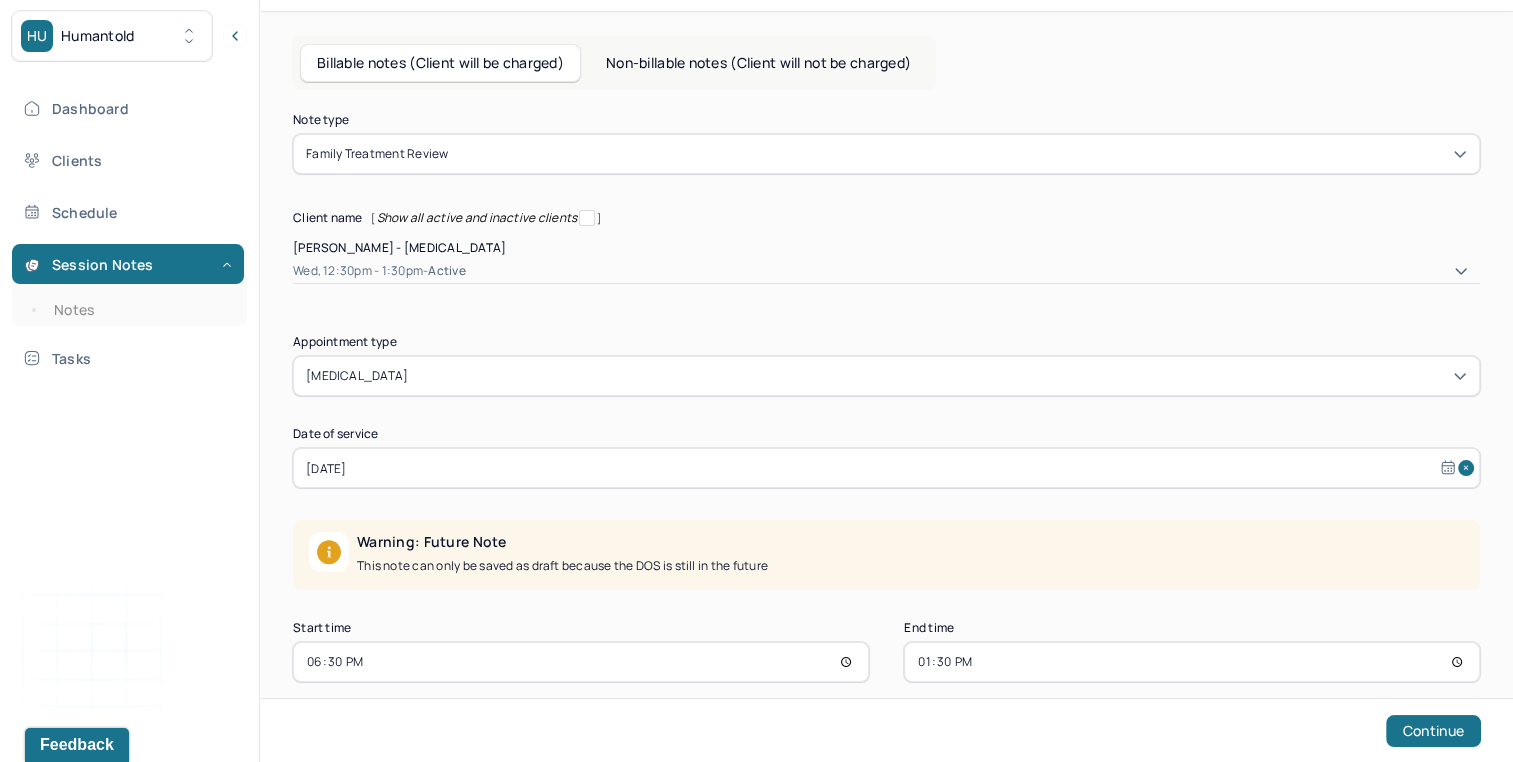 scroll, scrollTop: 110, scrollLeft: 0, axis: vertical 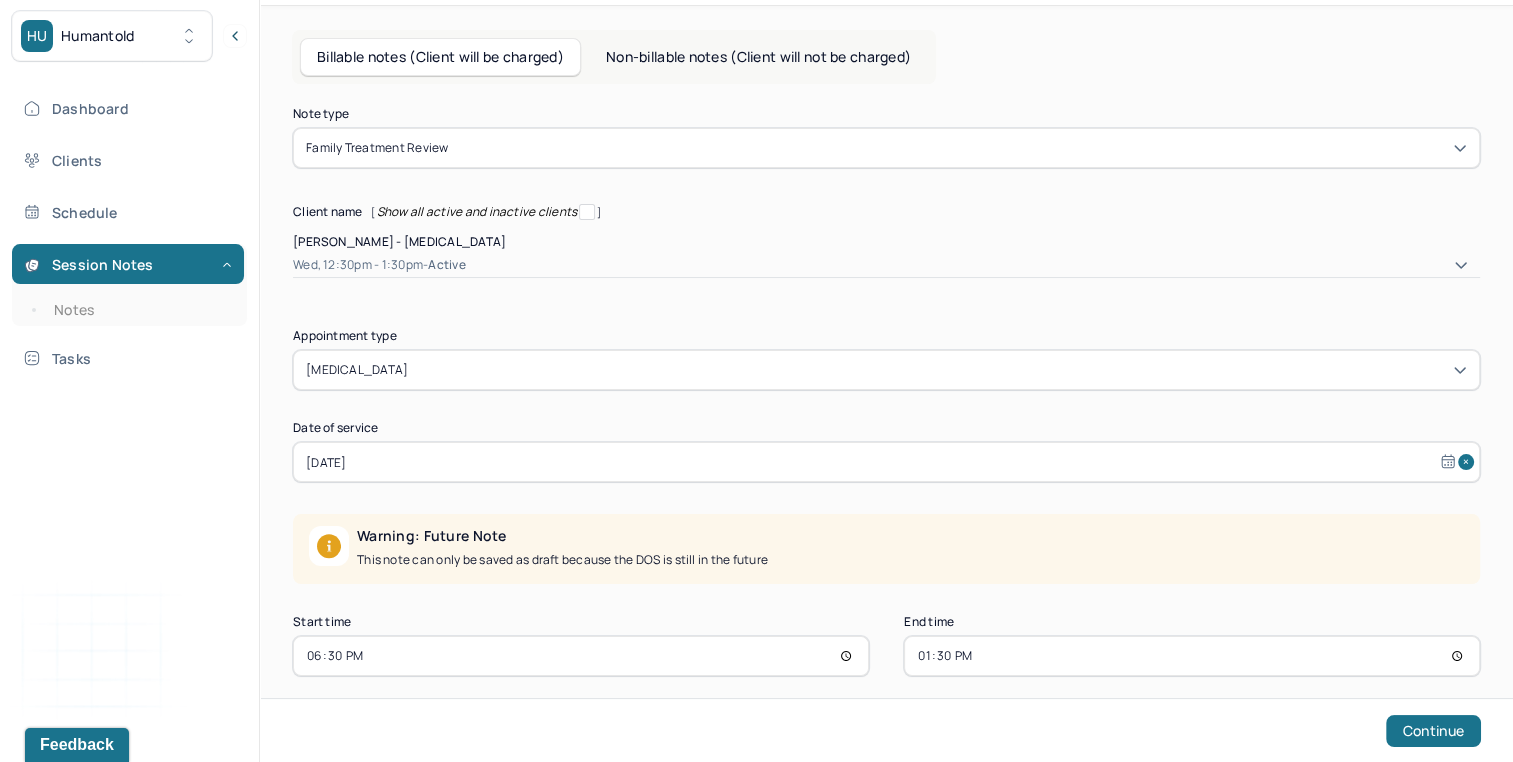 click on "18:30" at bounding box center (581, 656) 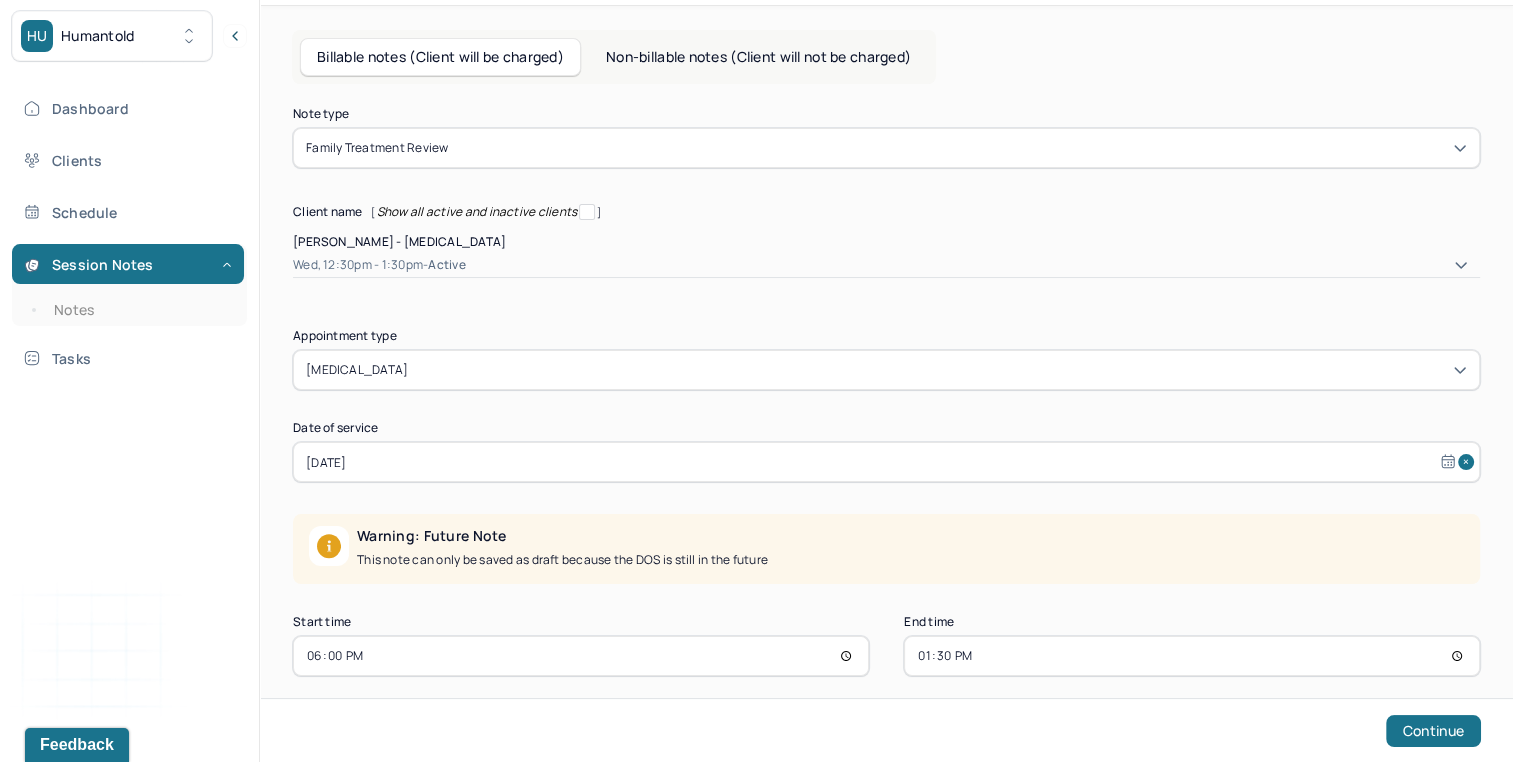 scroll, scrollTop: 8, scrollLeft: 0, axis: vertical 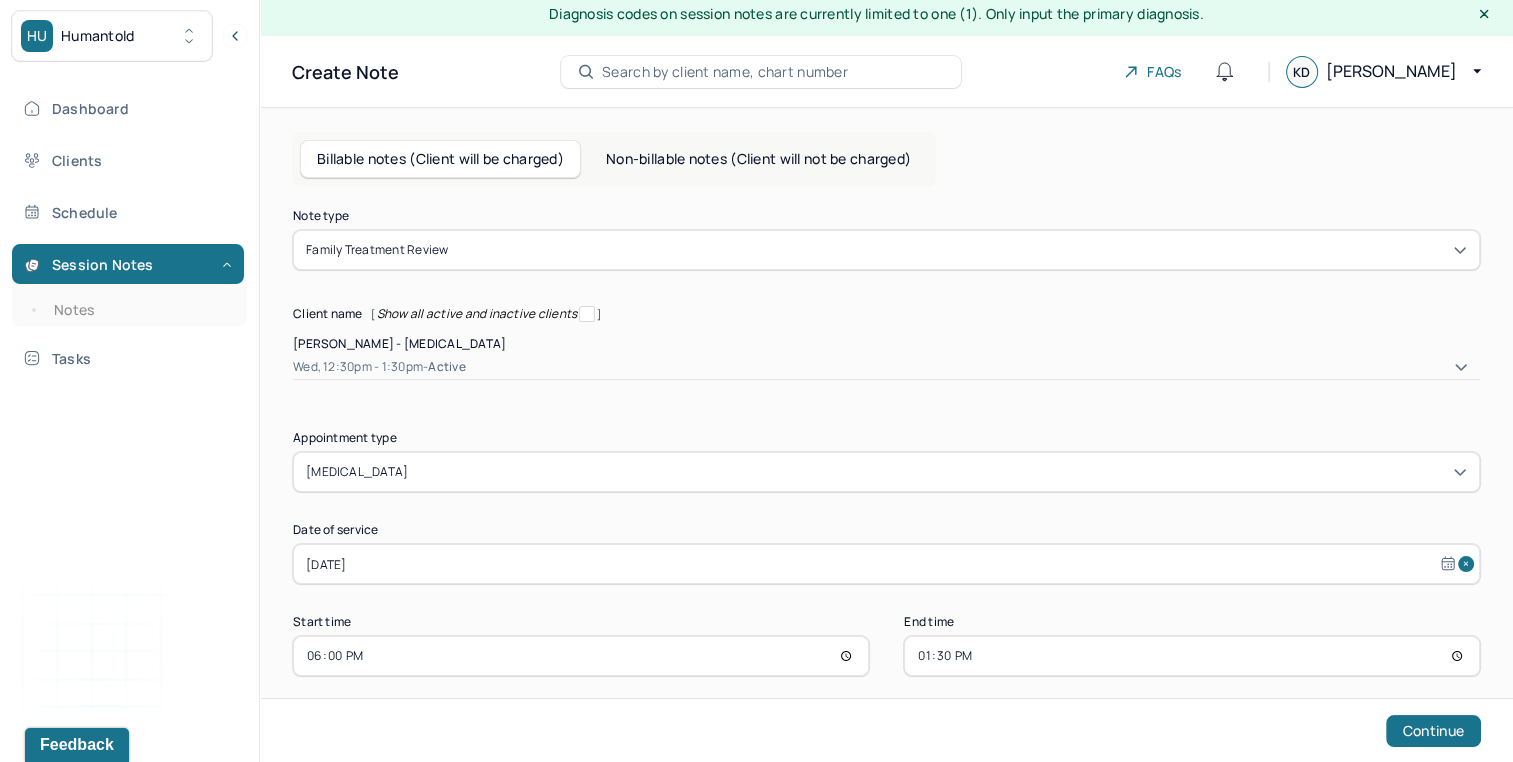 click on "13:30" at bounding box center (1192, 656) 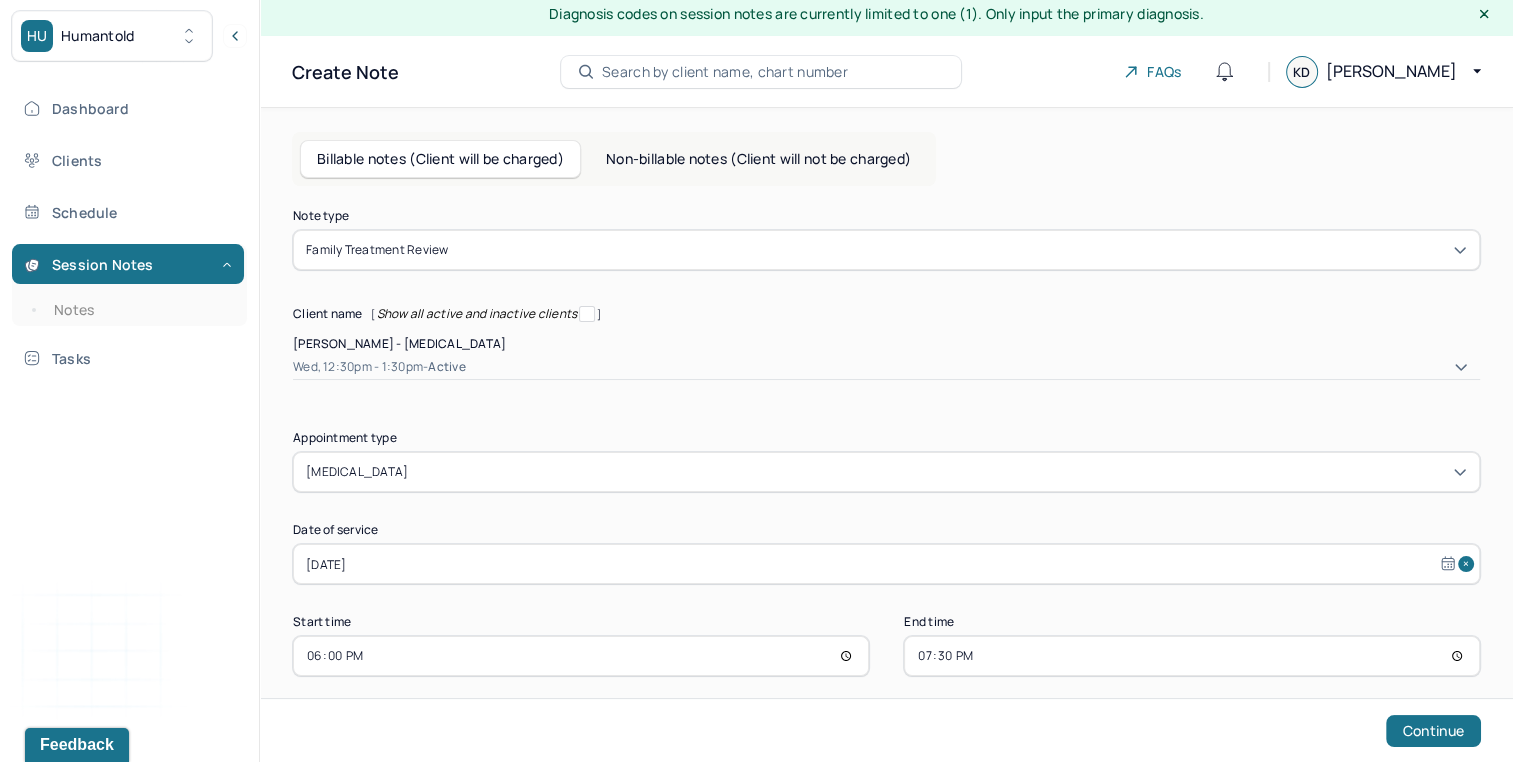 type on "19:00" 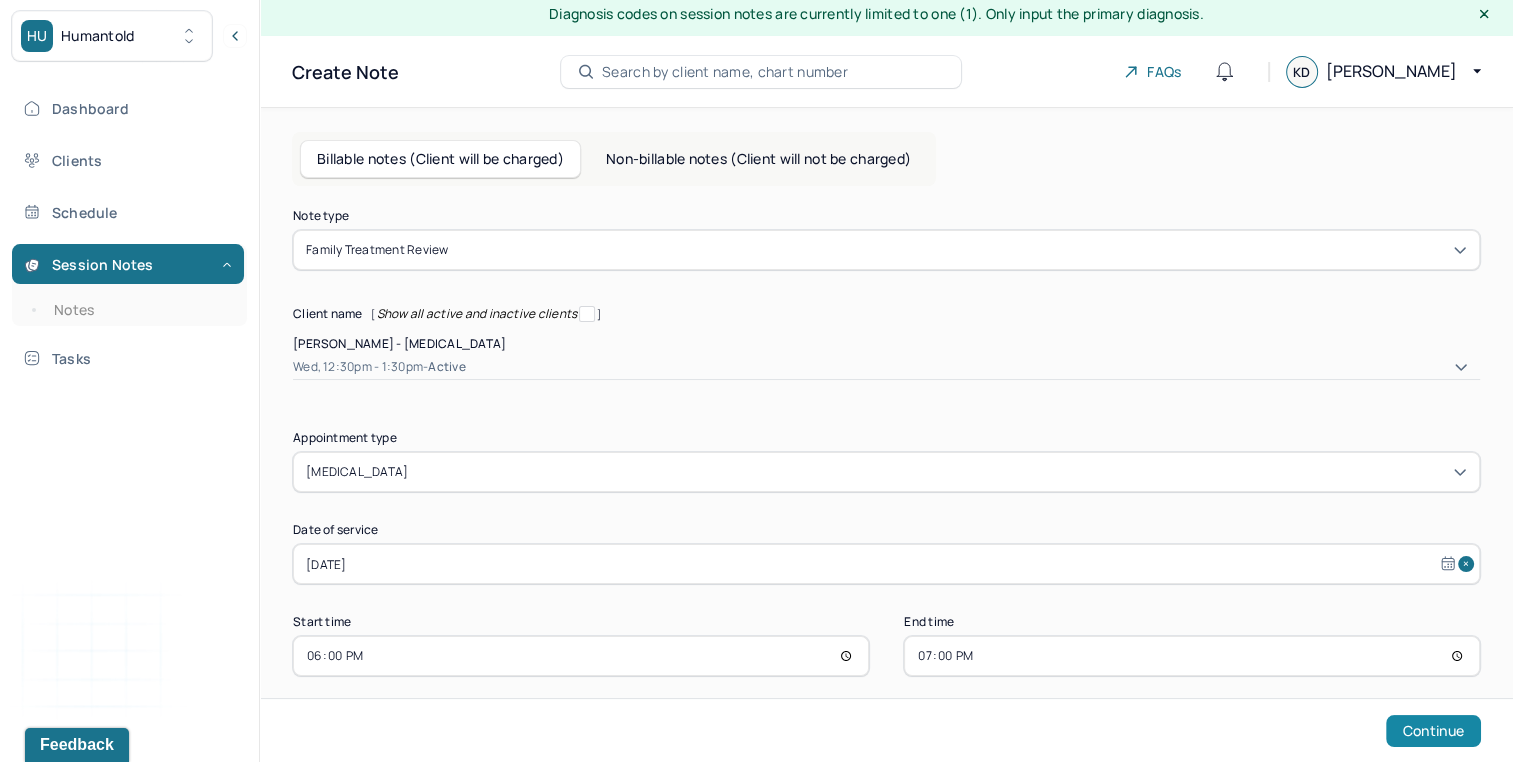 click on "Continue" at bounding box center [1433, 731] 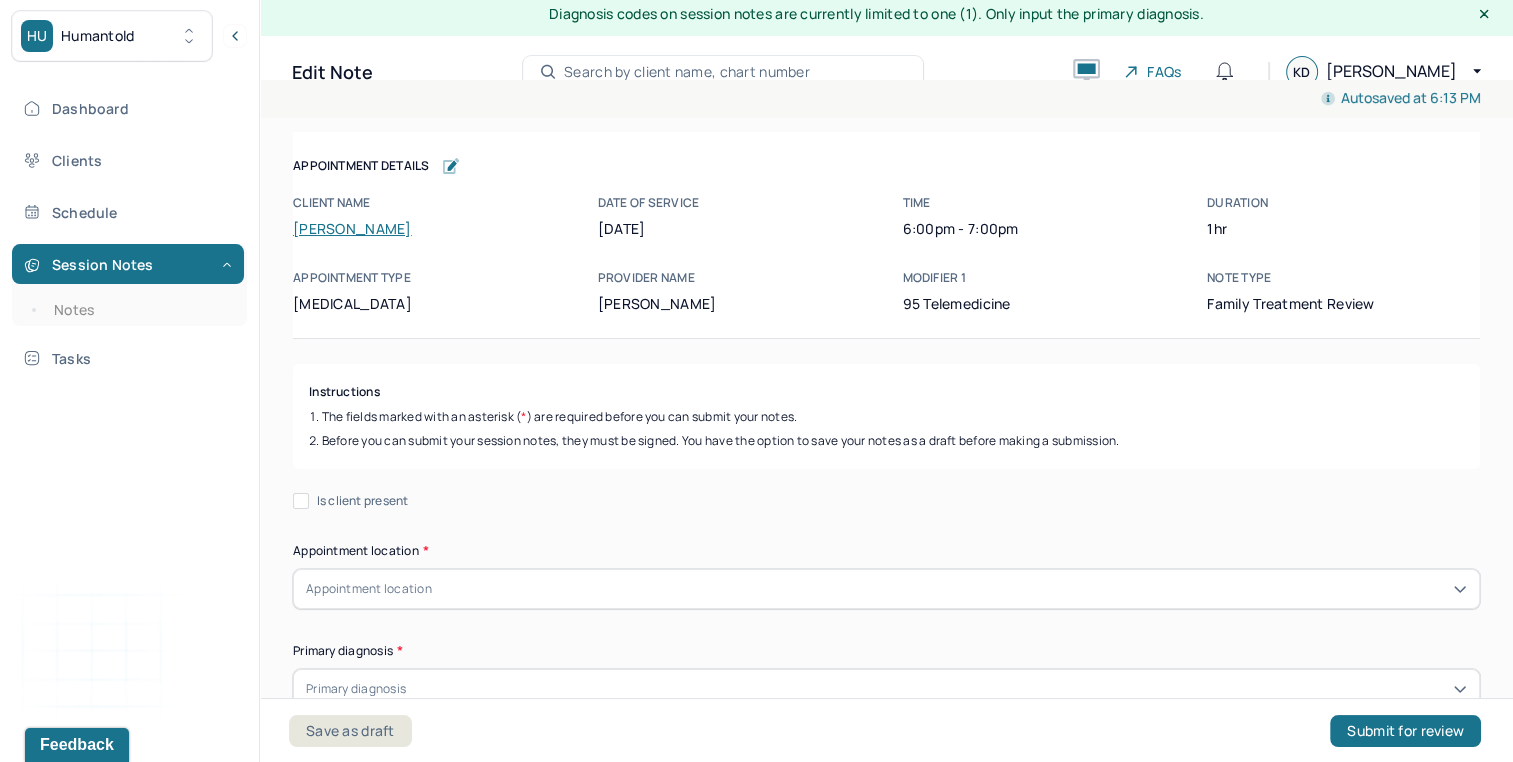click on "Before you can submit your session notes, they must be signed. You have the option to save your notes as a draft before making a submission." at bounding box center [886, 441] 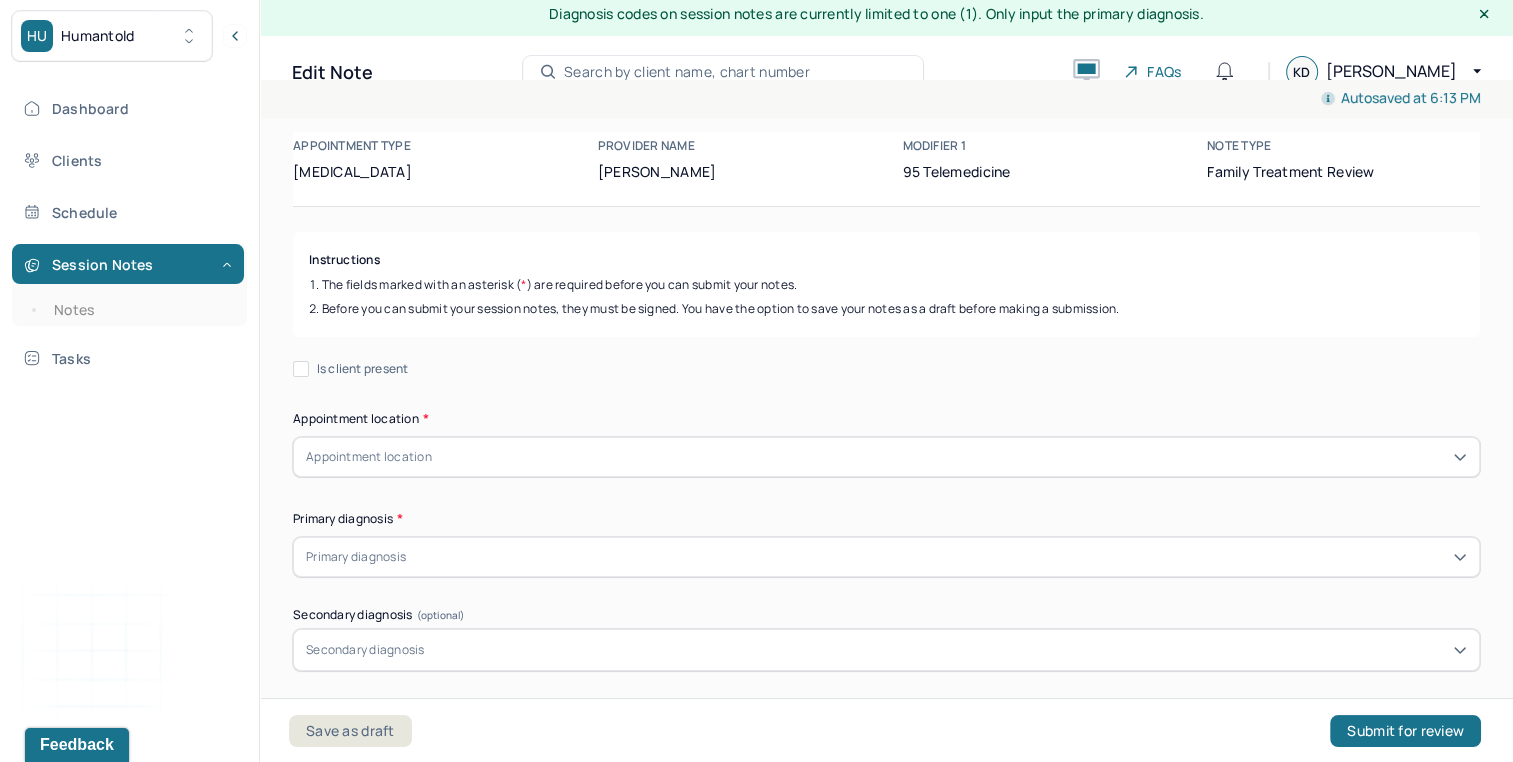 scroll, scrollTop: 141, scrollLeft: 0, axis: vertical 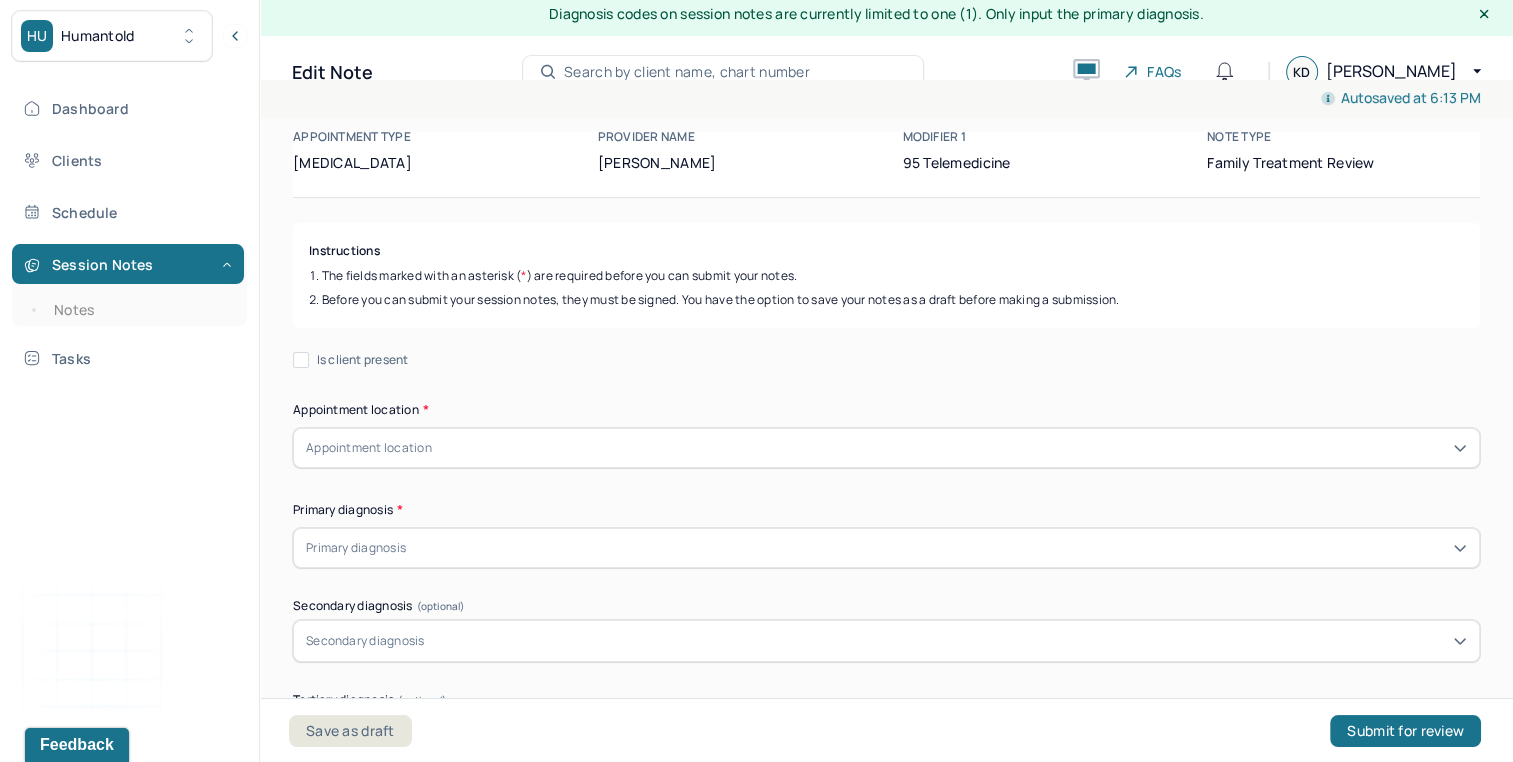 click on "Is client present" at bounding box center [363, 360] 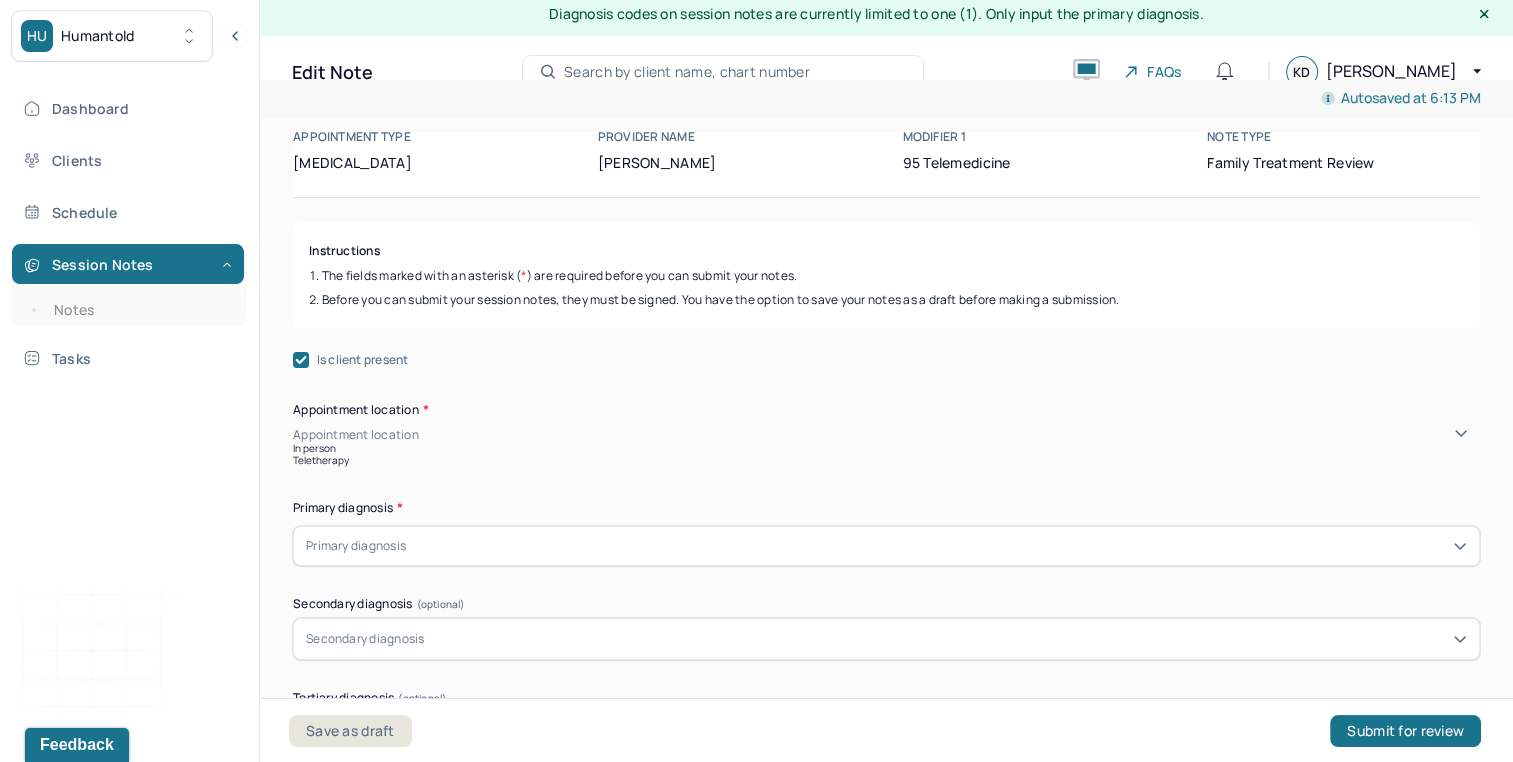 click on "Appointment location" at bounding box center (886, 435) 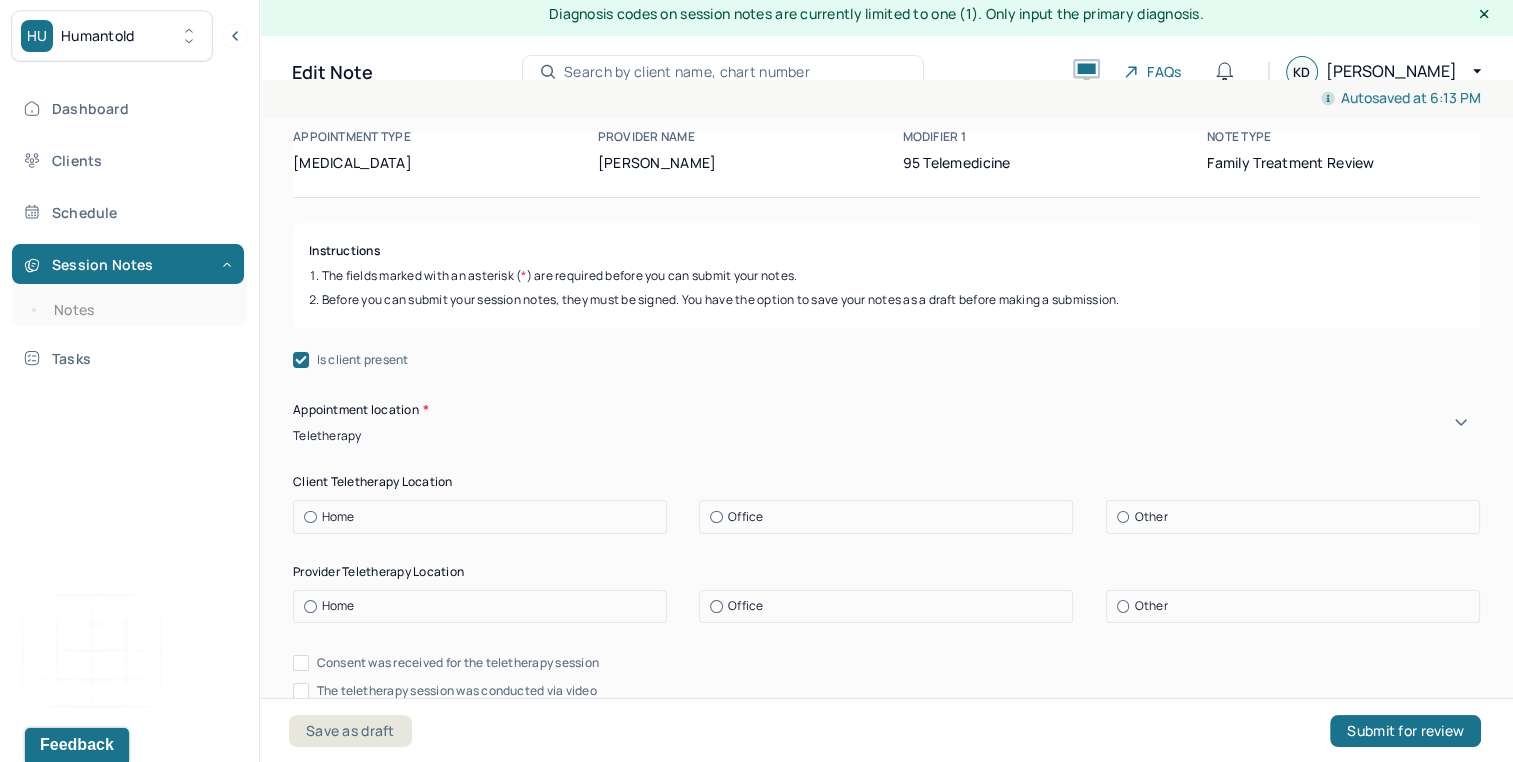 click on "Home" at bounding box center (485, 517) 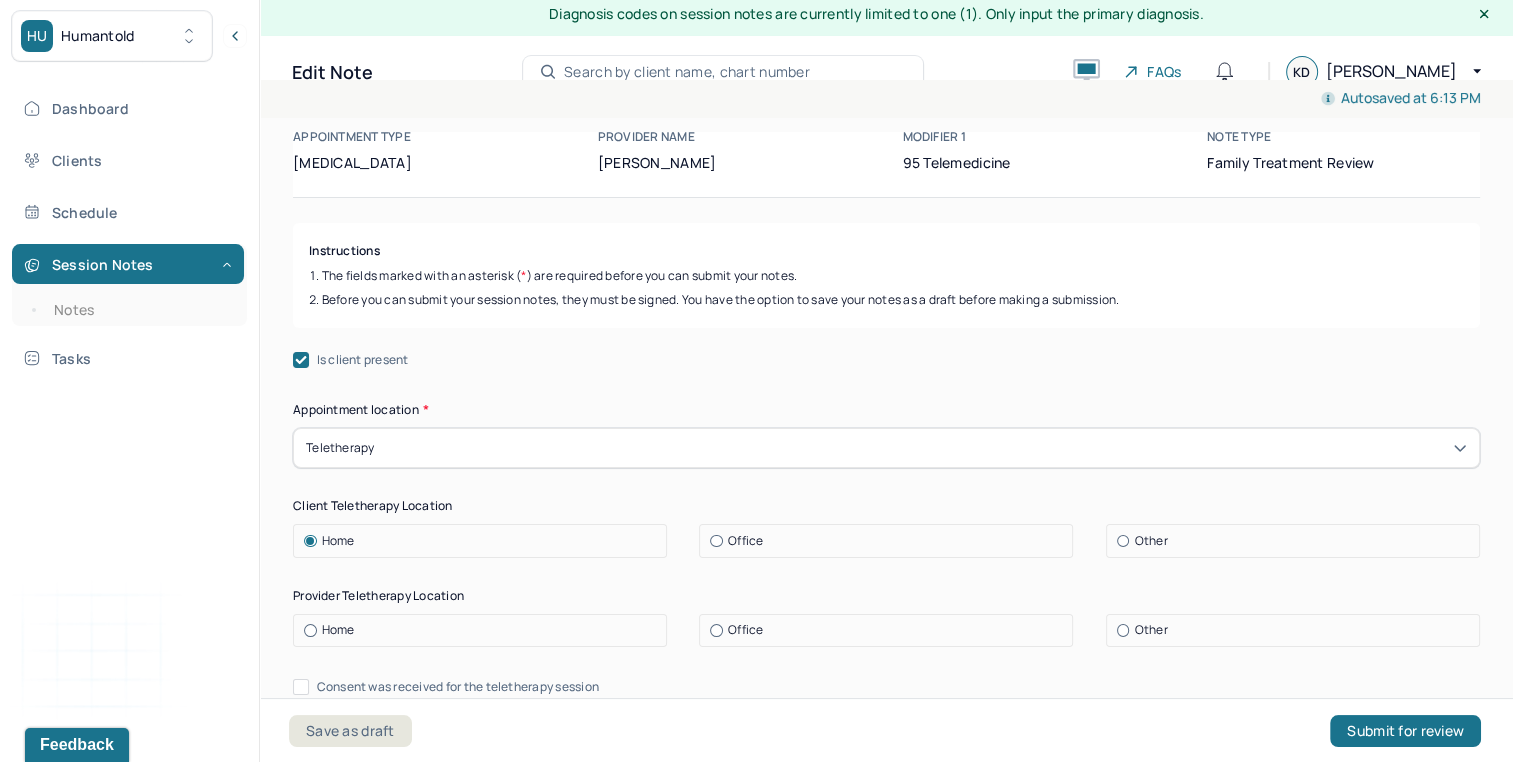 click on "Home" at bounding box center [485, 630] 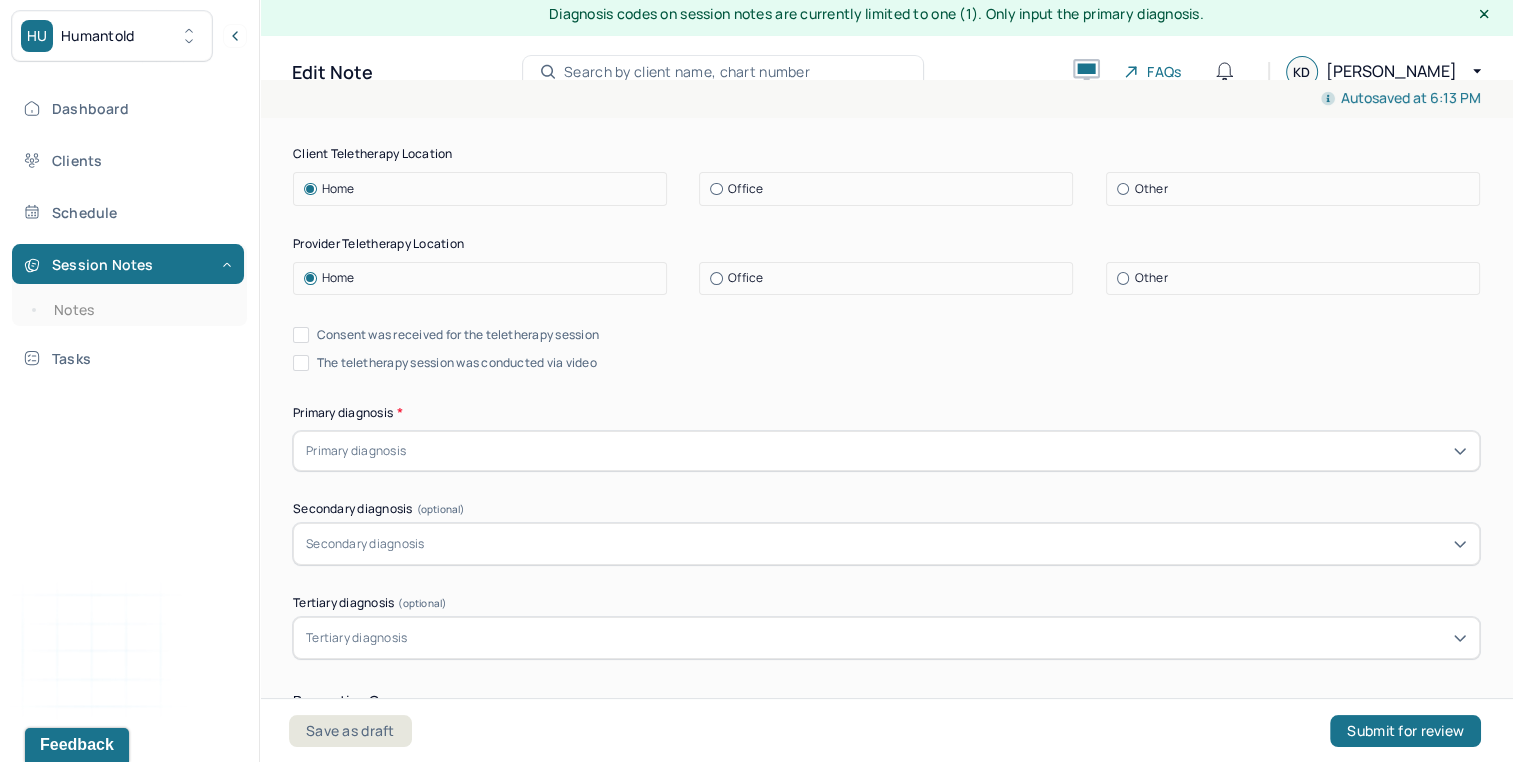 scroll, scrollTop: 520, scrollLeft: 0, axis: vertical 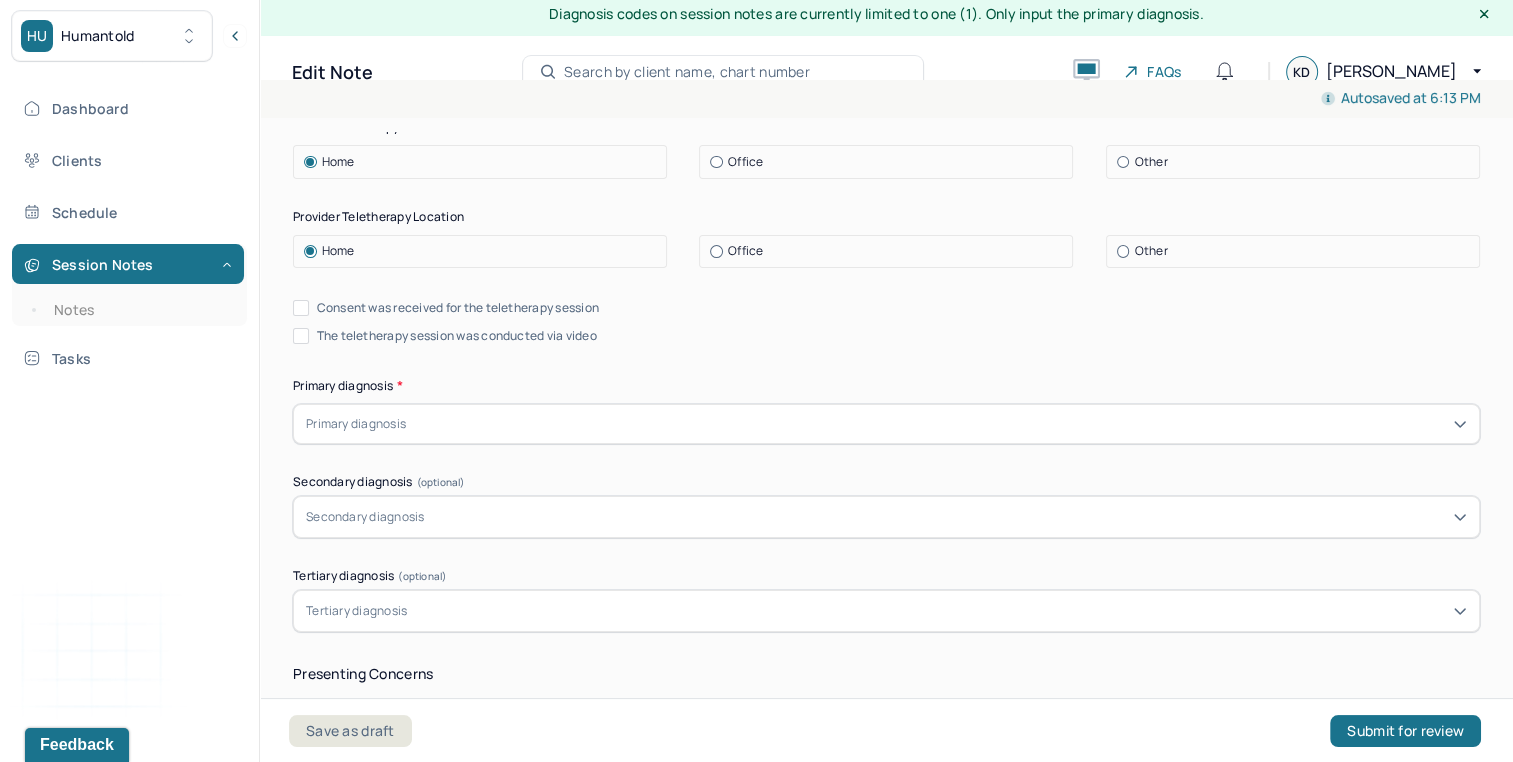 click on "Consent was received for the teletherapy session" at bounding box center (458, 308) 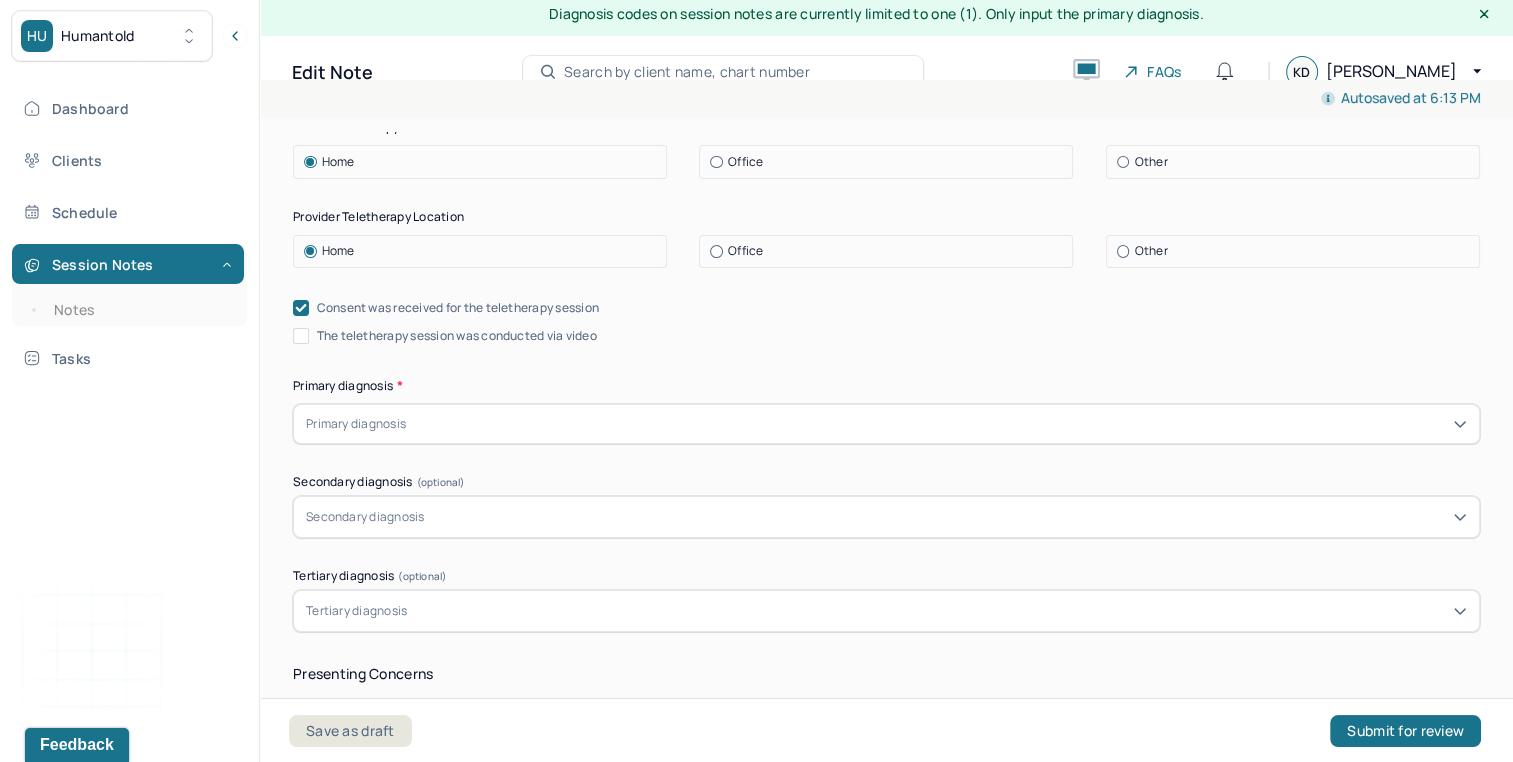 click on "The teletherapy session was conducted via video" at bounding box center [457, 336] 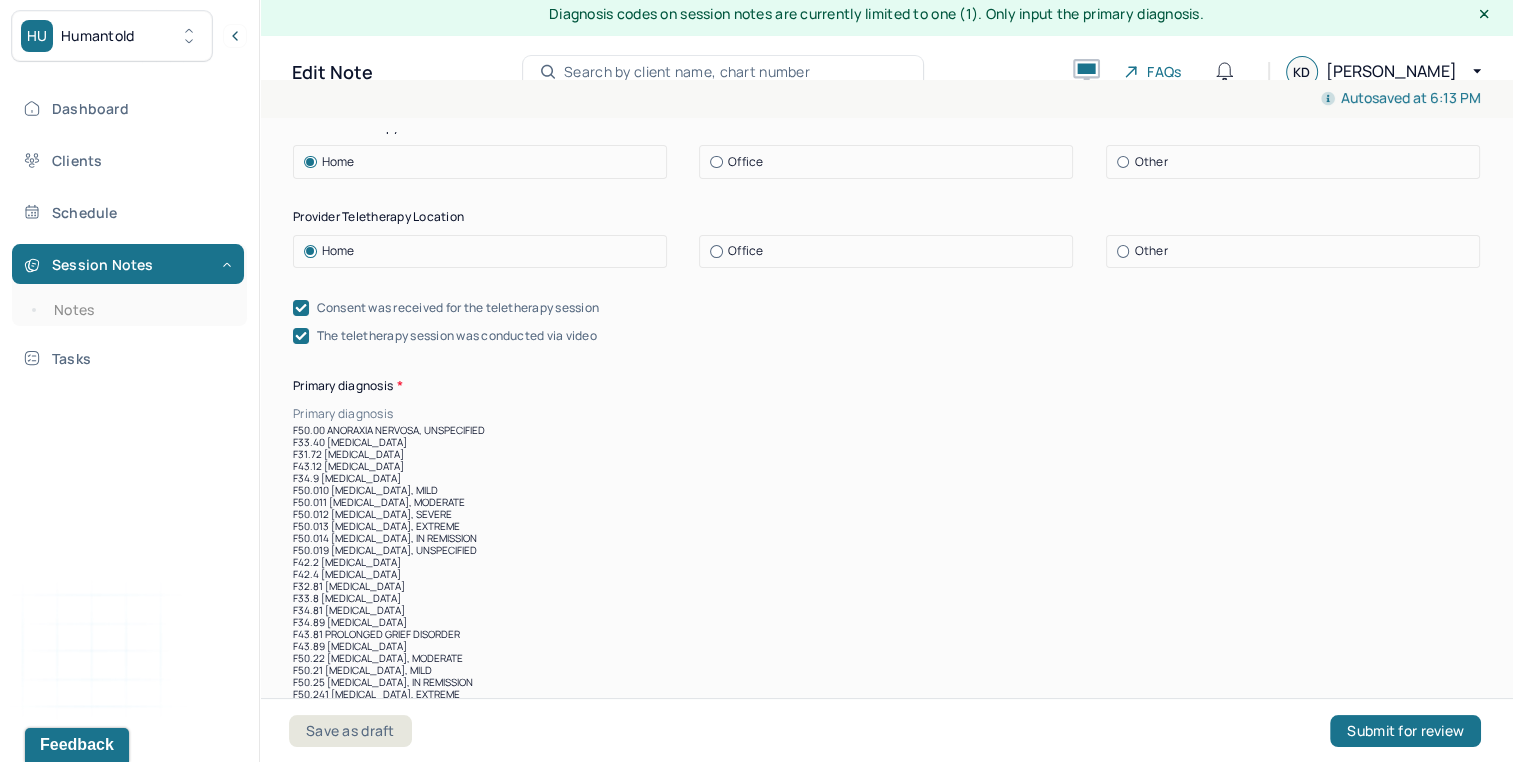 click at bounding box center (938, 414) 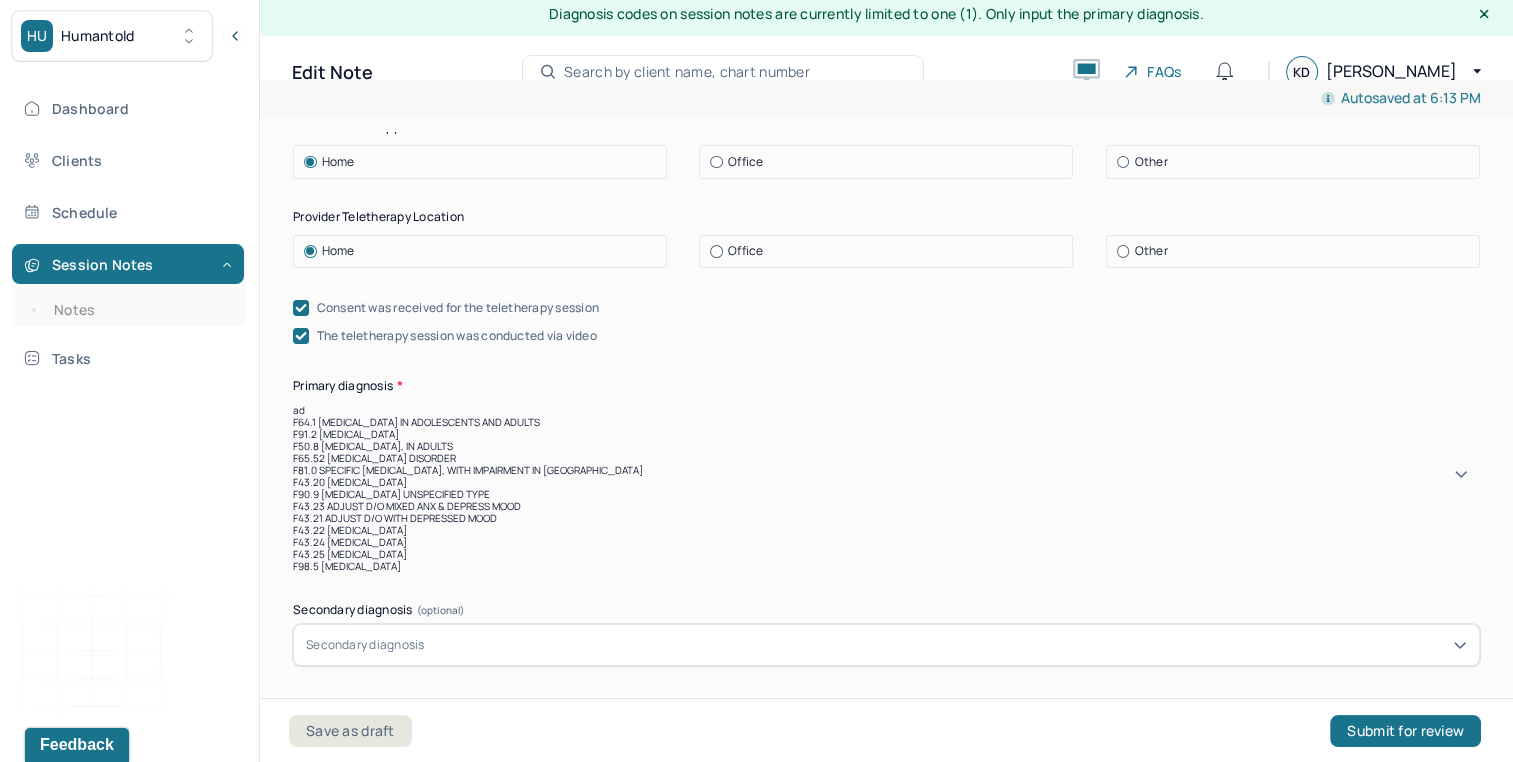 type on "adj" 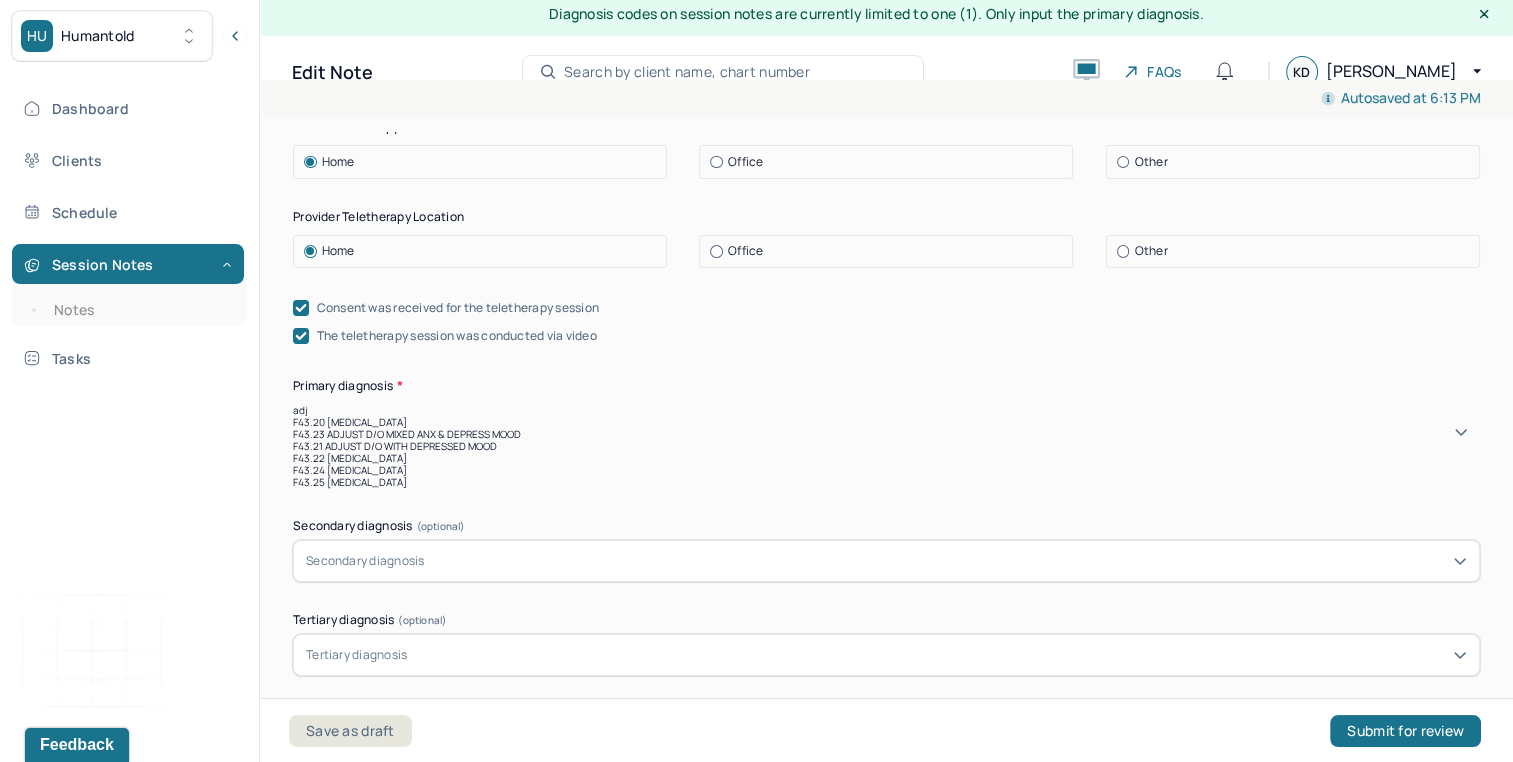 click on "F43.20 [MEDICAL_DATA]" at bounding box center [886, 422] 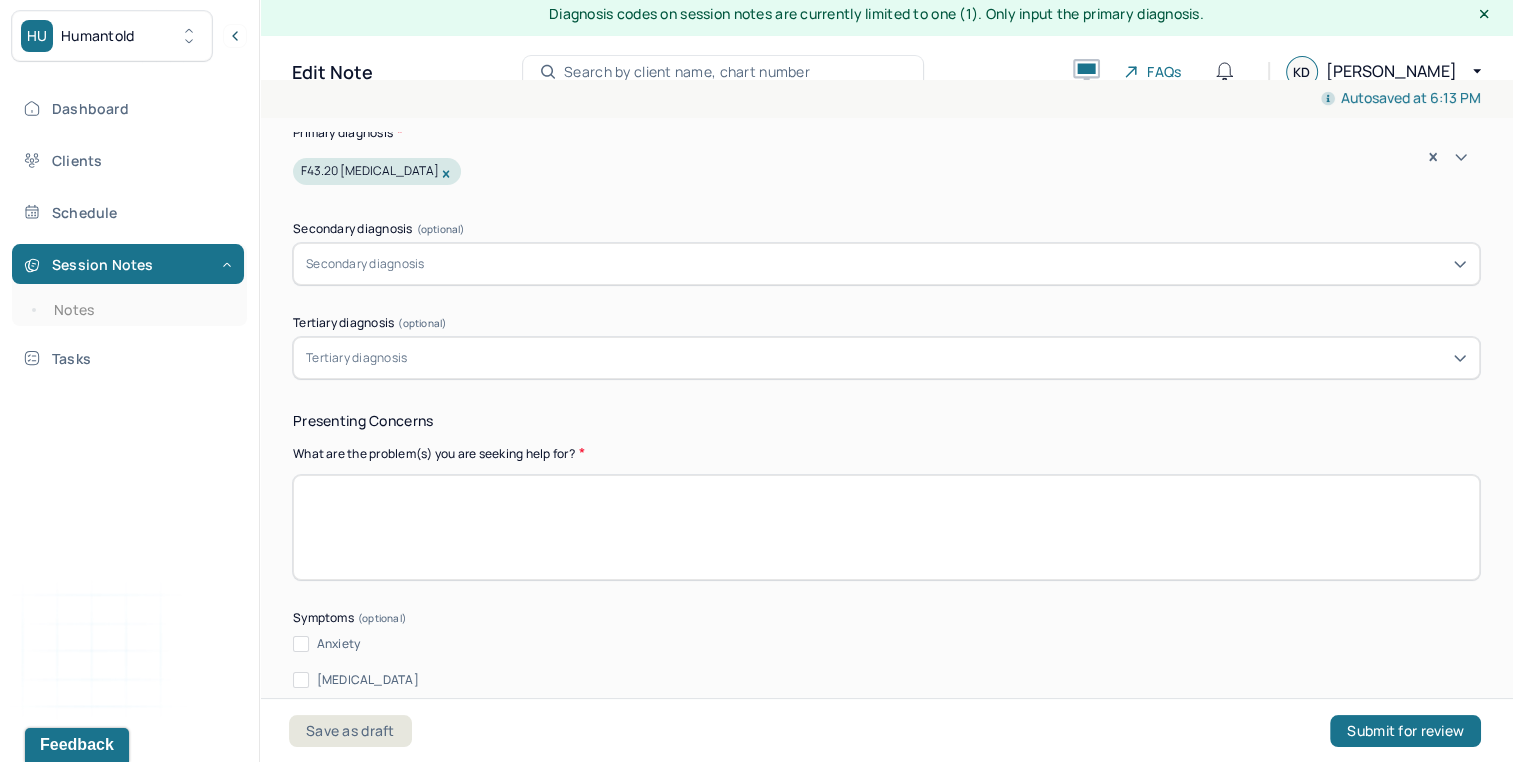 scroll, scrollTop: 818, scrollLeft: 0, axis: vertical 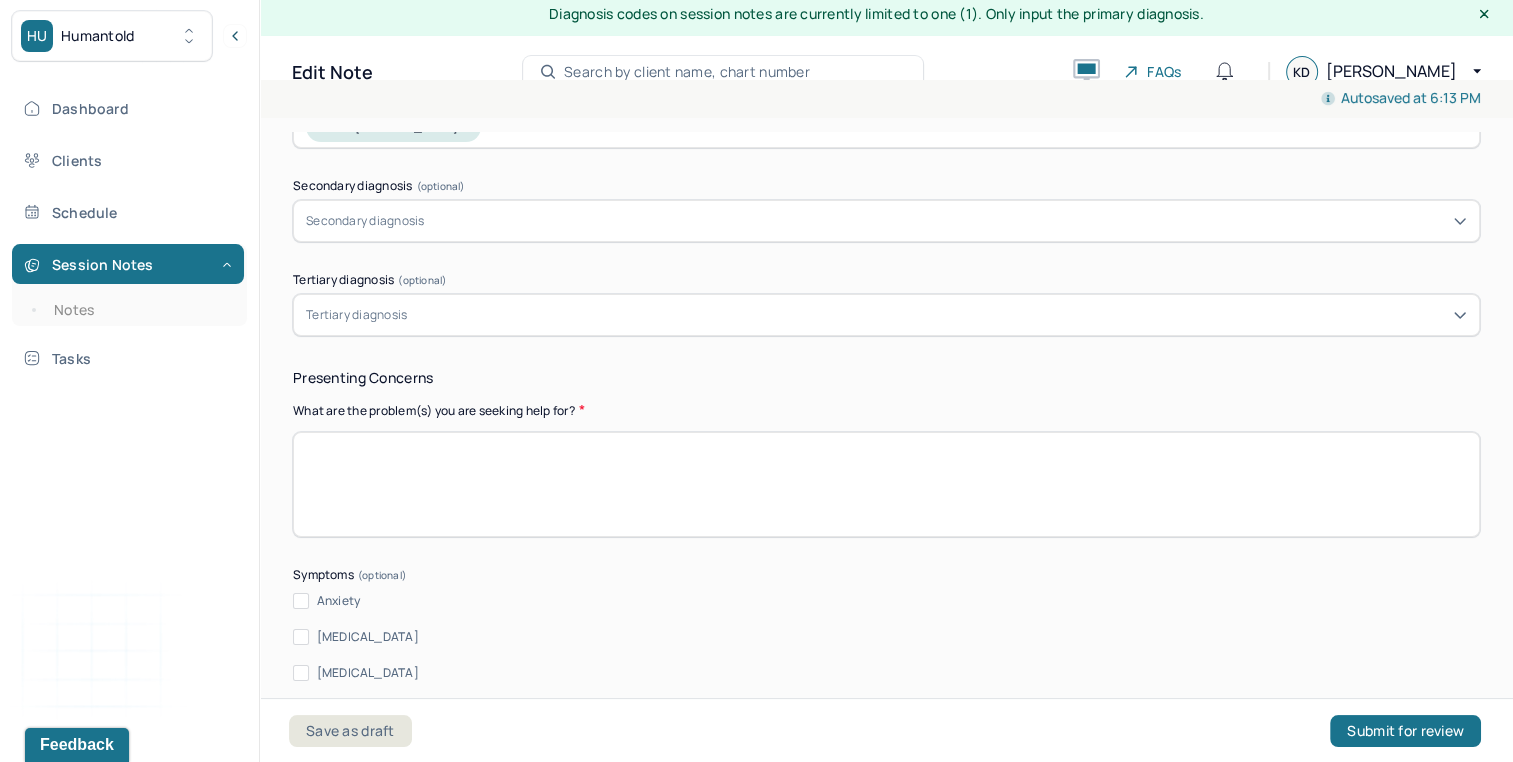 click at bounding box center [886, 484] 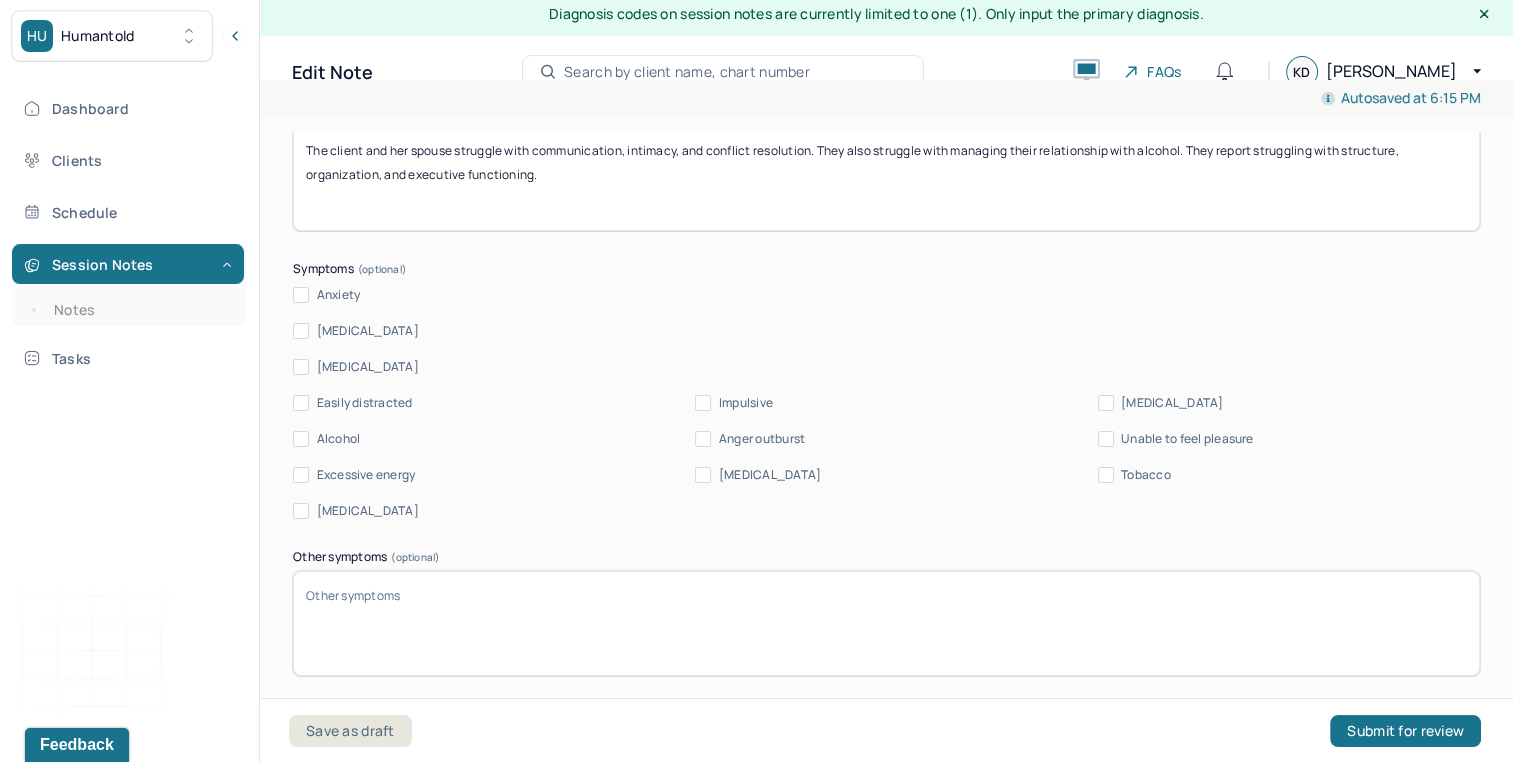 scroll, scrollTop: 1128, scrollLeft: 0, axis: vertical 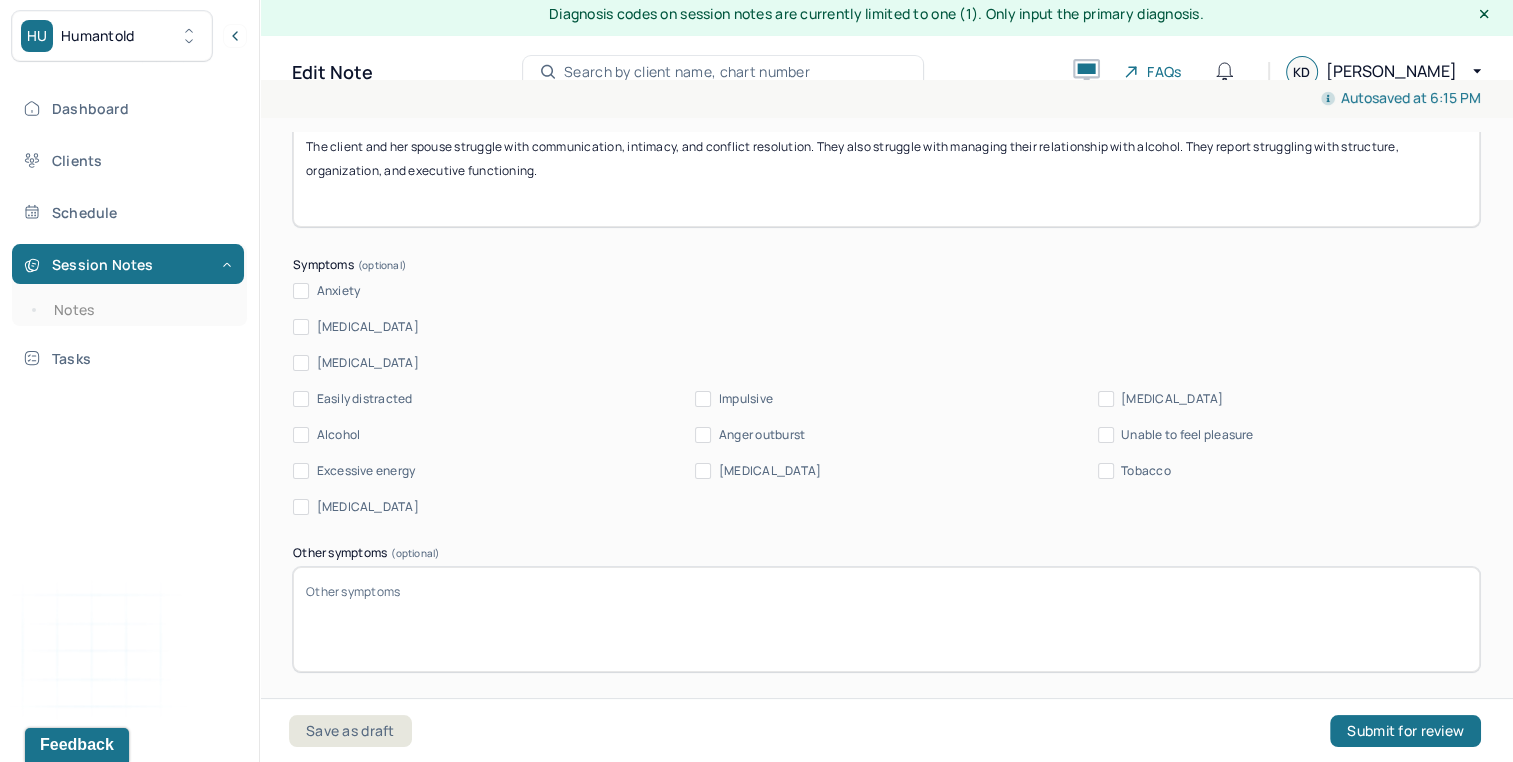 type on "The client and her spouse struggle with communication, intimacy, and conflict resolution. They also struggle with managing their relationship with alcohol. They report struggling with structure, organization, and executive functioning." 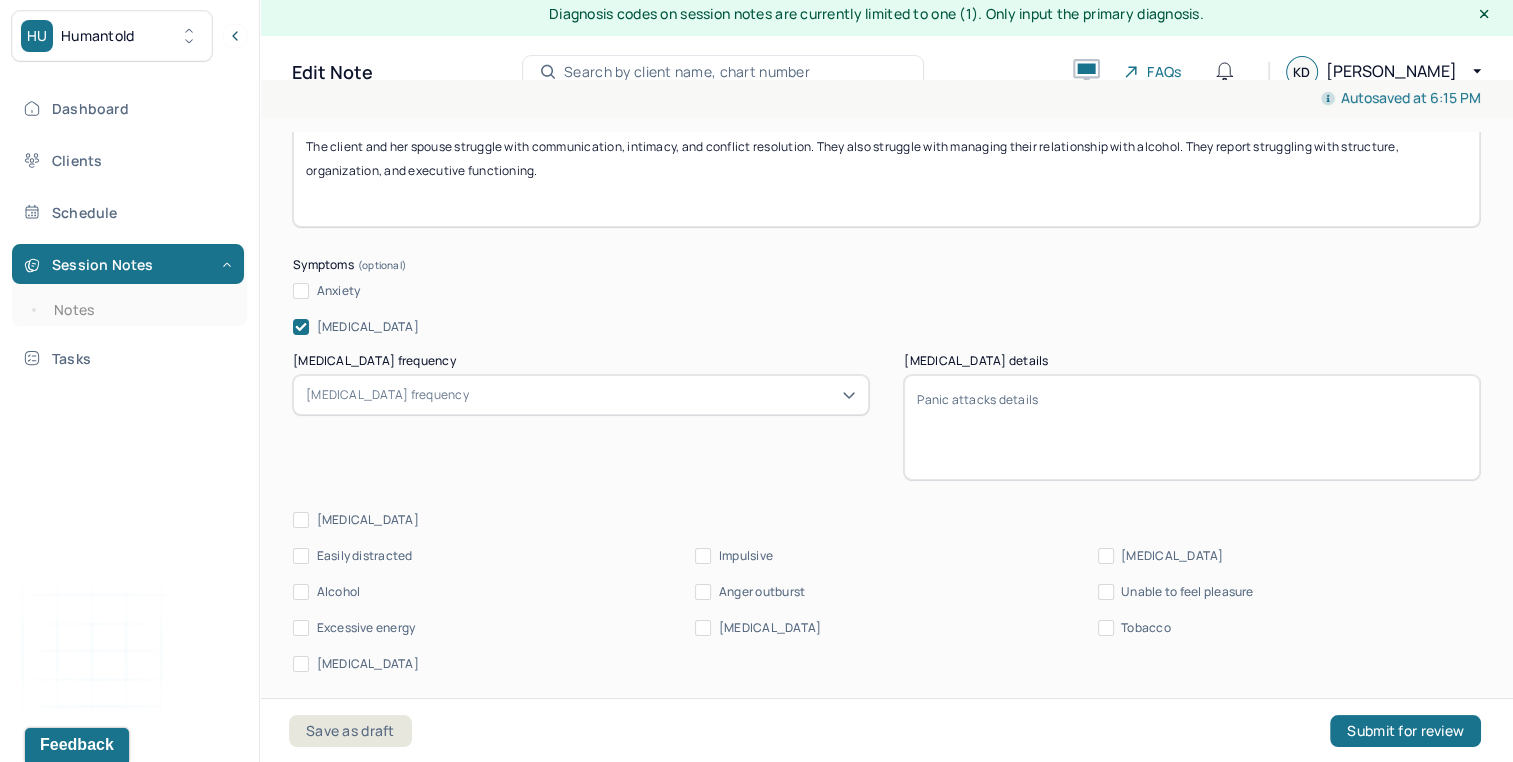 click on "Anxiety" at bounding box center (301, 291) 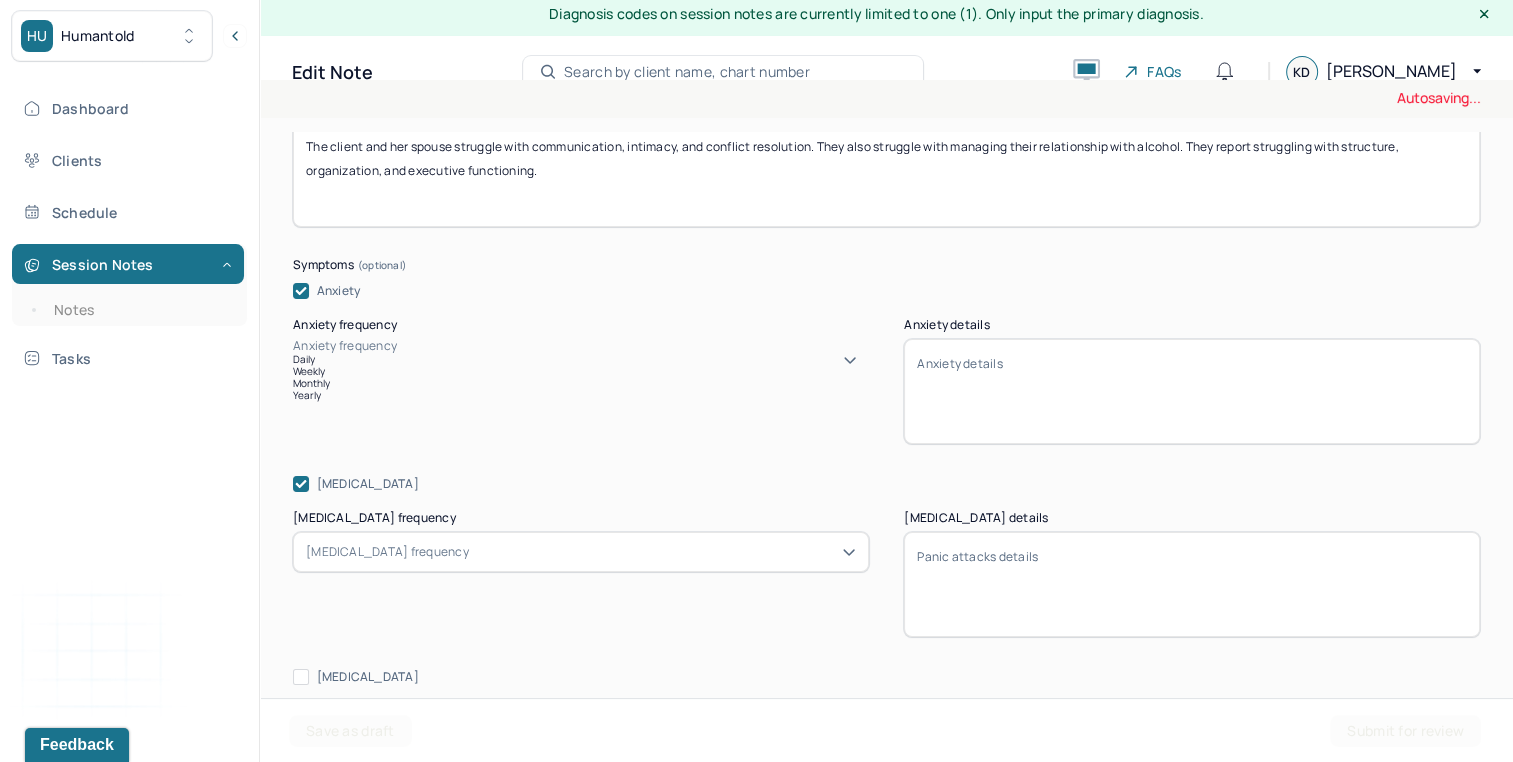 click on "Daily" at bounding box center [581, 359] 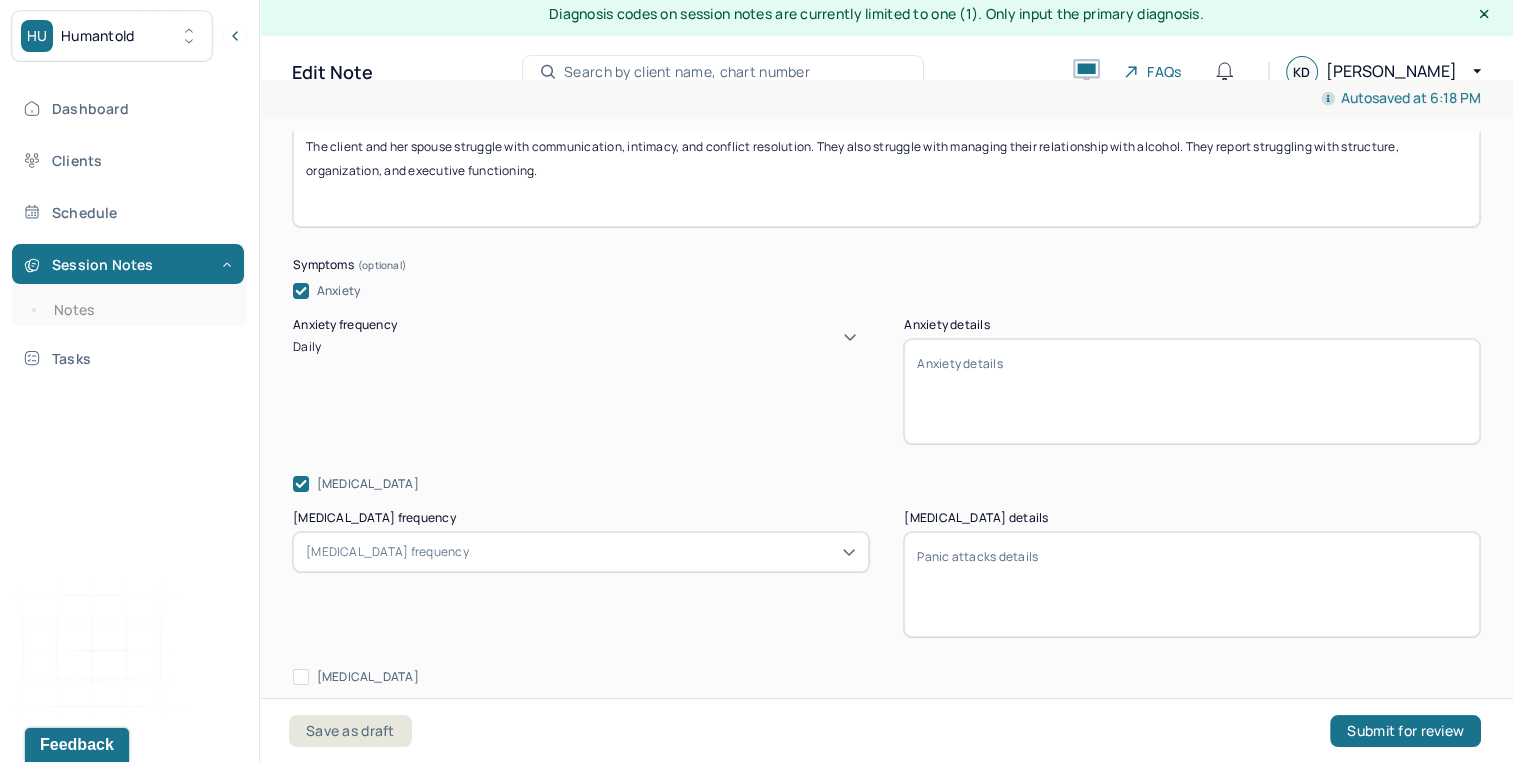 click on "Anxiety details" at bounding box center (1192, 391) 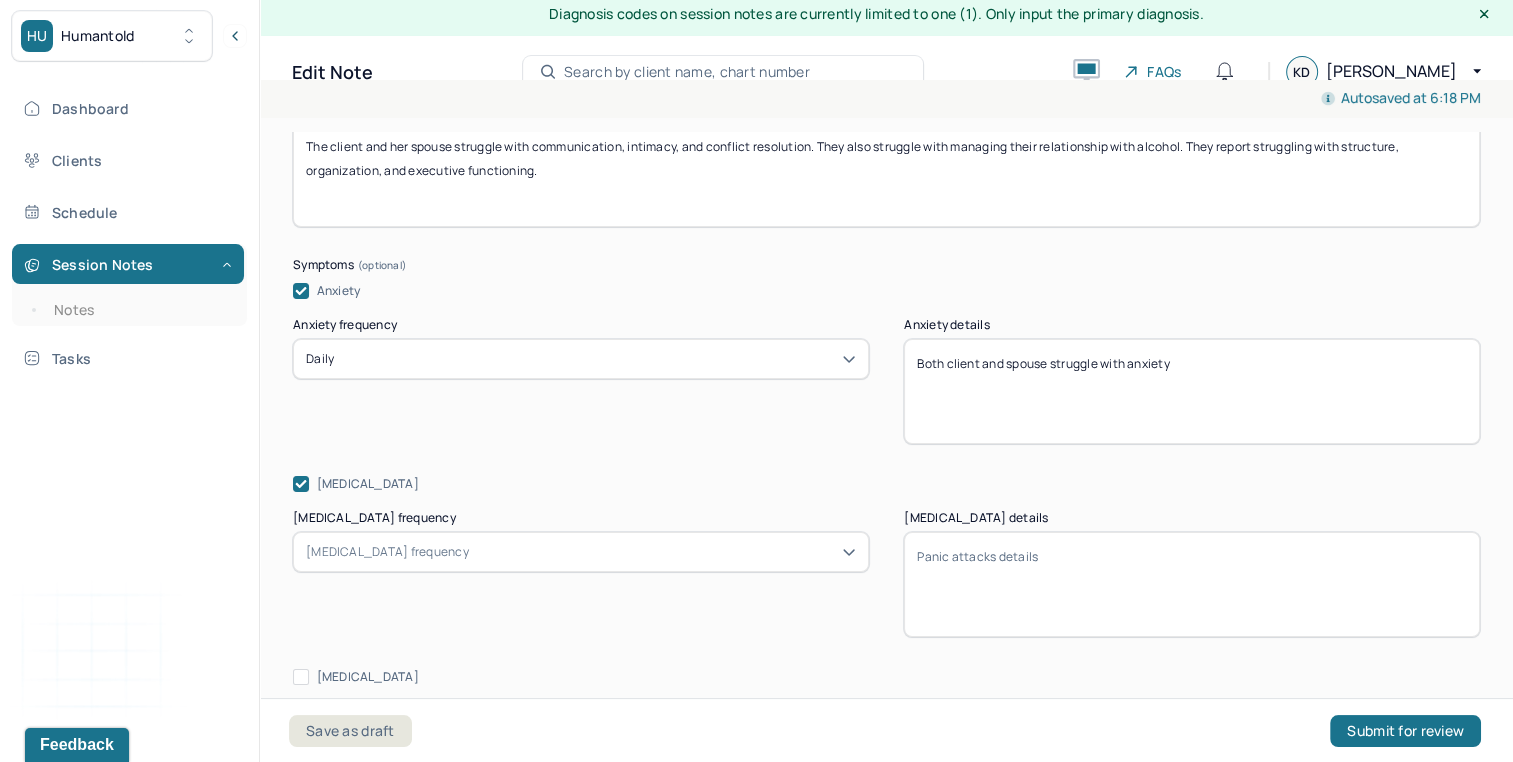 type on "Both client and spouse struggle with anxiety" 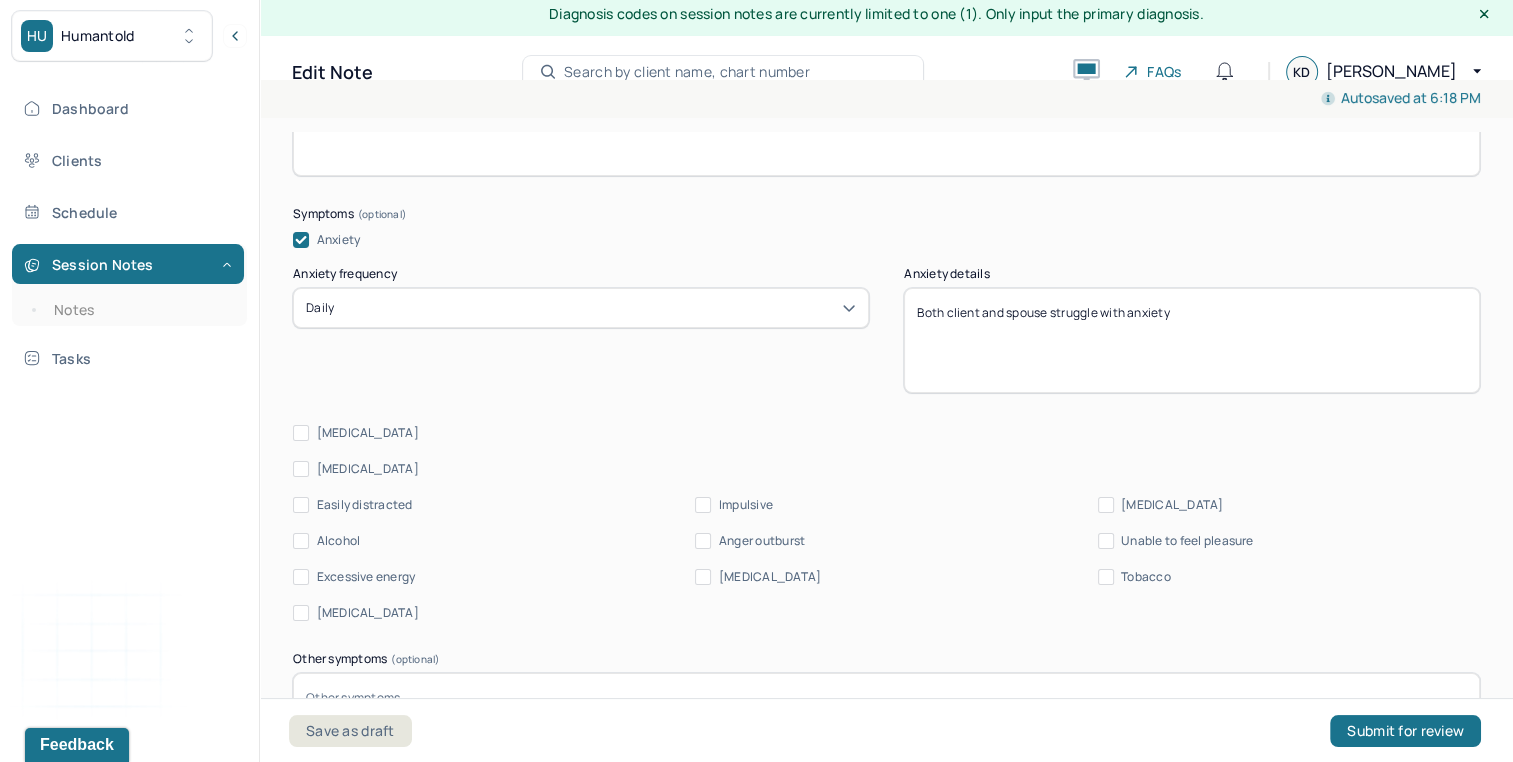 scroll, scrollTop: 1197, scrollLeft: 0, axis: vertical 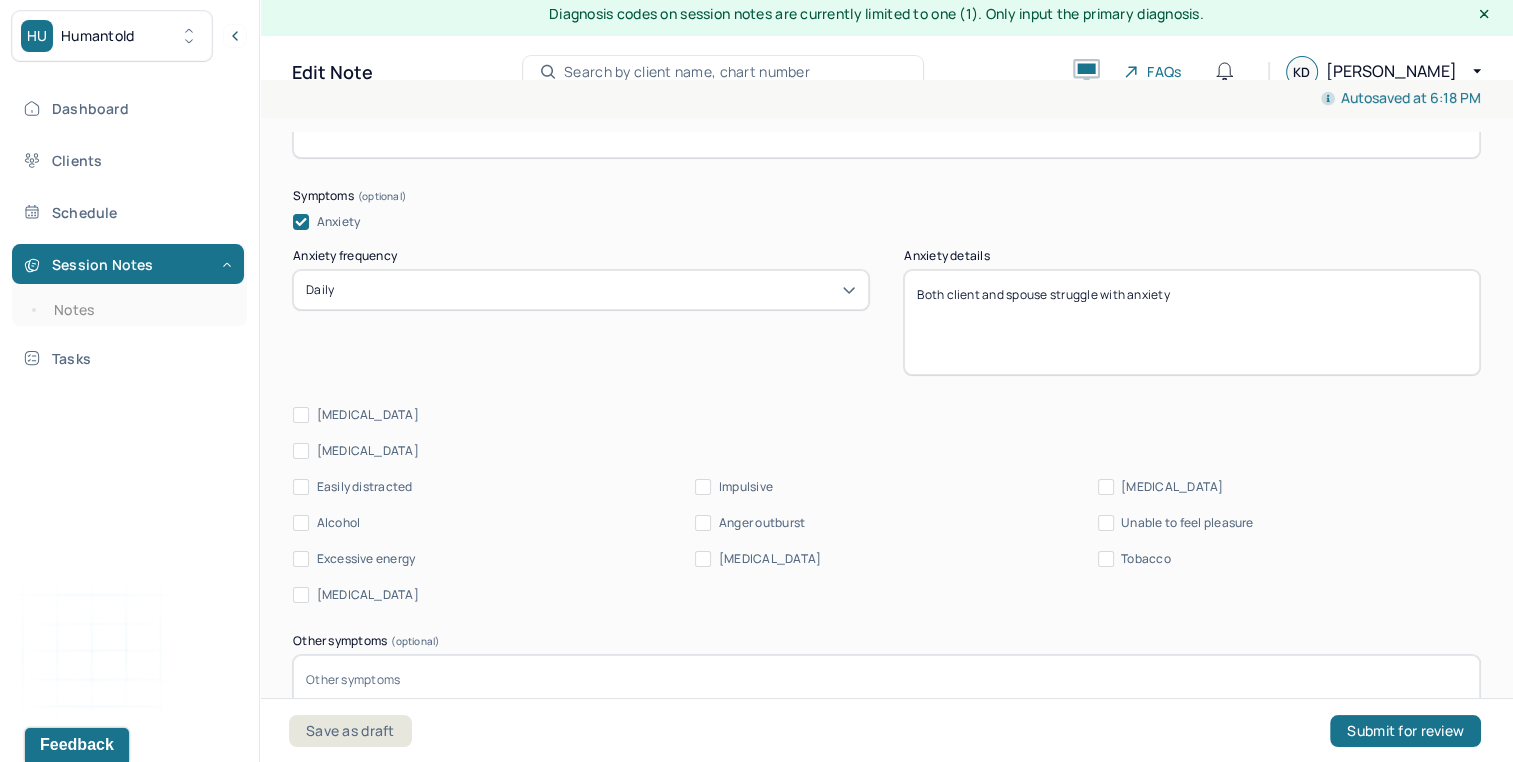 click on "Easily distracted" at bounding box center (365, 487) 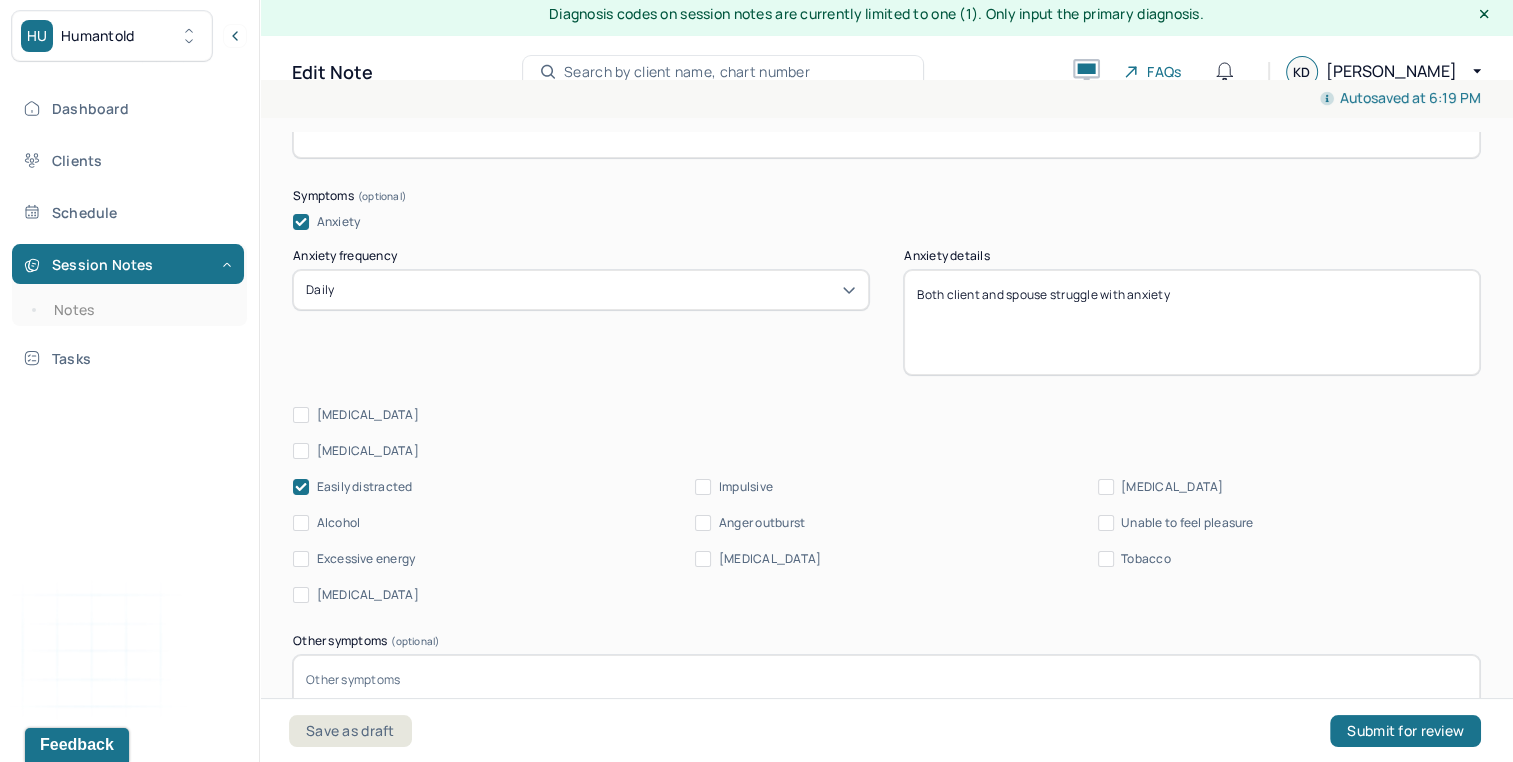 click on "Impulsive" at bounding box center (746, 487) 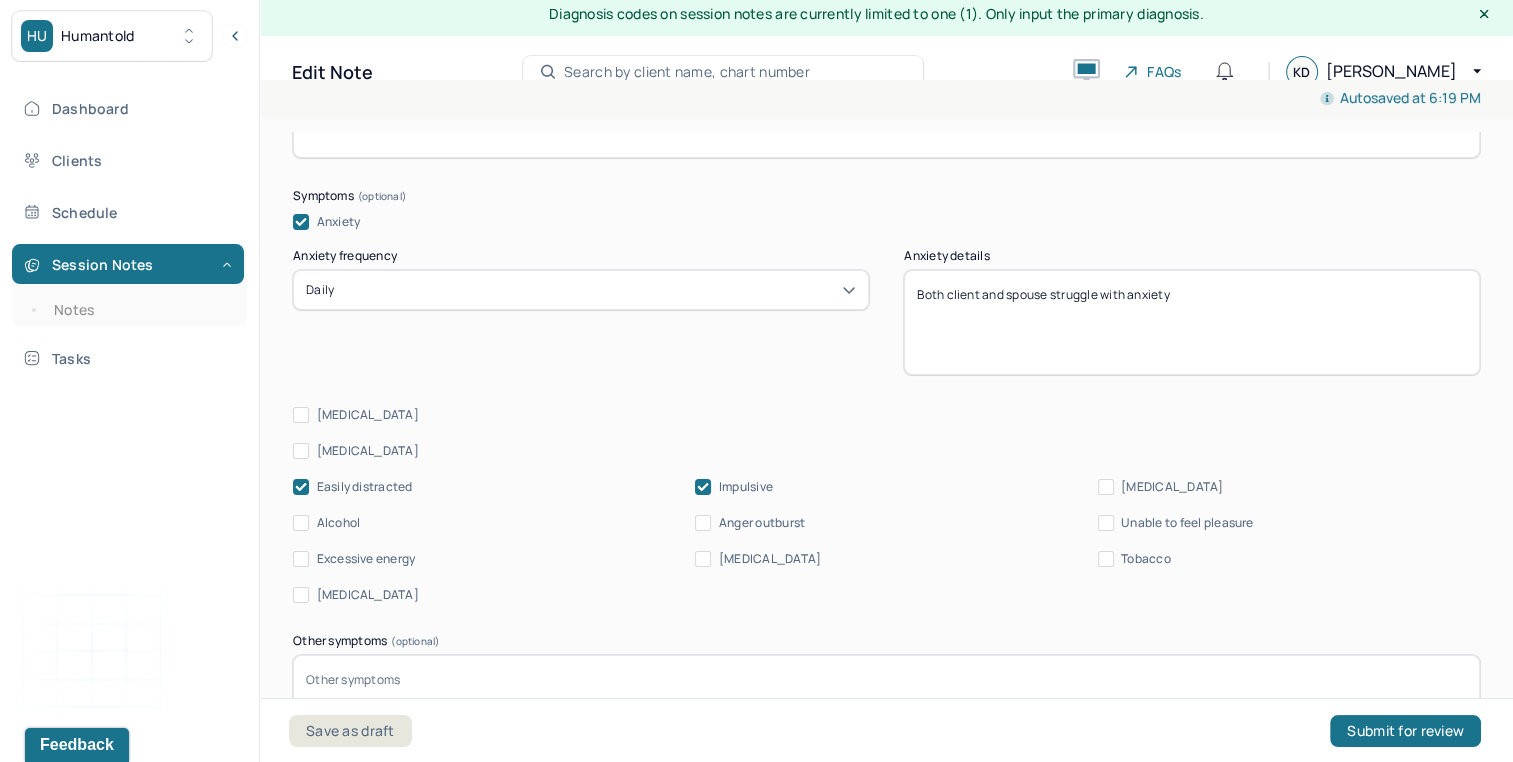 click on "Alcohol" at bounding box center (339, 523) 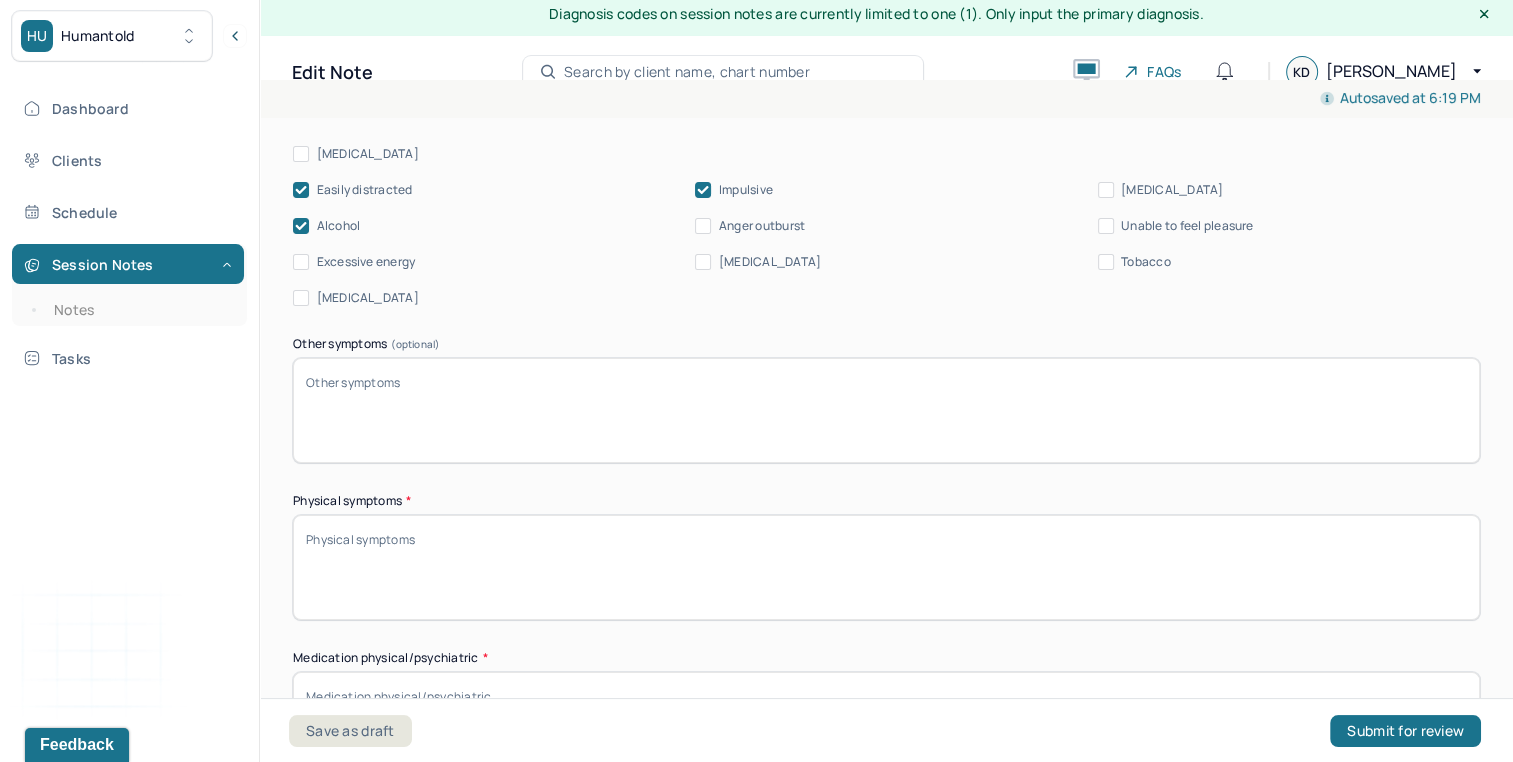 scroll, scrollTop: 1530, scrollLeft: 0, axis: vertical 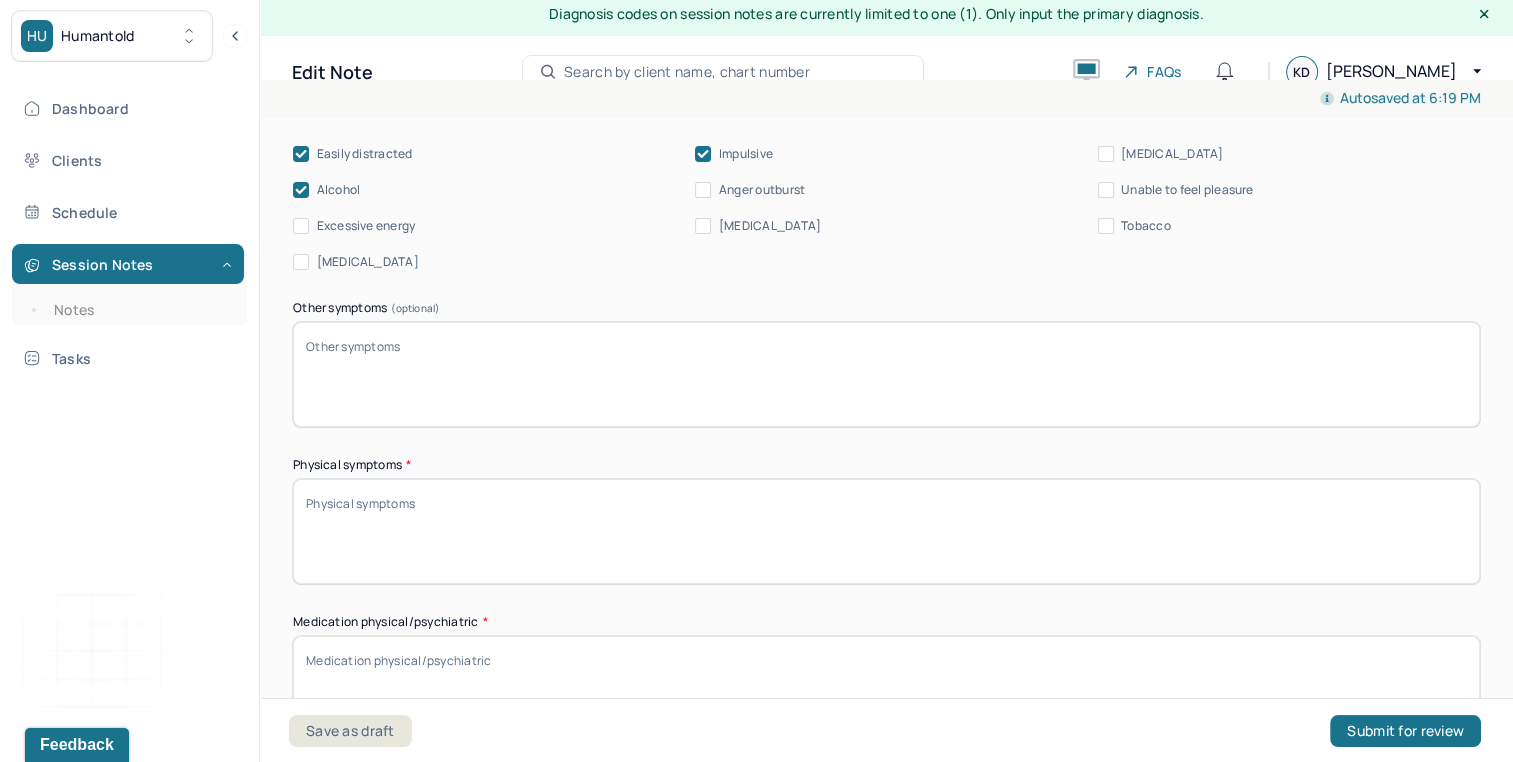 click on "Physical symptoms *" at bounding box center [886, 531] 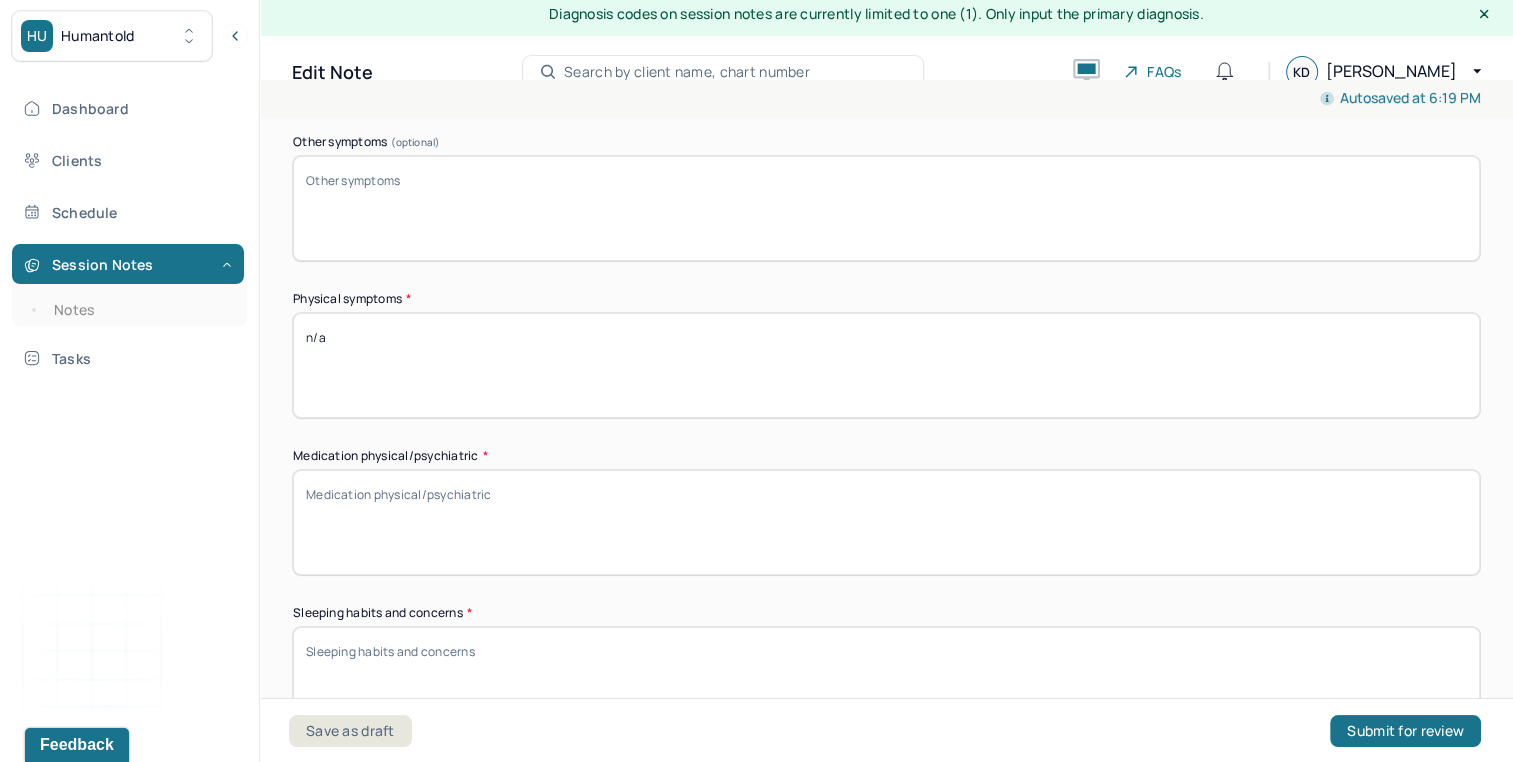 scroll, scrollTop: 1699, scrollLeft: 0, axis: vertical 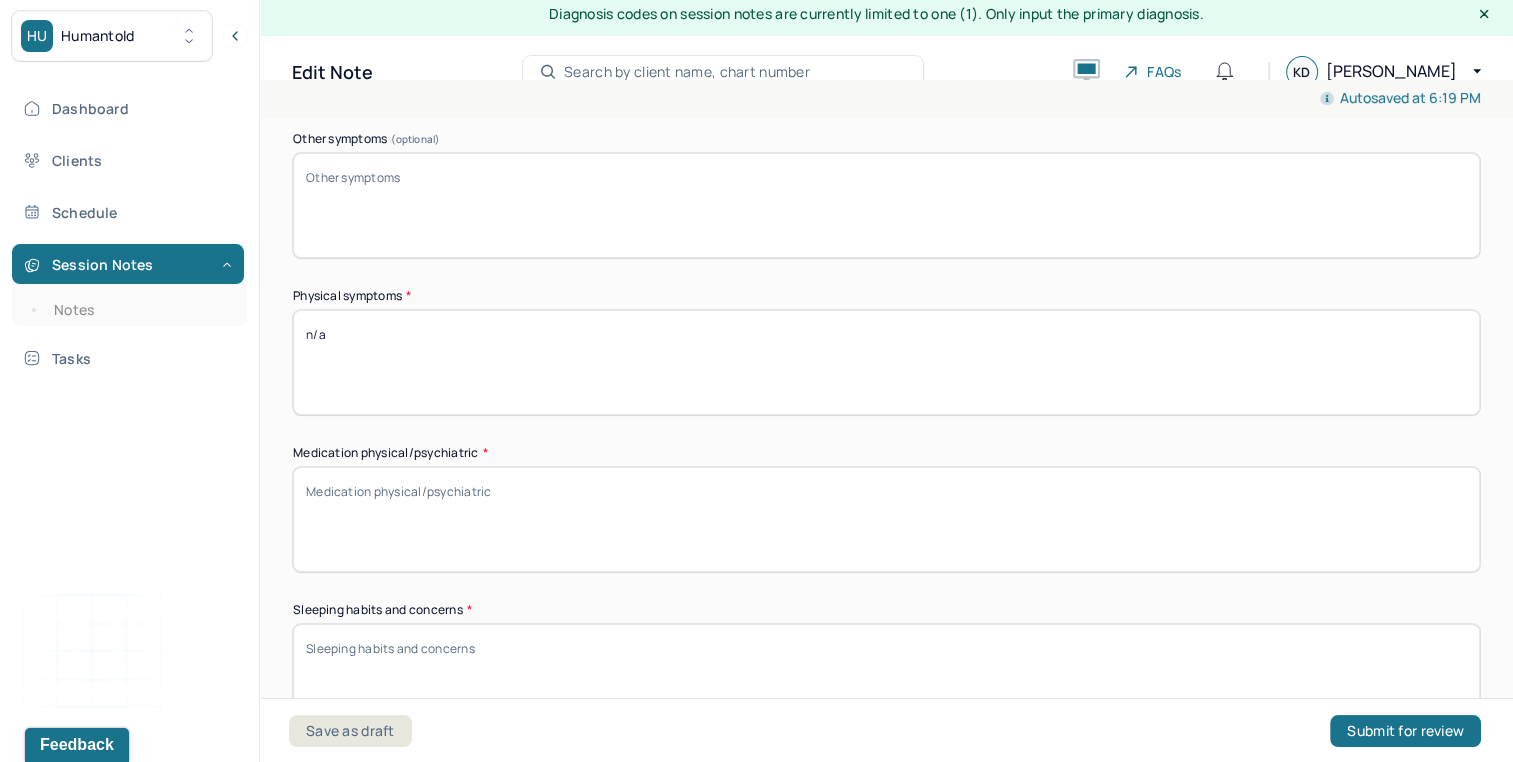 type on "n/a" 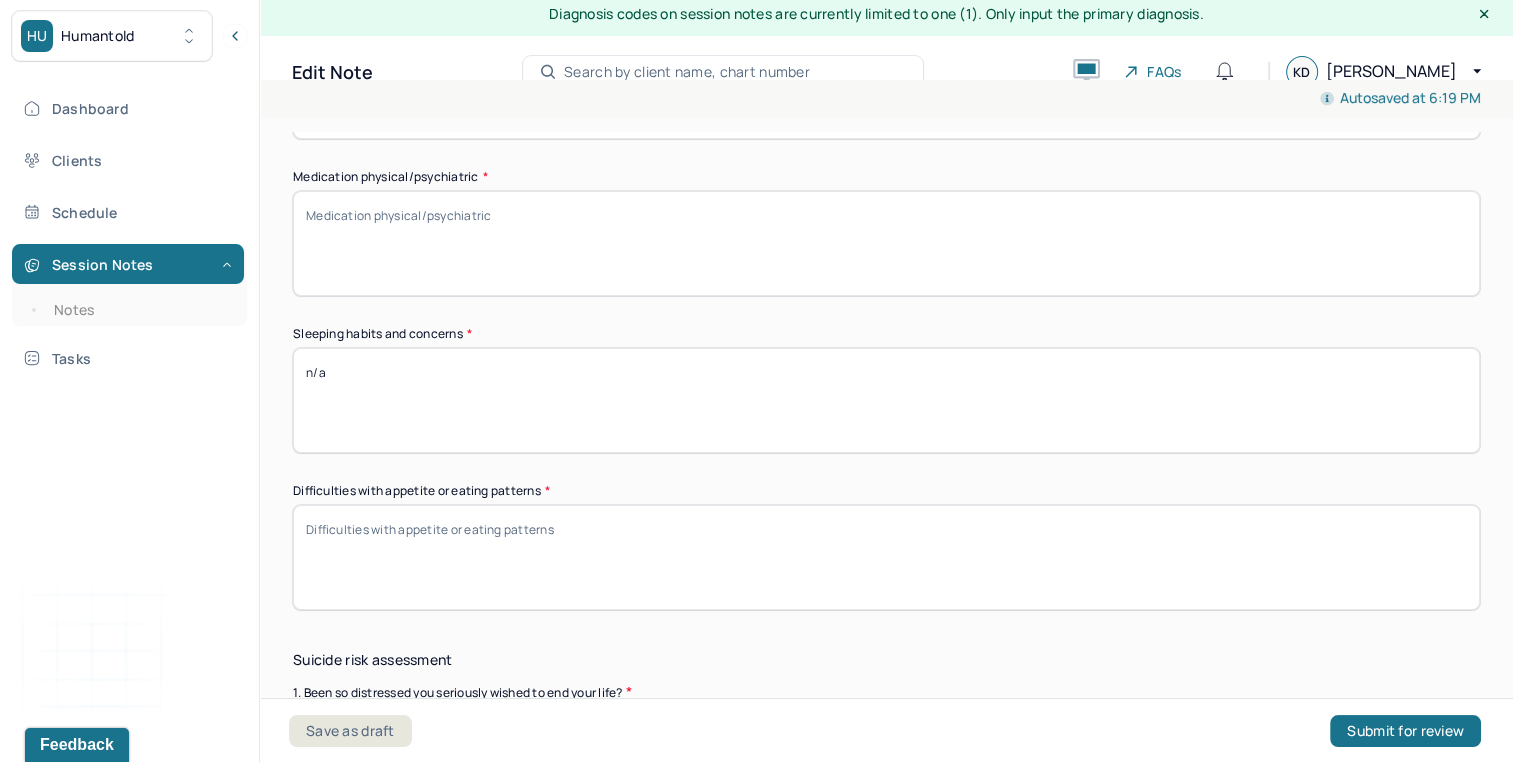 scroll, scrollTop: 1992, scrollLeft: 0, axis: vertical 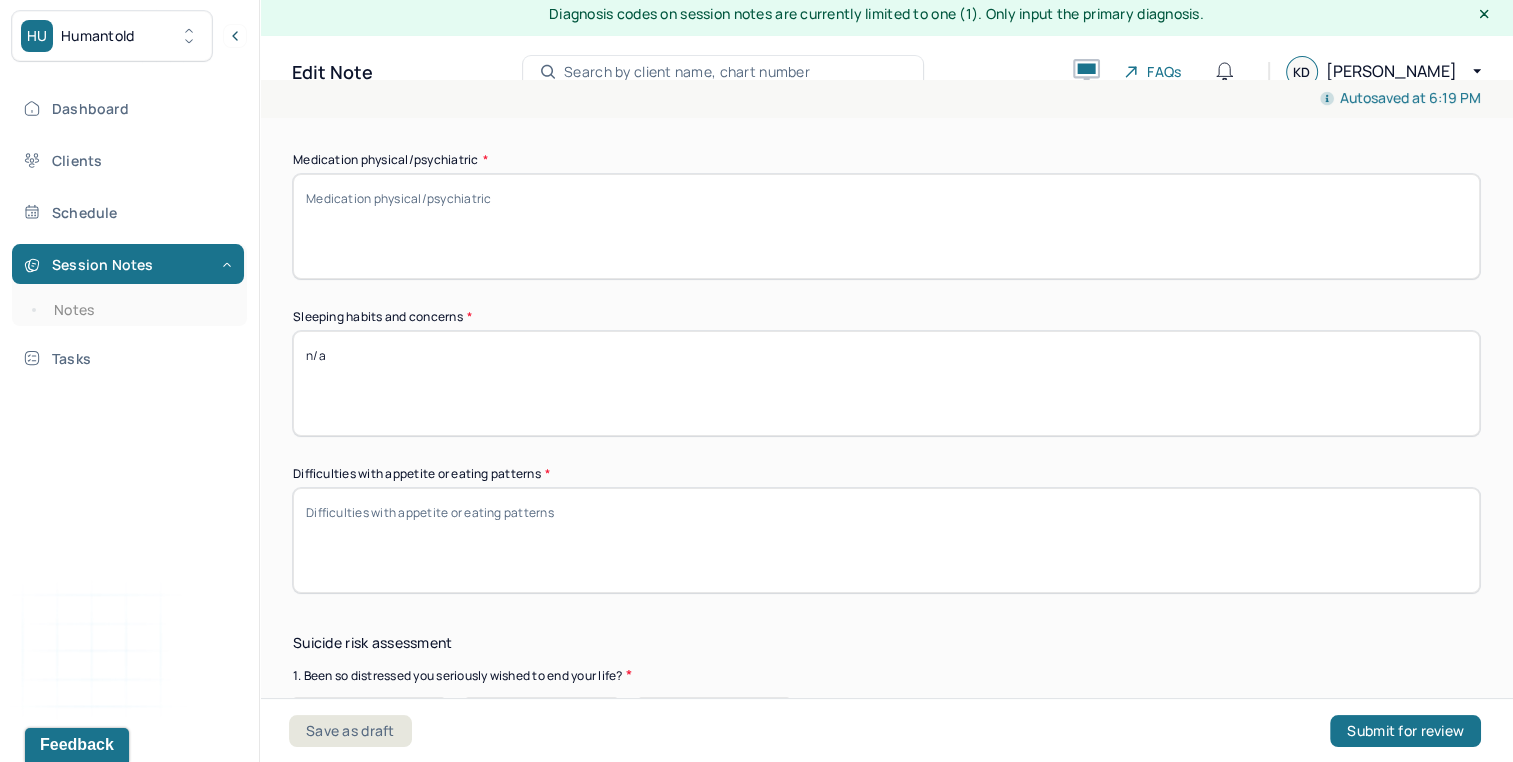 type on "n/a" 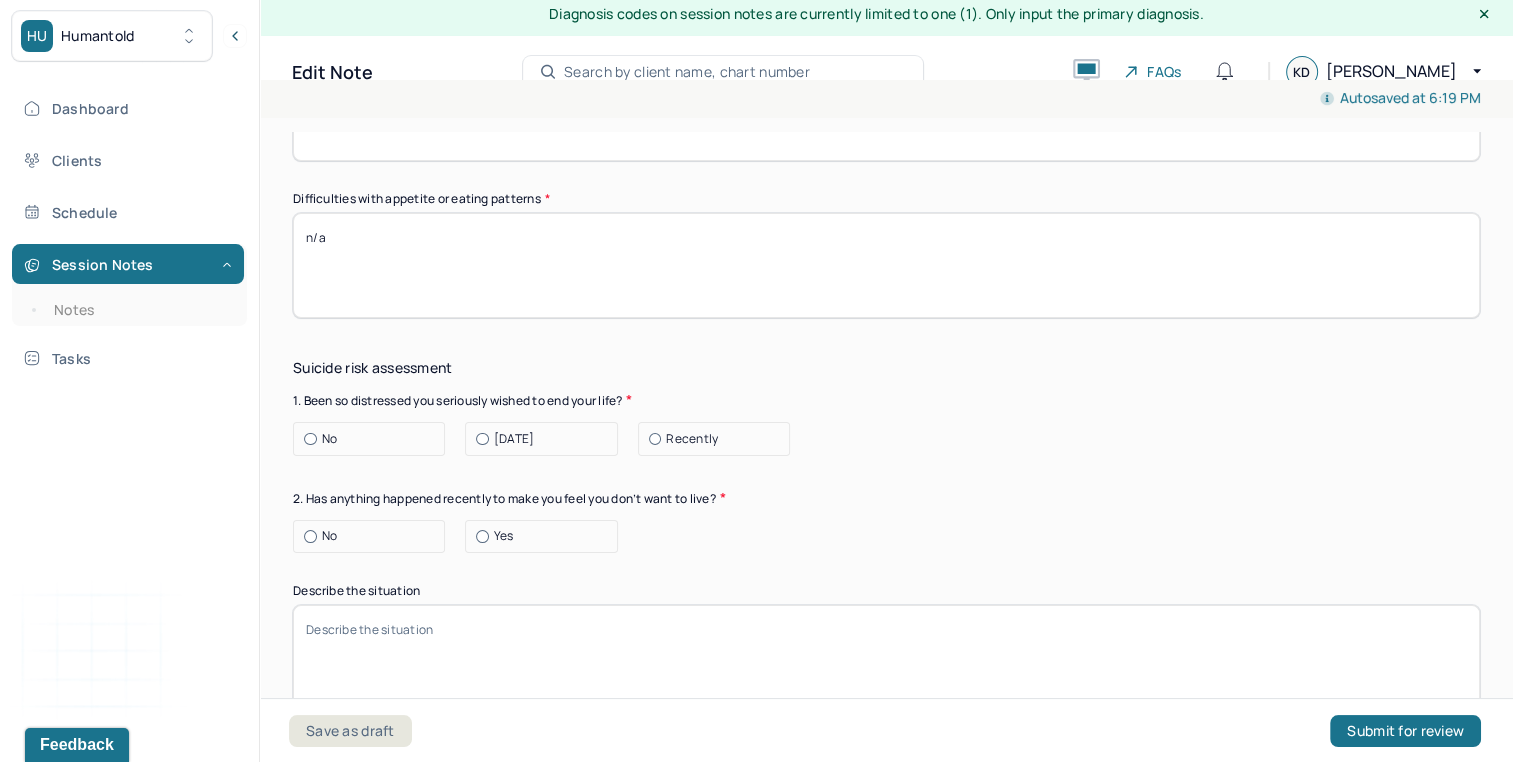 scroll, scrollTop: 2287, scrollLeft: 0, axis: vertical 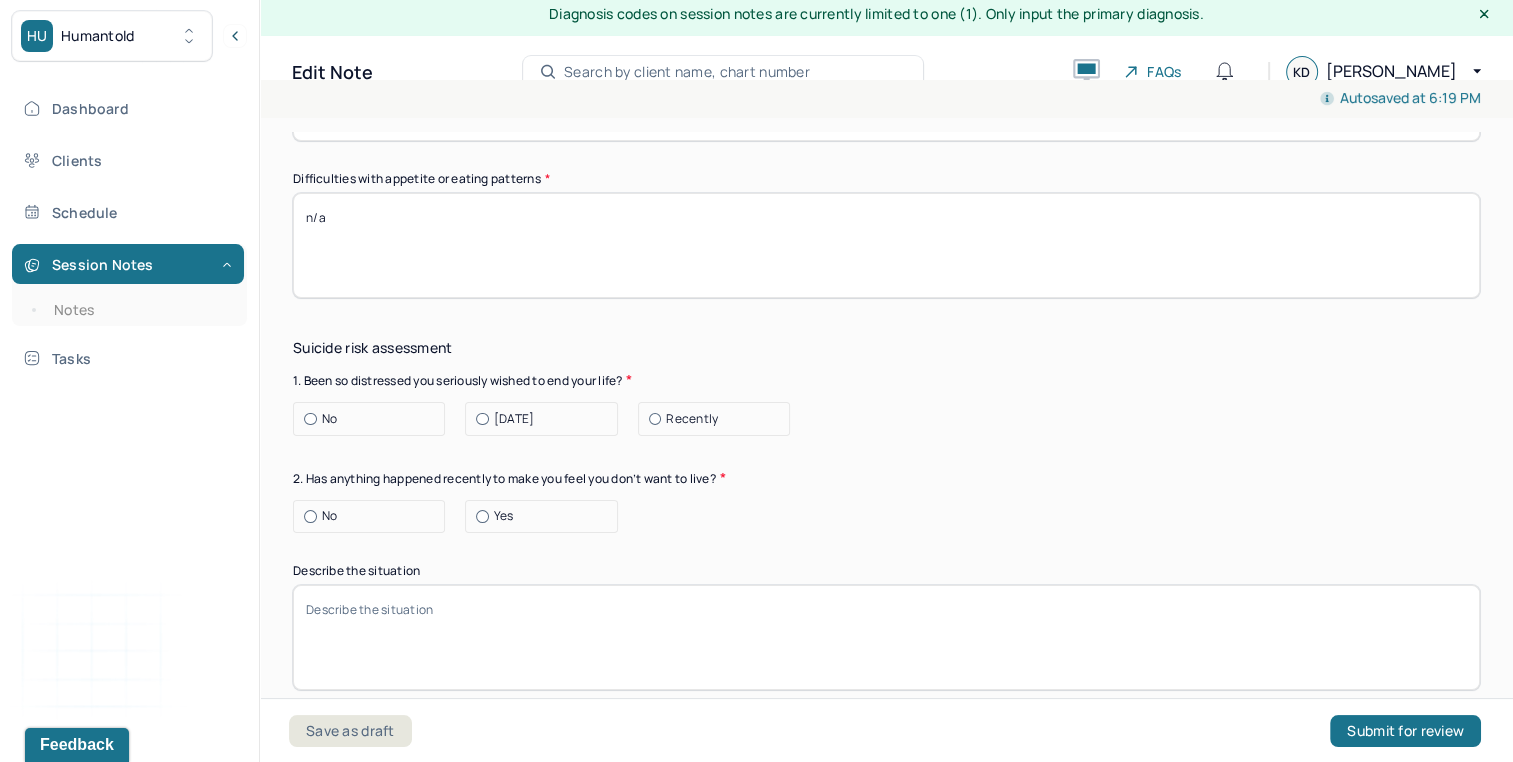 type on "n/a" 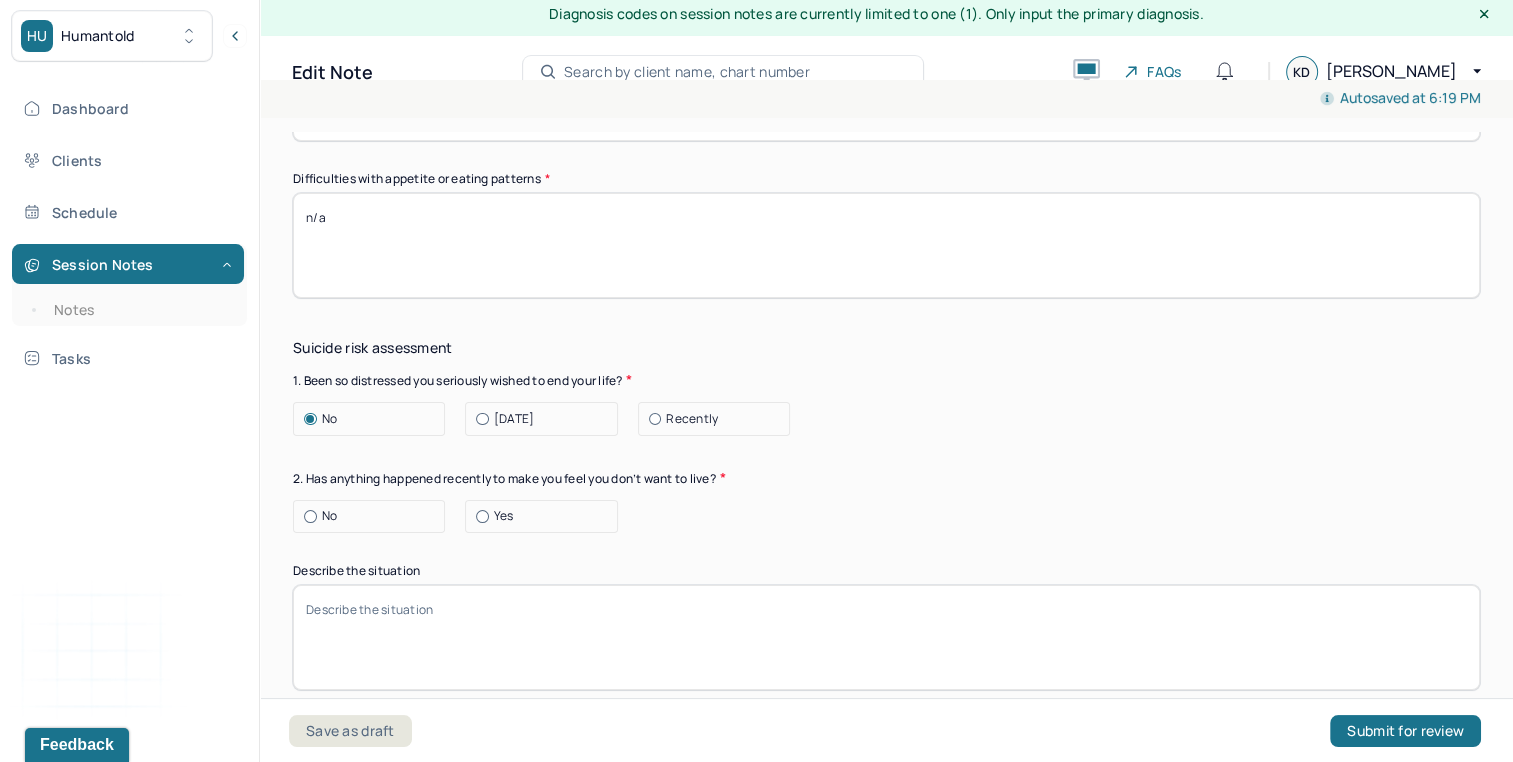 click on "No" at bounding box center (374, 516) 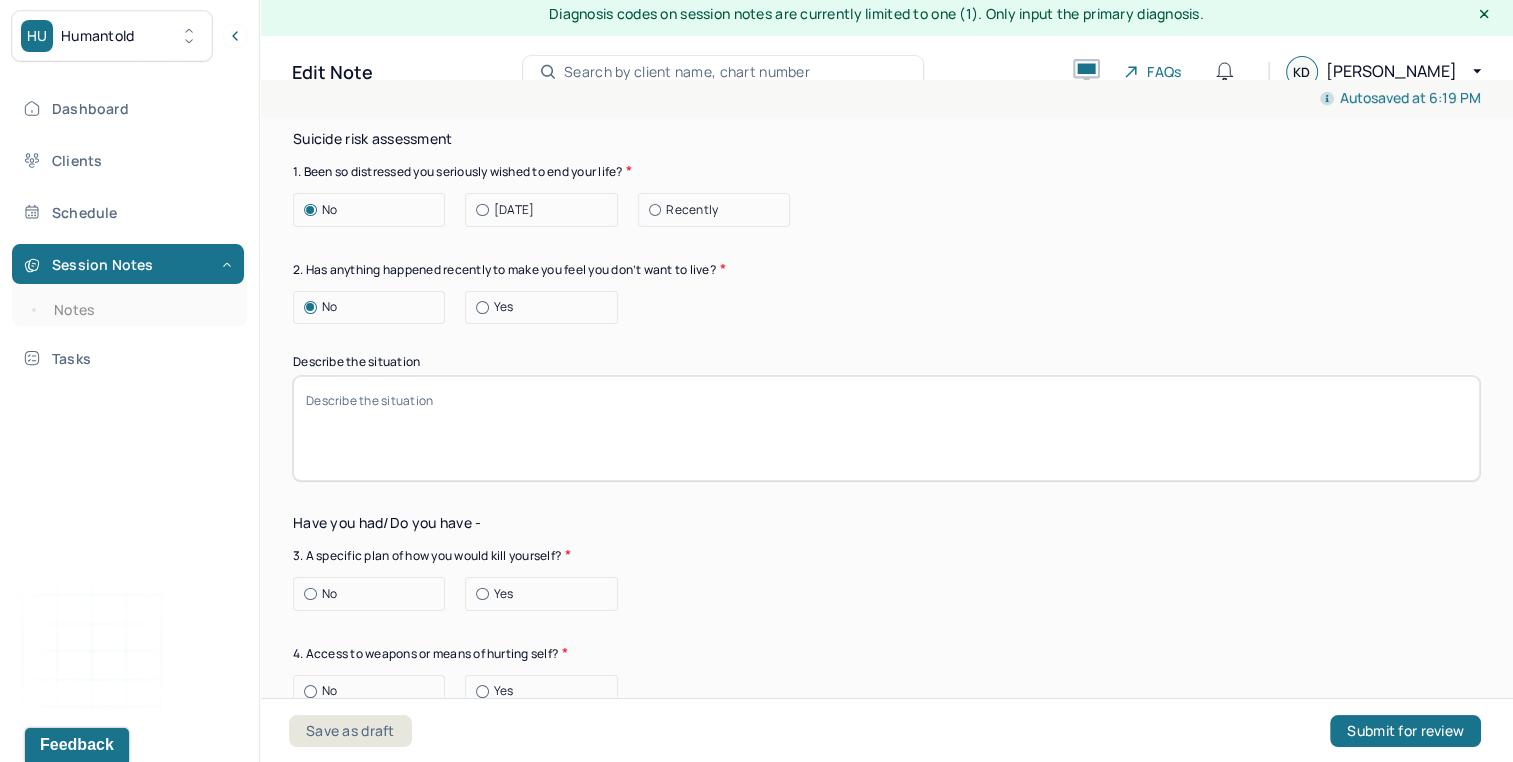 scroll, scrollTop: 2515, scrollLeft: 0, axis: vertical 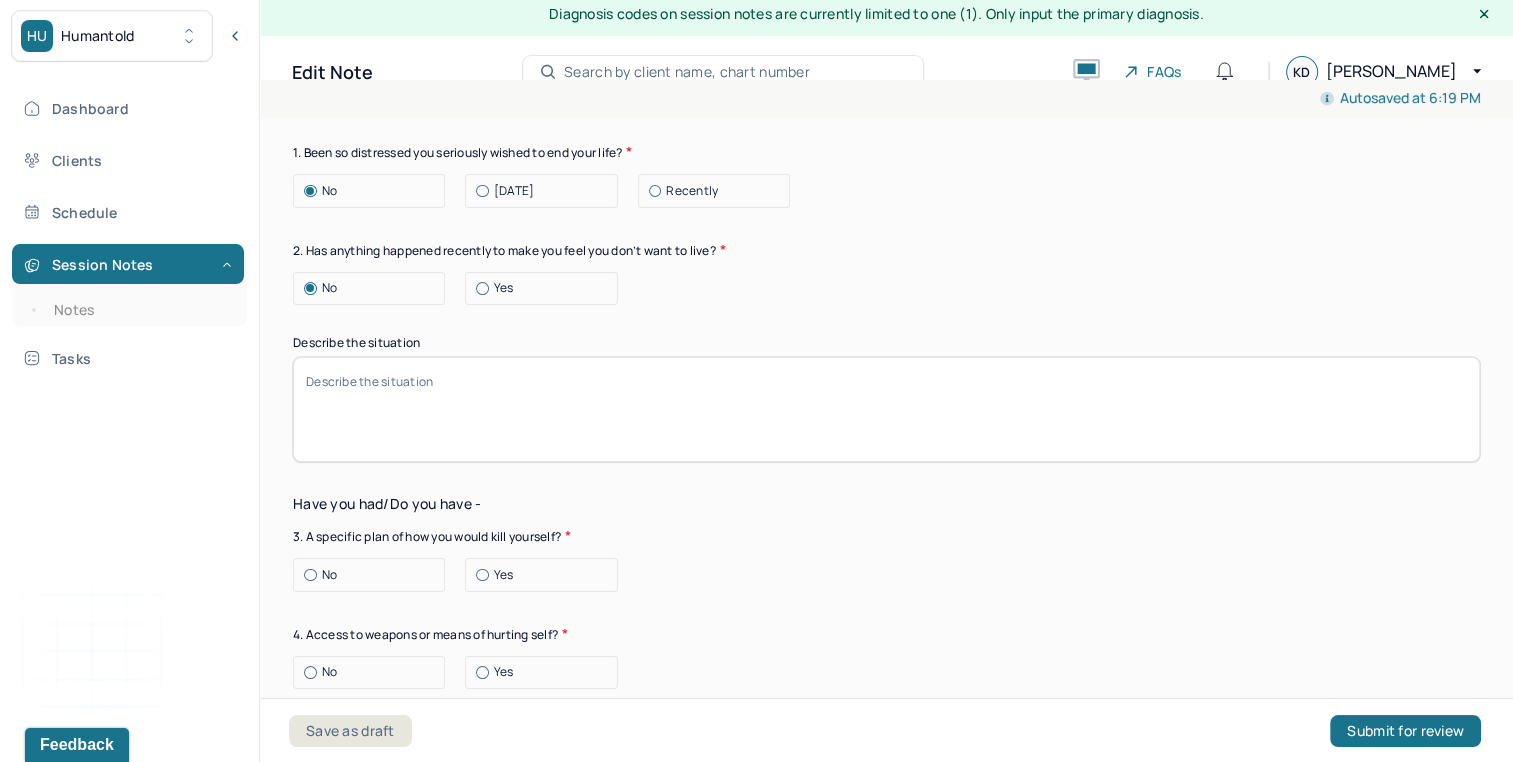 click on "No" at bounding box center (374, 575) 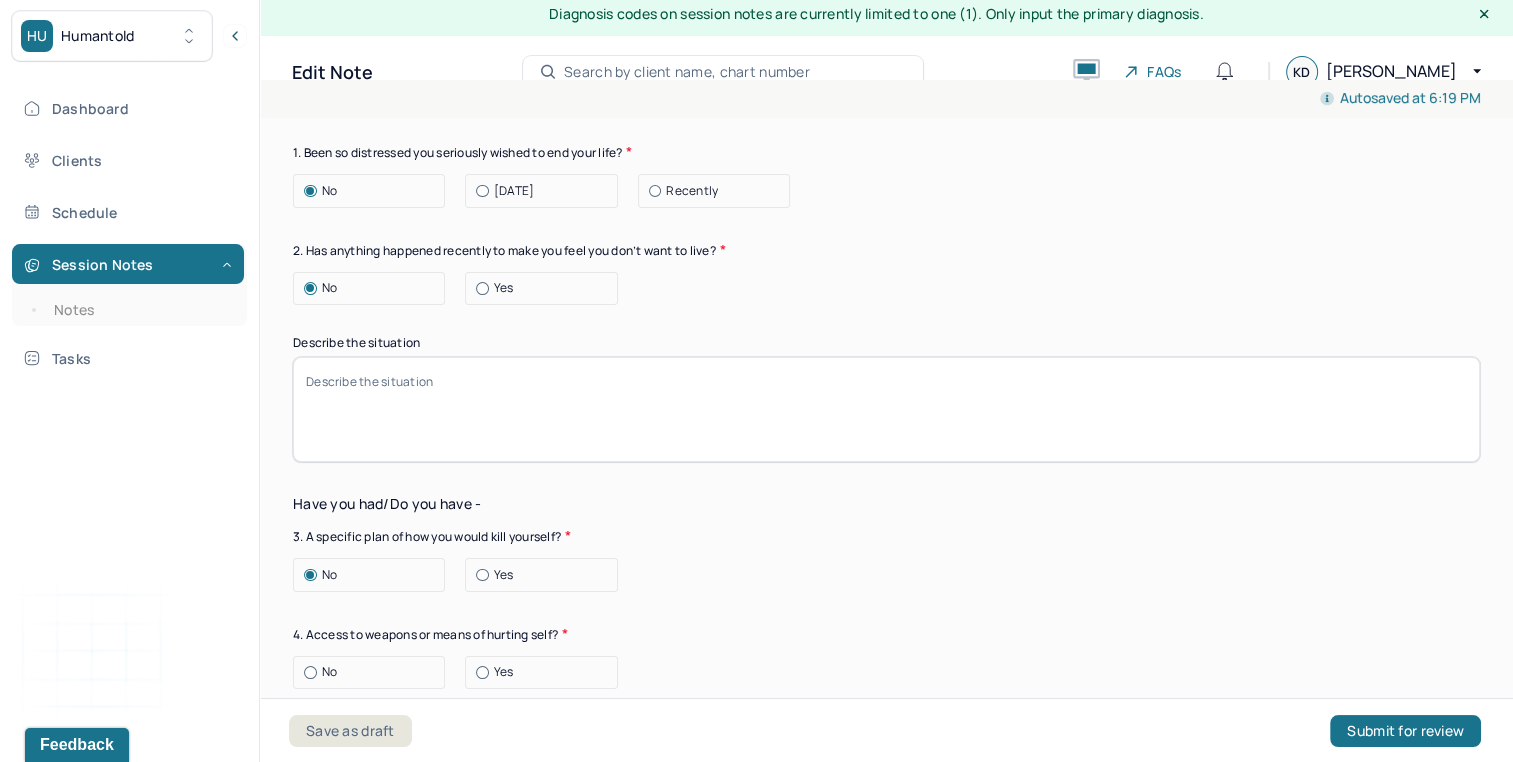 click on "No" at bounding box center (374, 672) 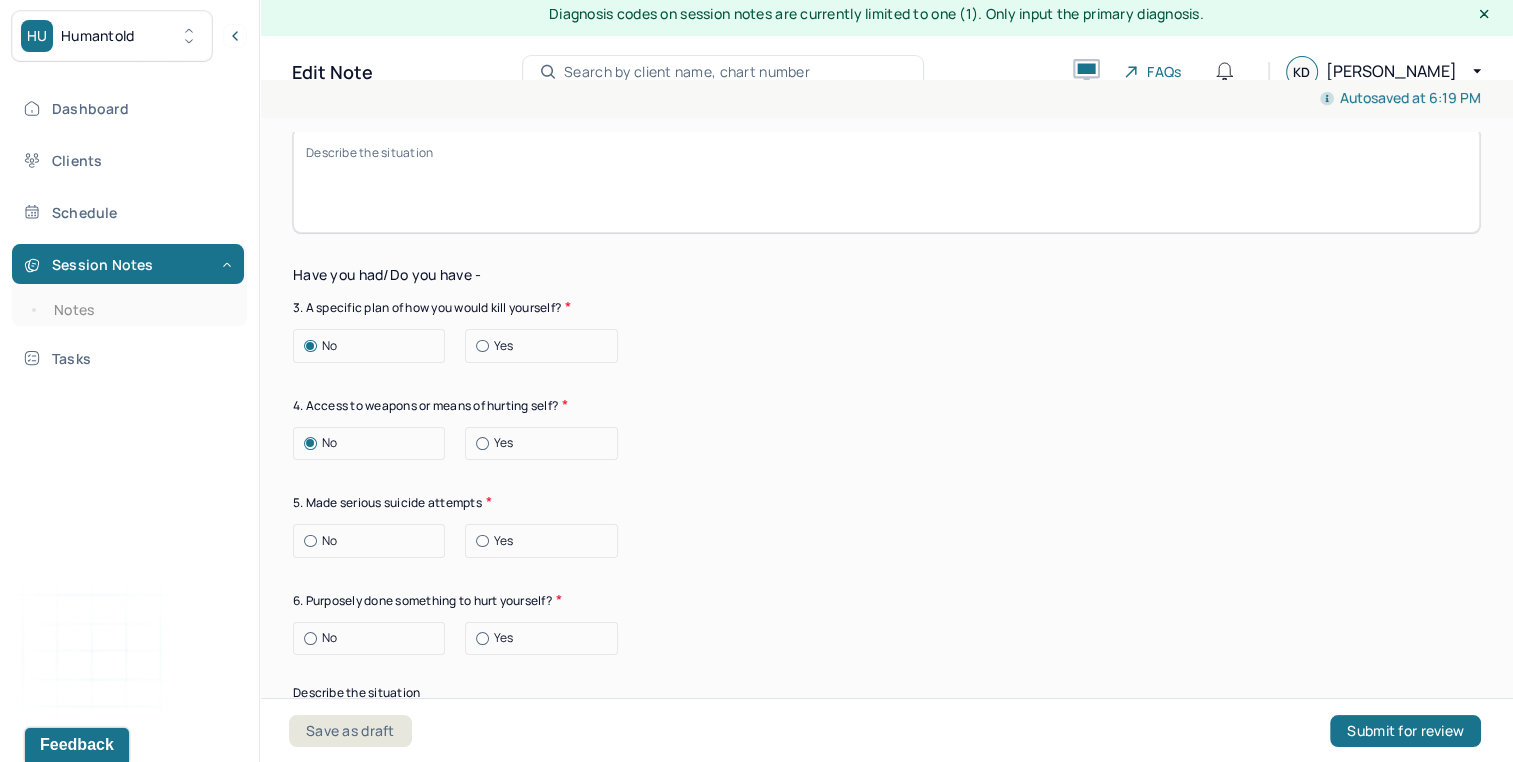 click on "No" at bounding box center (374, 541) 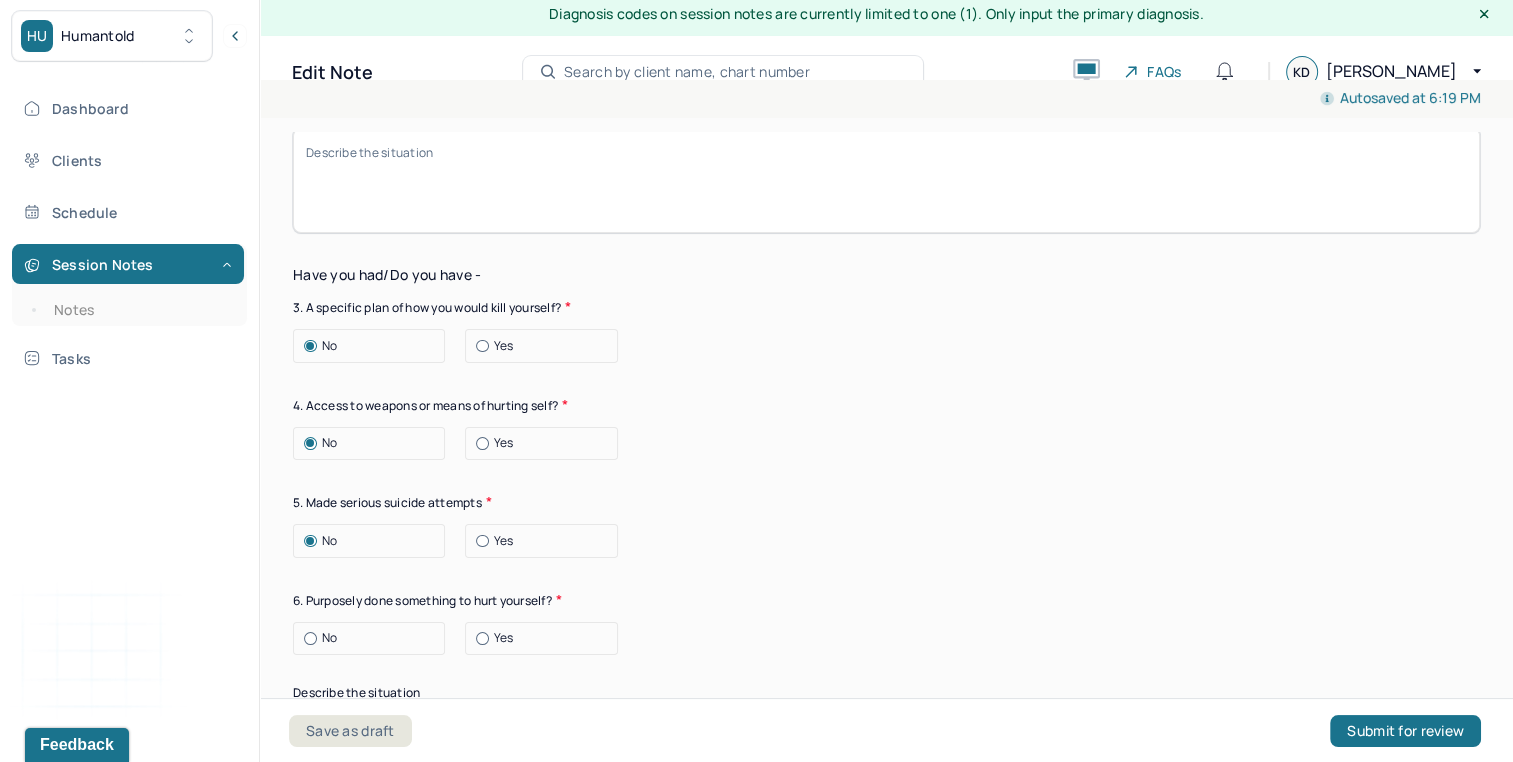 click on "No" at bounding box center [374, 638] 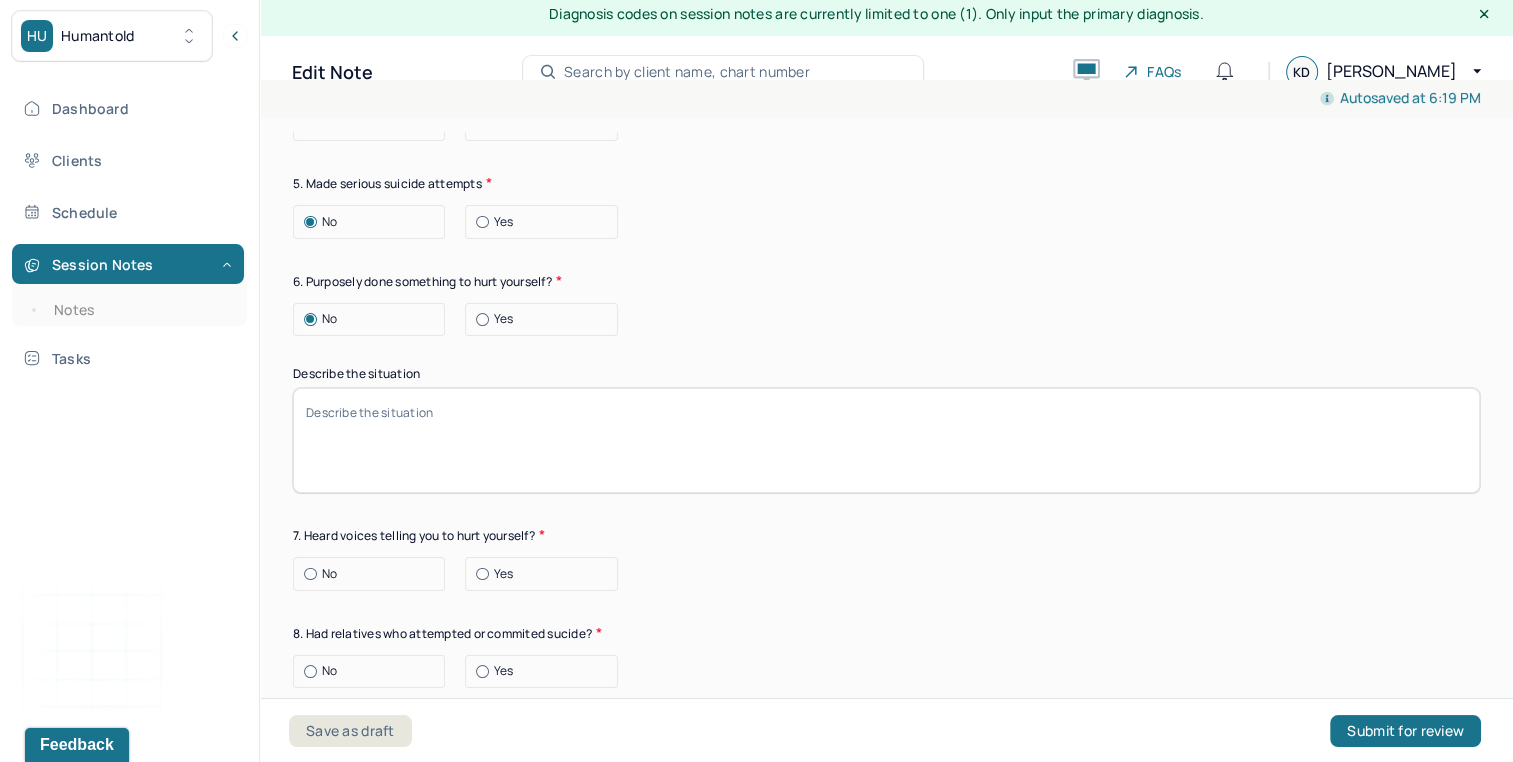 click on "No" at bounding box center (374, 574) 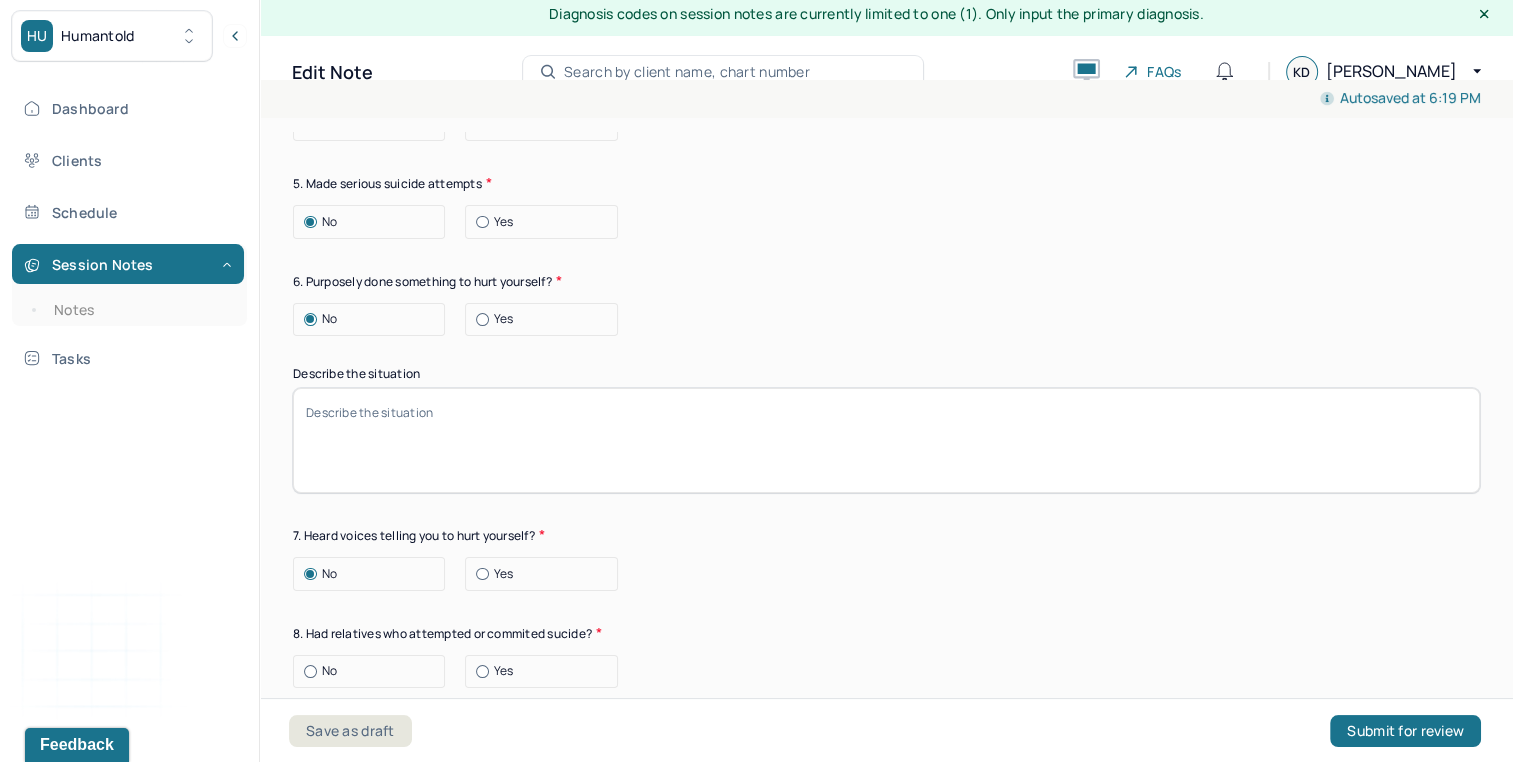 click on "No" at bounding box center (374, 671) 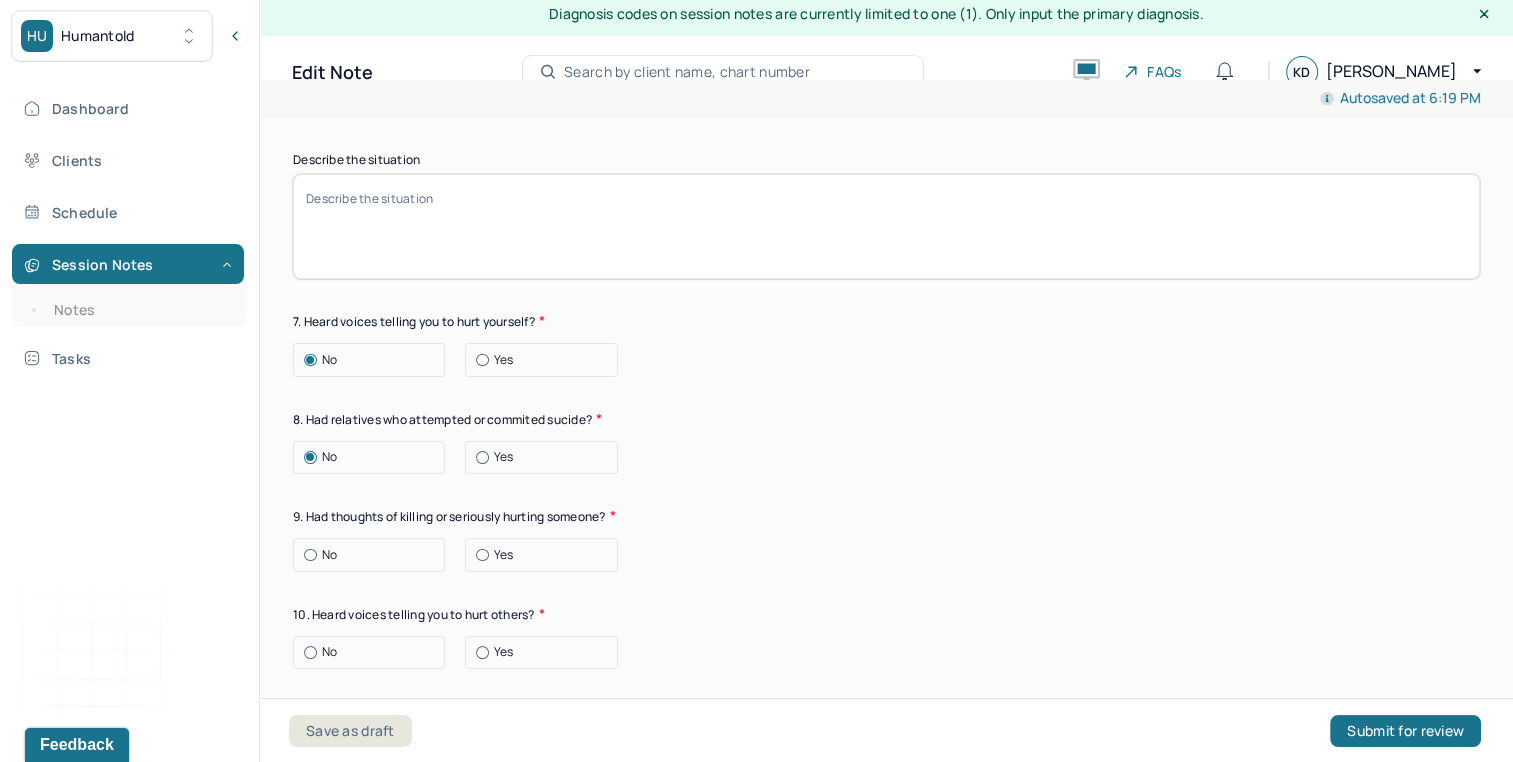 click on "No" at bounding box center [374, 555] 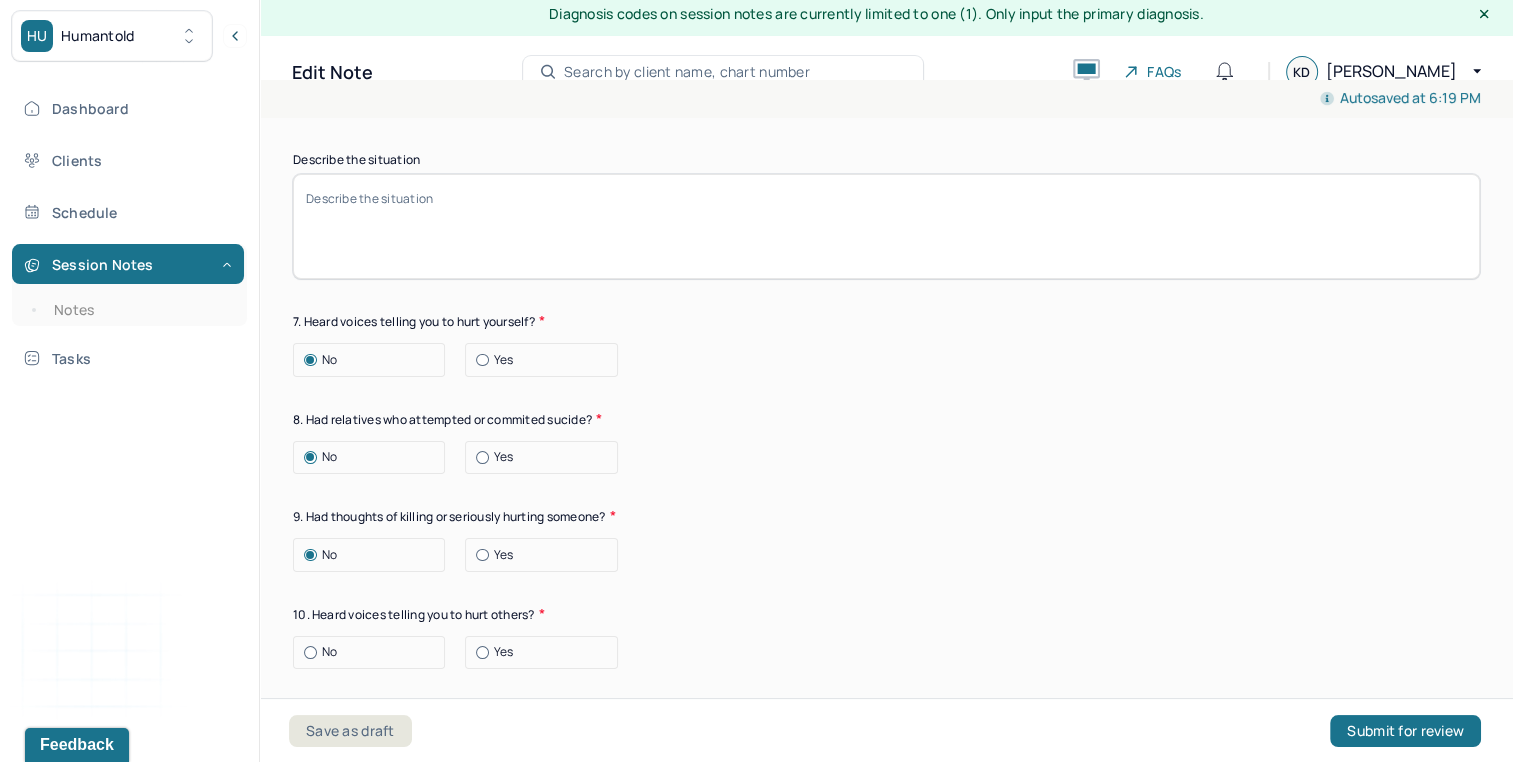 click on "No" at bounding box center (374, 652) 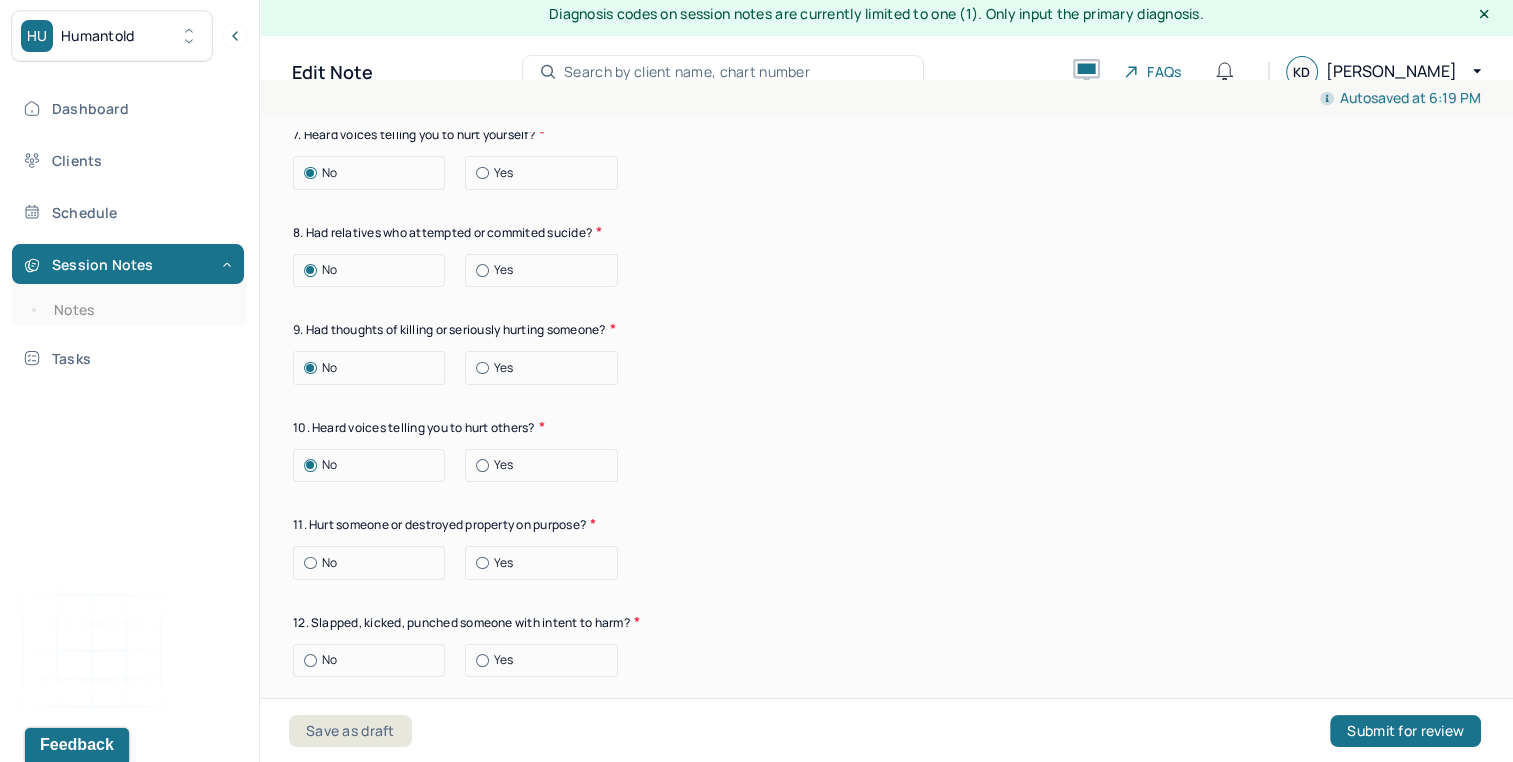 click on "No" at bounding box center (374, 563) 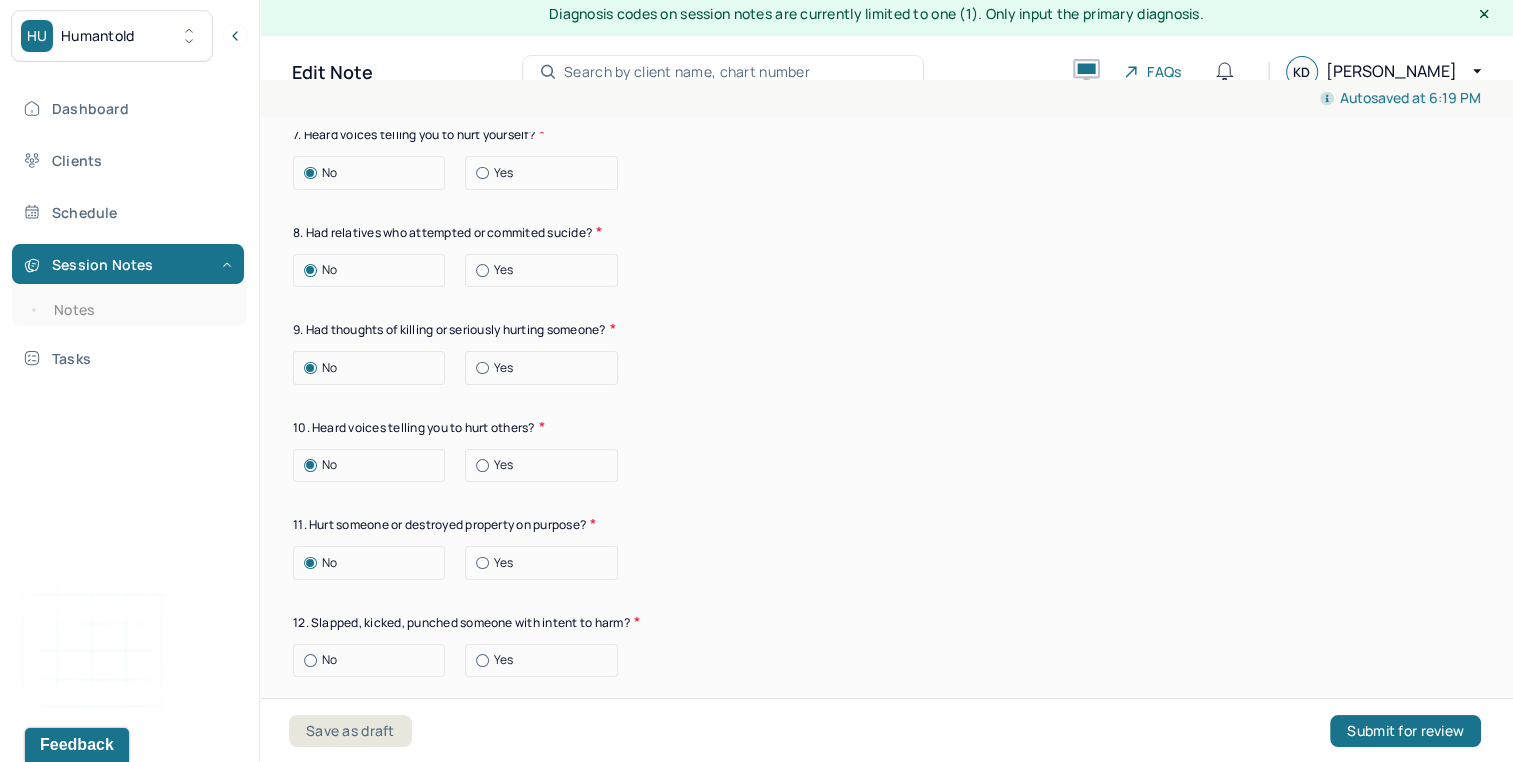 click on "No" at bounding box center [374, 660] 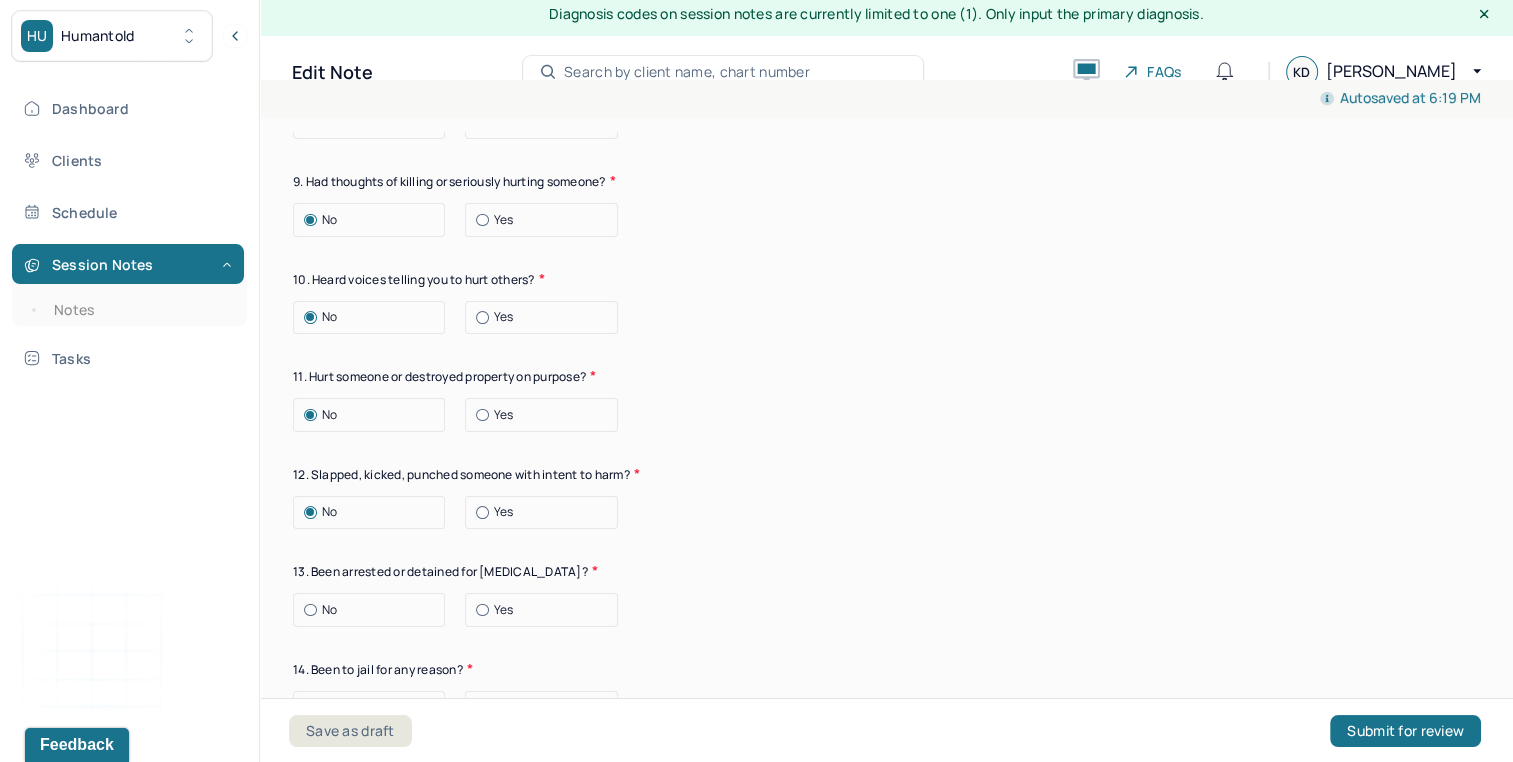 scroll, scrollTop: 3620, scrollLeft: 0, axis: vertical 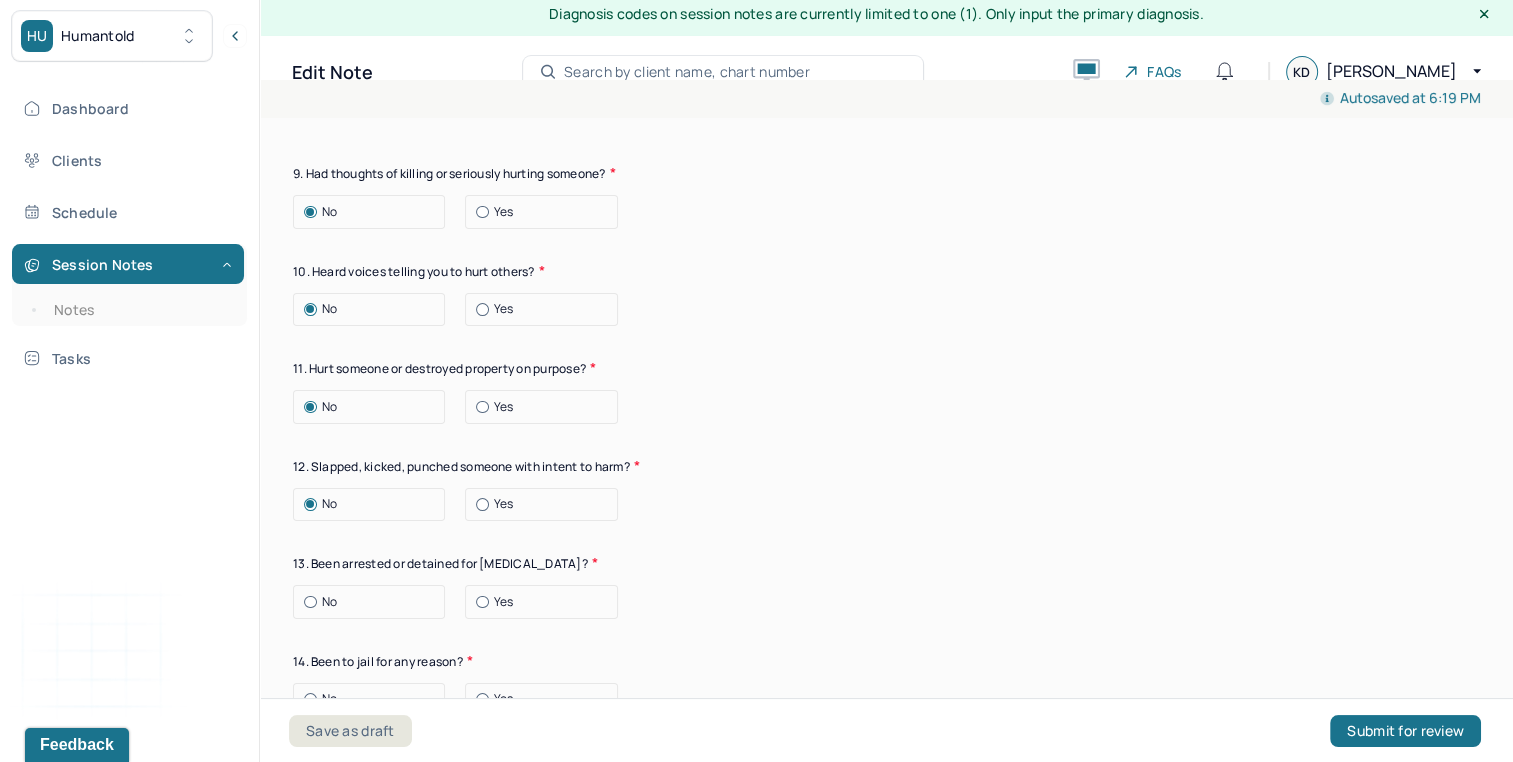 click on "No" at bounding box center (374, 602) 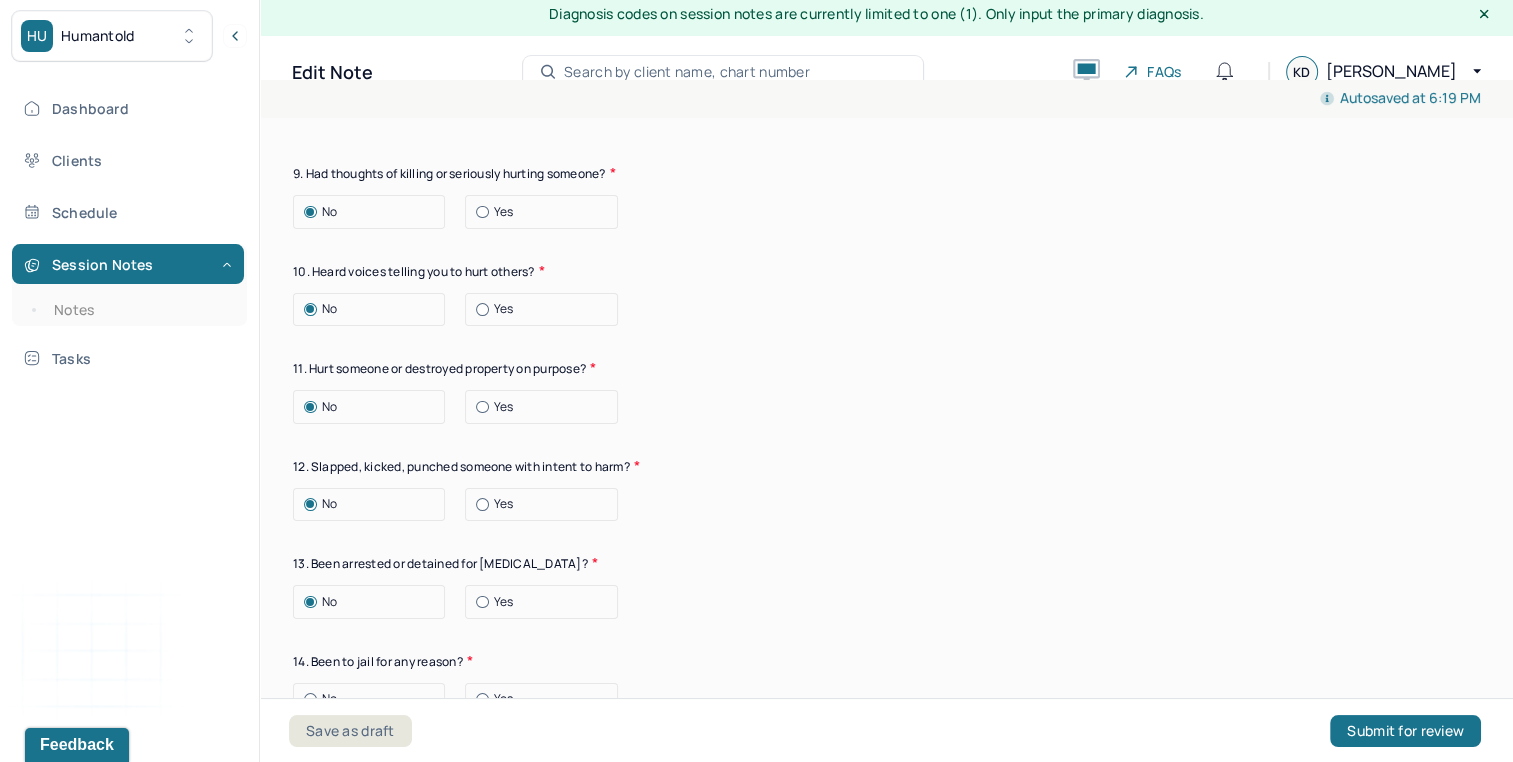 click on "No" at bounding box center [374, 699] 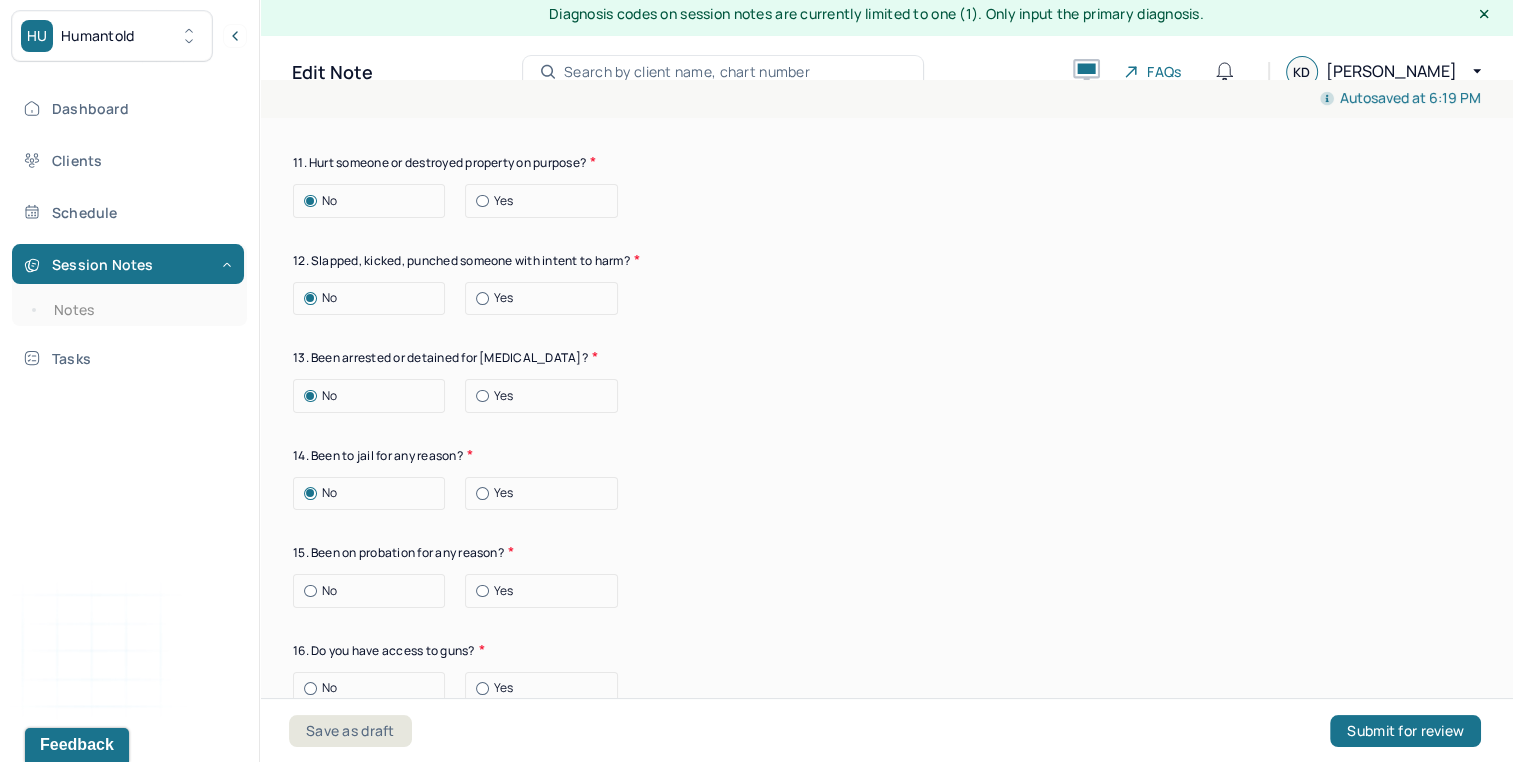 scroll, scrollTop: 3839, scrollLeft: 0, axis: vertical 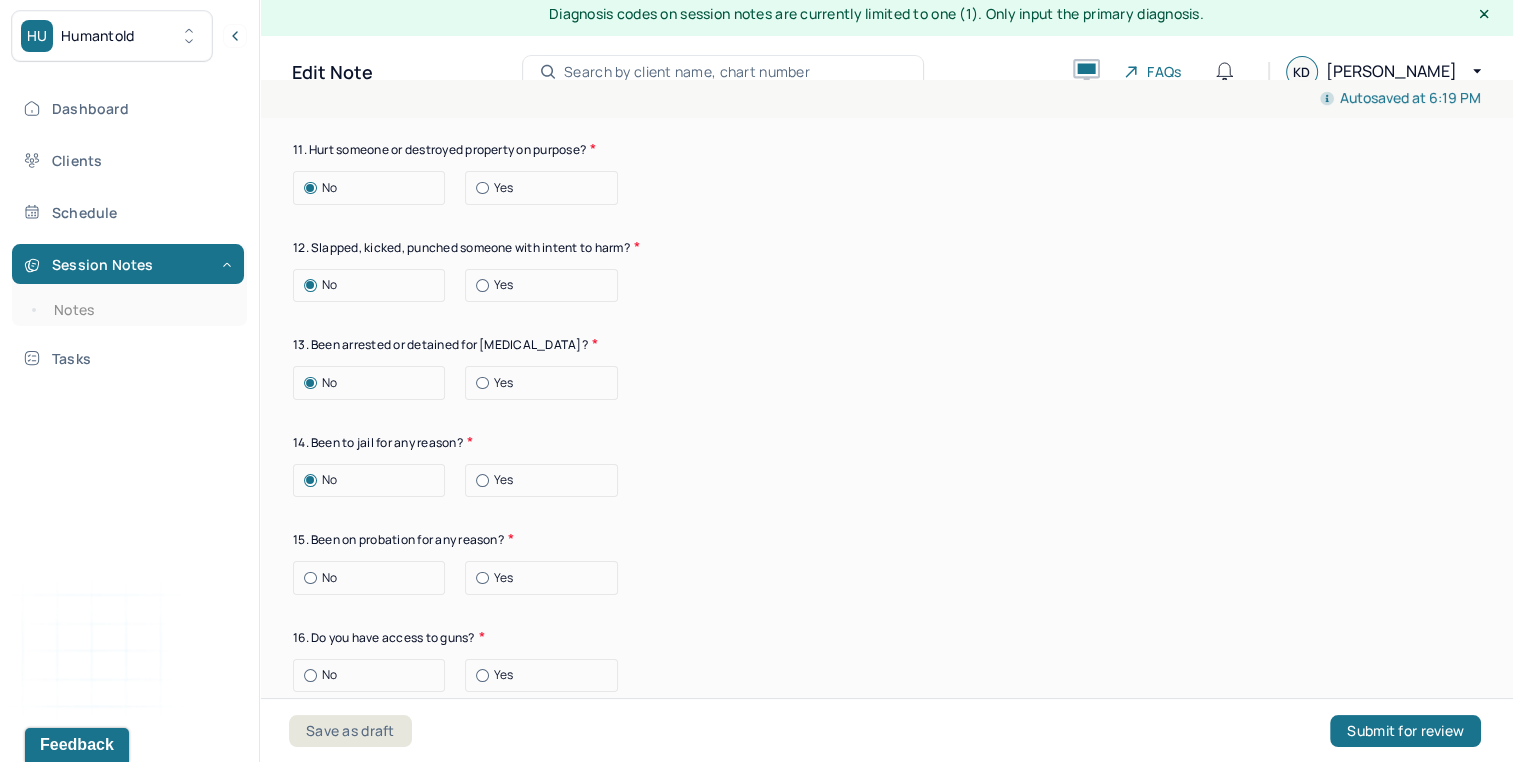 click on "No" at bounding box center (374, 578) 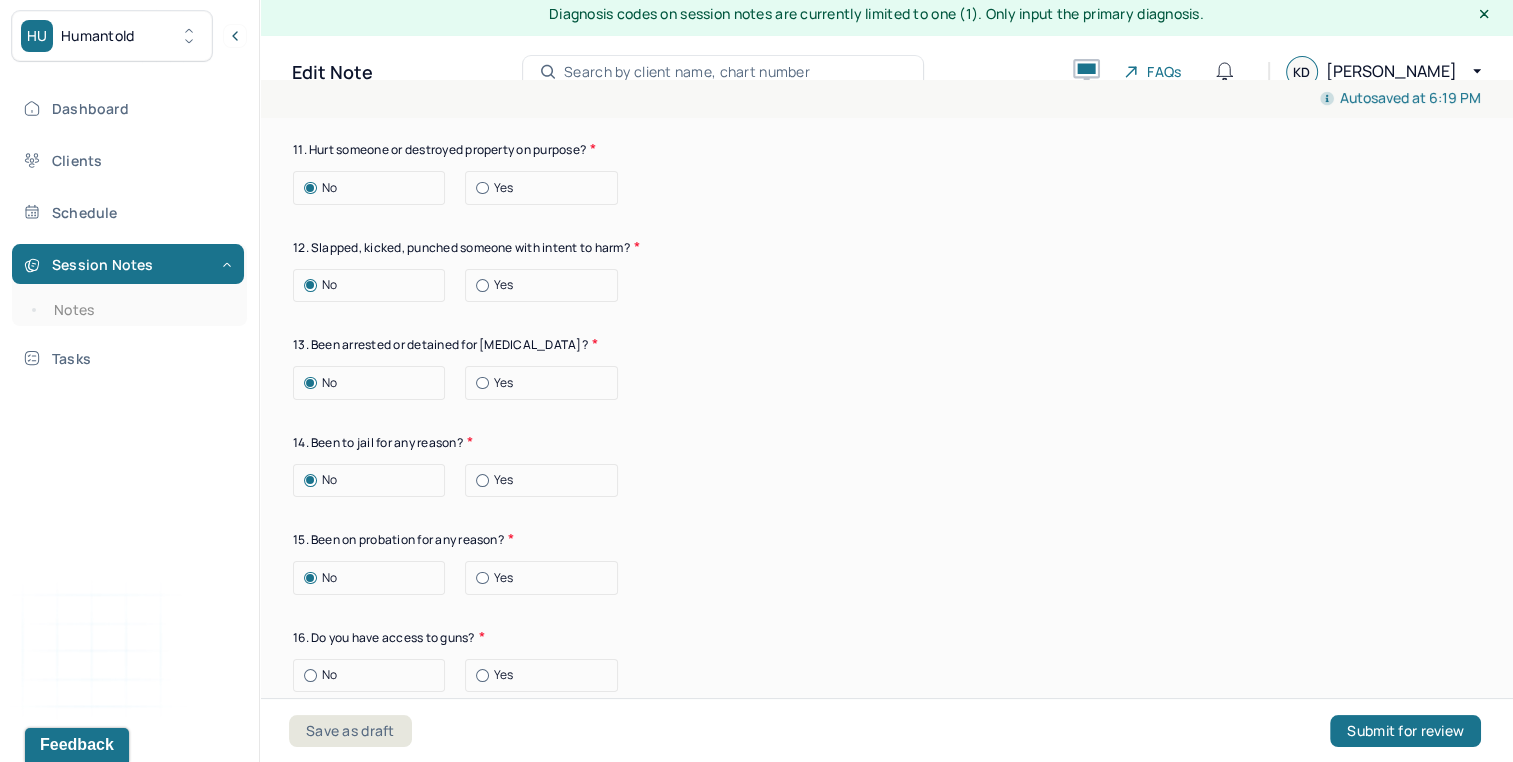 click on "No" at bounding box center (374, 675) 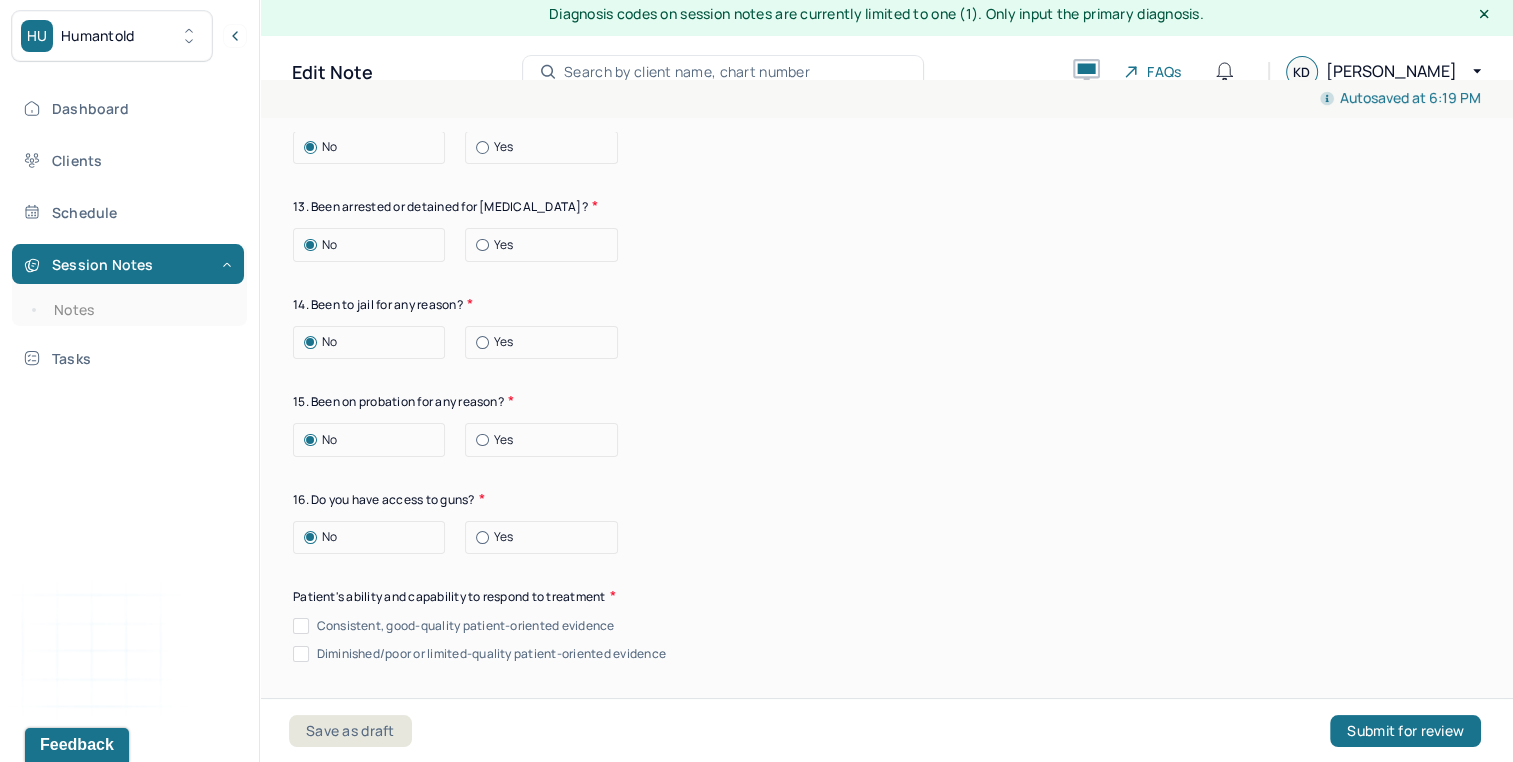 scroll, scrollTop: 3980, scrollLeft: 0, axis: vertical 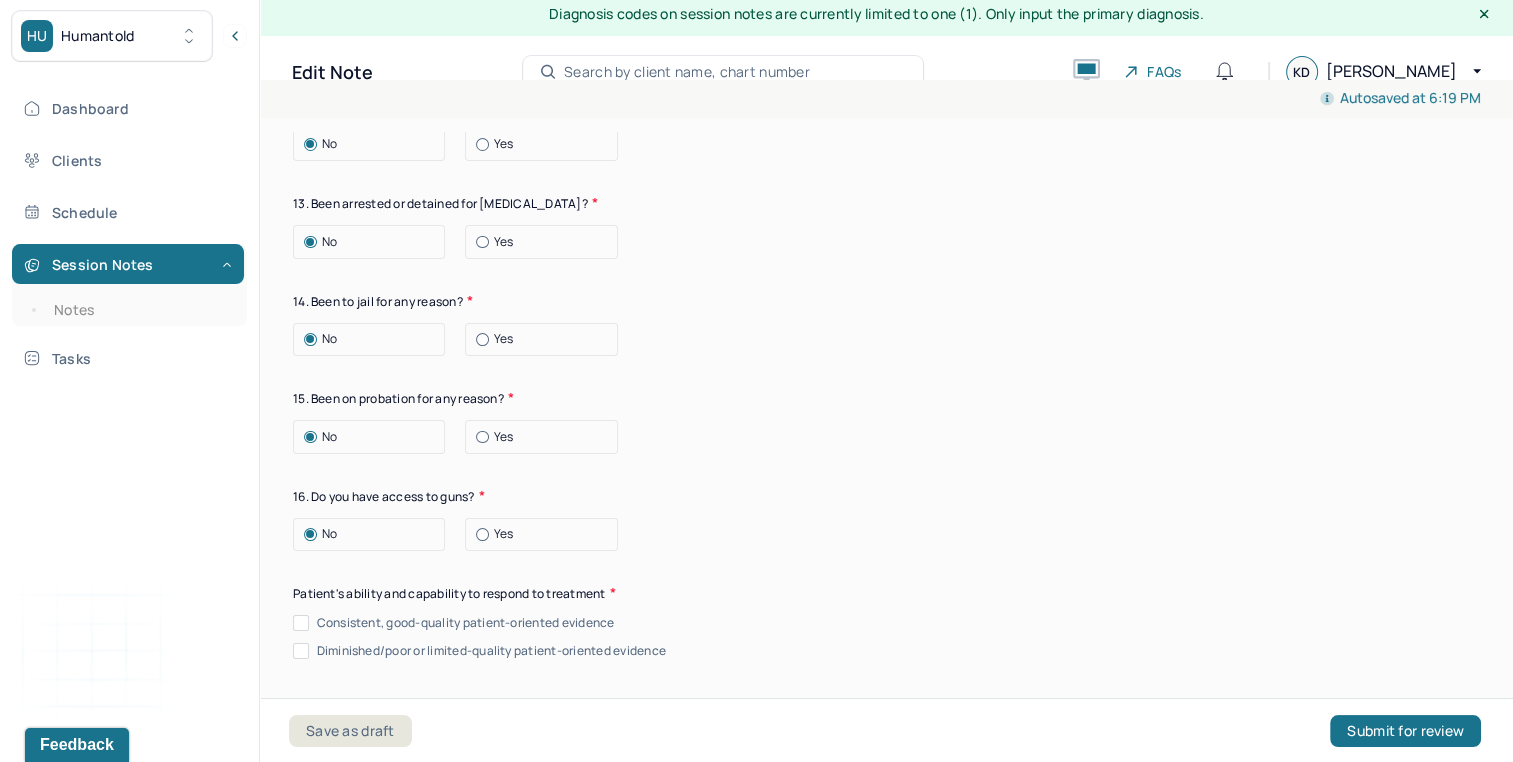 click on "Diminished/poor or limited-quality patient-oriented evidence" at bounding box center [491, 651] 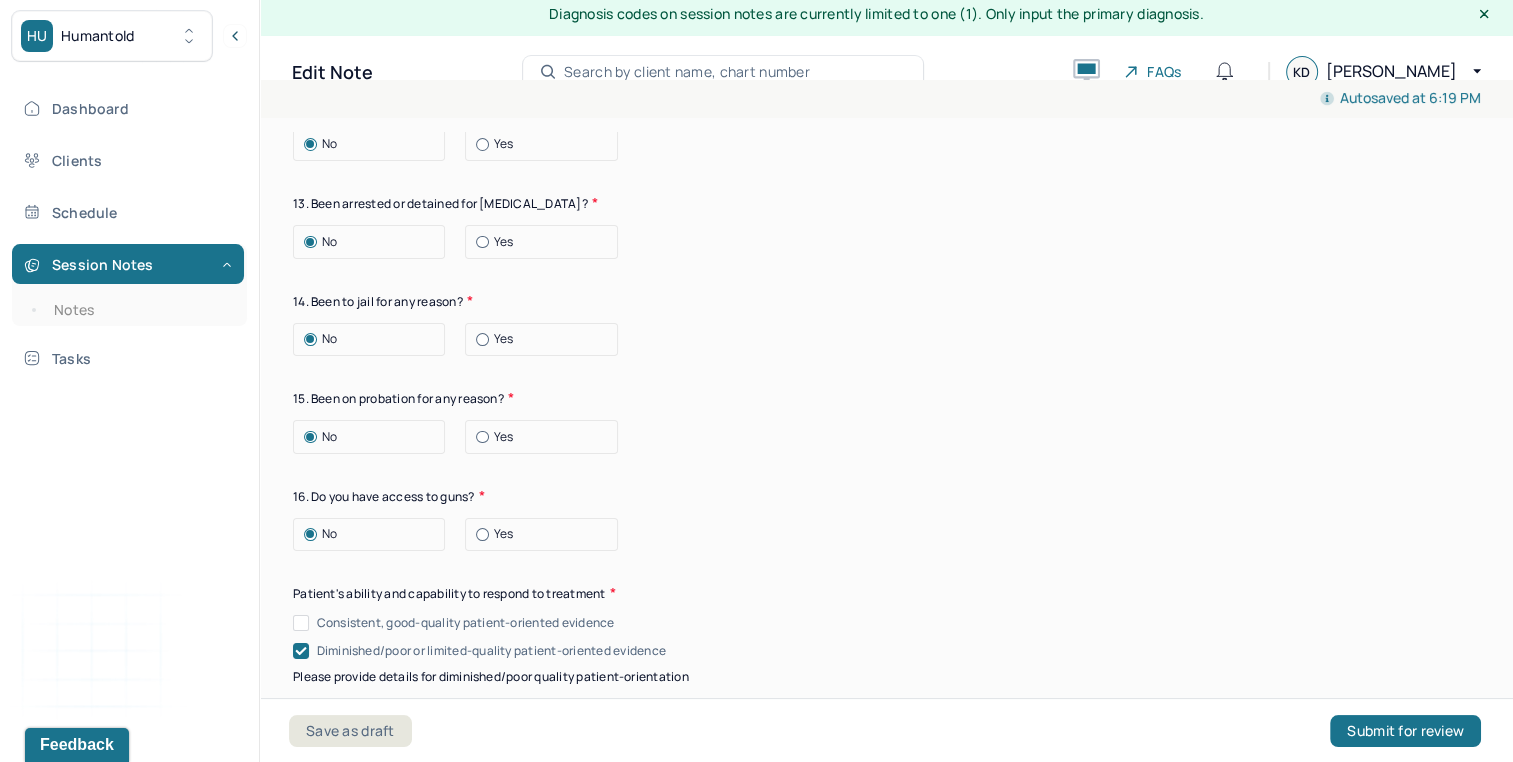 click on "Consistent, good-quality patient-oriented evidence" at bounding box center (466, 623) 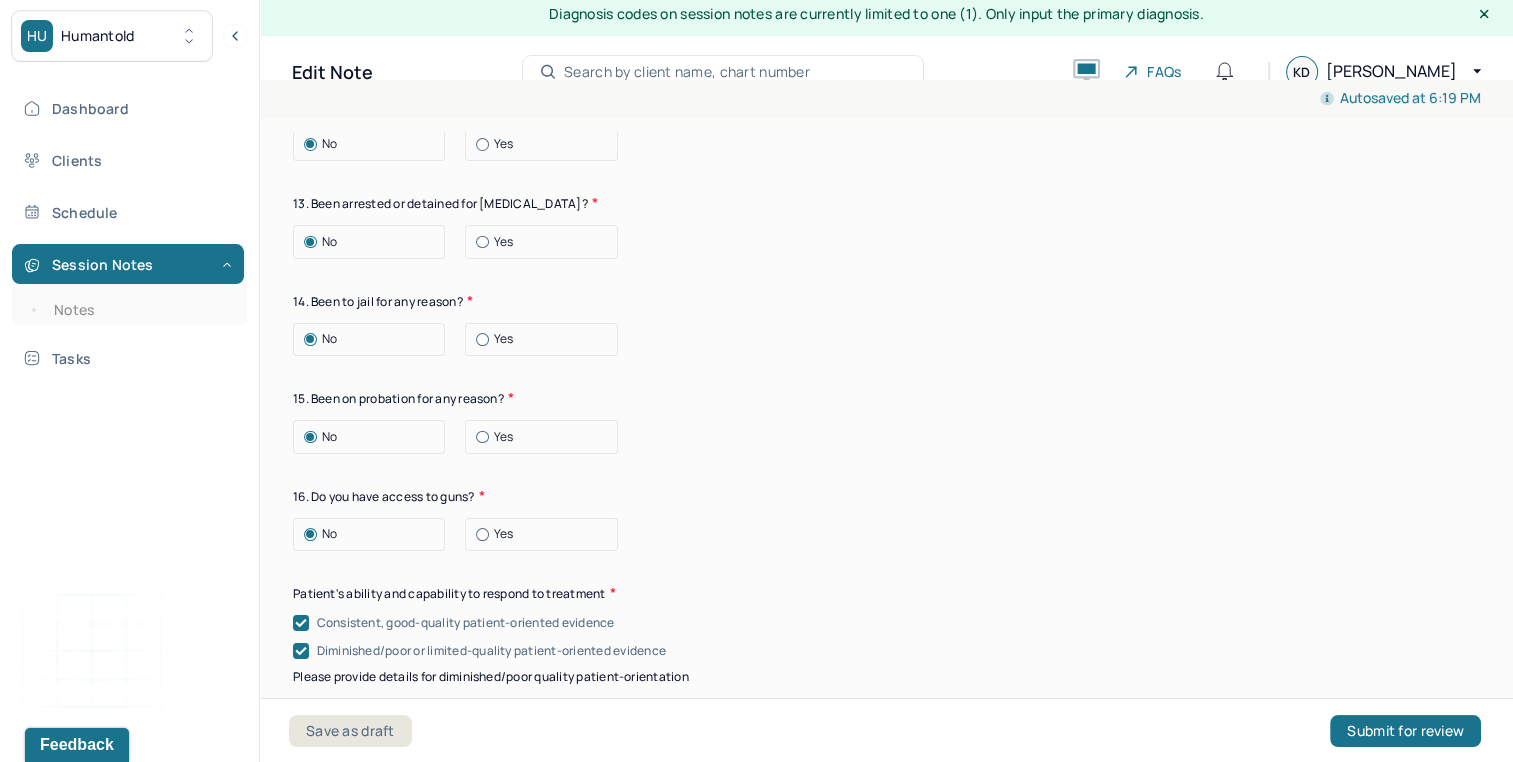 click on "Diminished/poor or limited-quality patient-oriented evidence" at bounding box center [491, 651] 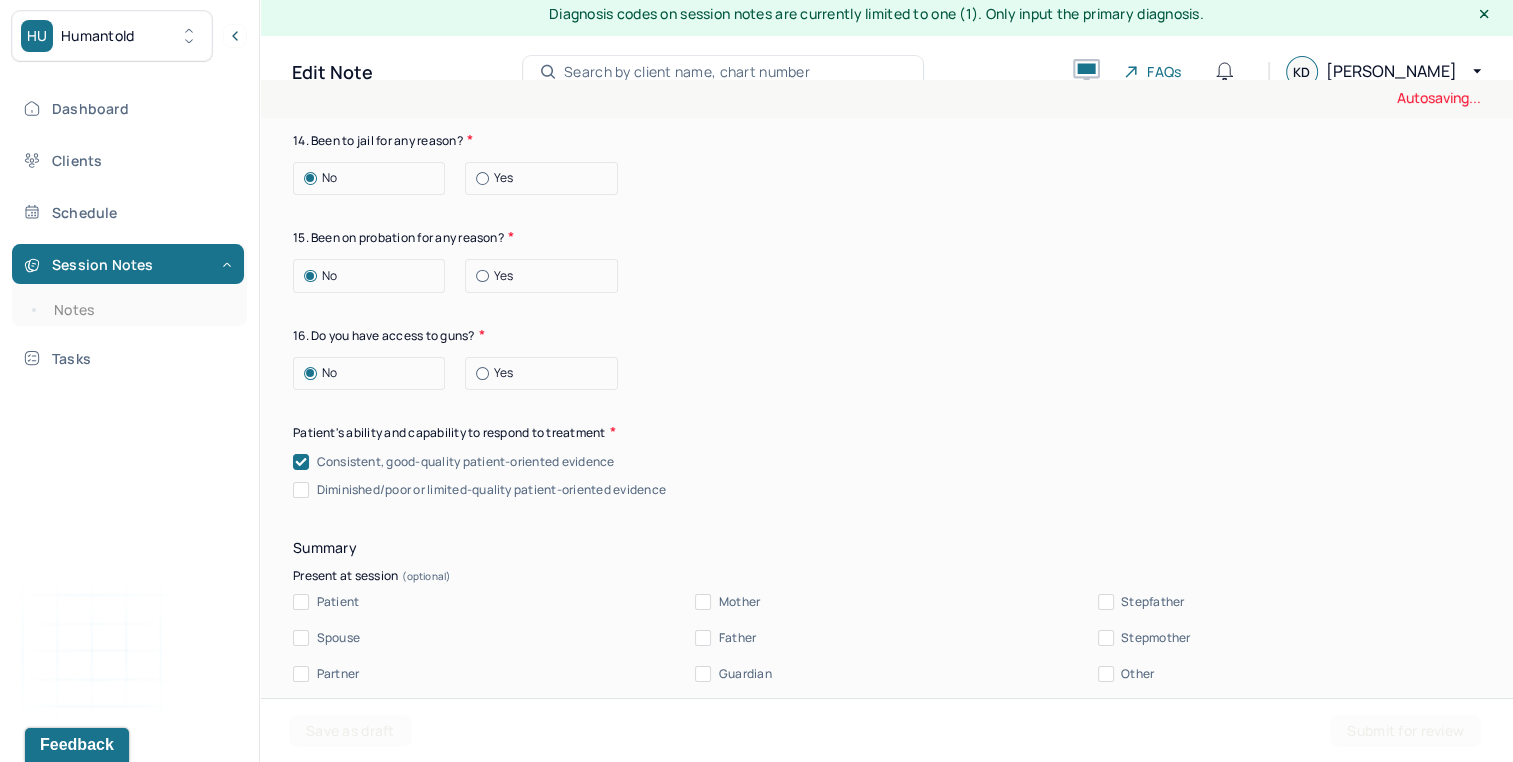 scroll, scrollTop: 4209, scrollLeft: 0, axis: vertical 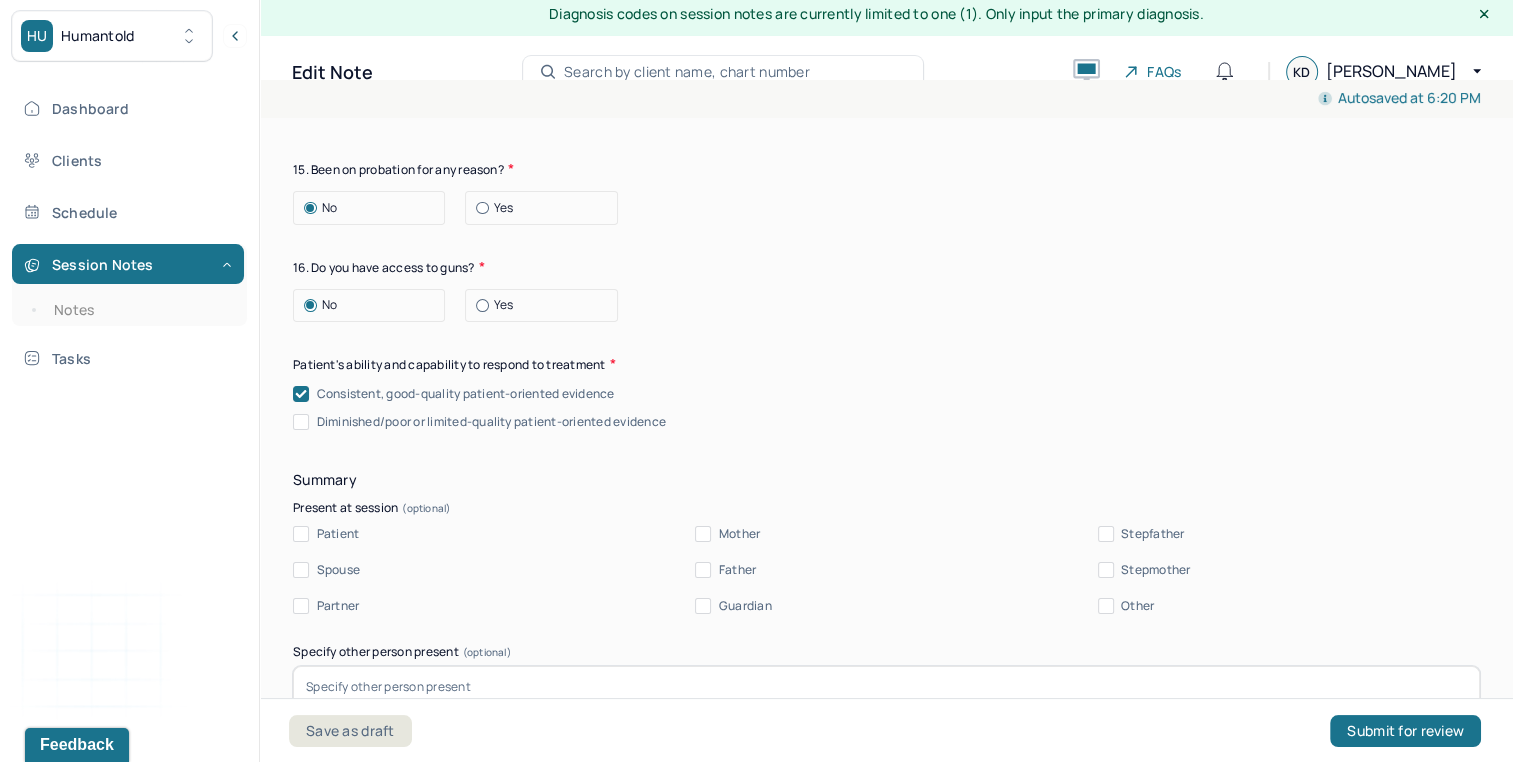 click on "Patient" at bounding box center (338, 534) 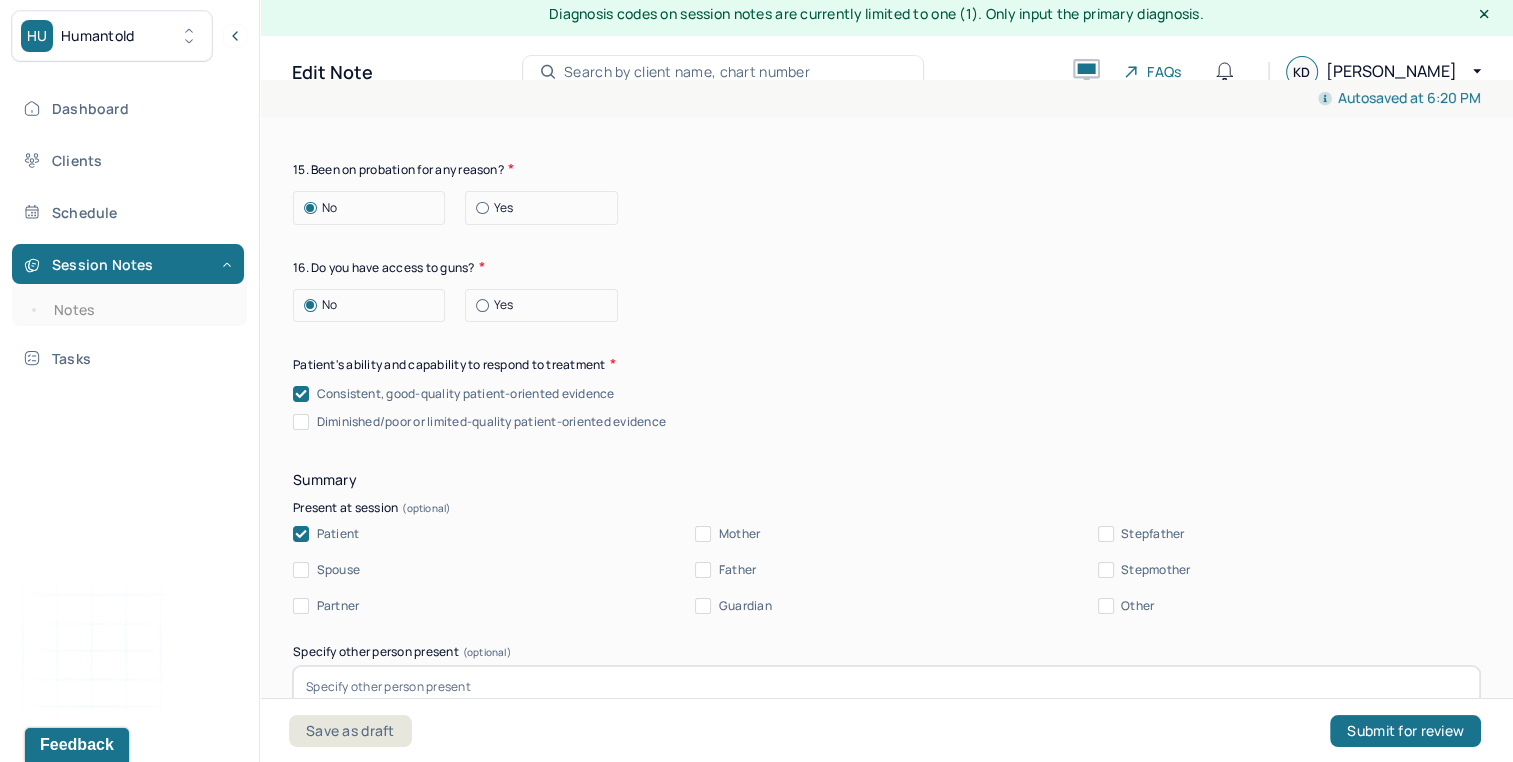 click on "Spouse" at bounding box center (338, 570) 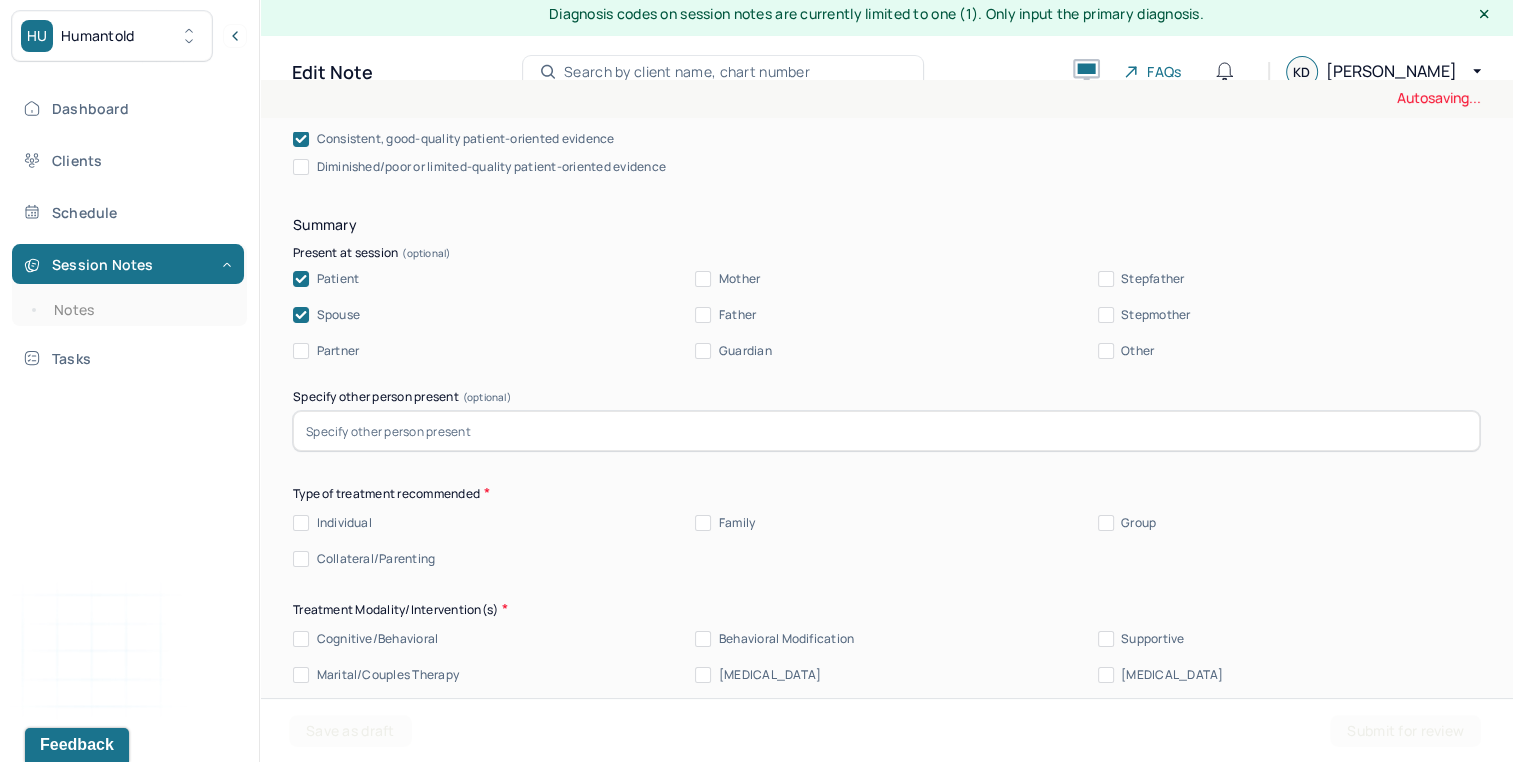 scroll, scrollTop: 4466, scrollLeft: 0, axis: vertical 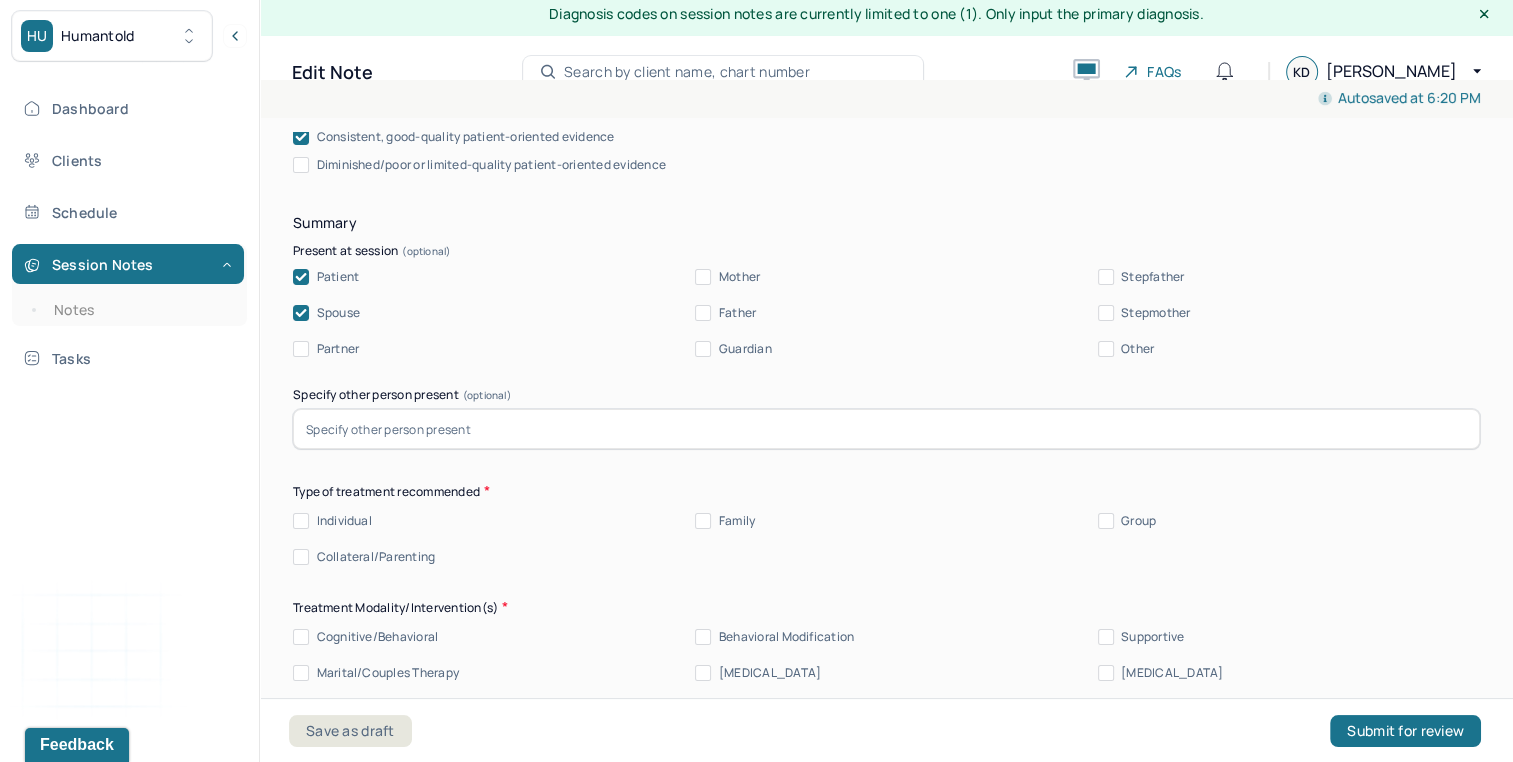 click on "Individual" at bounding box center [344, 521] 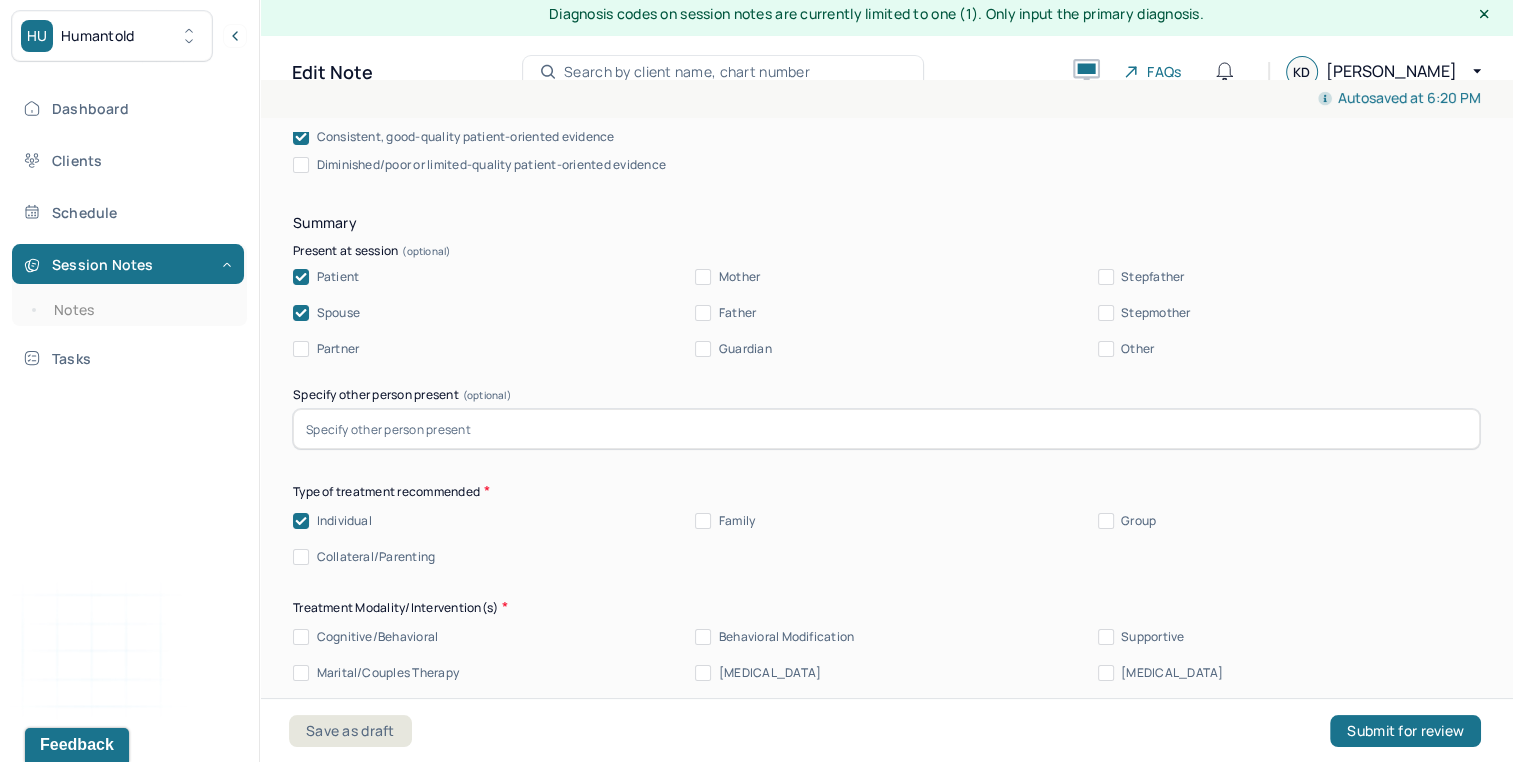 click on "Individual" at bounding box center [344, 521] 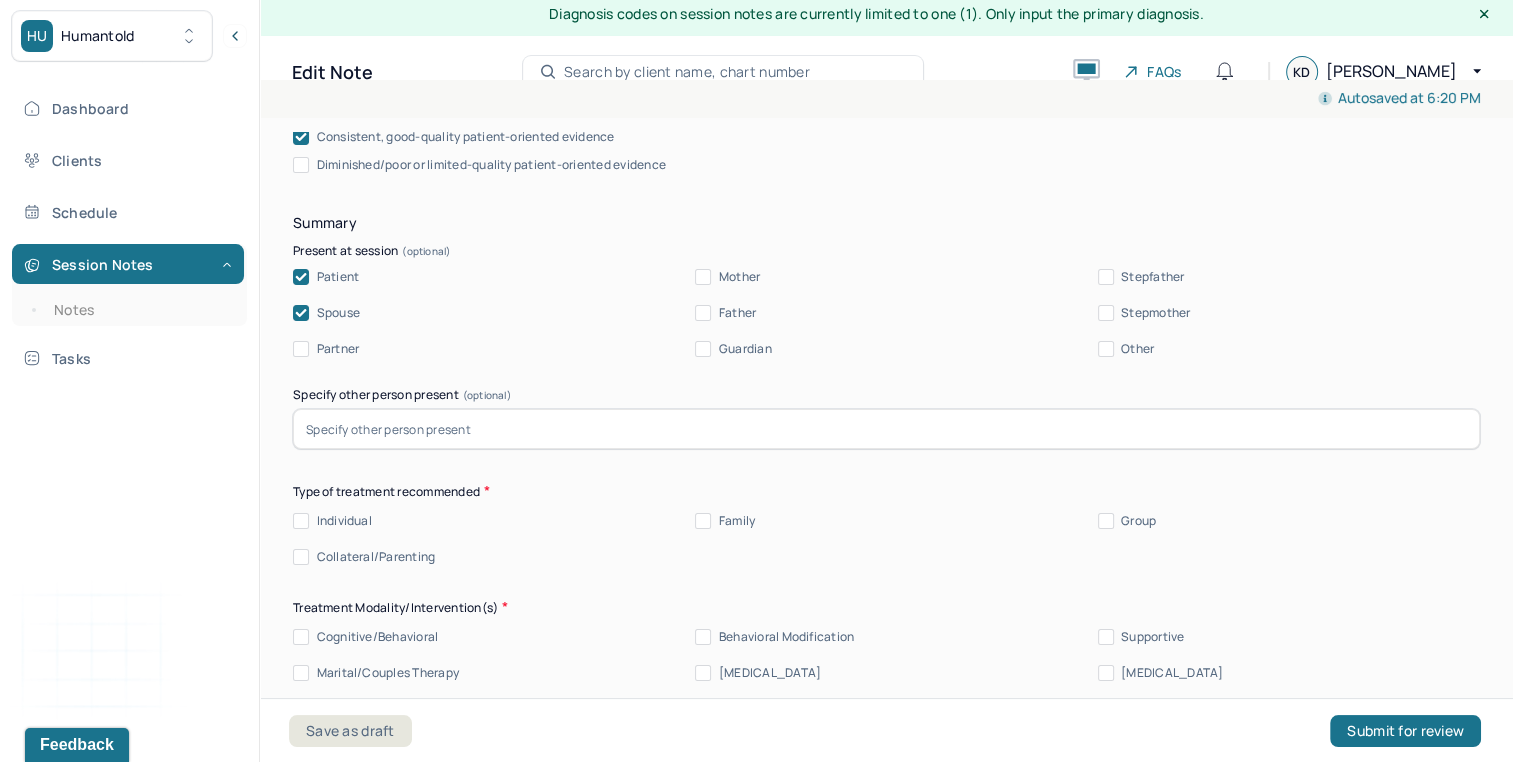 click on "Family" at bounding box center [737, 521] 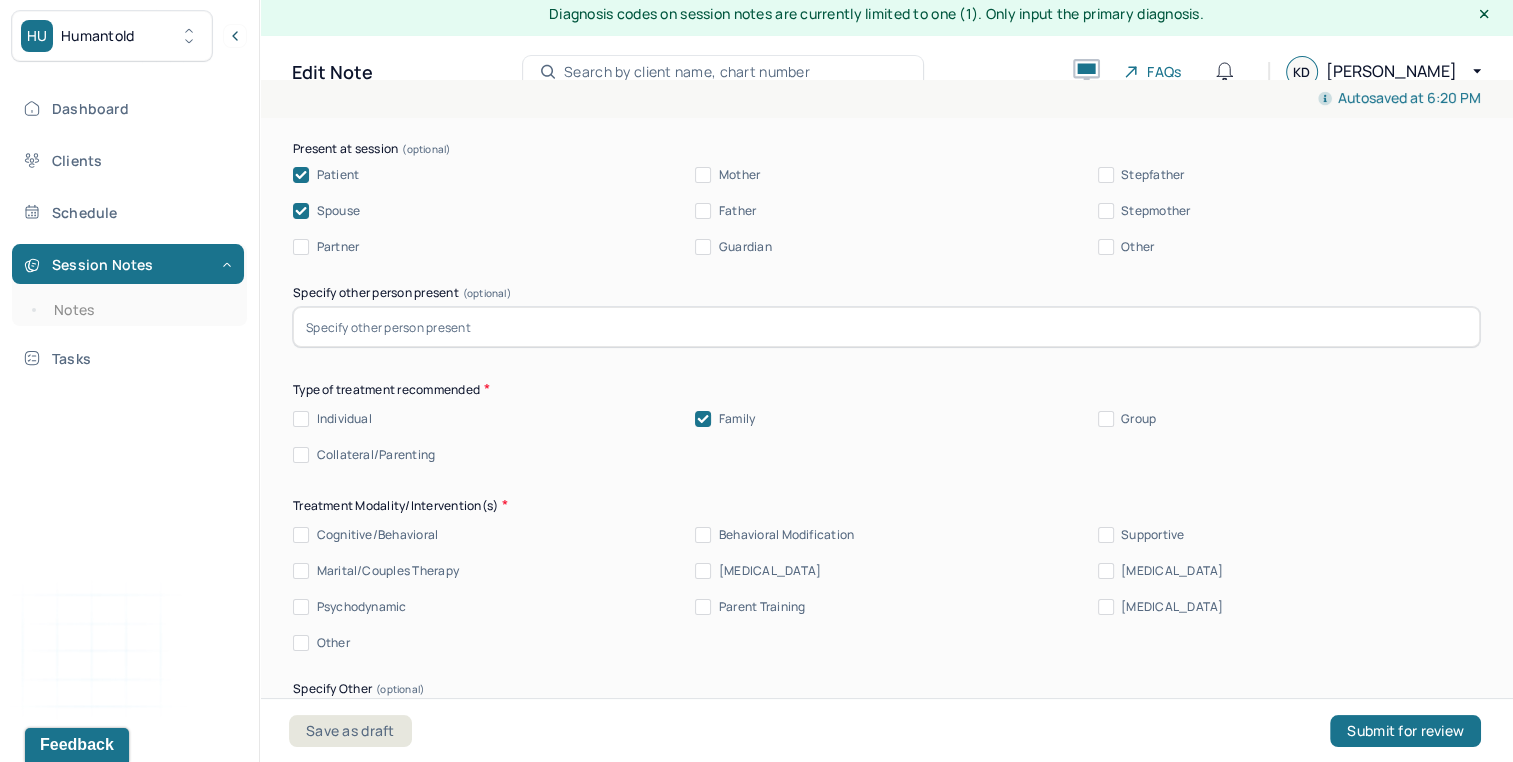 scroll, scrollTop: 4576, scrollLeft: 0, axis: vertical 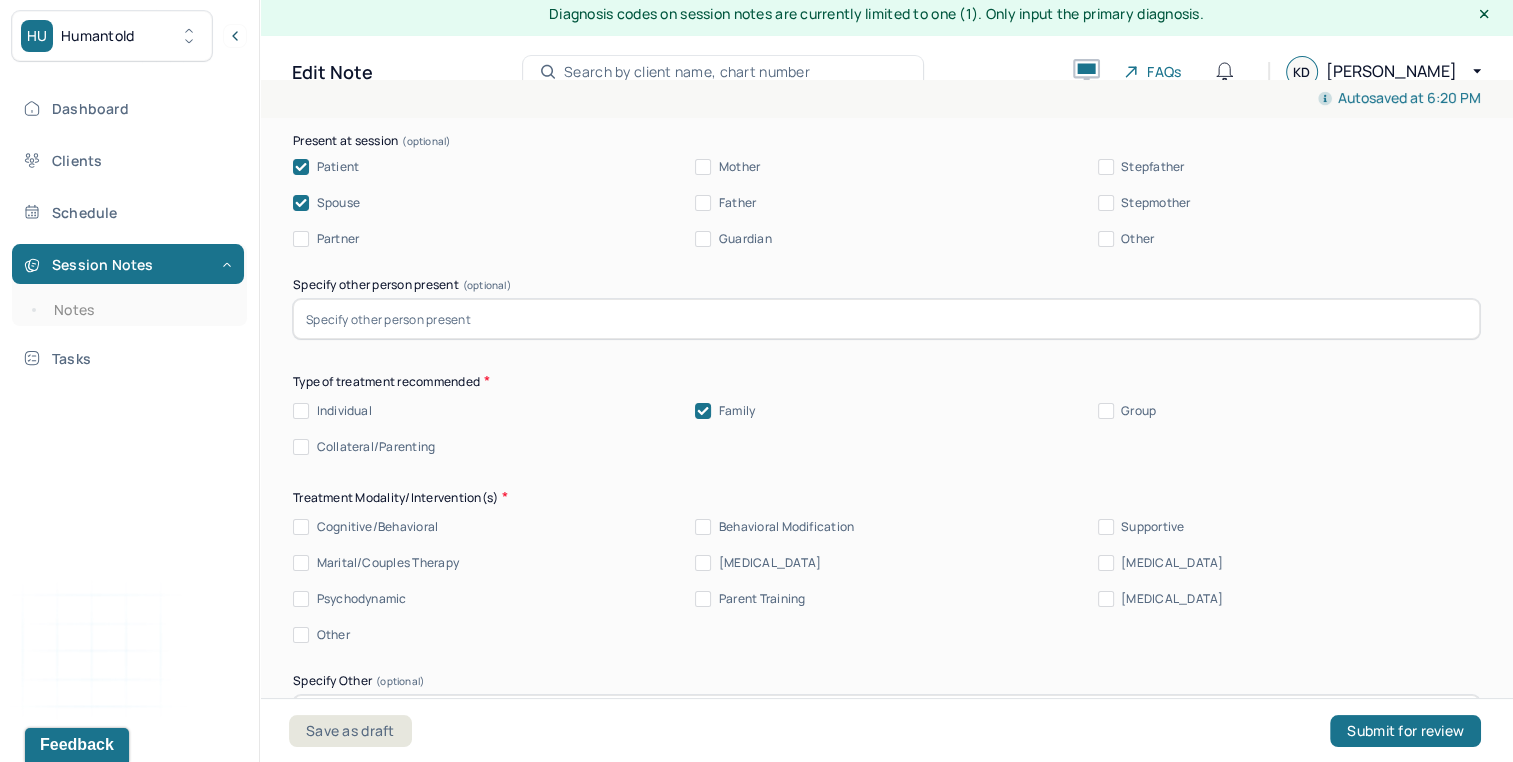 click on "Cognitive/Behavioral" at bounding box center [378, 527] 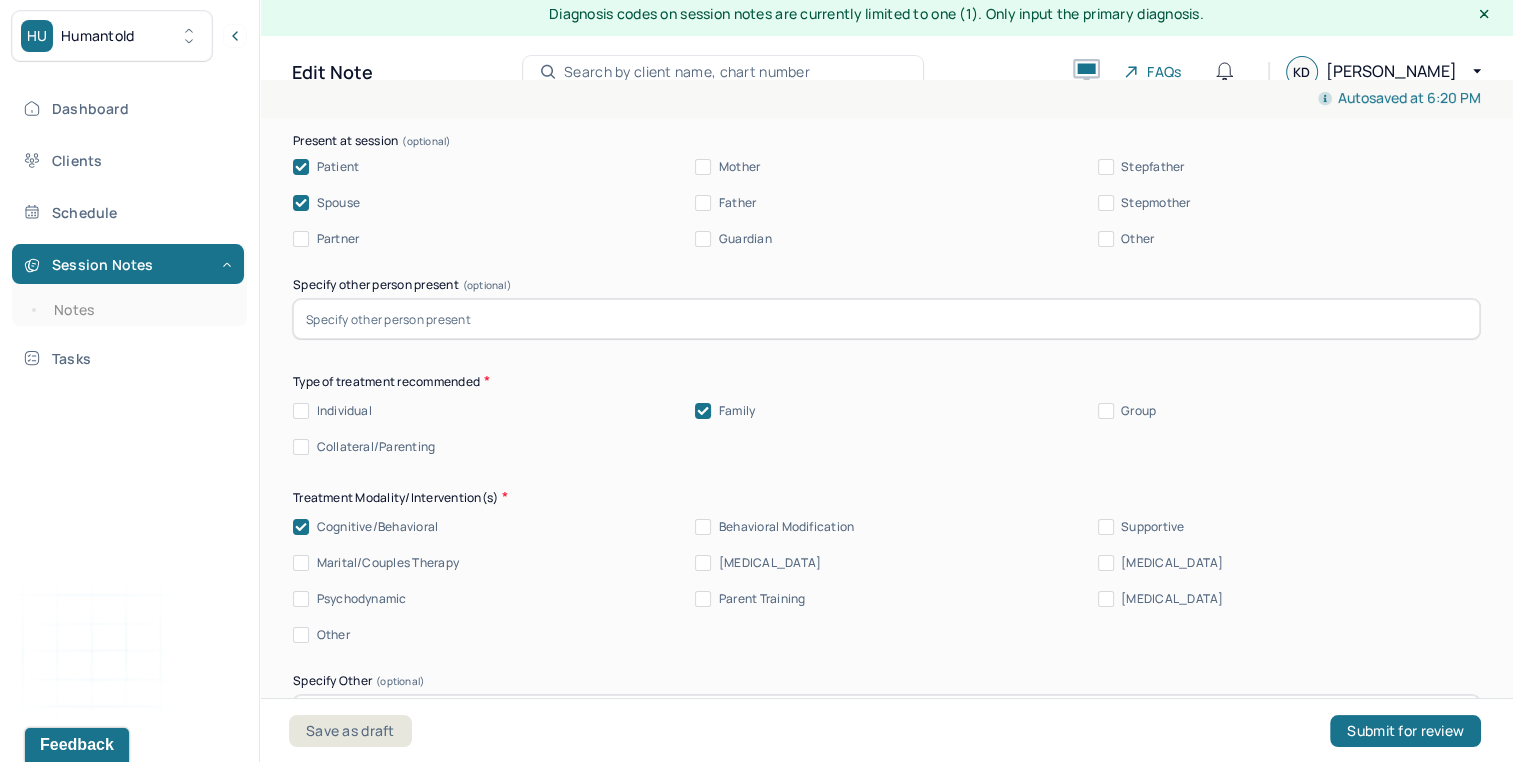 click on "Cognitive/Behavioral Behavioral Modification Supportive Marital/Couples Therapy [MEDICAL_DATA] [MEDICAL_DATA] Psychodynamic Parent Training [MEDICAL_DATA] Other" at bounding box center [886, 581] 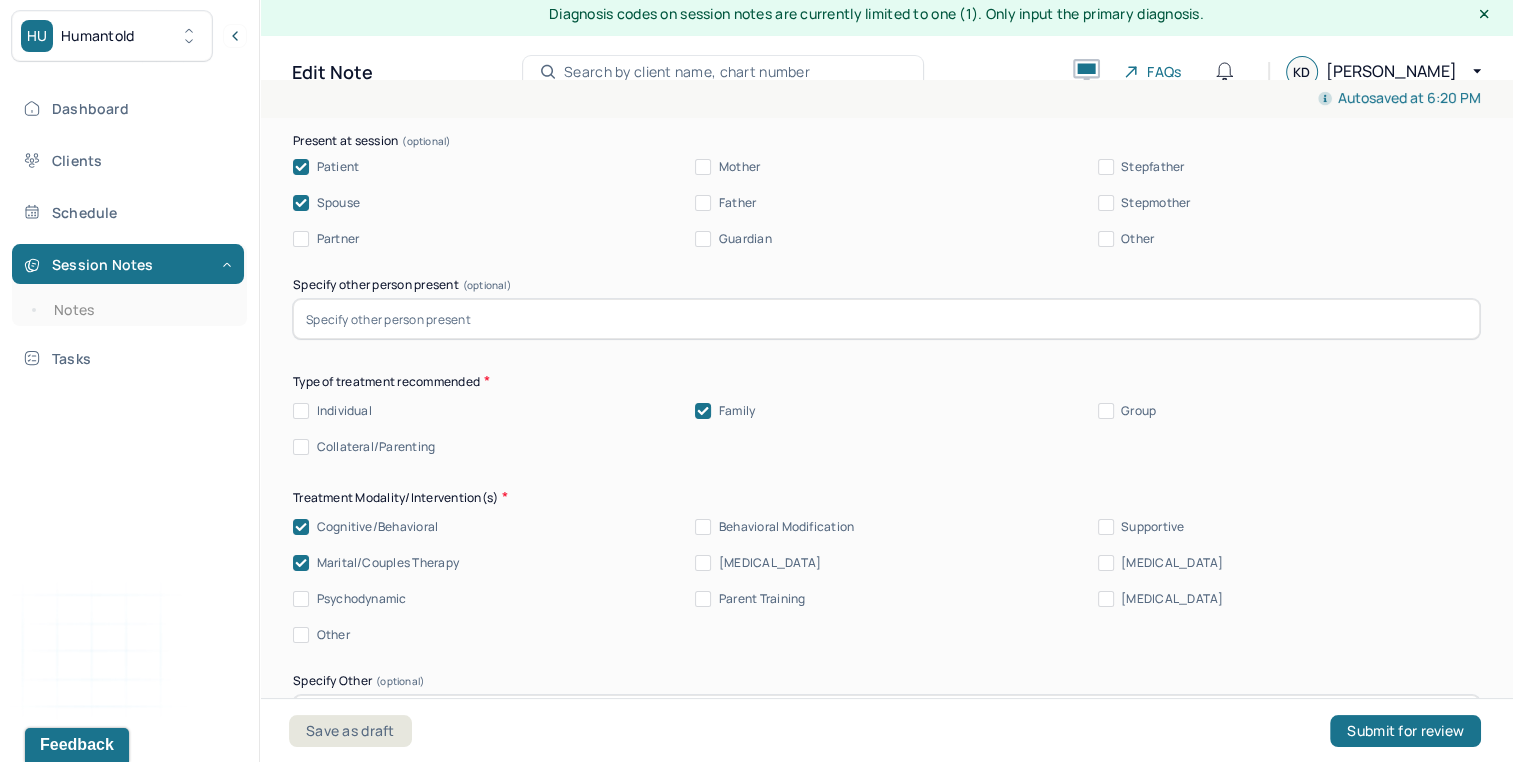 click on "Supportive" at bounding box center (1152, 527) 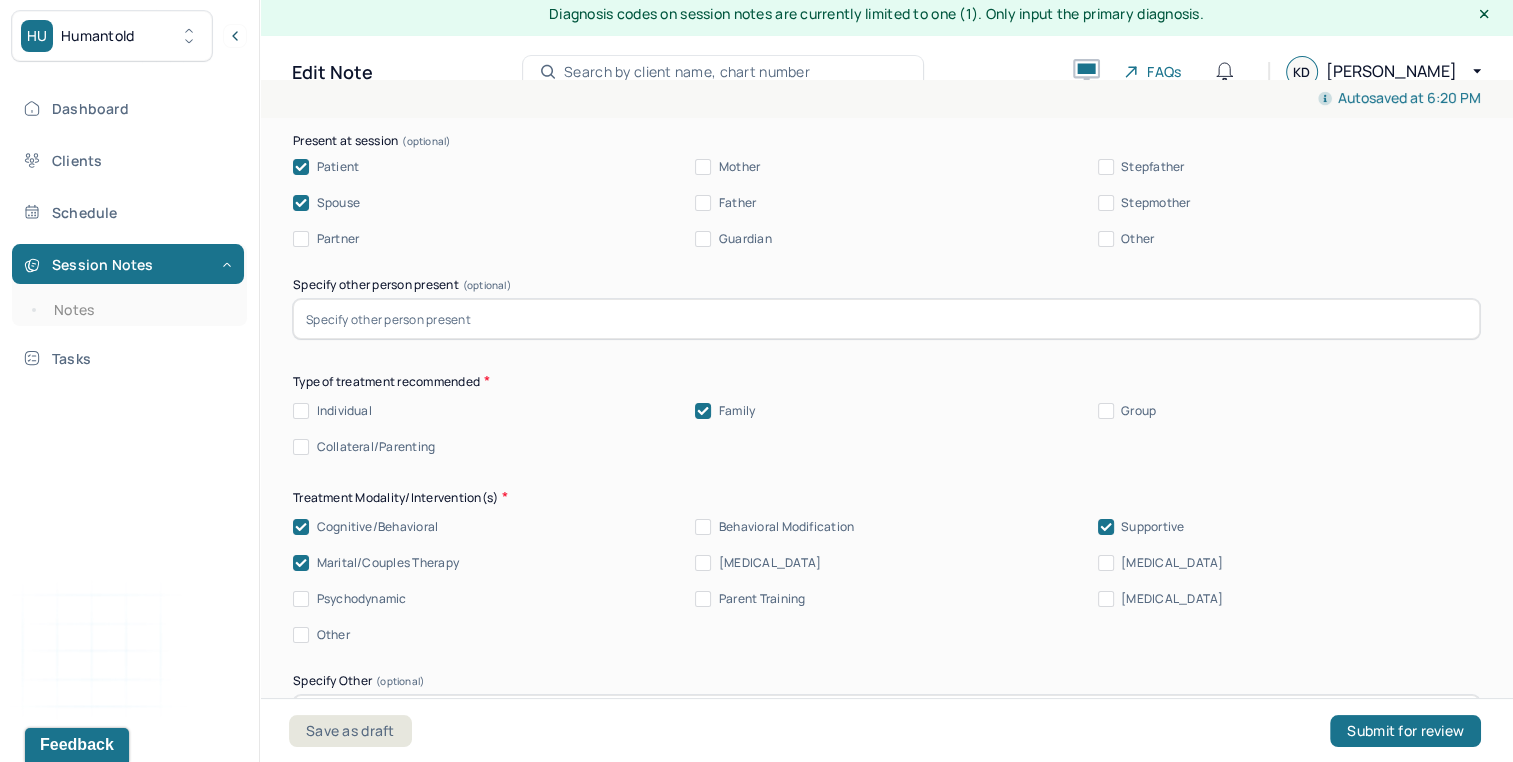 click on "[MEDICAL_DATA]" at bounding box center [1172, 599] 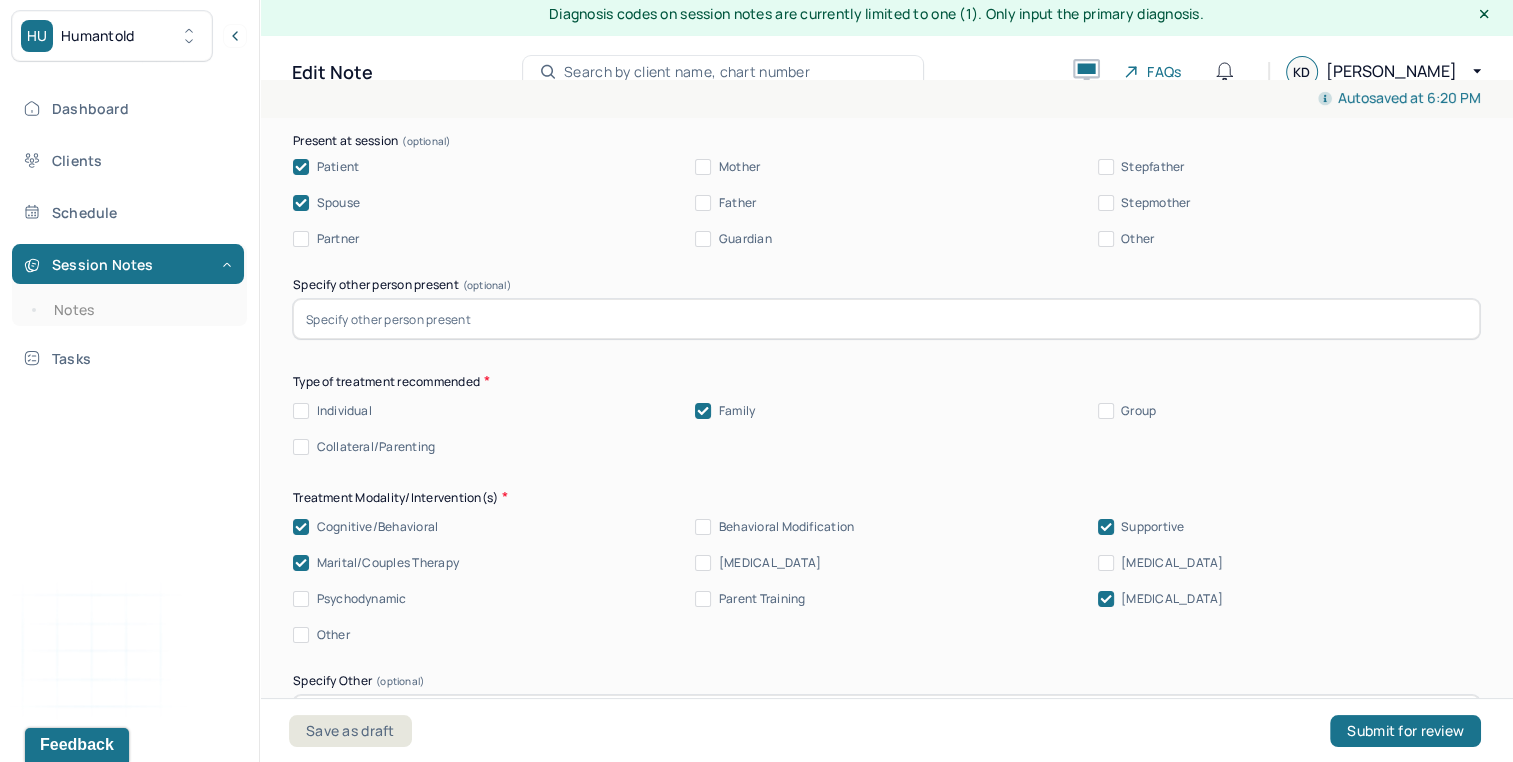 click on "[MEDICAL_DATA]" at bounding box center [1172, 563] 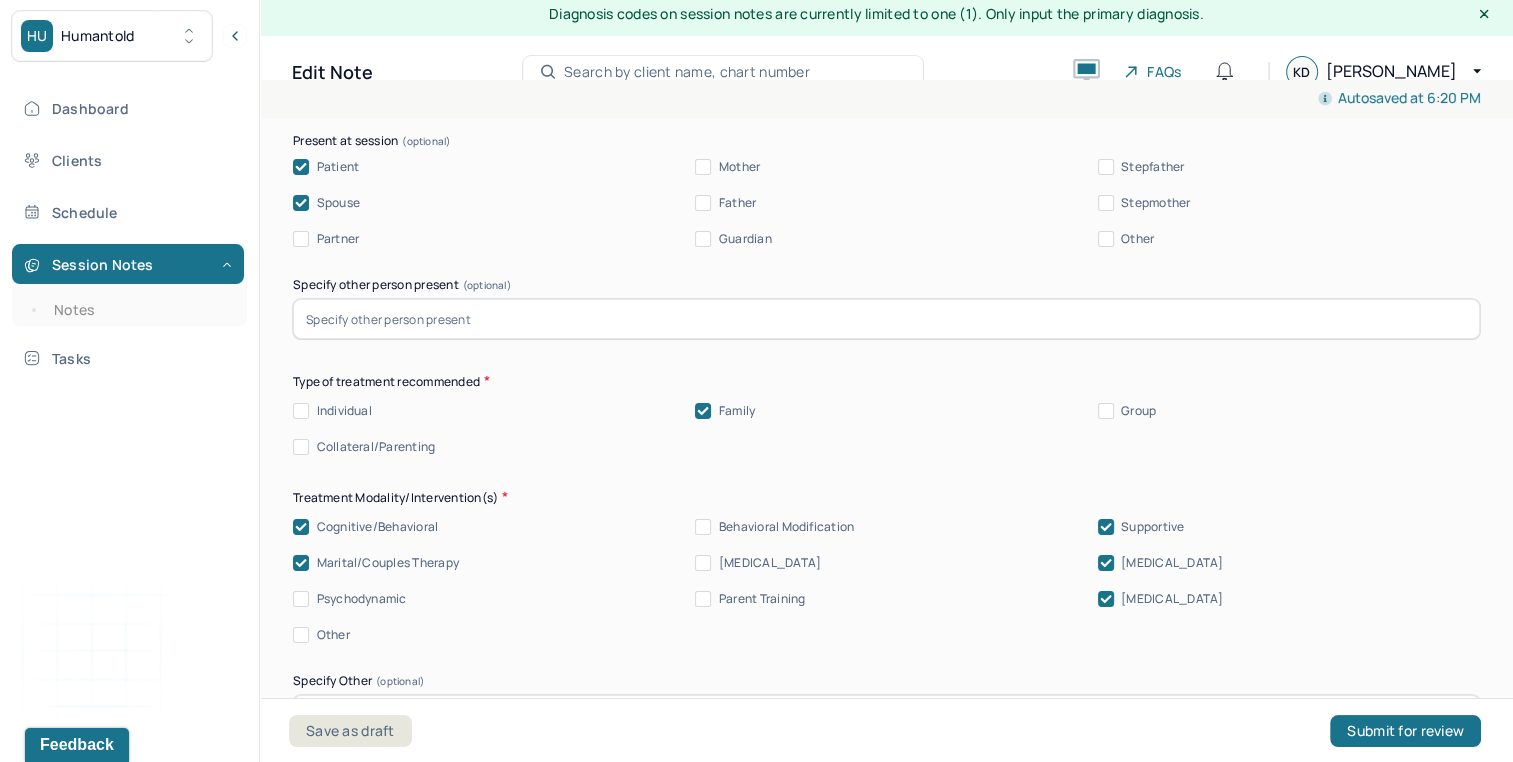 click on "[MEDICAL_DATA]" at bounding box center (1172, 599) 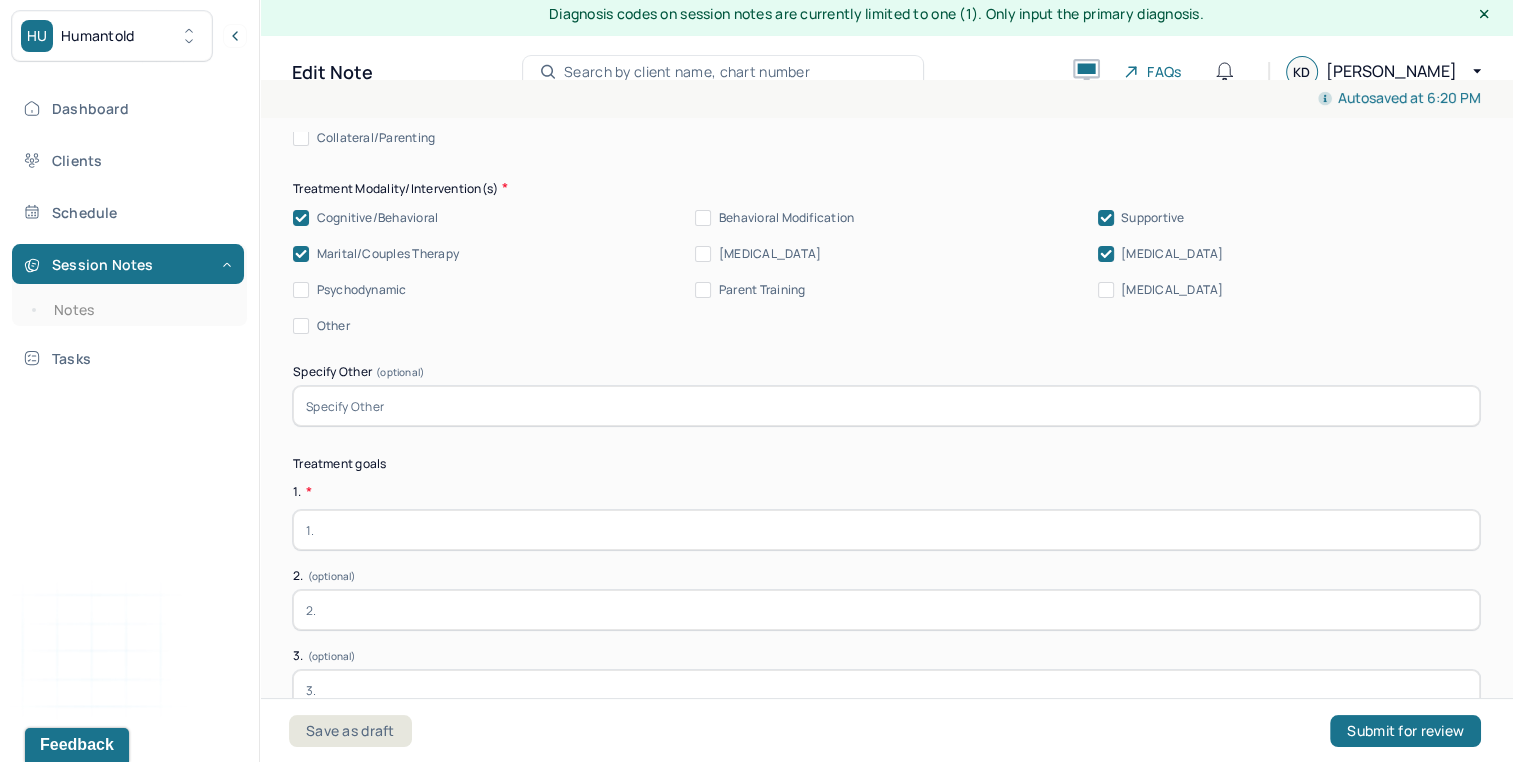scroll, scrollTop: 4891, scrollLeft: 0, axis: vertical 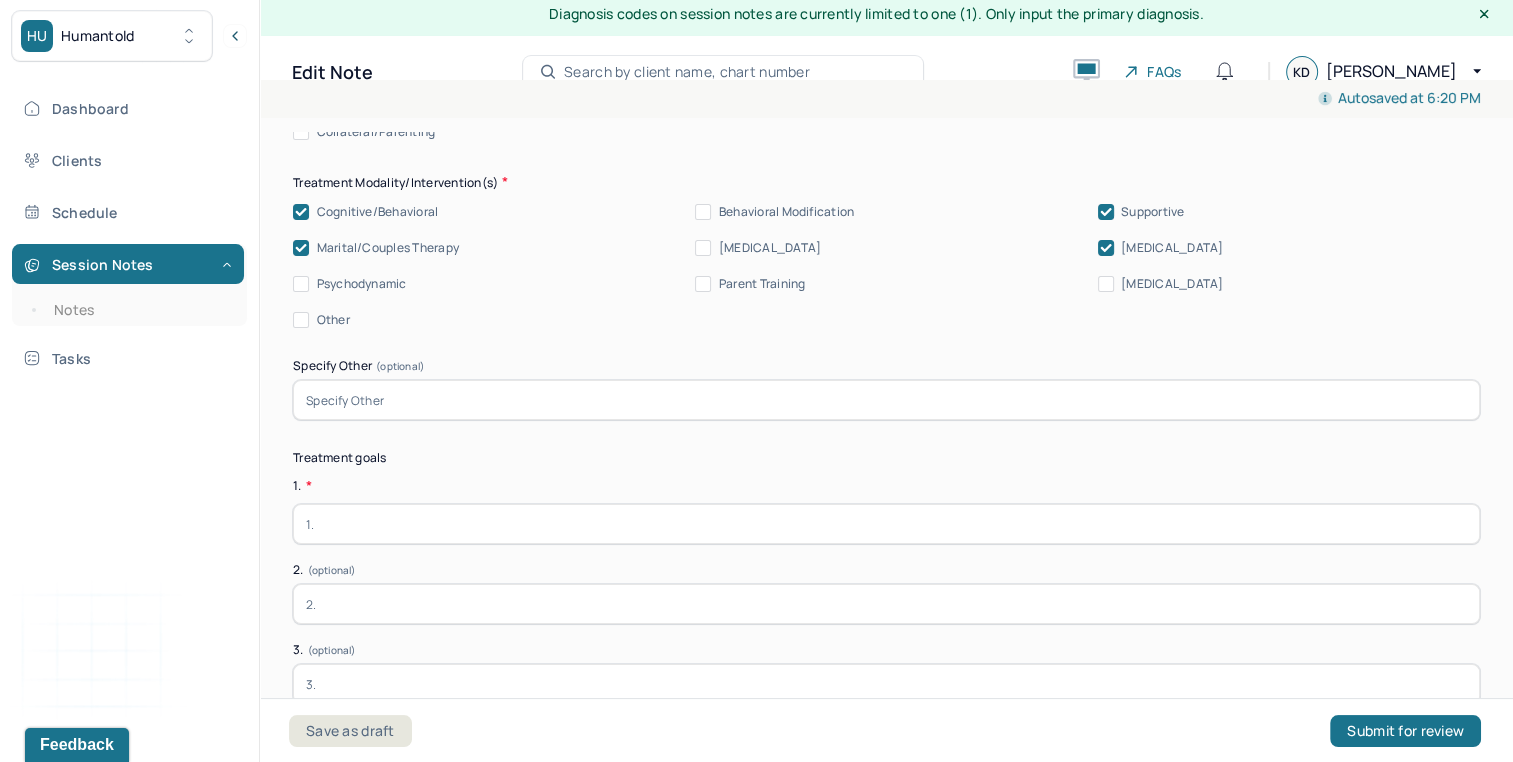 click at bounding box center [886, 524] 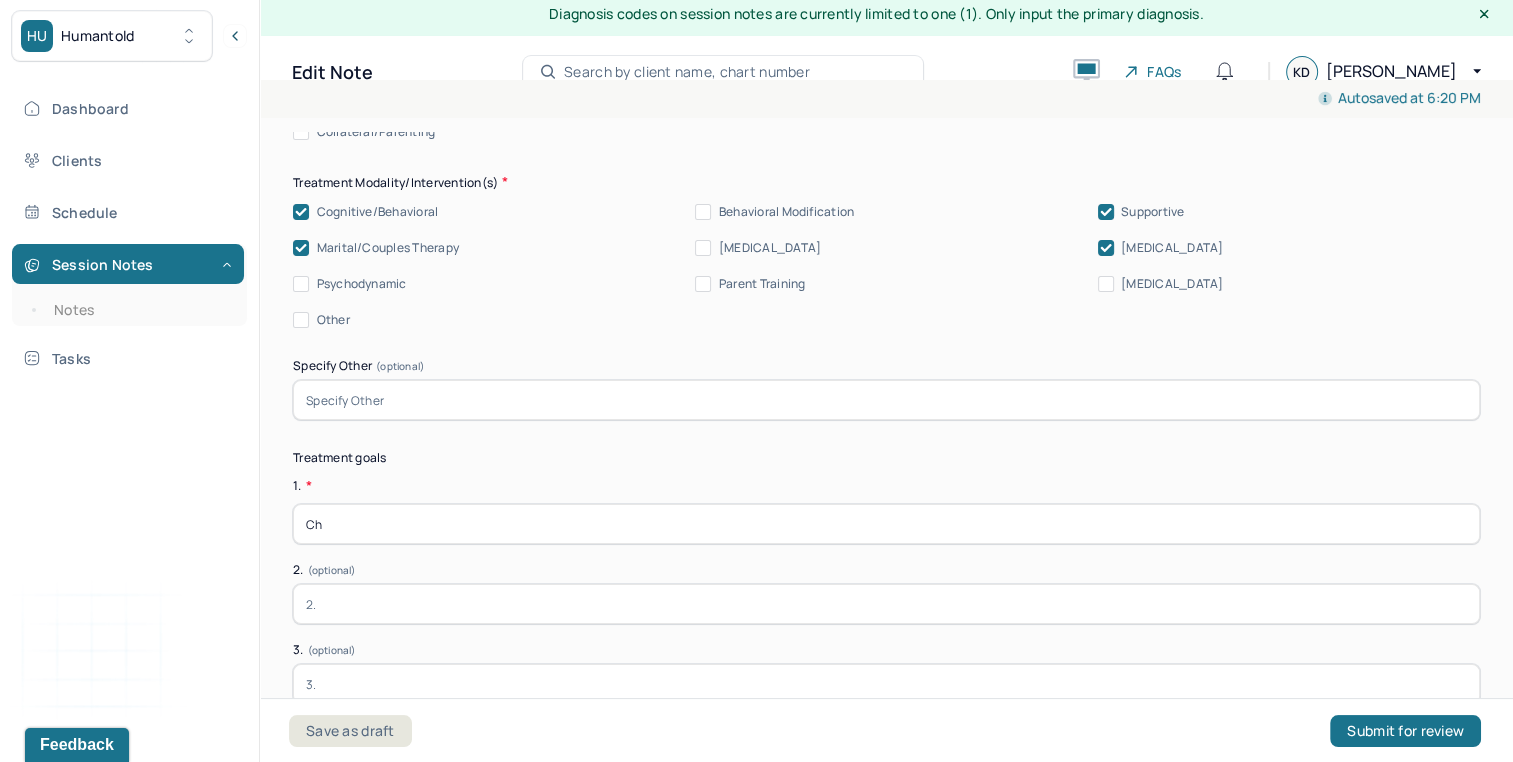 type on "C" 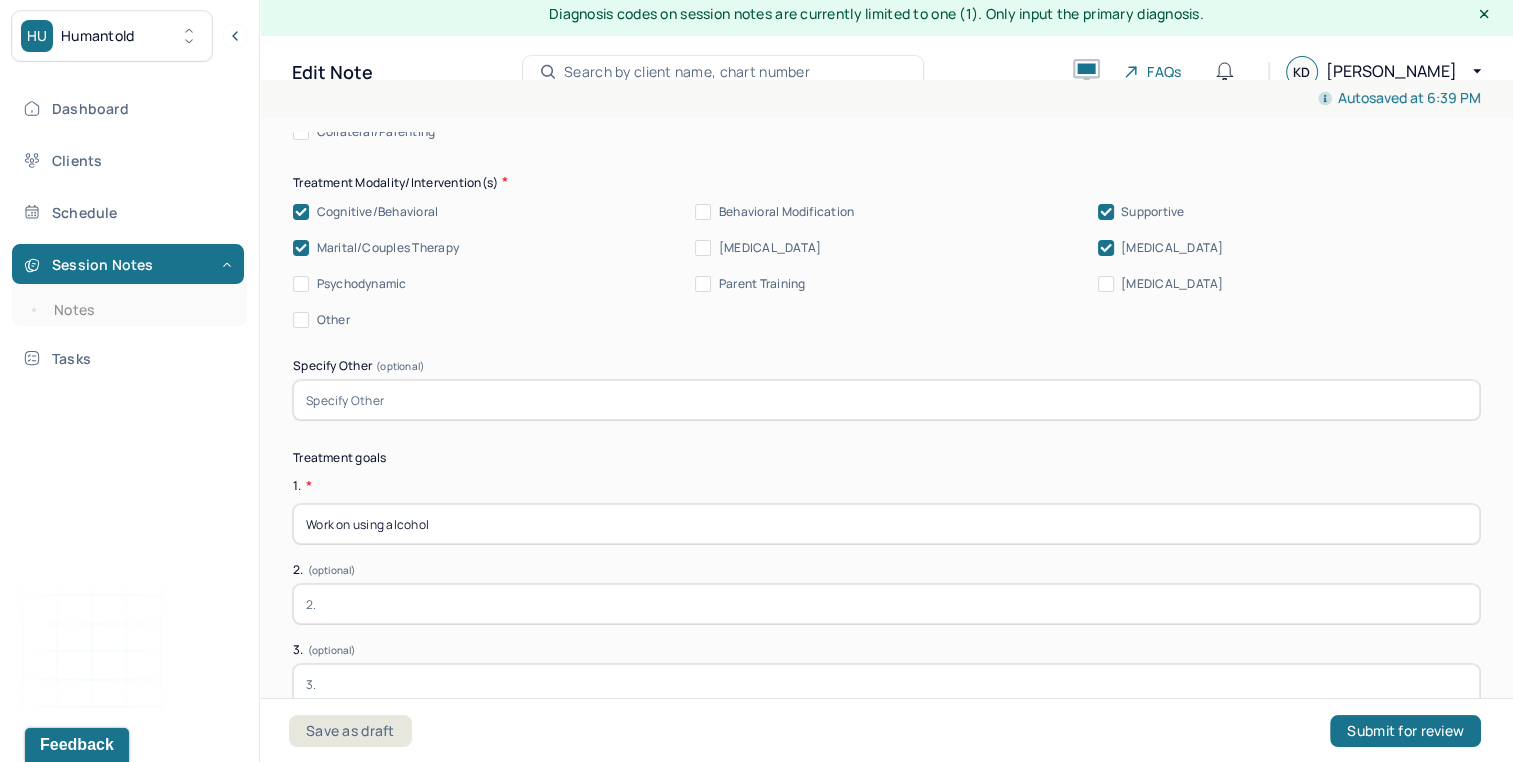 click on "Work on using alcohol" at bounding box center (886, 524) 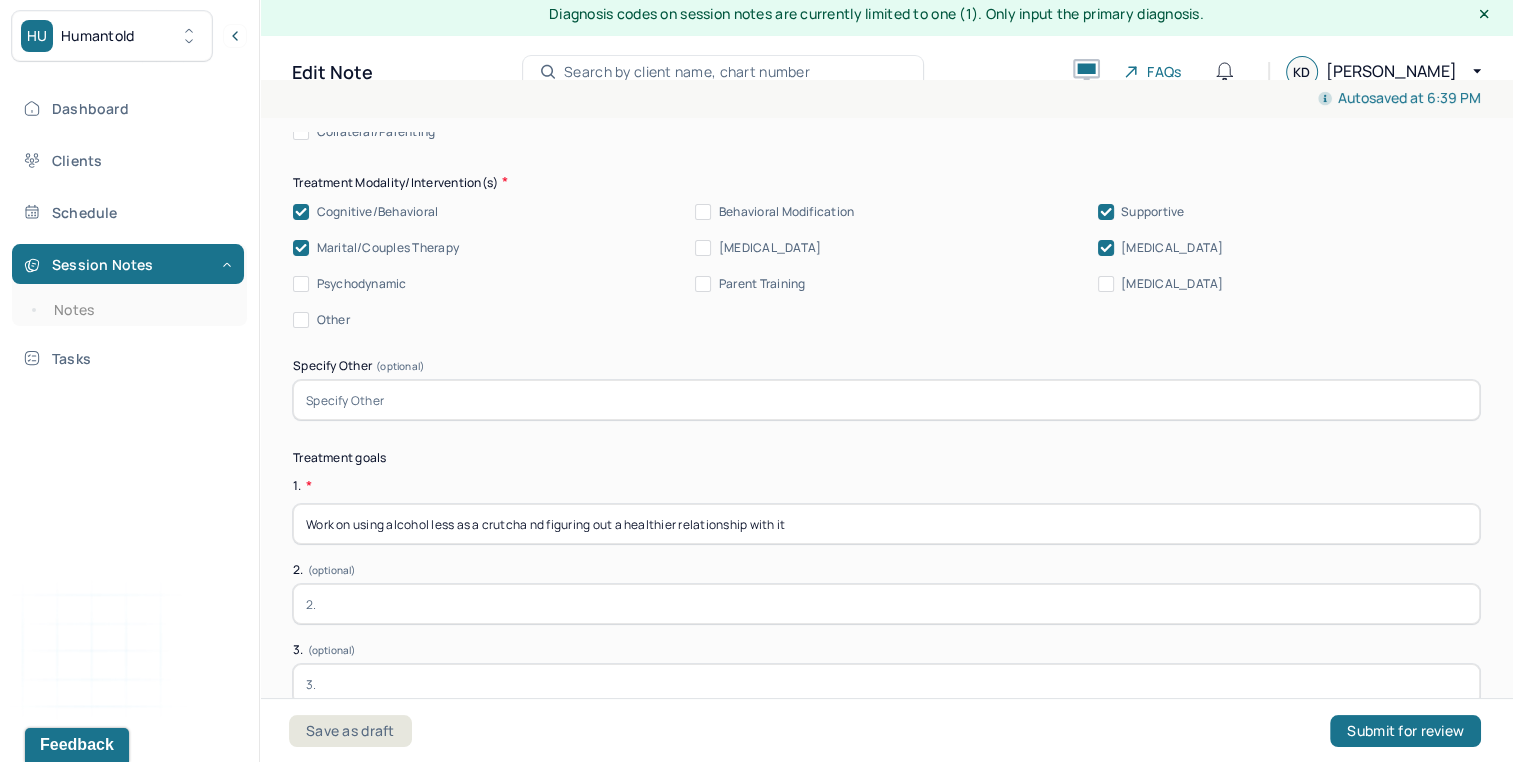 click on "Work on using alcohol less as a crutcha nd figuring out a healthier relationship with it" at bounding box center [886, 524] 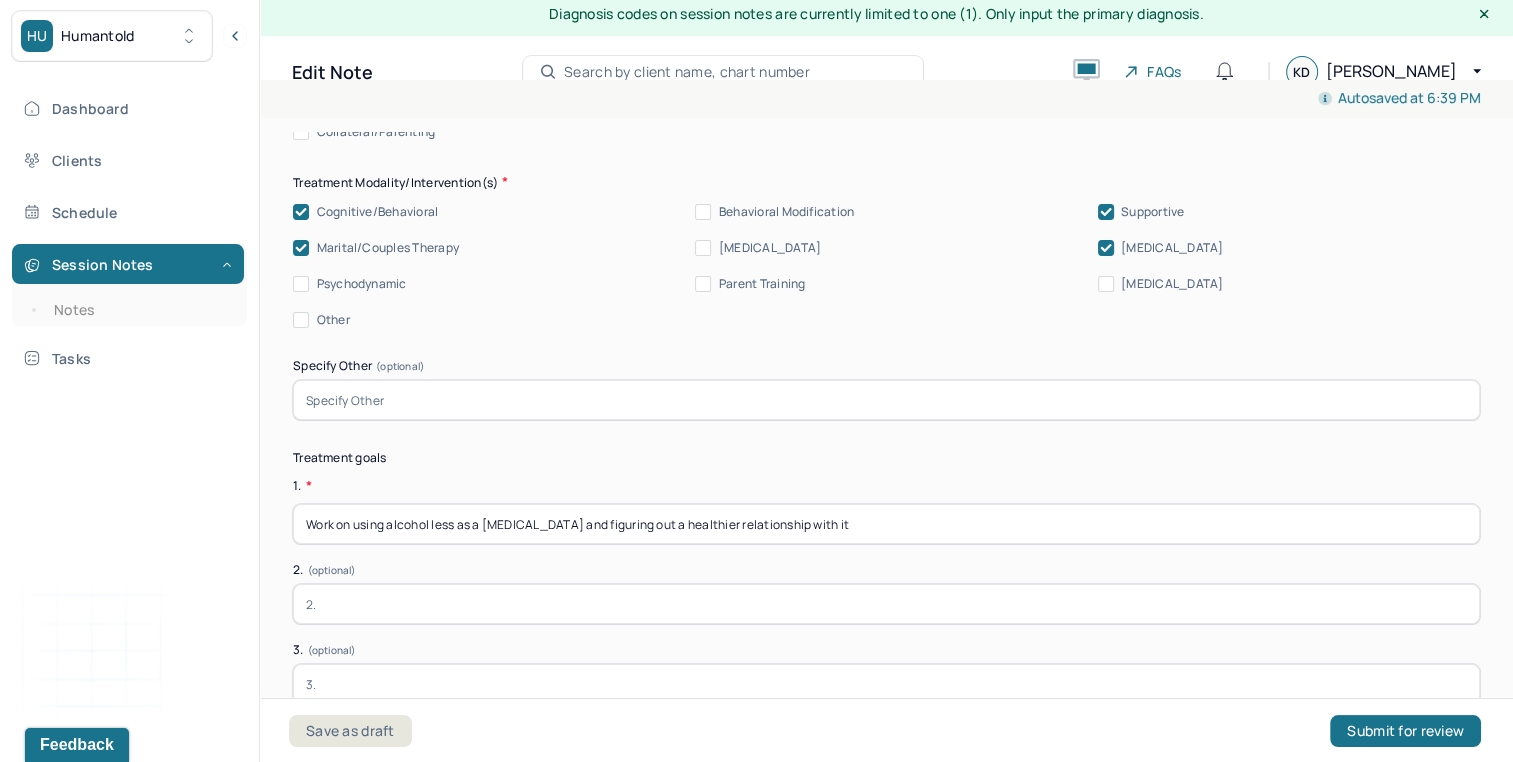 type on "Work on using alcohol less as a [MEDICAL_DATA] and figuring out a healthier relationship with it" 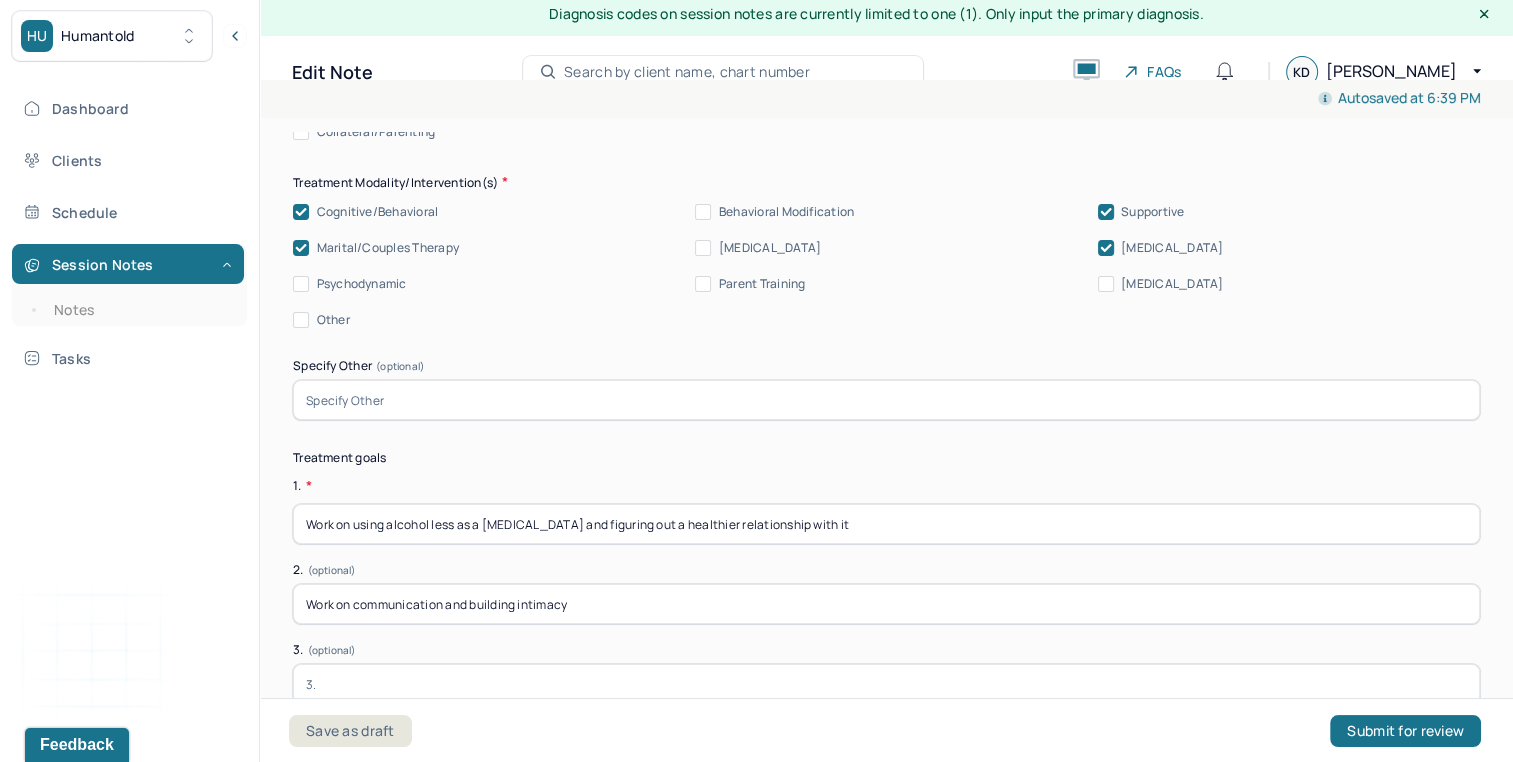 type on "Work on communication and building intimacy" 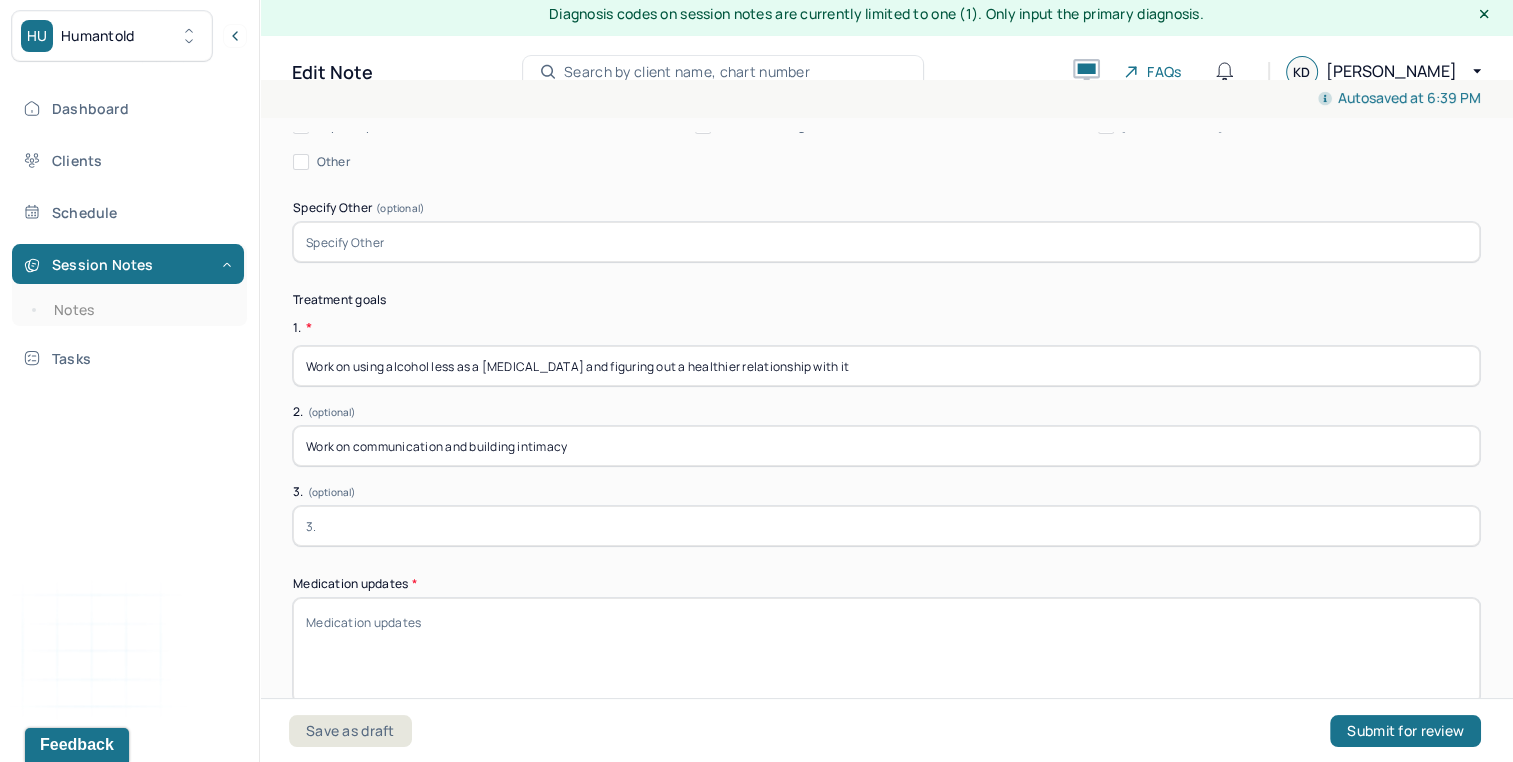 scroll, scrollTop: 5052, scrollLeft: 0, axis: vertical 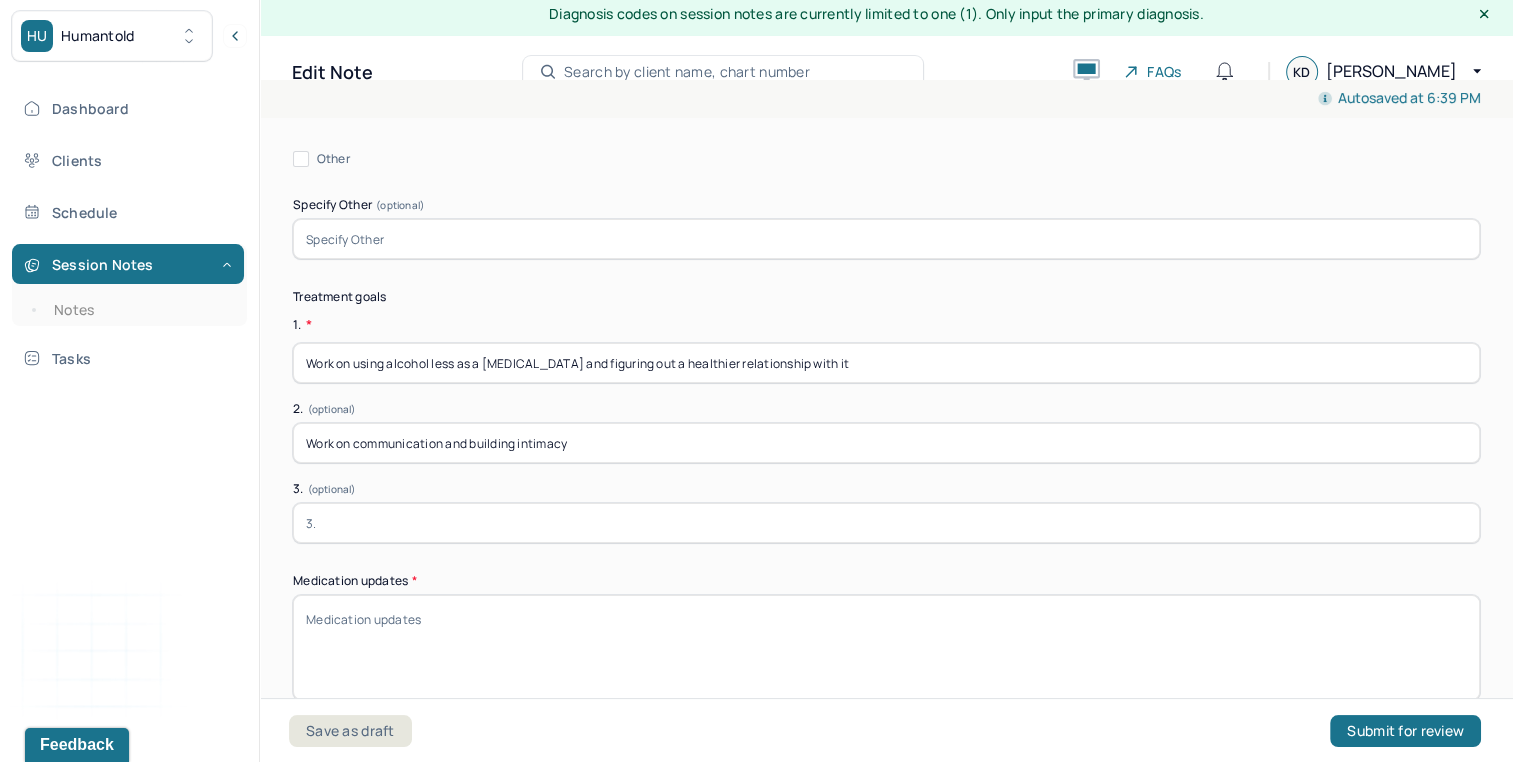 click on "Medication updates *" at bounding box center [886, 647] 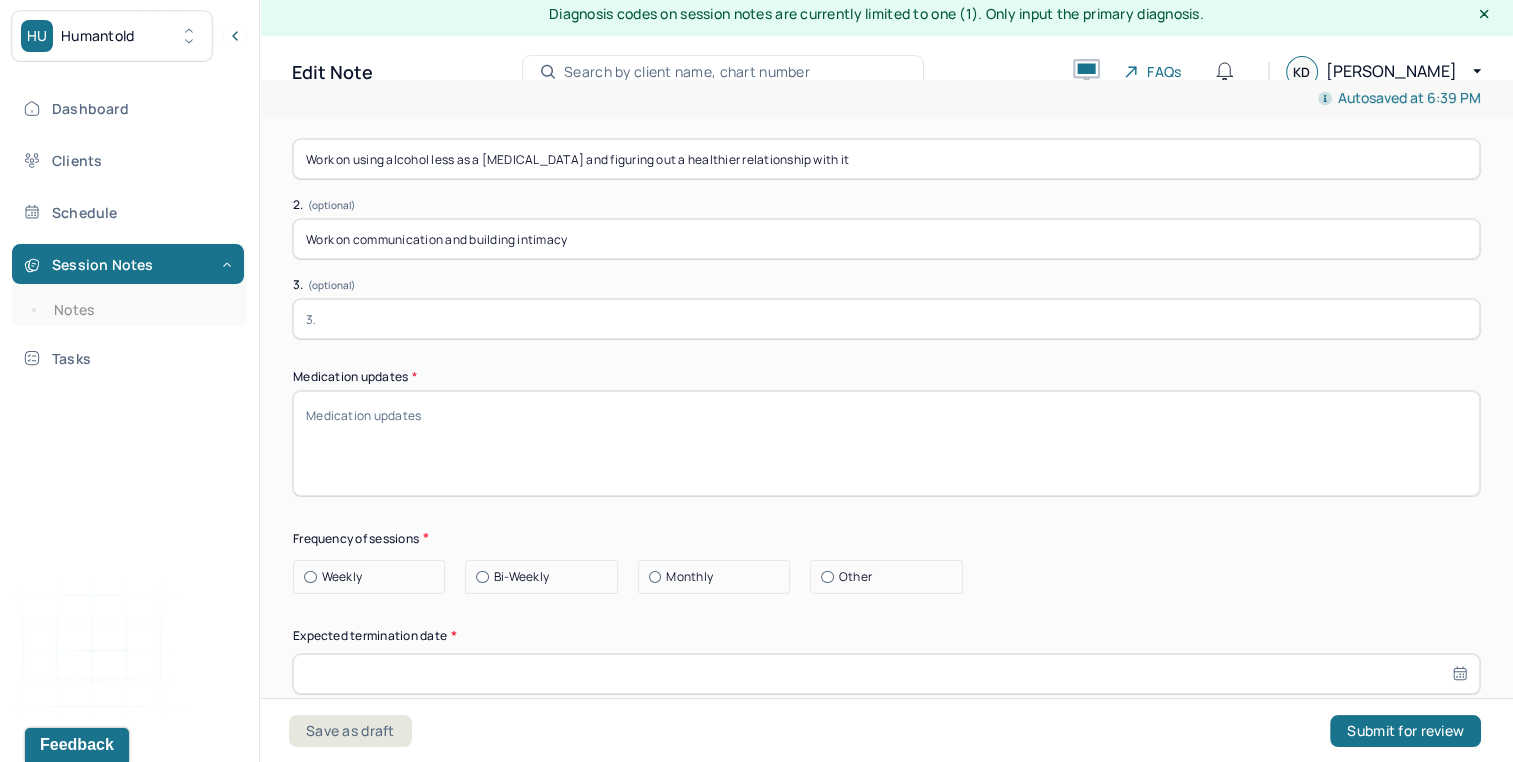 scroll, scrollTop: 5250, scrollLeft: 0, axis: vertical 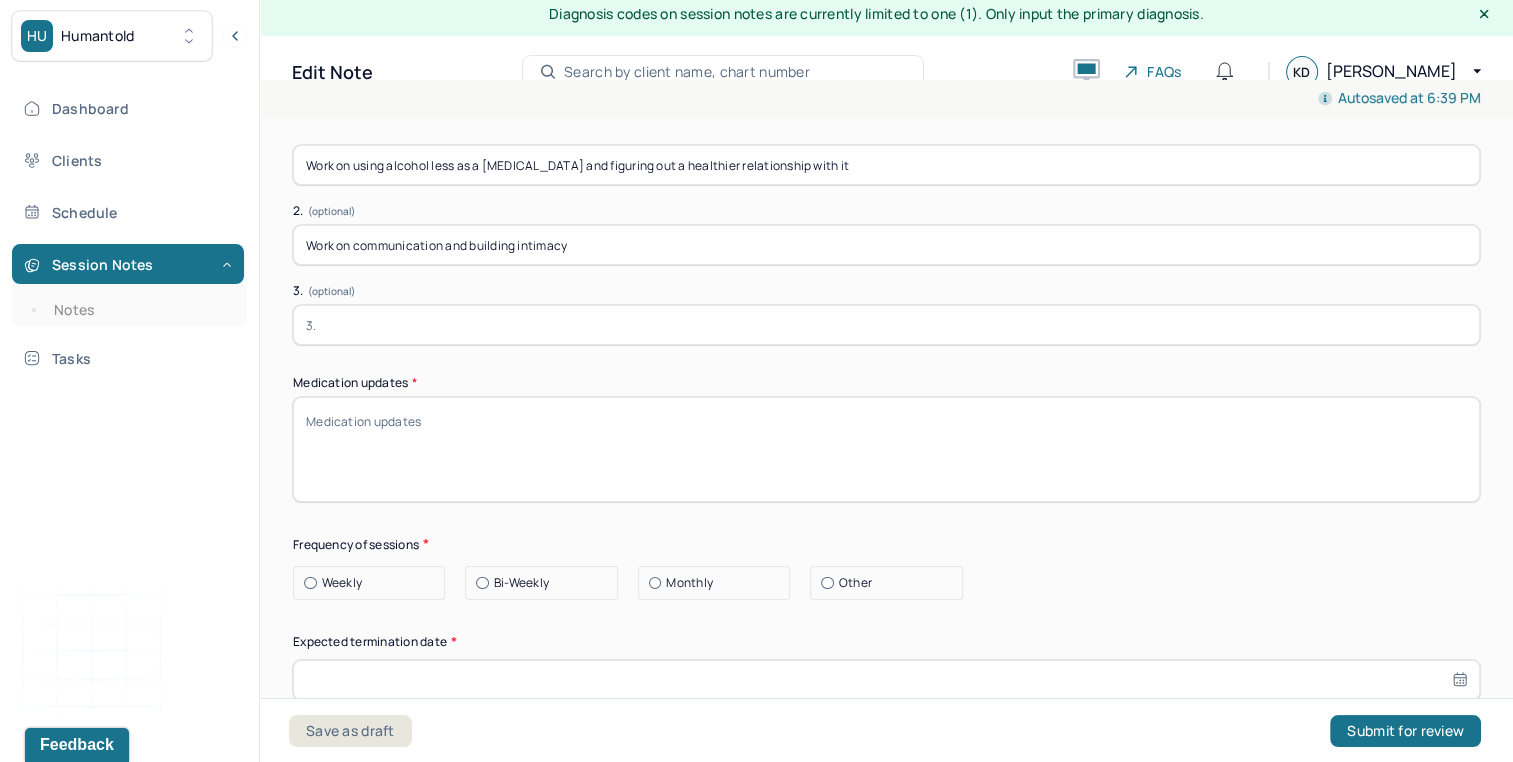 click at bounding box center (886, 325) 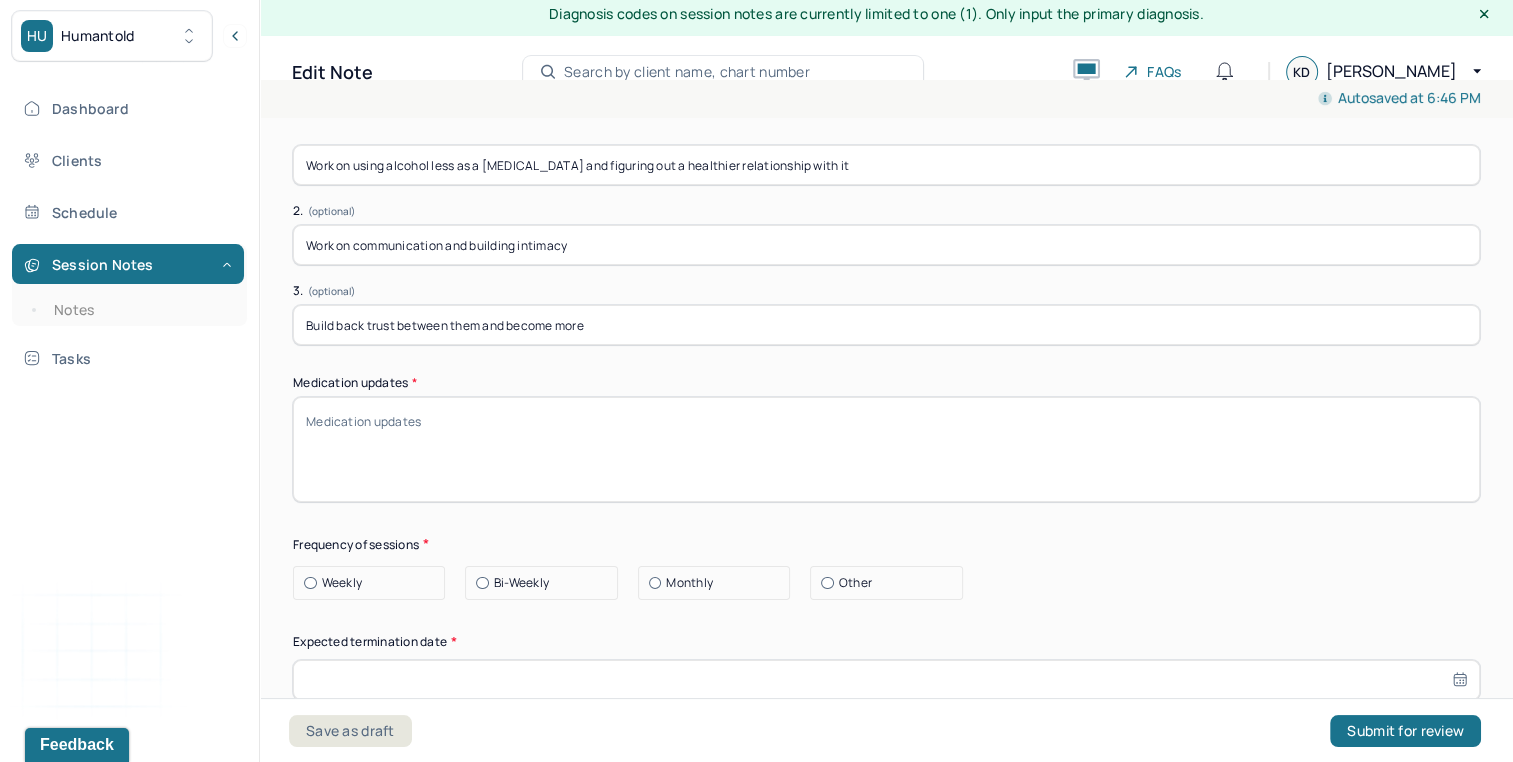 type on "Build back trust between them and become more" 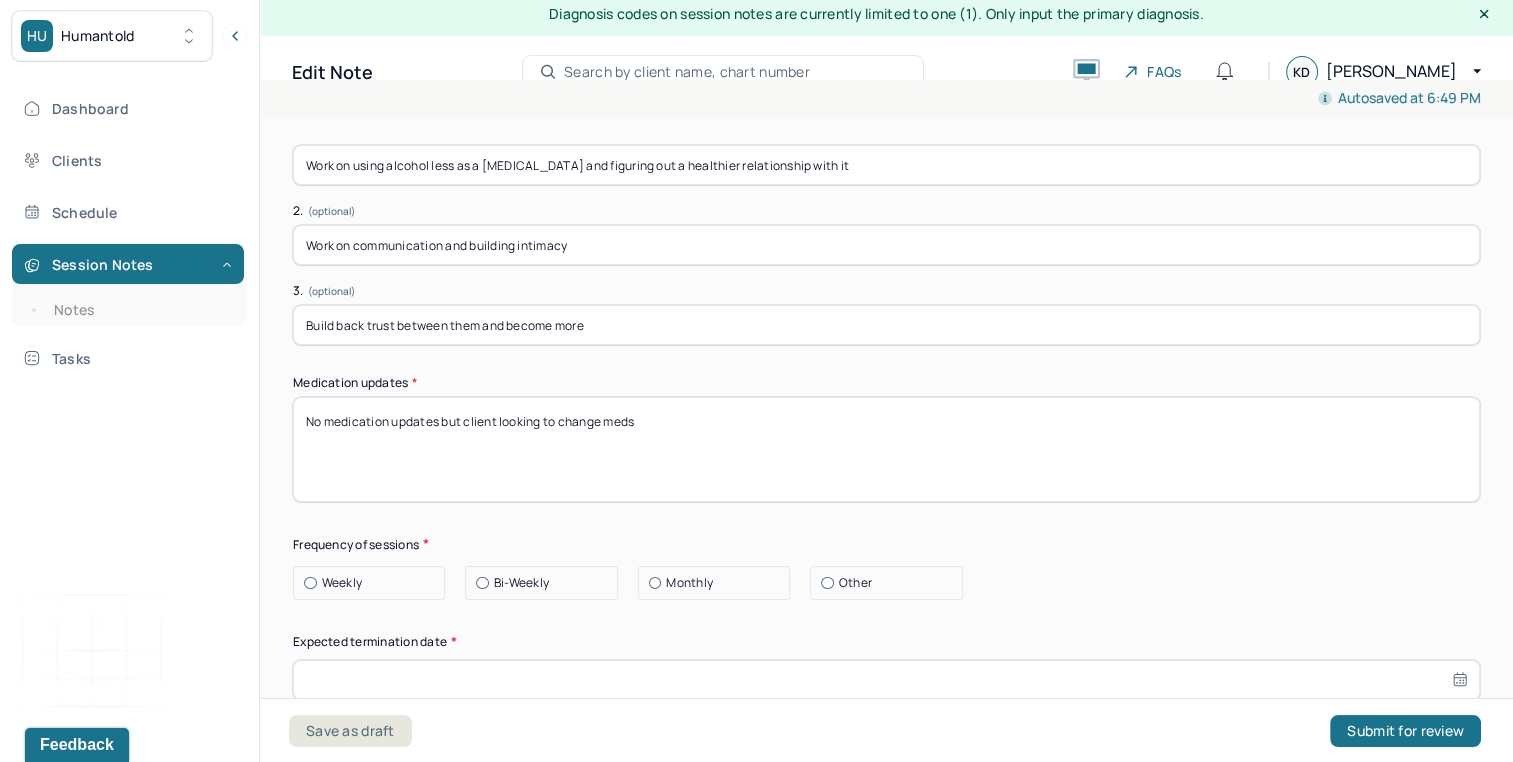 click on "No medication updates but client looking to change meds" at bounding box center [886, 449] 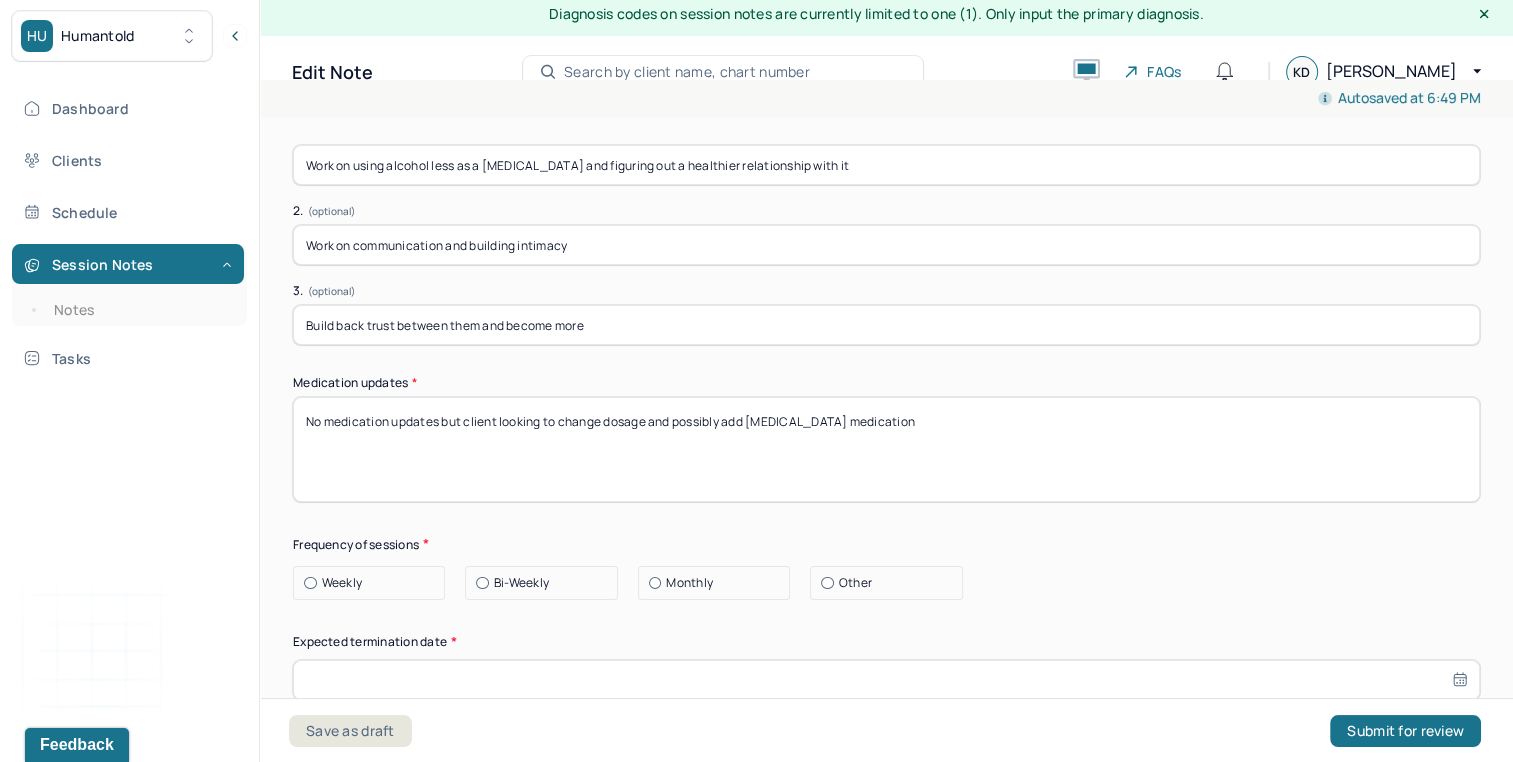 type on "No medication updates but client looking to change dosage and possibly add [MEDICAL_DATA] medication" 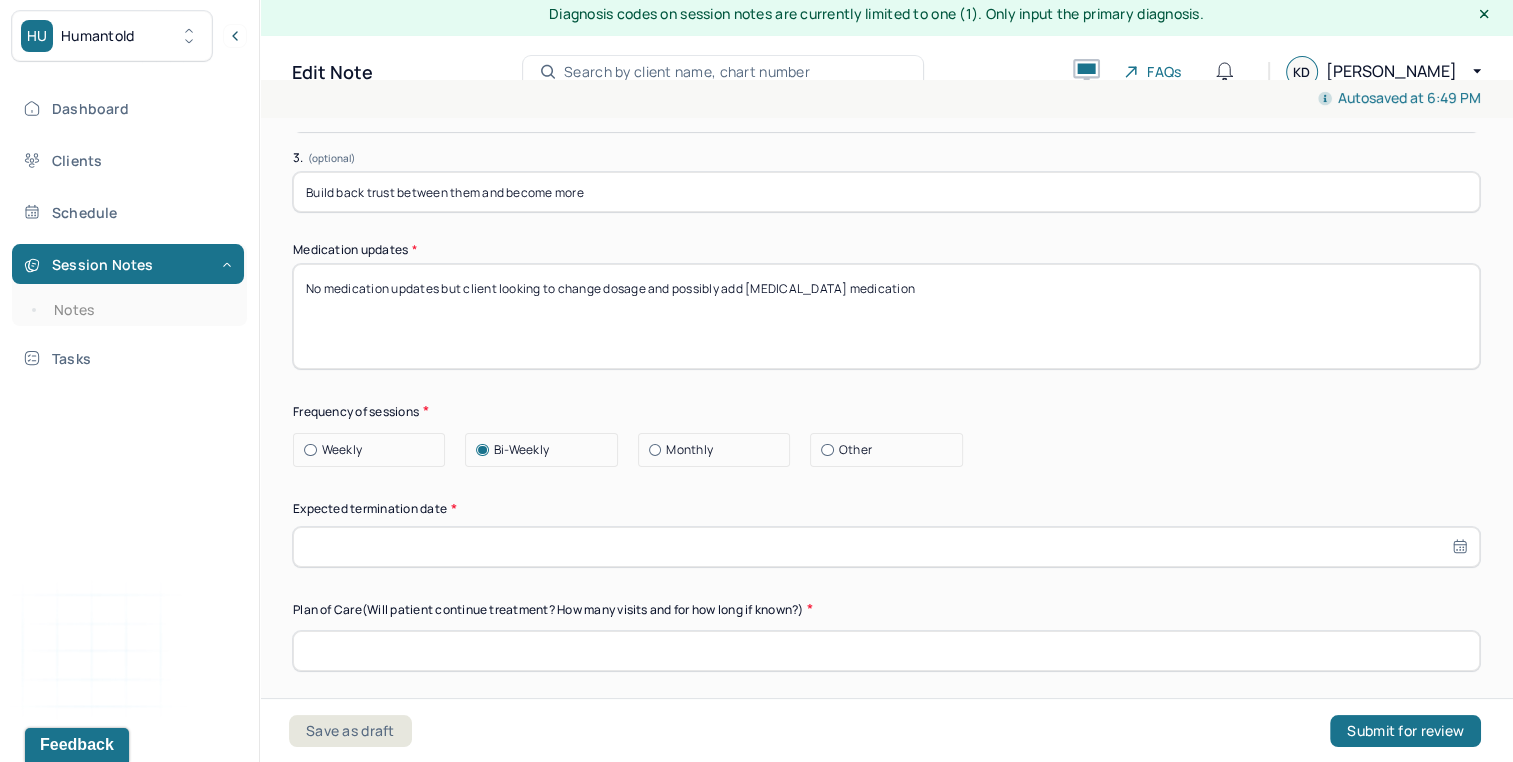 scroll, scrollTop: 5401, scrollLeft: 0, axis: vertical 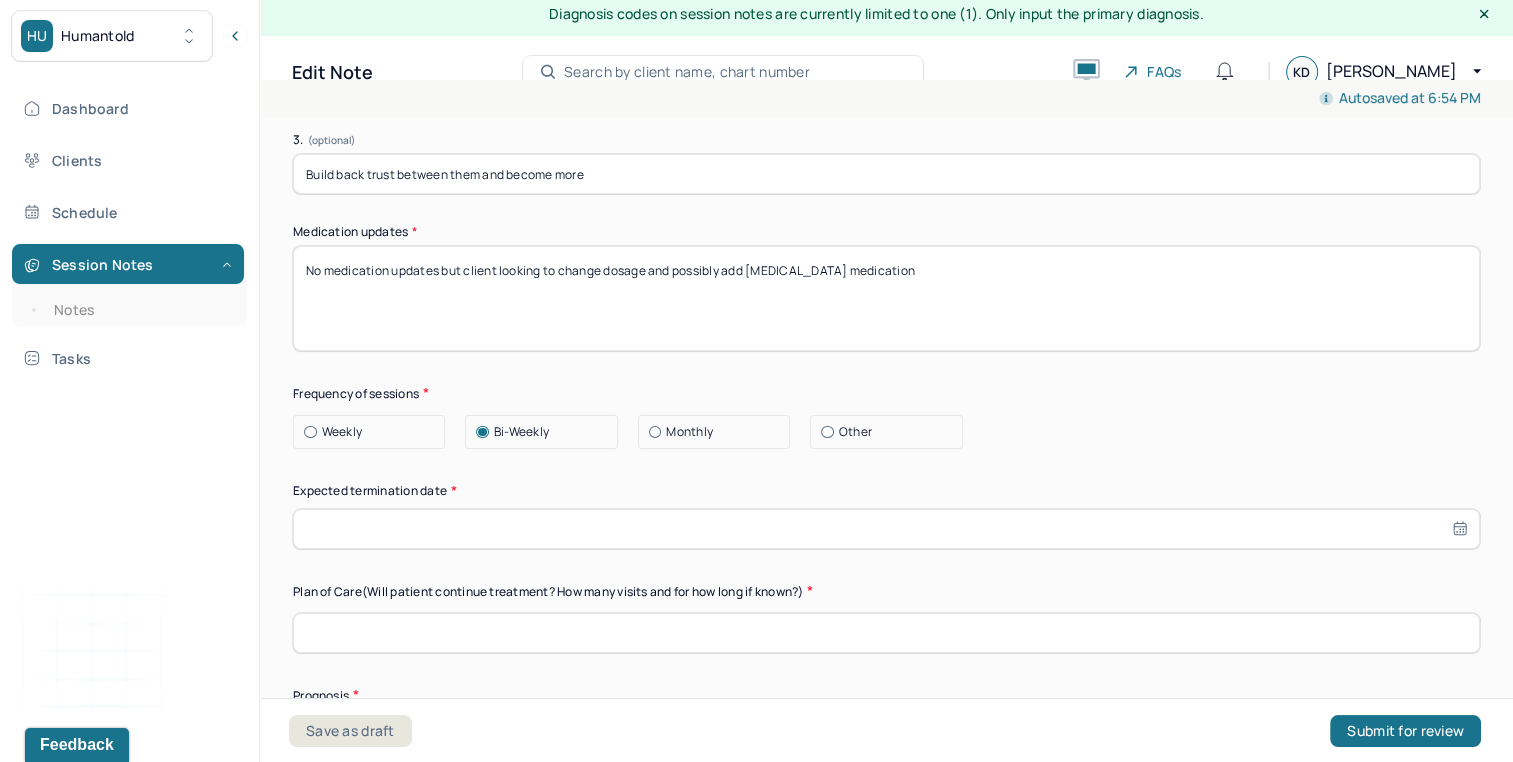 select on "6" 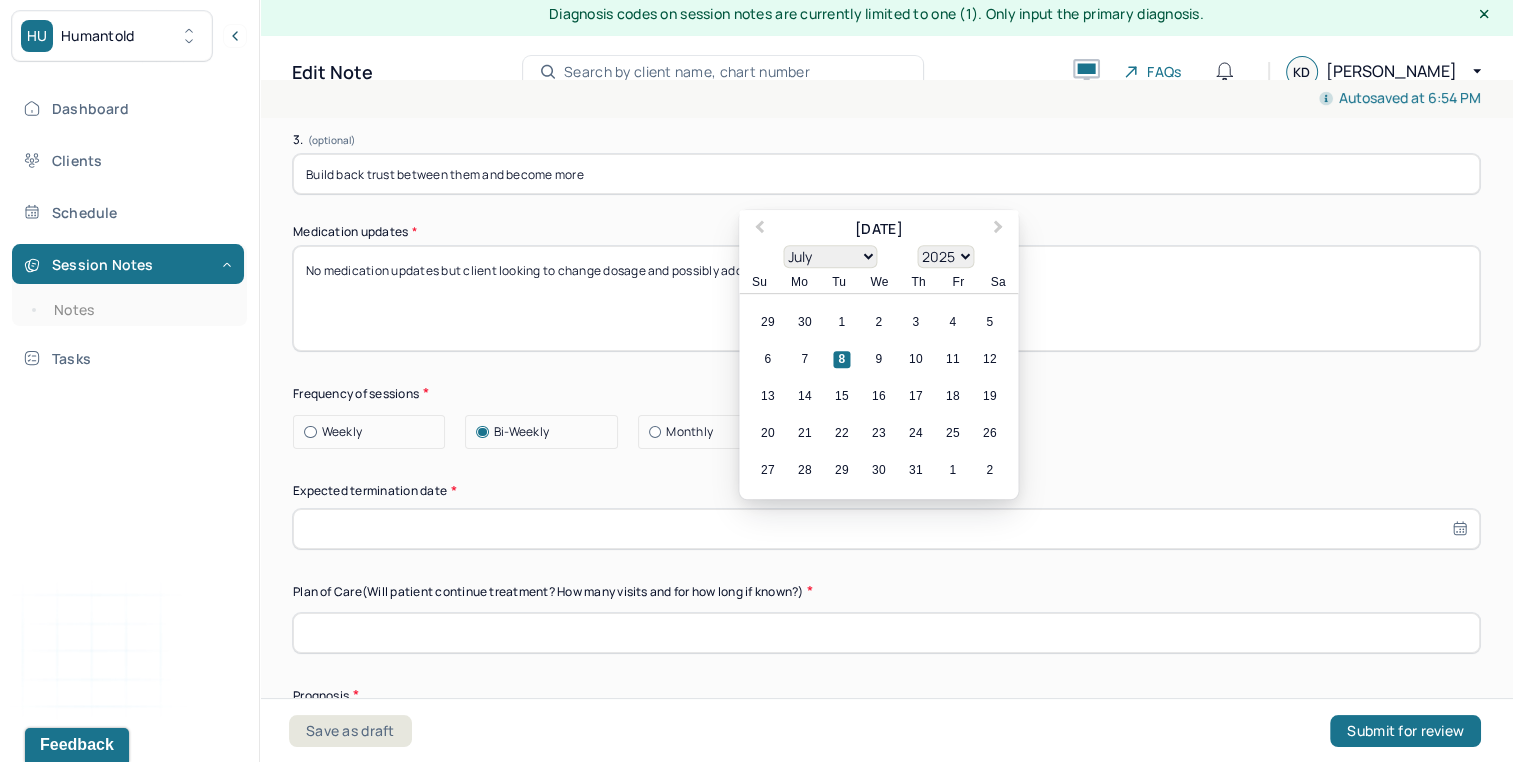 click at bounding box center [886, 529] 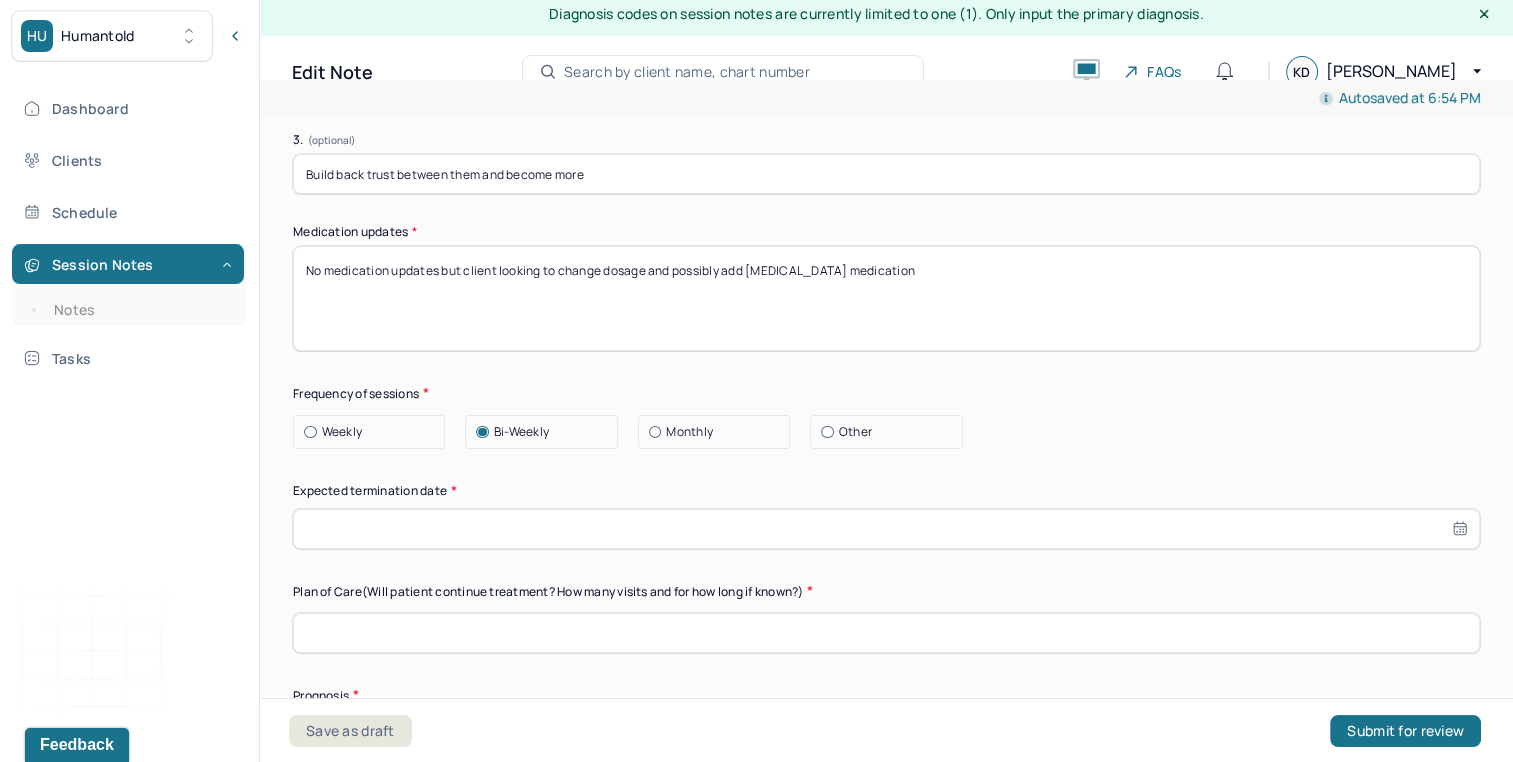 click 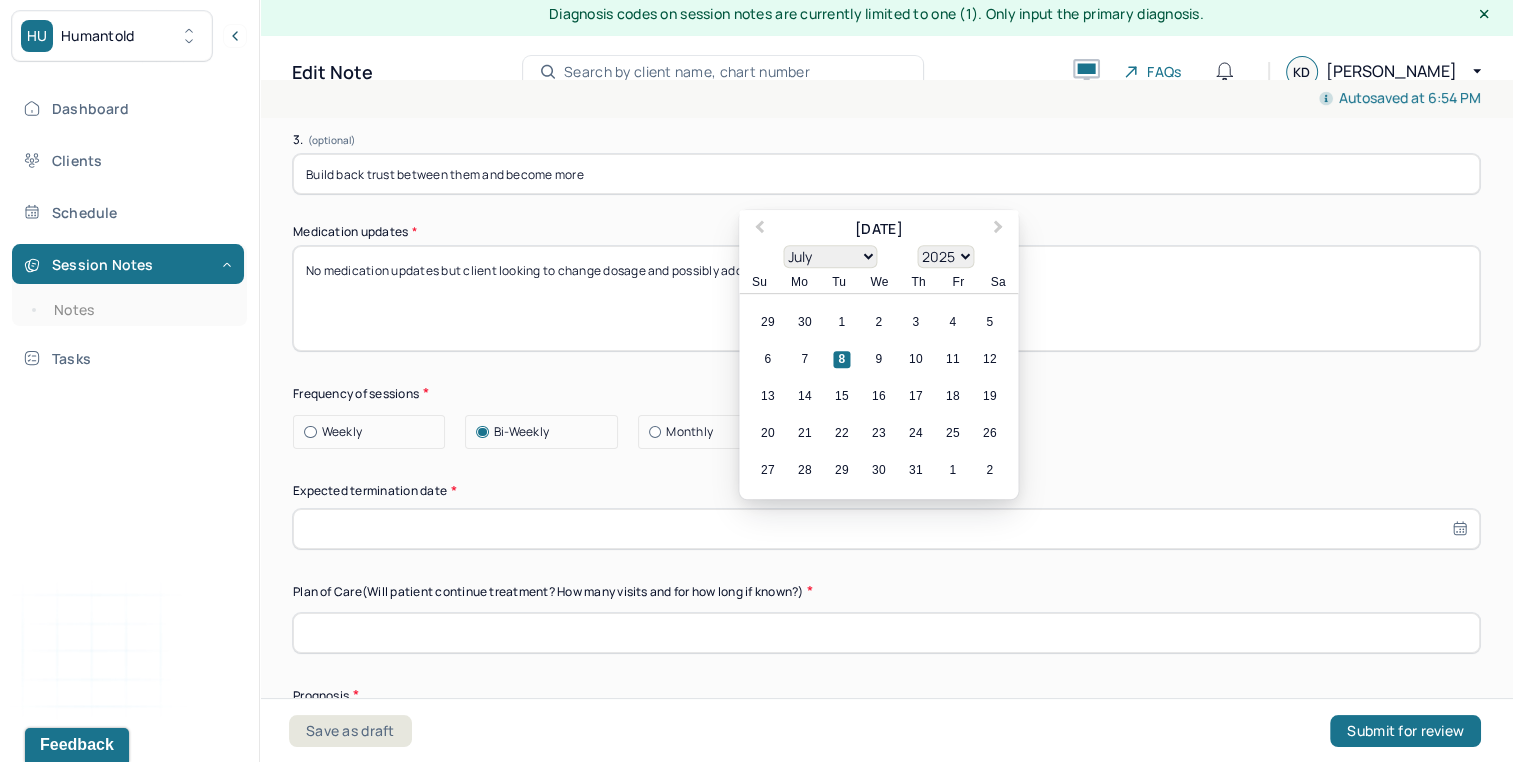 click at bounding box center [886, 529] 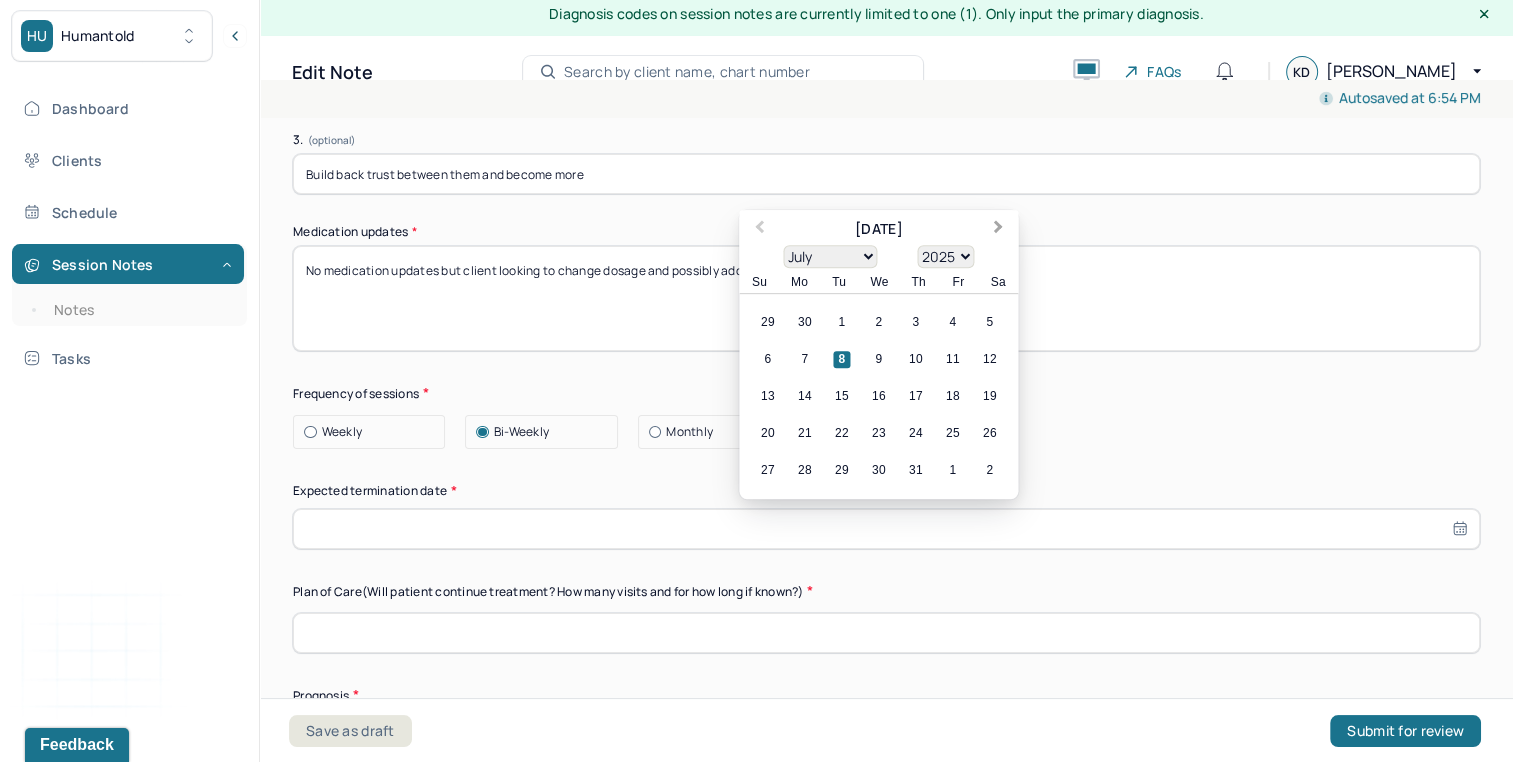 click on "Next Month" at bounding box center [1000, 231] 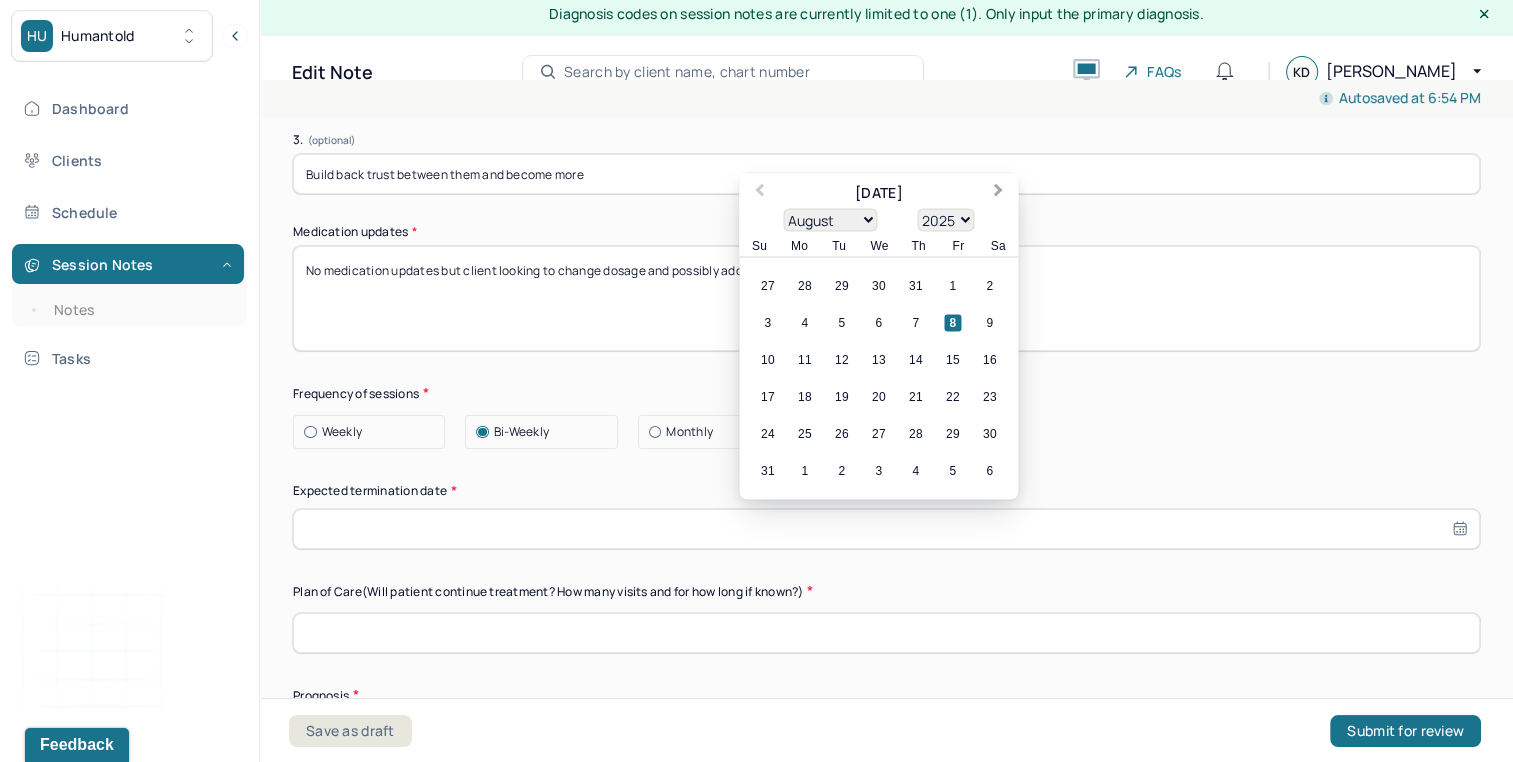 click on "Next Month" at bounding box center (998, 193) 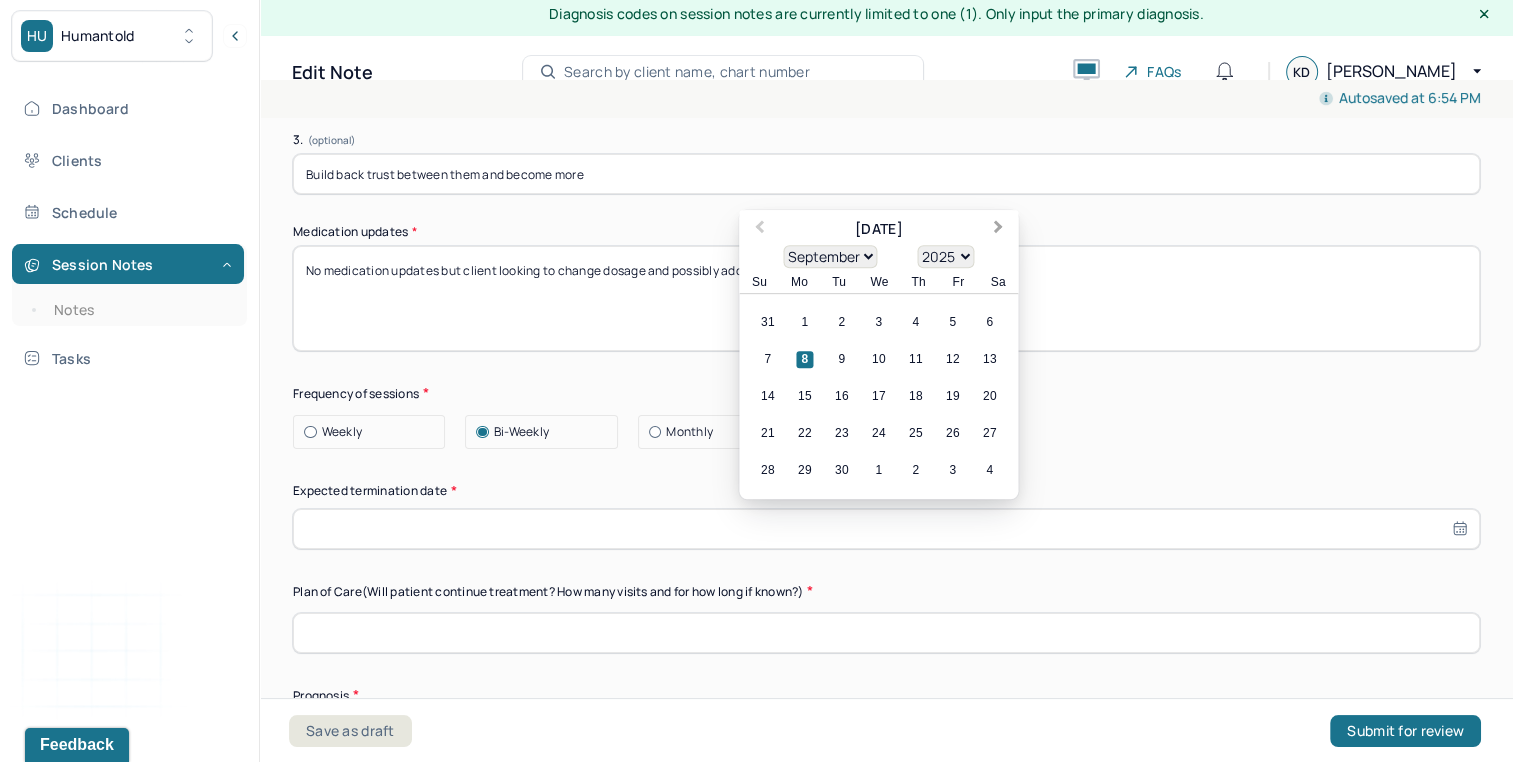 click on "Next Month" at bounding box center (1000, 231) 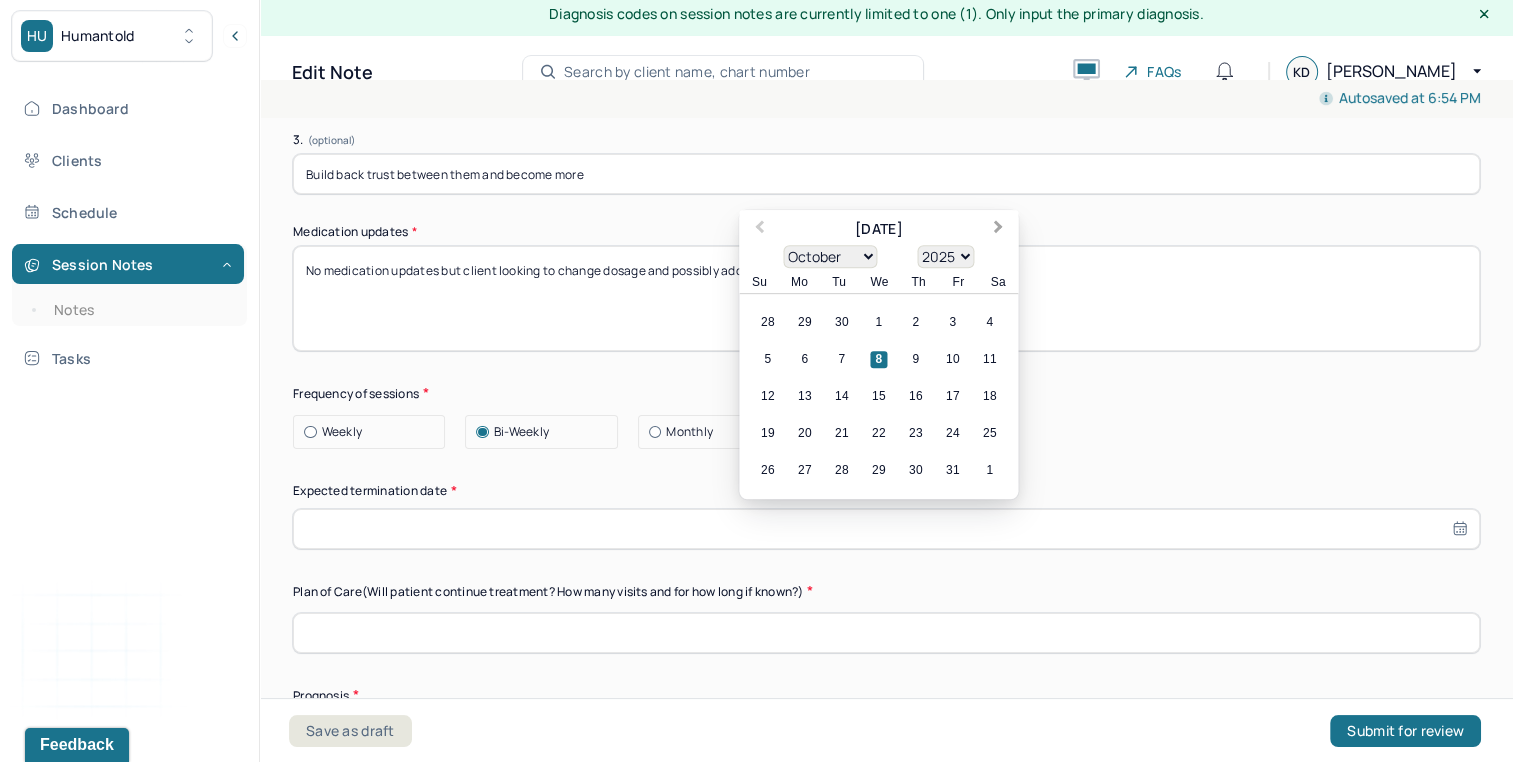 click on "Next Month" at bounding box center (1000, 231) 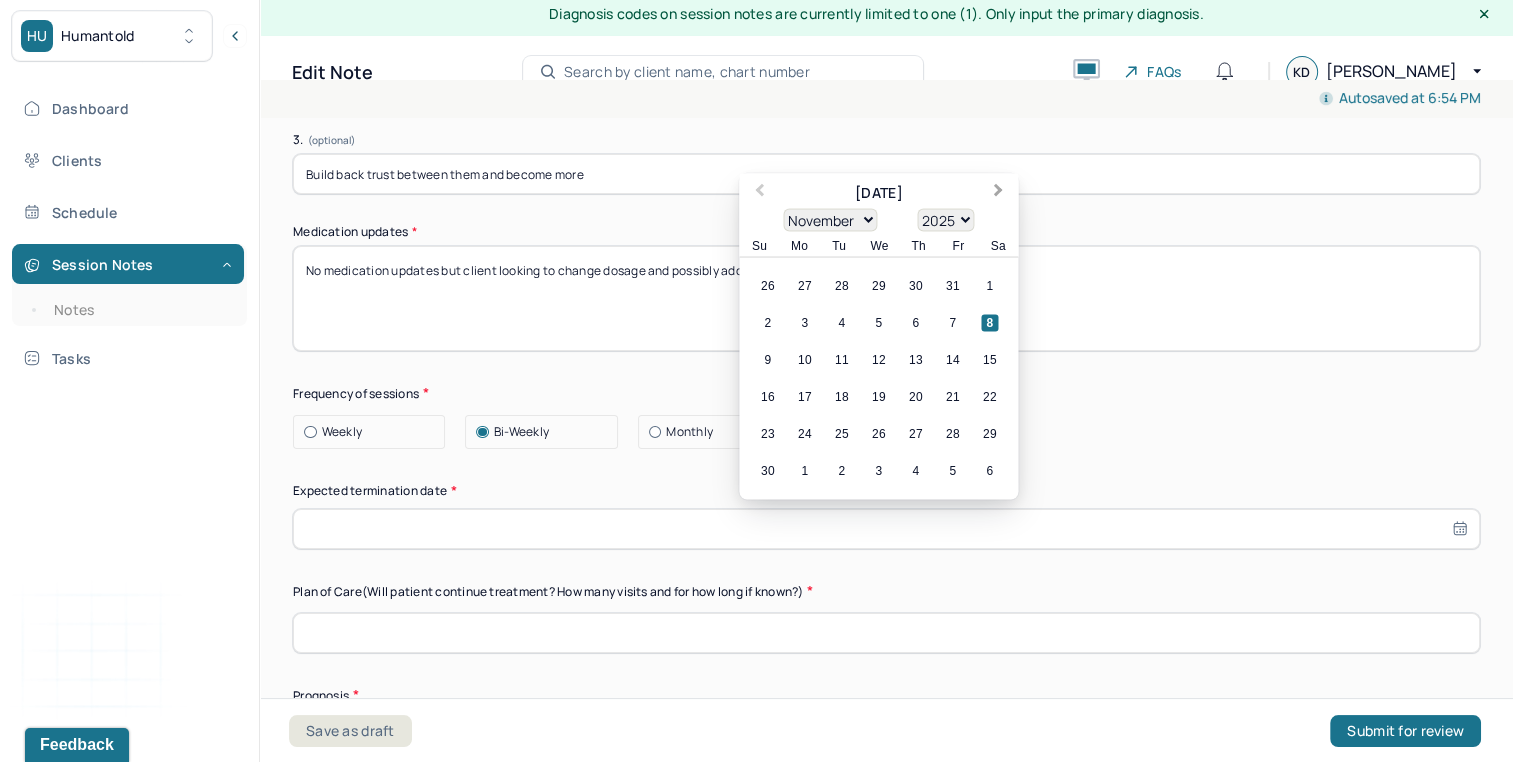 click on "Next Month" at bounding box center (998, 193) 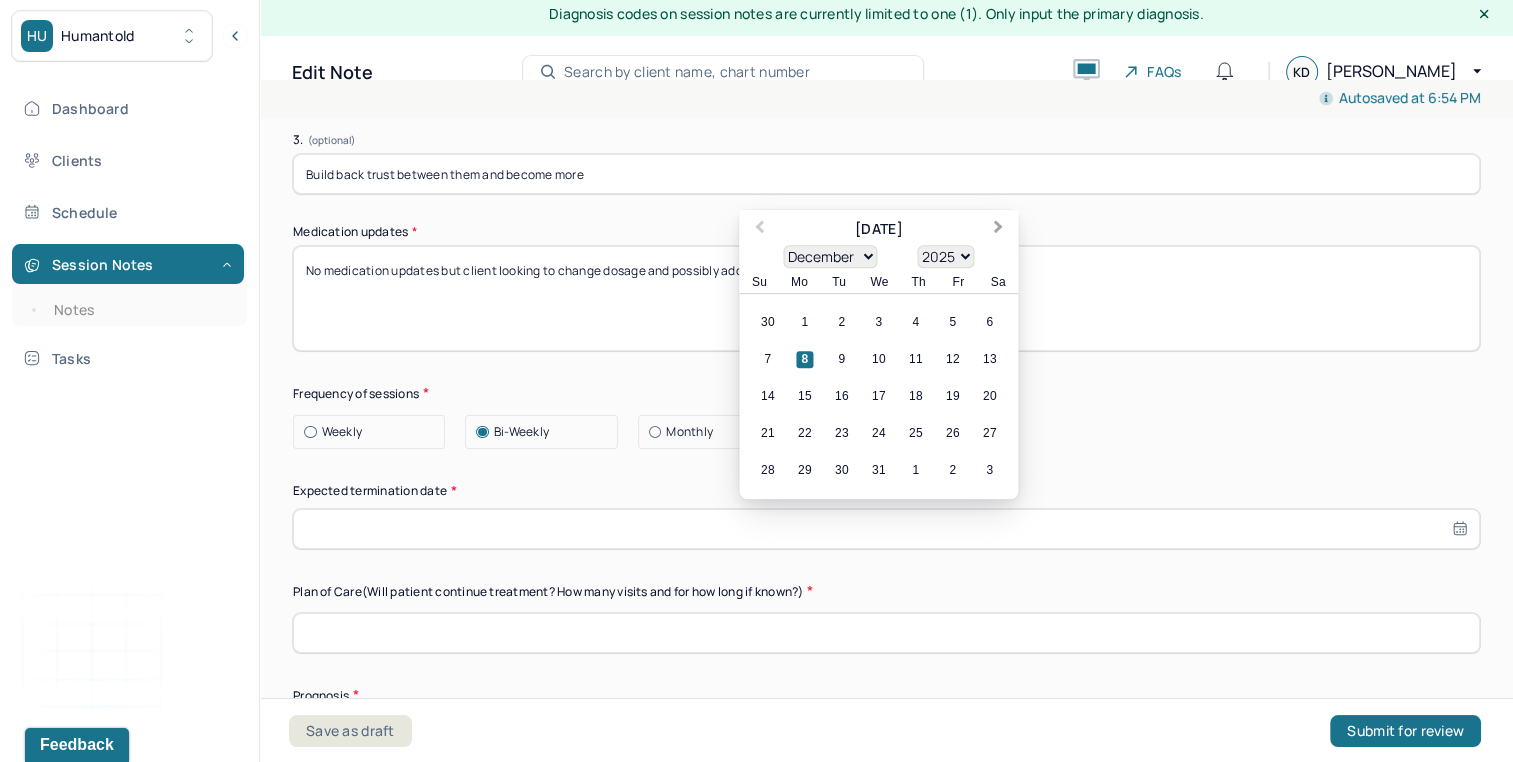 click on "Next Month" at bounding box center [998, 230] 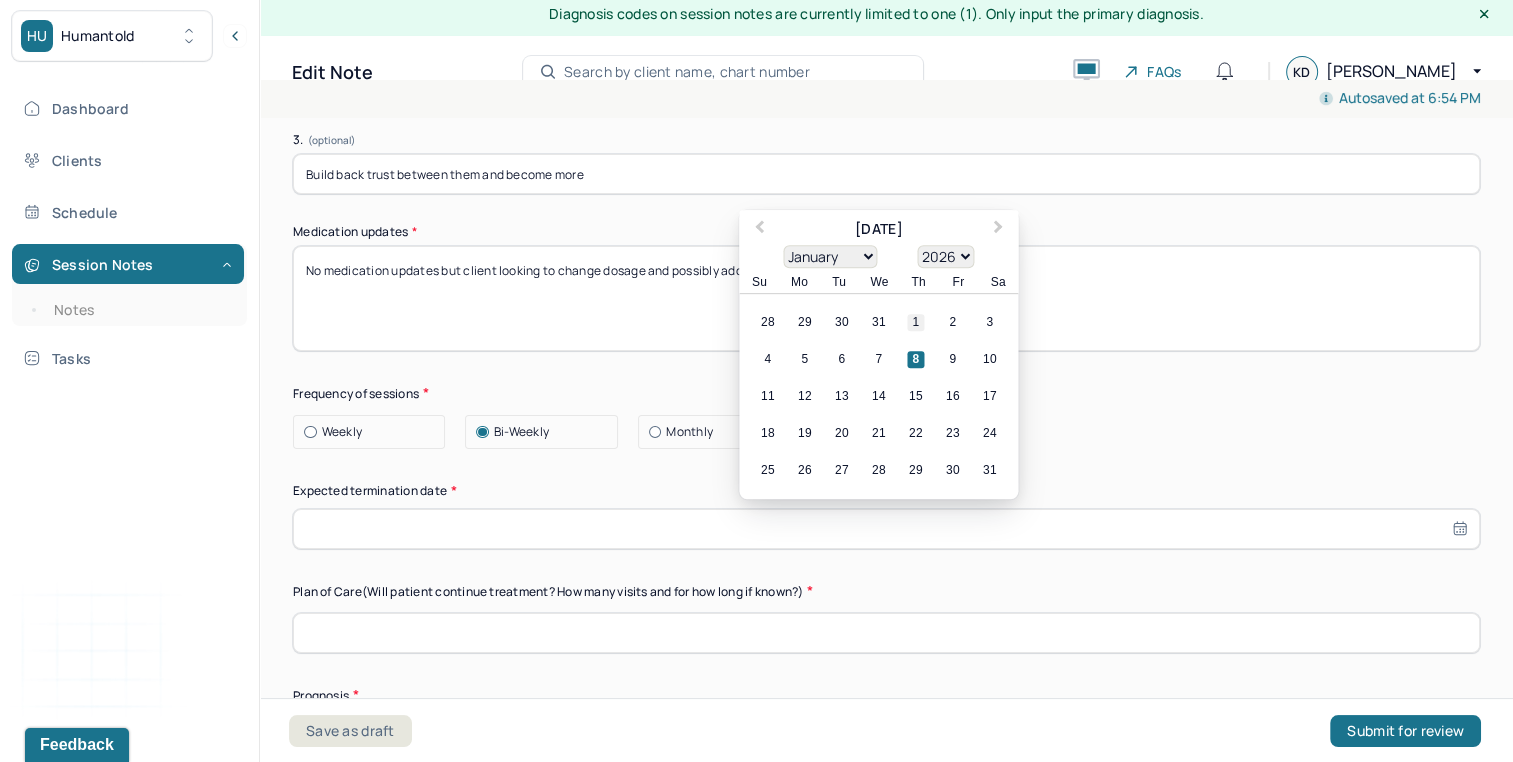 click on "1" at bounding box center (915, 322) 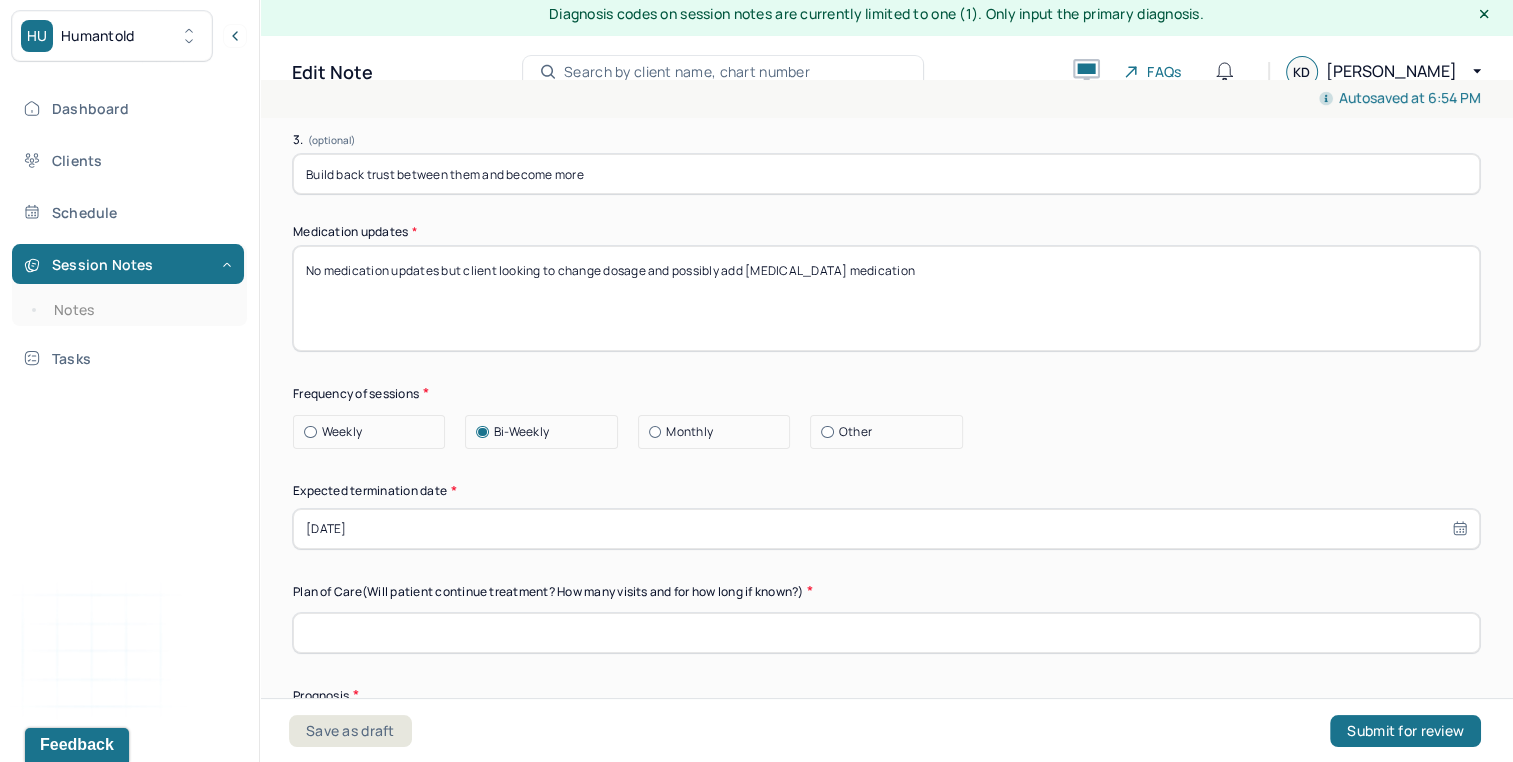 click at bounding box center (886, 633) 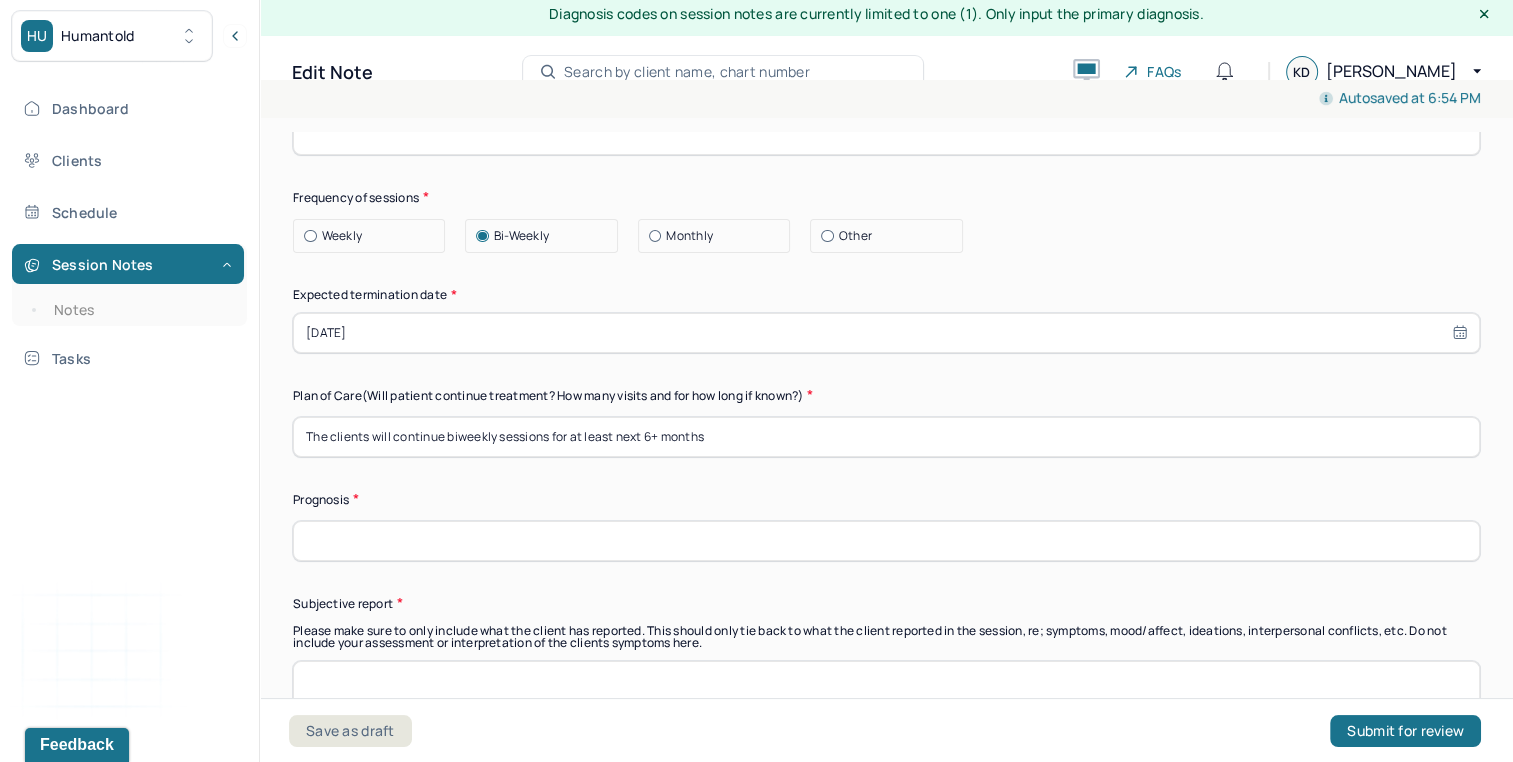 scroll, scrollTop: 5607, scrollLeft: 0, axis: vertical 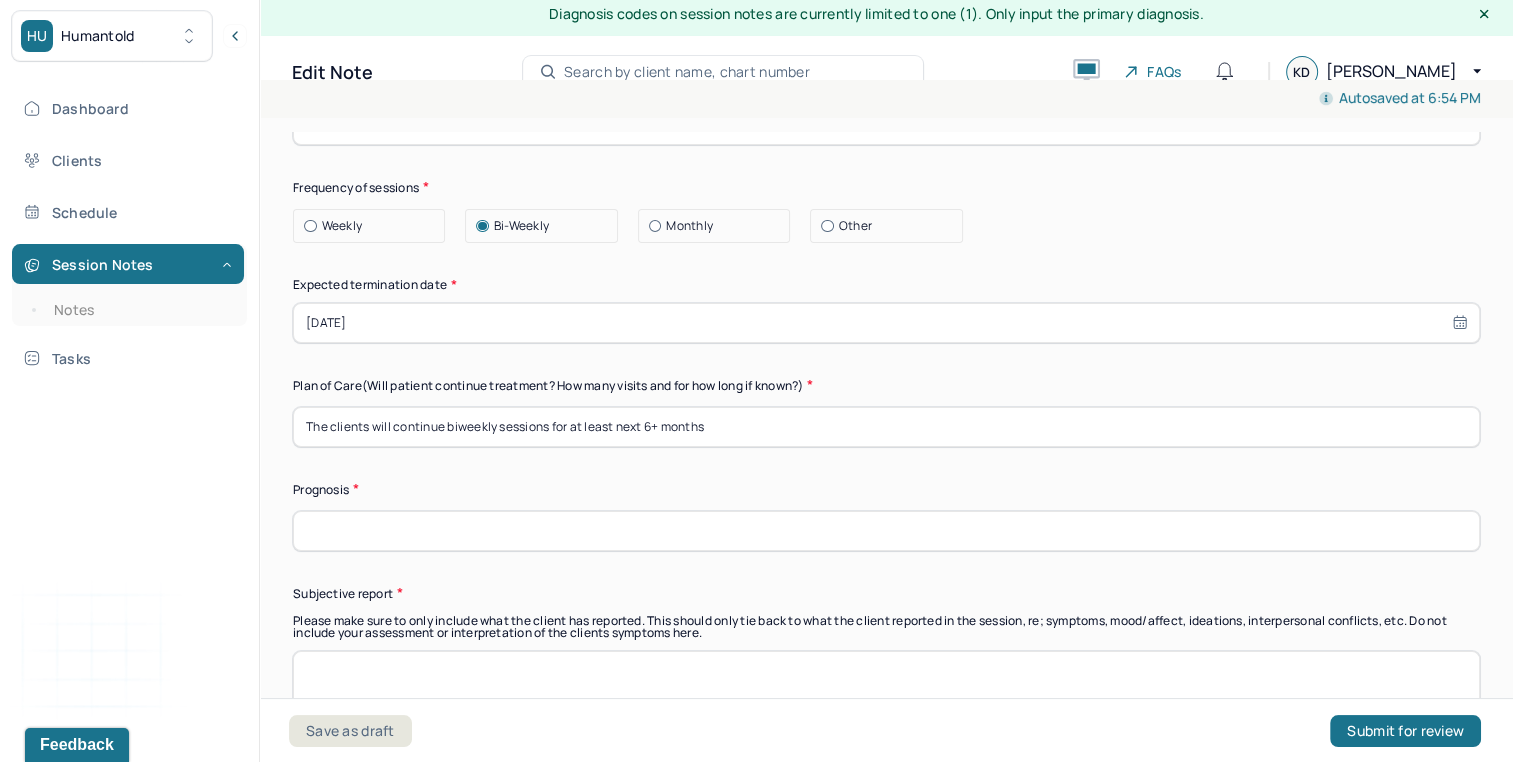 type on "The clients will continue biweekly sessions for at least next 6+ months" 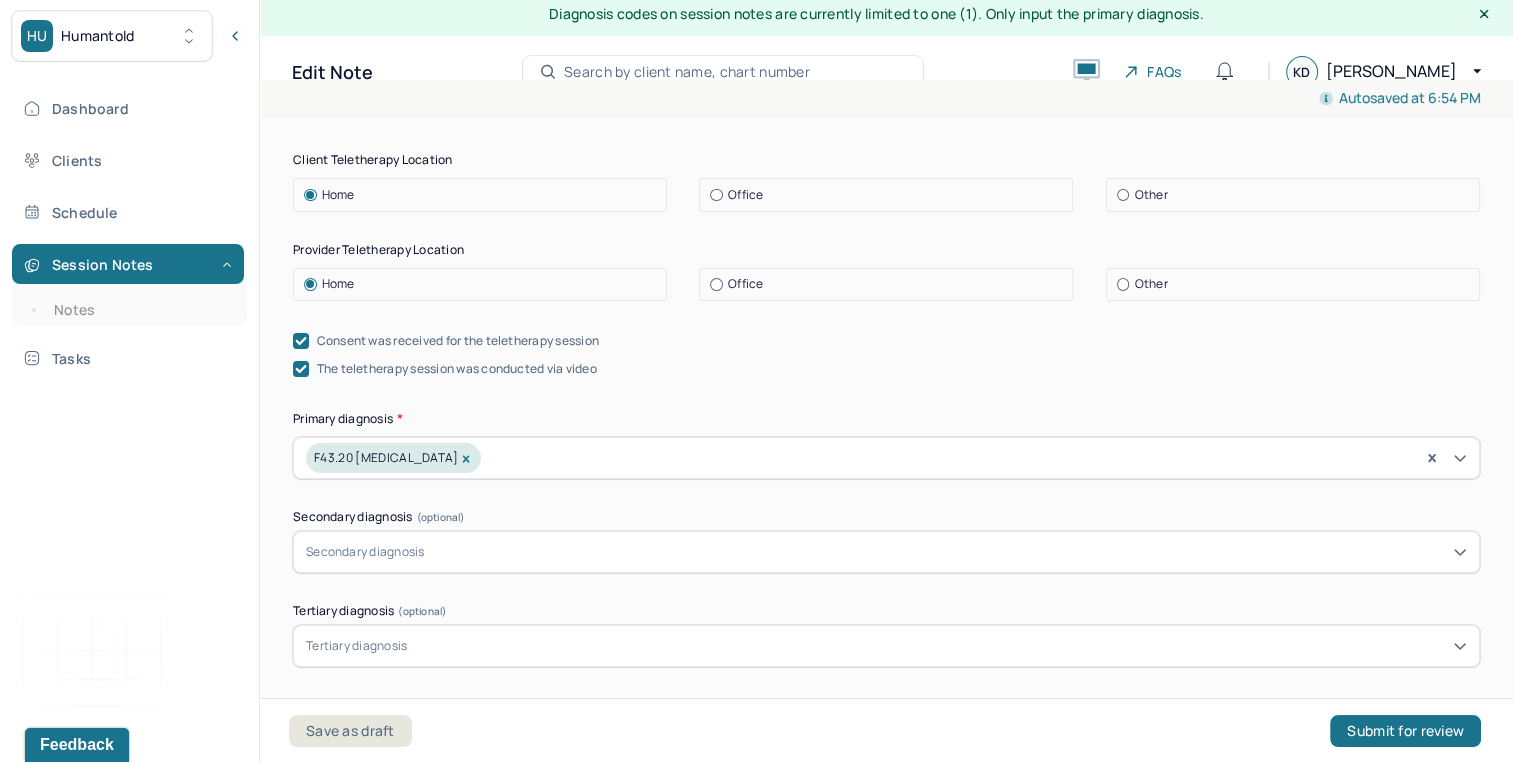 scroll, scrollTop: 0, scrollLeft: 0, axis: both 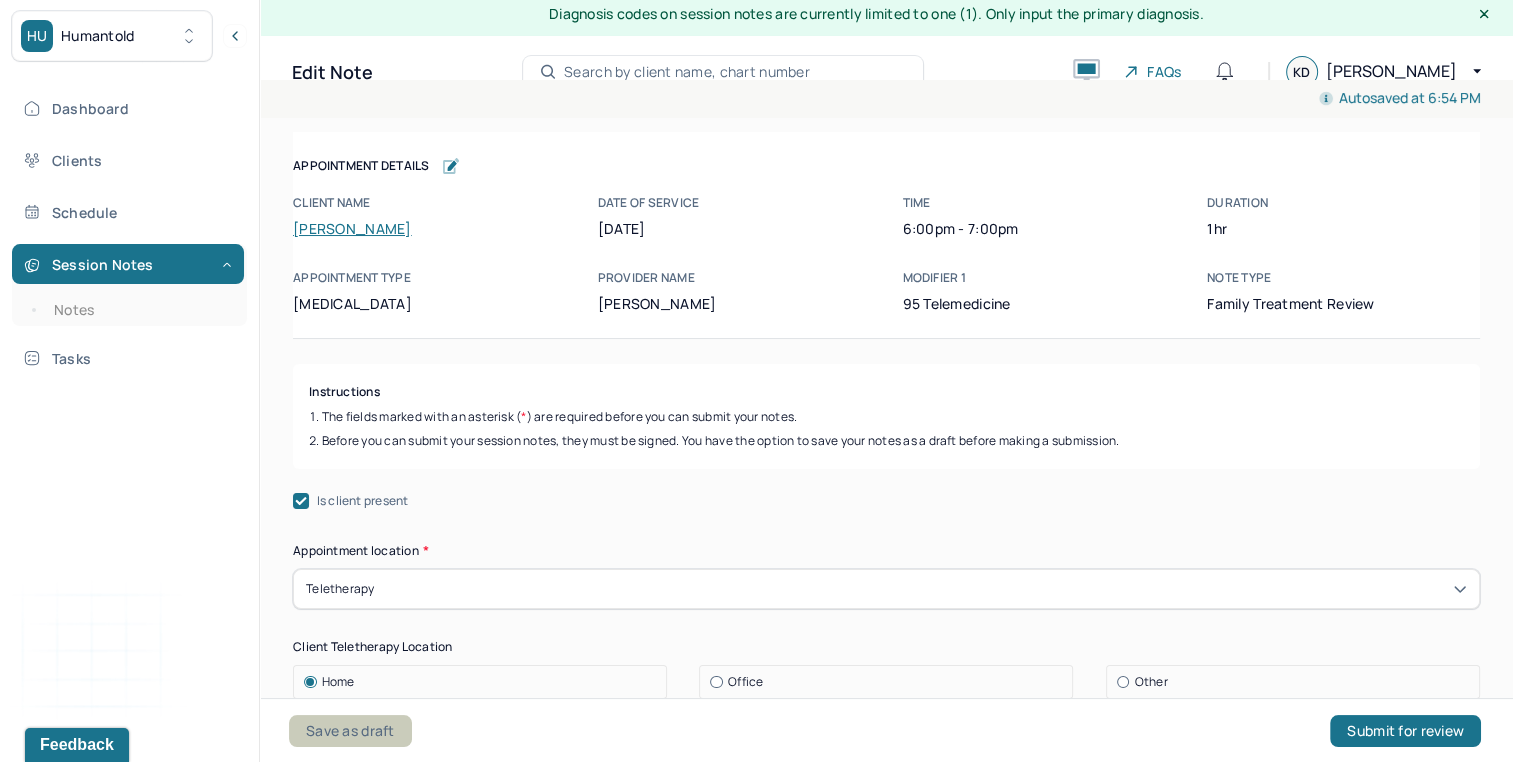 click on "Save as draft" at bounding box center (350, 731) 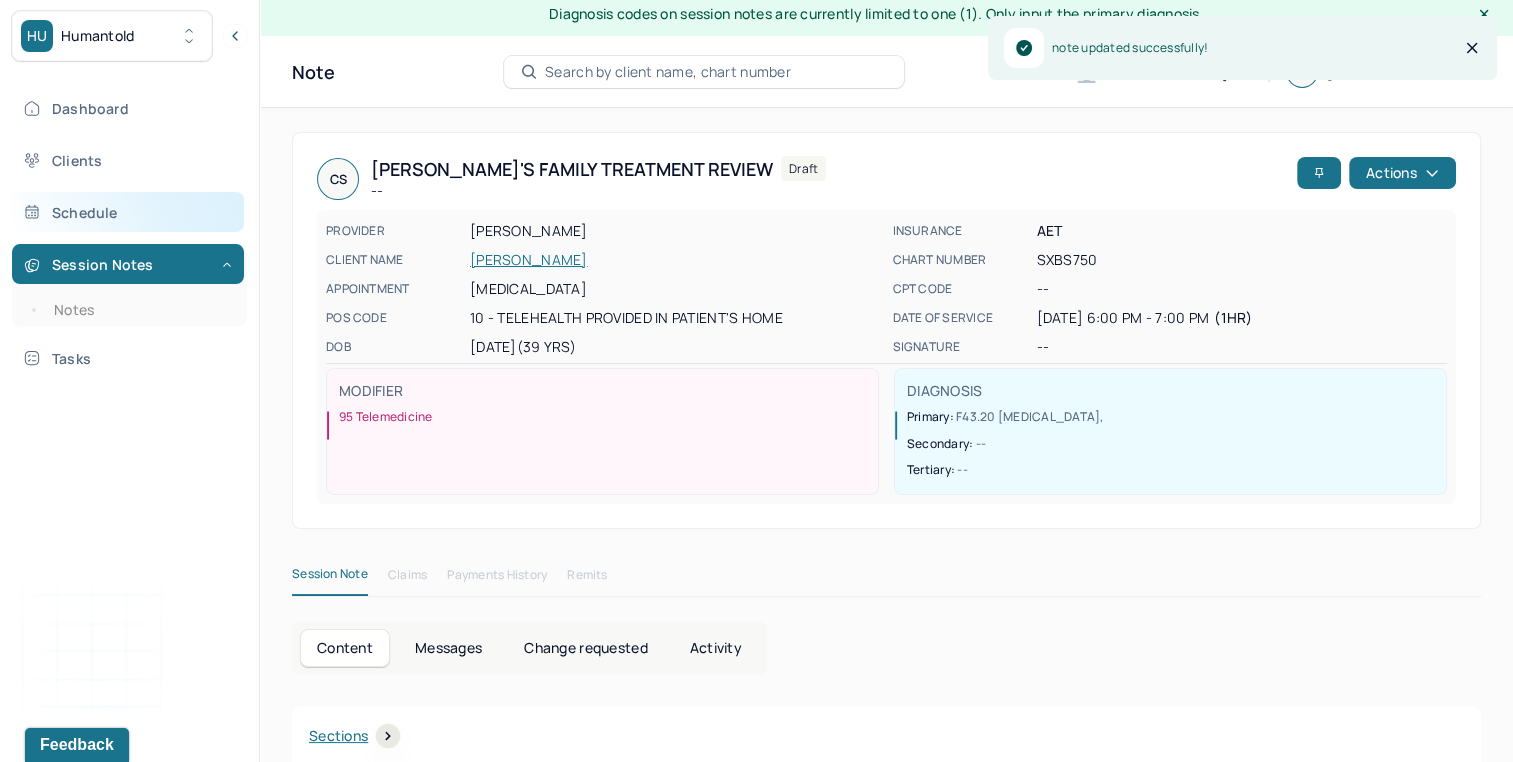 click on "Schedule" at bounding box center (128, 212) 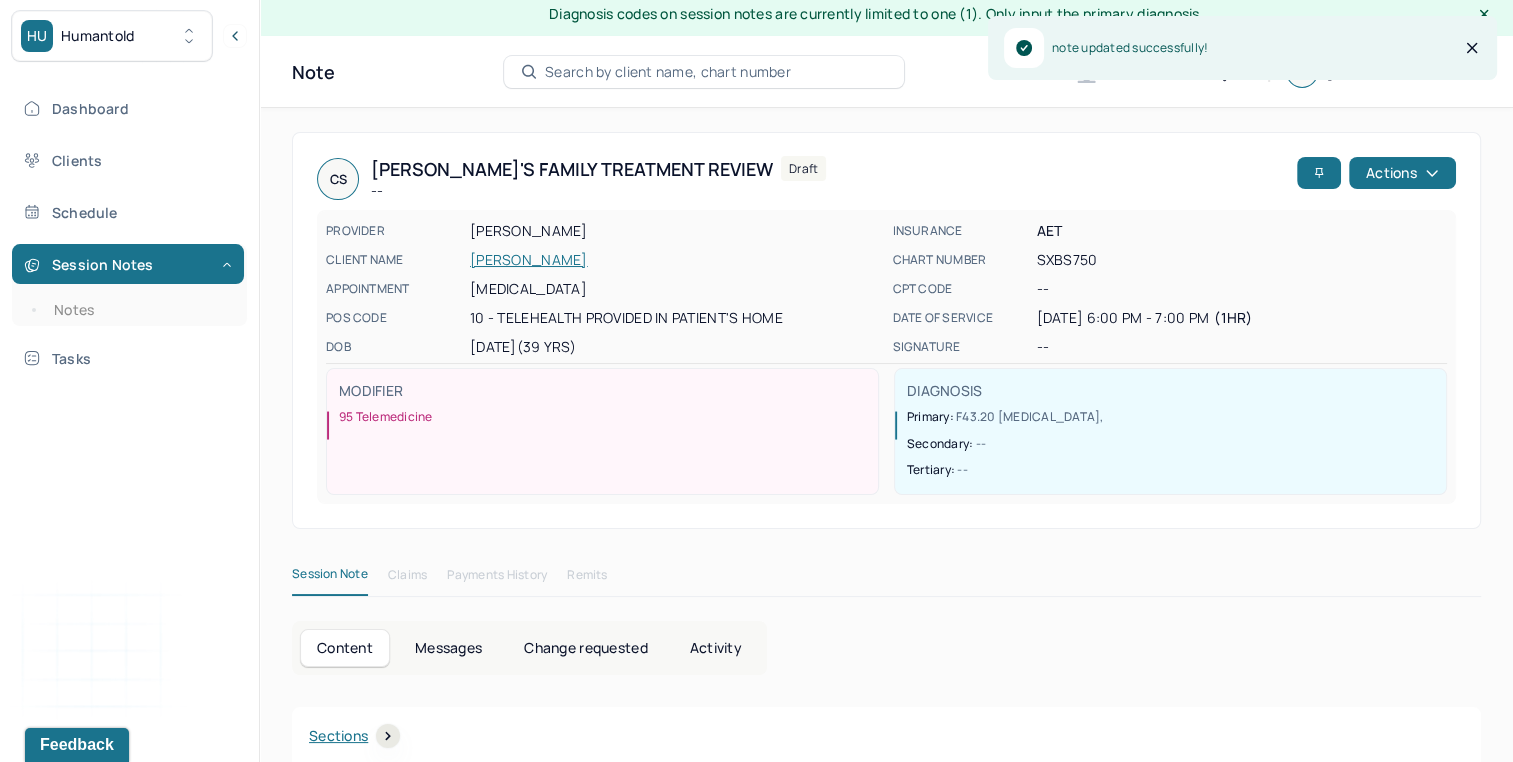 scroll, scrollTop: 0, scrollLeft: 0, axis: both 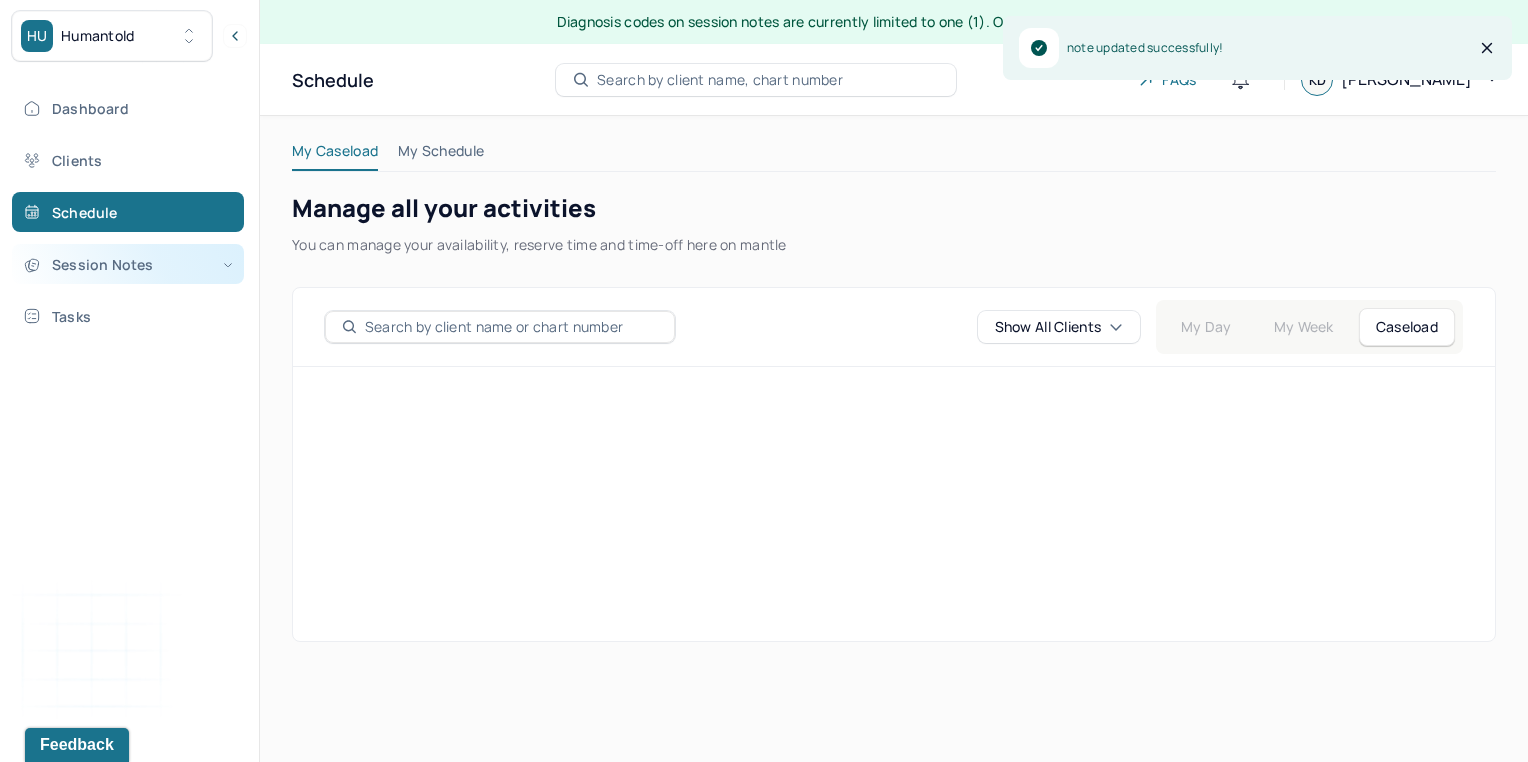 click on "Session Notes" at bounding box center [128, 264] 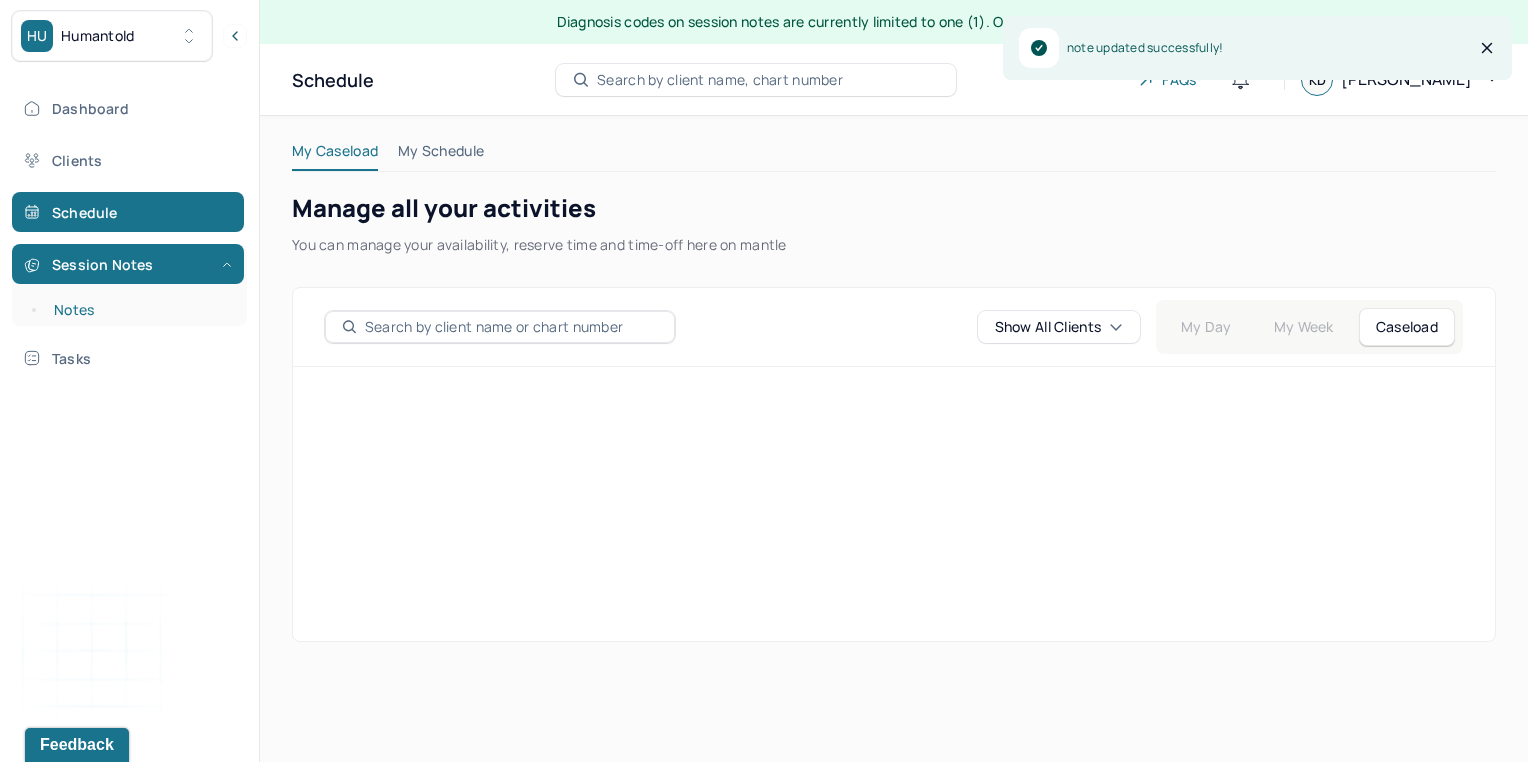 click on "Notes" at bounding box center (139, 310) 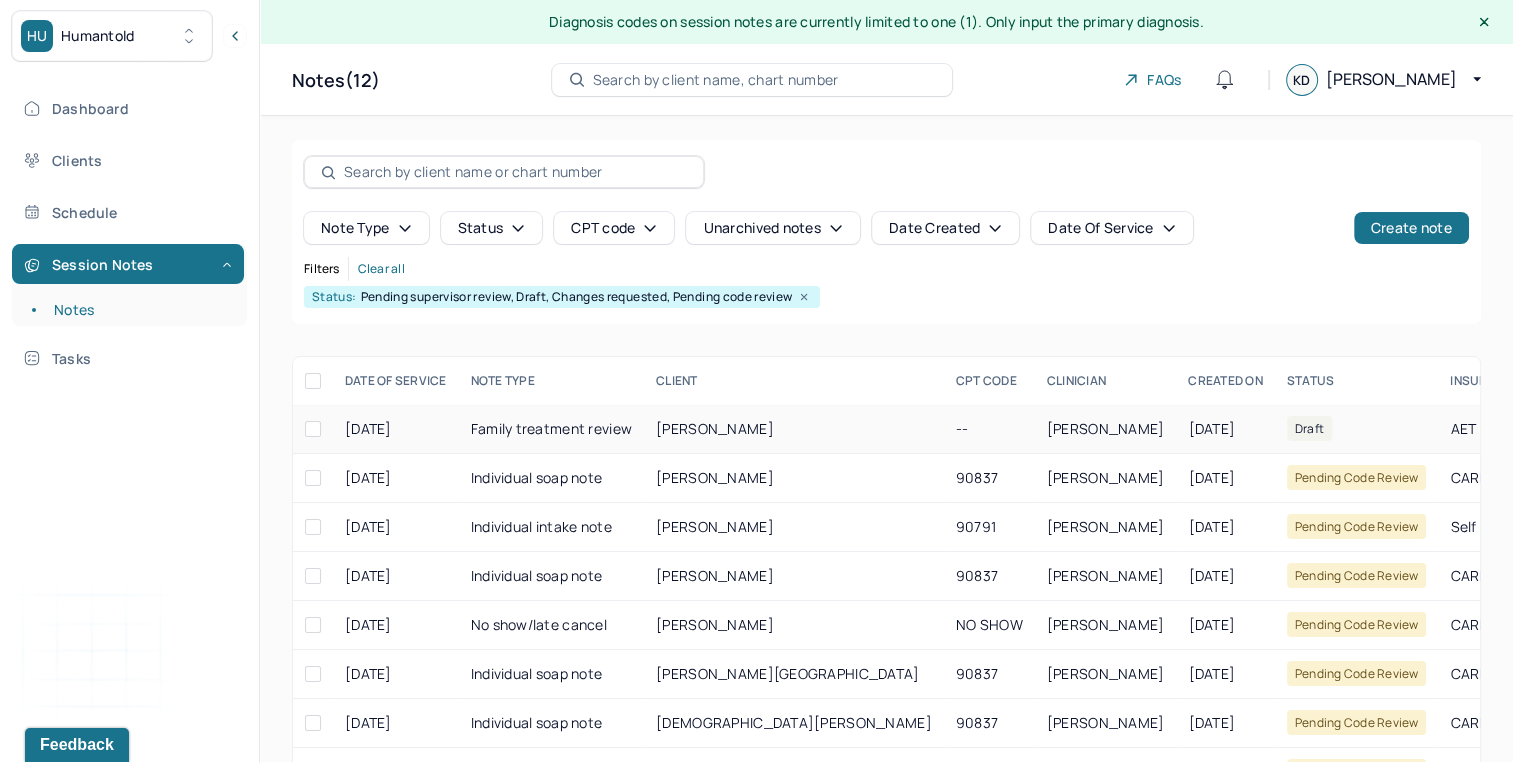 click on "[PERSON_NAME]" at bounding box center (715, 428) 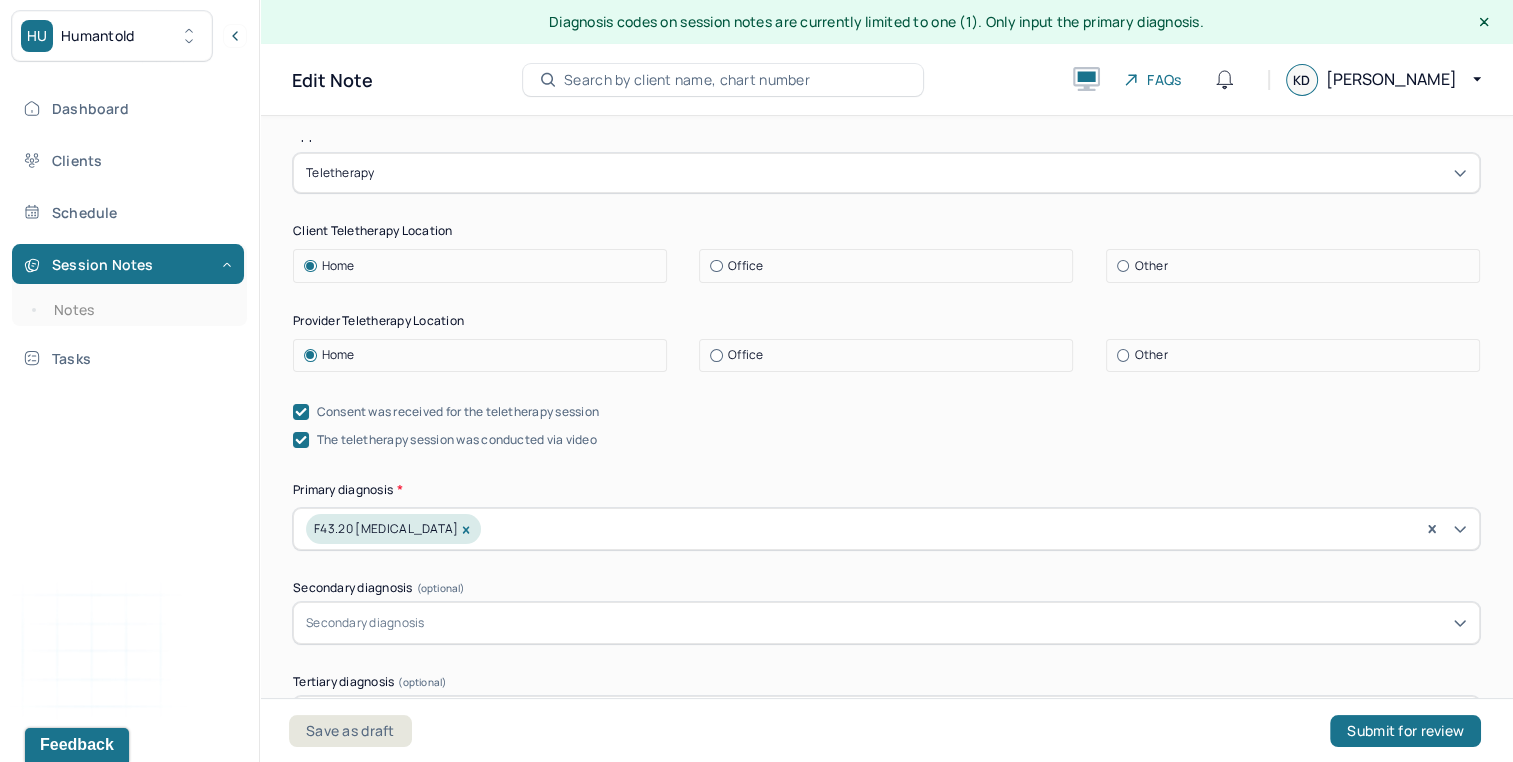 scroll, scrollTop: 443, scrollLeft: 0, axis: vertical 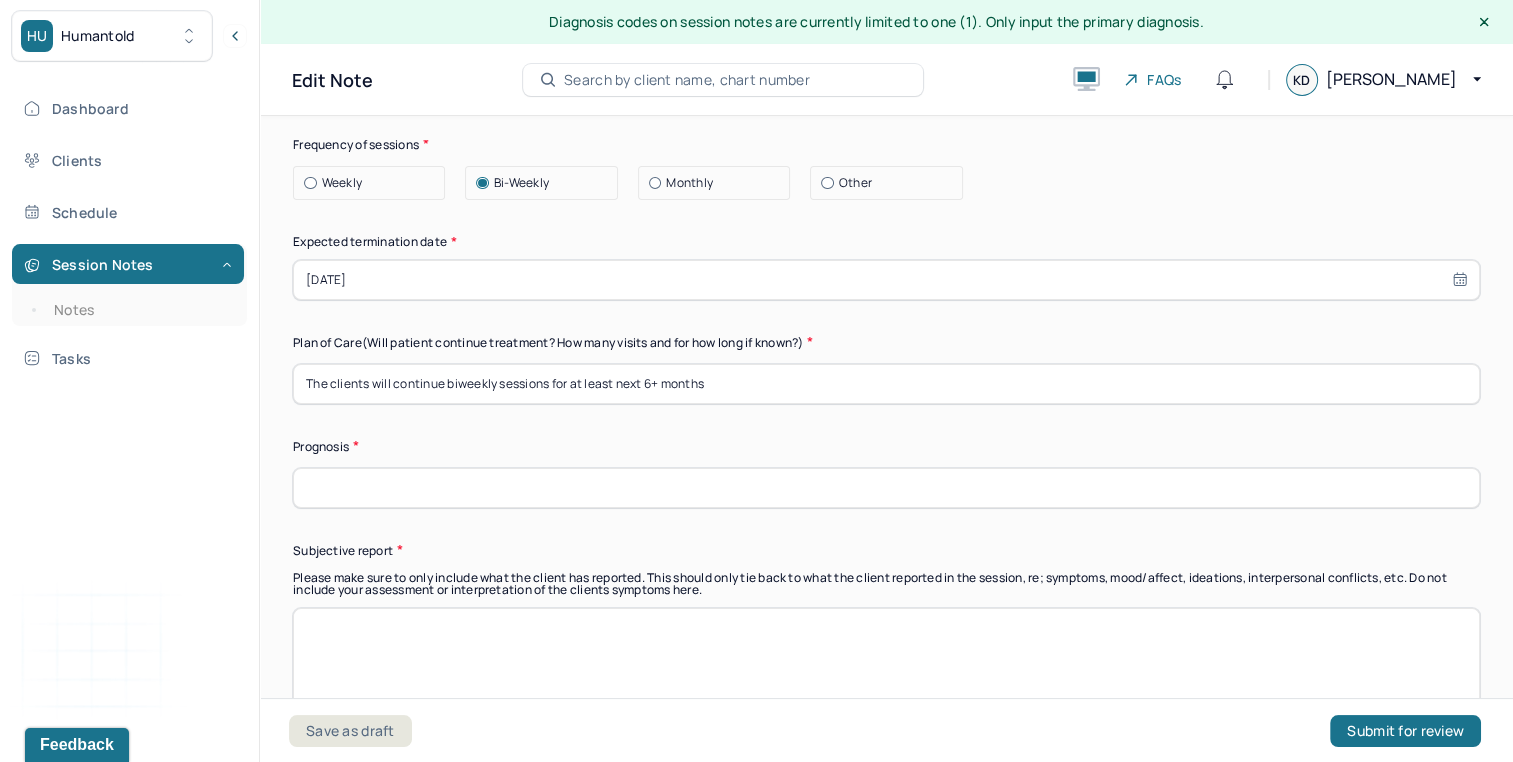click at bounding box center (886, 488) 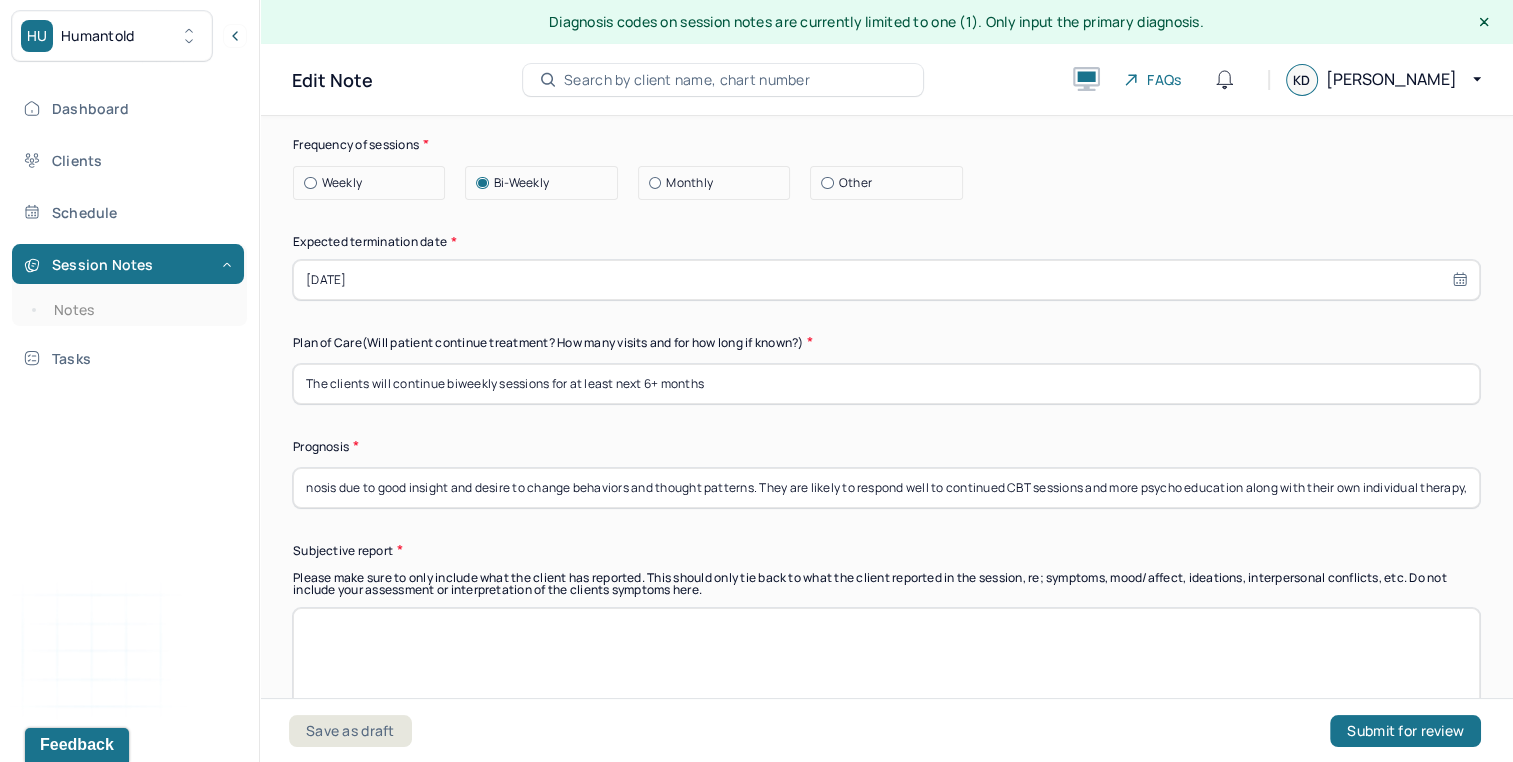 scroll, scrollTop: 0, scrollLeft: 0, axis: both 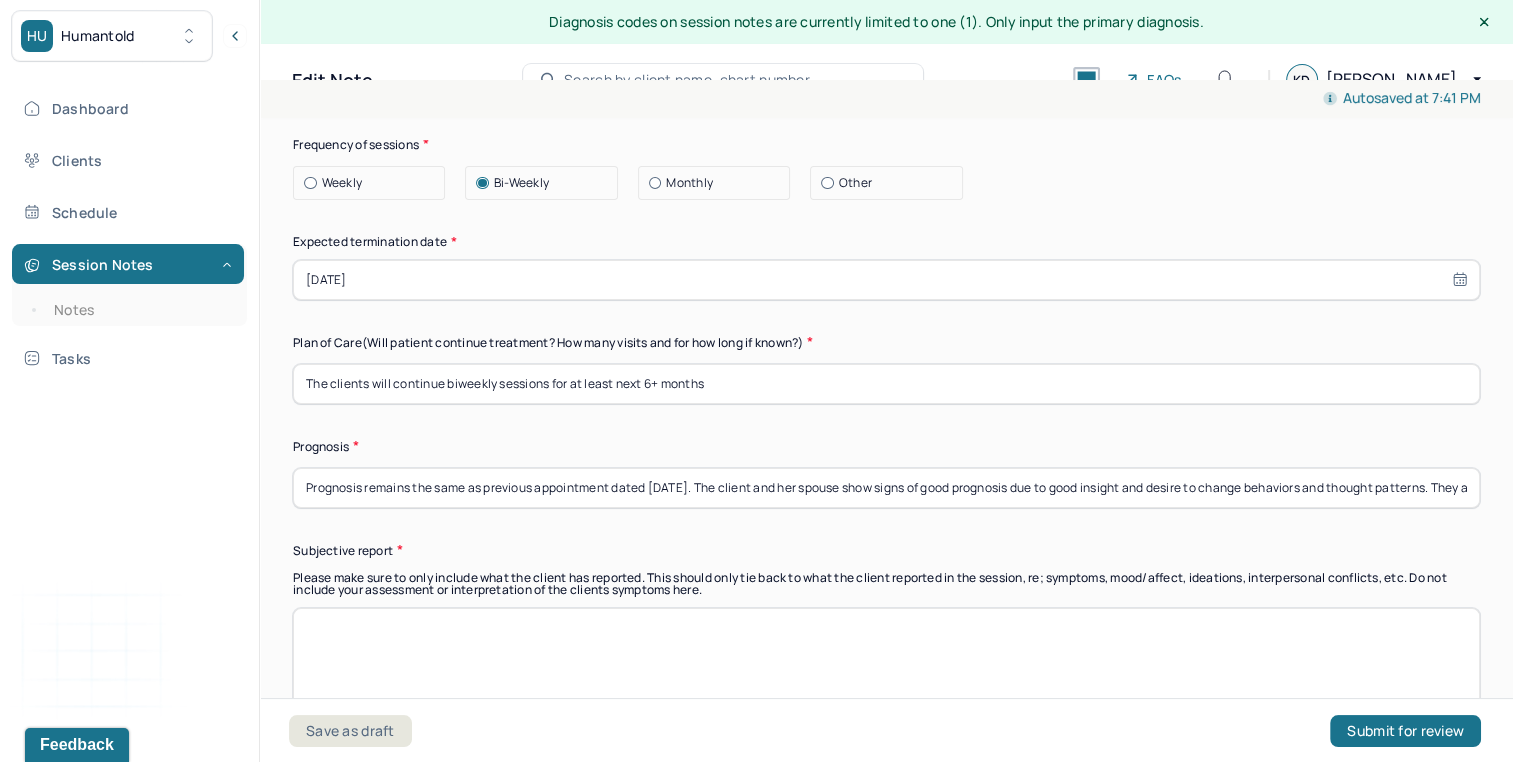 drag, startPoint x: 673, startPoint y: 475, endPoint x: 650, endPoint y: 478, distance: 23.194826 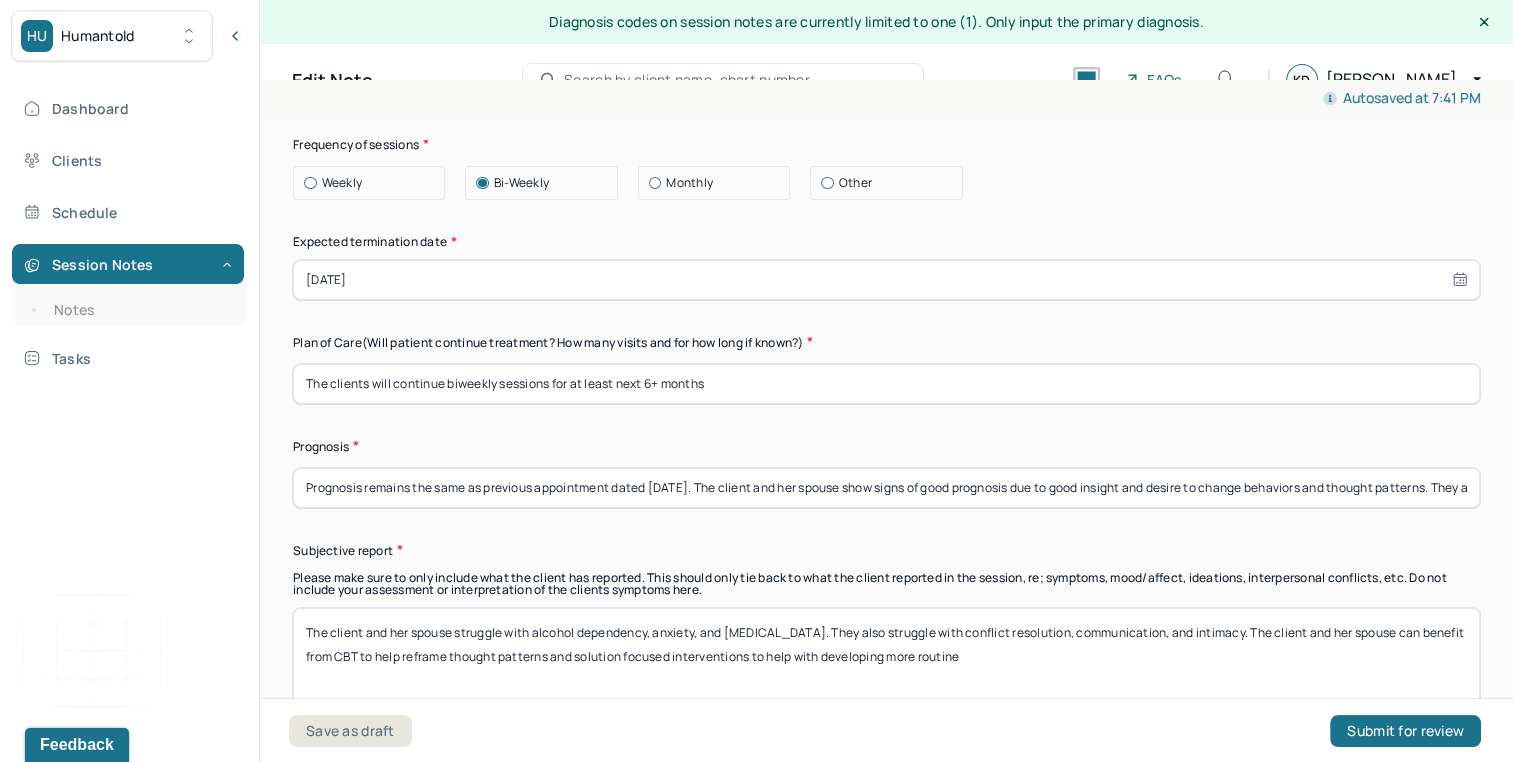 click on "The client and her spouse struggle with alcohol dependency, anxiety, and [MEDICAL_DATA]. They also struggle with conflict resolution, communication, and intimacy. The client and her spouse can benefit from CBT to help reframe thought patterns and solution focused interventions to help with developing more routine" at bounding box center (886, 660) 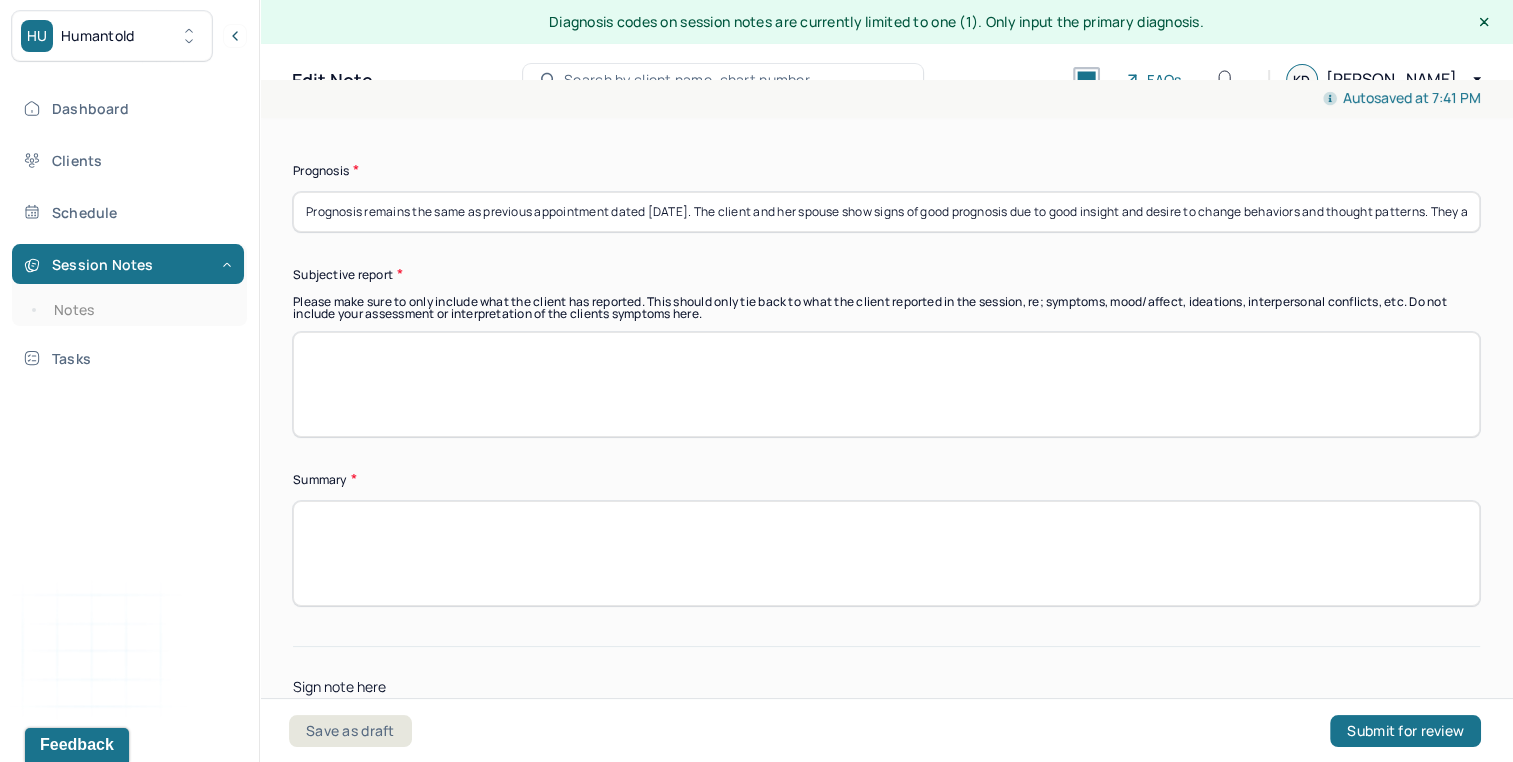 scroll, scrollTop: 5957, scrollLeft: 0, axis: vertical 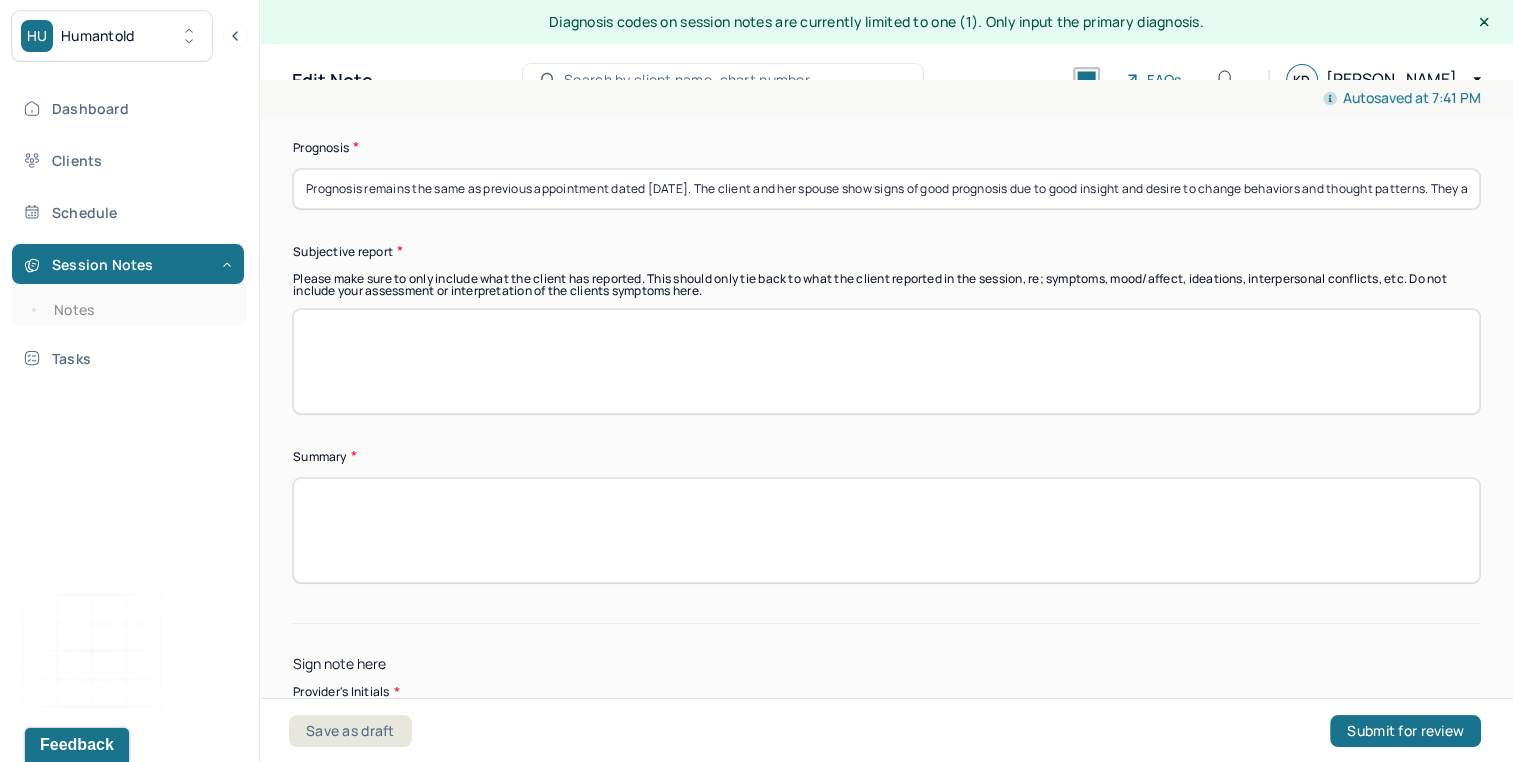 click at bounding box center (886, 530) 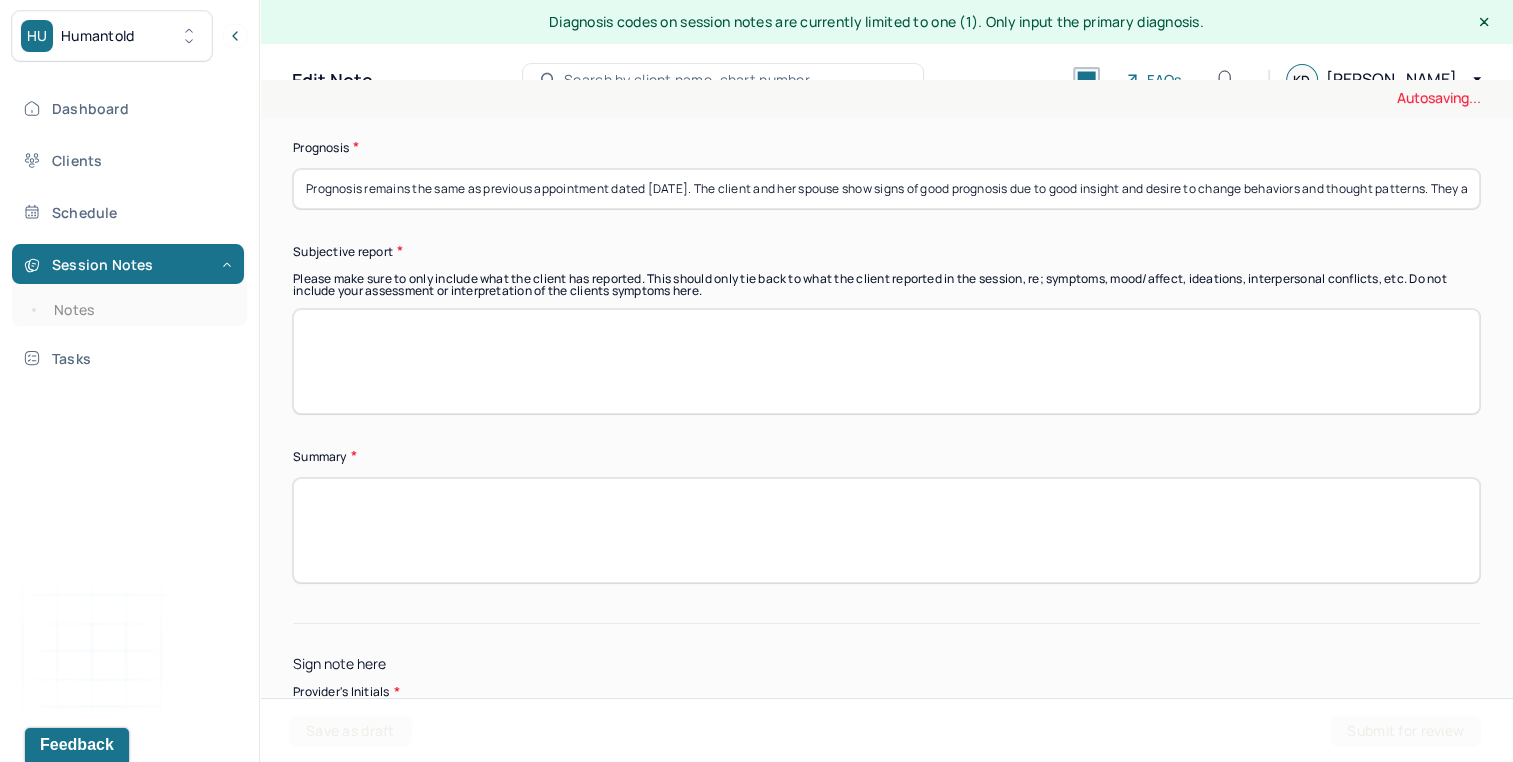 paste on "The client and her spouse struggle with alcohol dependency, anxiety, and [MEDICAL_DATA]. They also struggle with conflict resolution, communication, and intimacy. The client and her spouse can benefit from CBT to help reframe thought patterns and solution focused interventions to help with developing more routine" 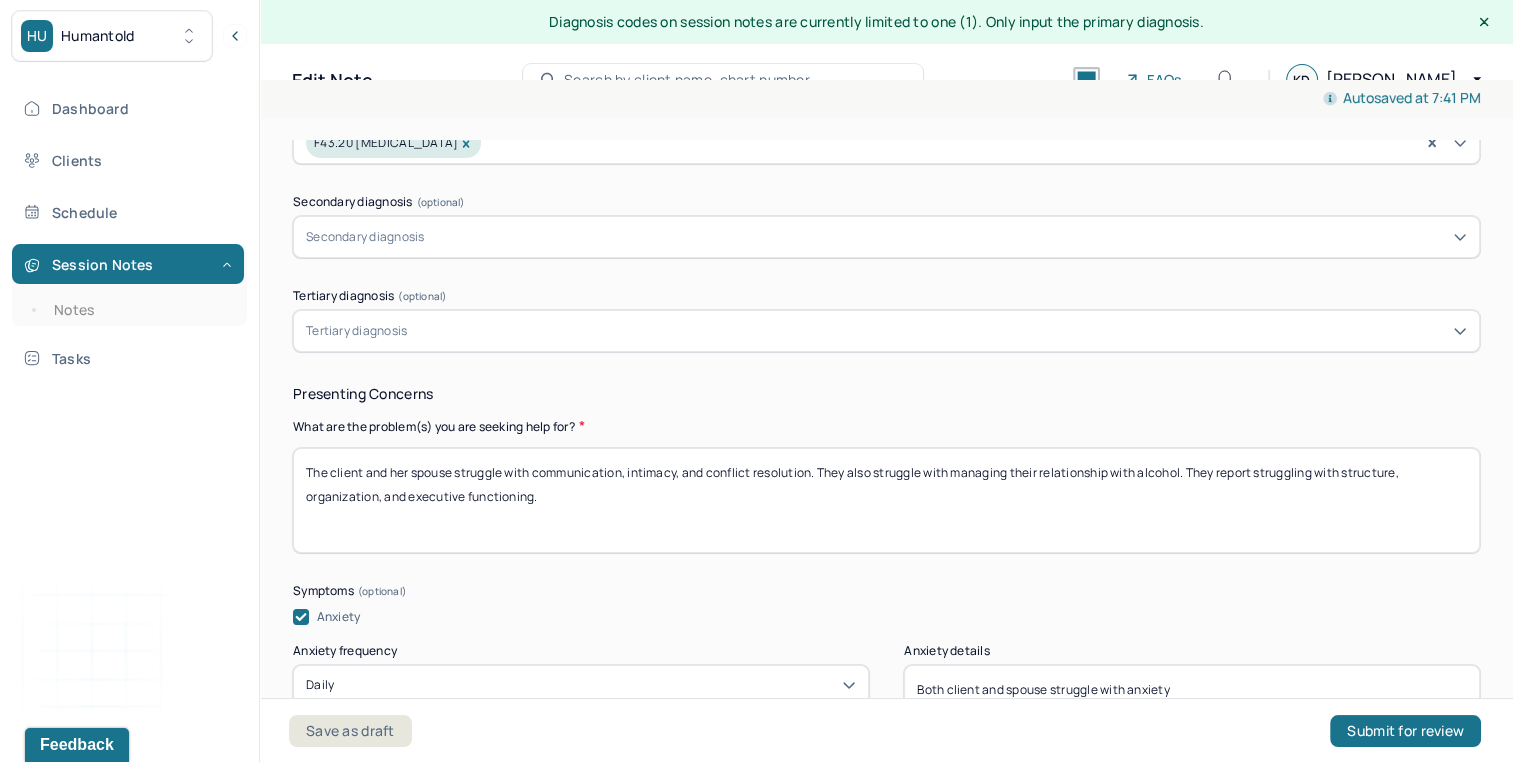 scroll, scrollTop: 804, scrollLeft: 0, axis: vertical 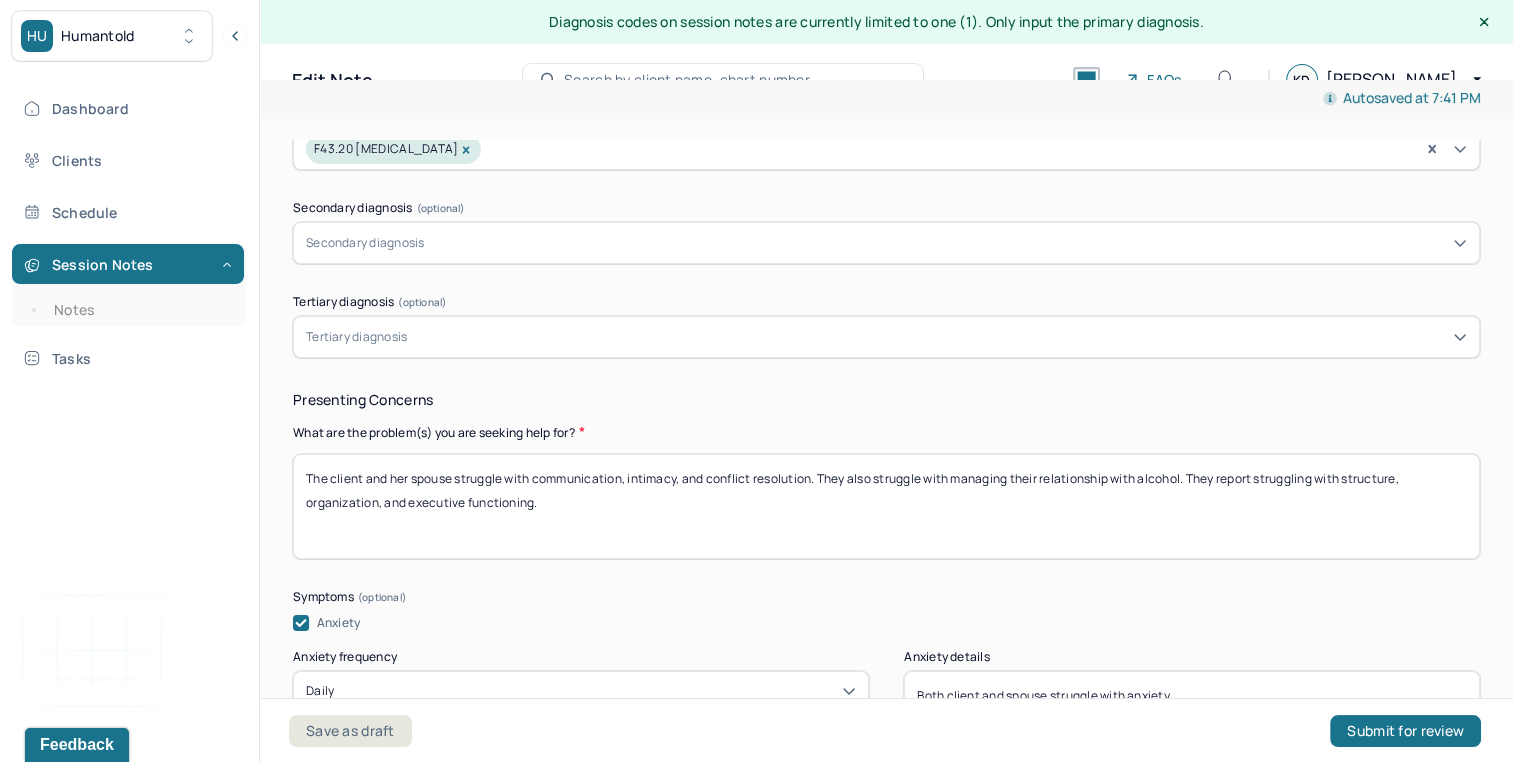 type on "The client and her spouse struggle with alcohol dependency, anxiety, and [MEDICAL_DATA]. They also struggle with conflict resolution, communication, and intimacy. The client and her spouse can benefit from CBT to help reframe thought patterns and solution focused interventions to help with developing more routine" 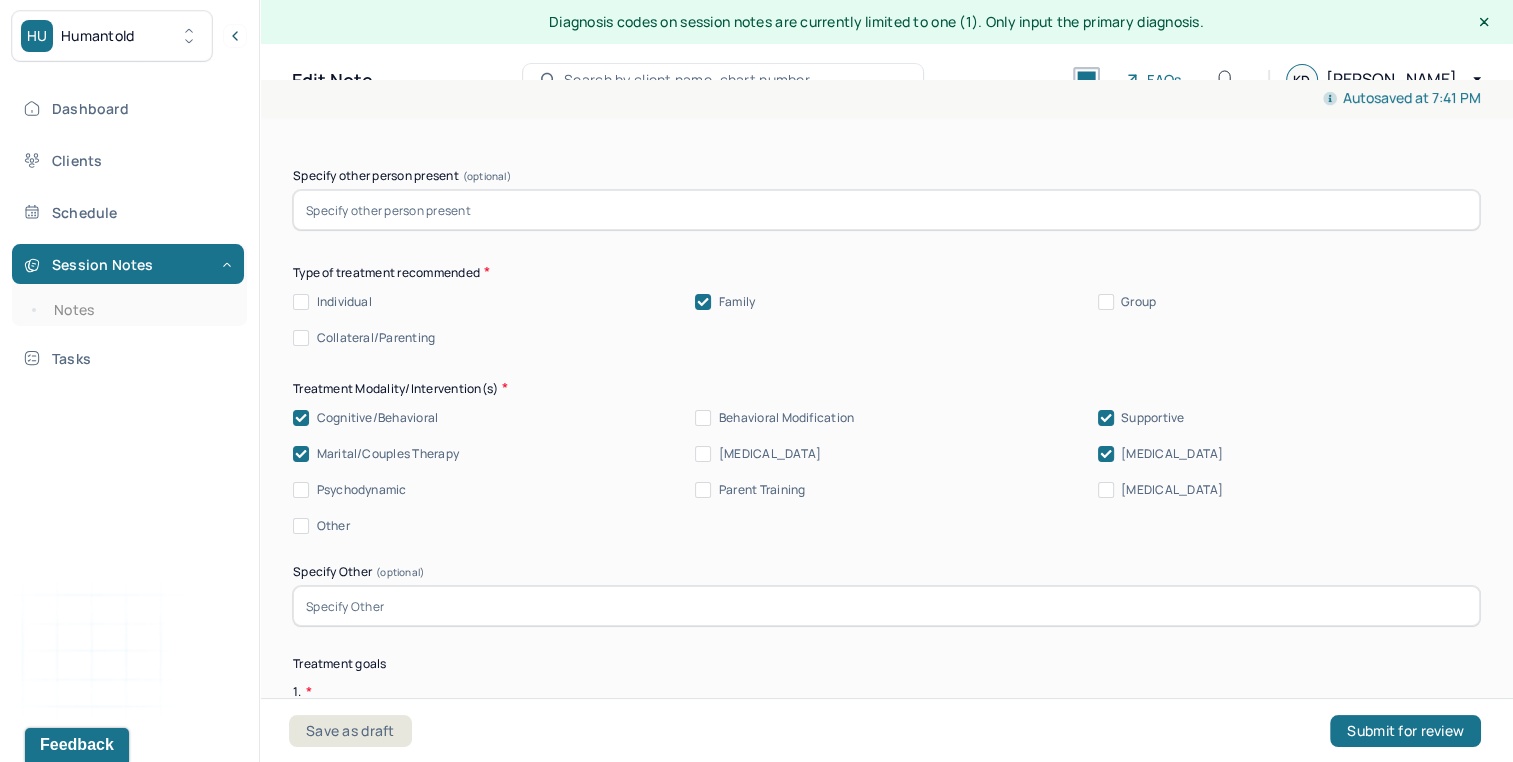 scroll, scrollTop: 6074, scrollLeft: 0, axis: vertical 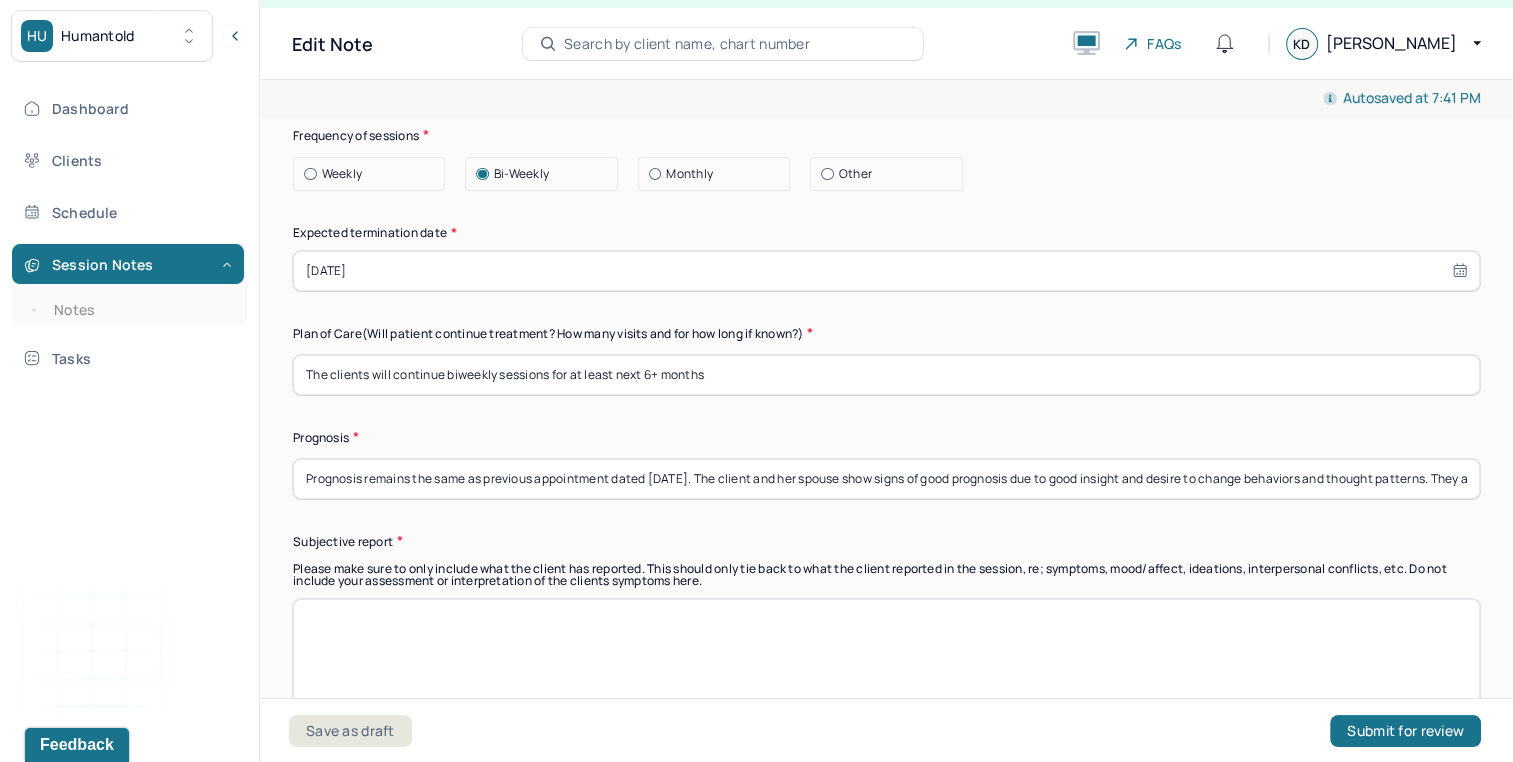 click at bounding box center (886, 651) 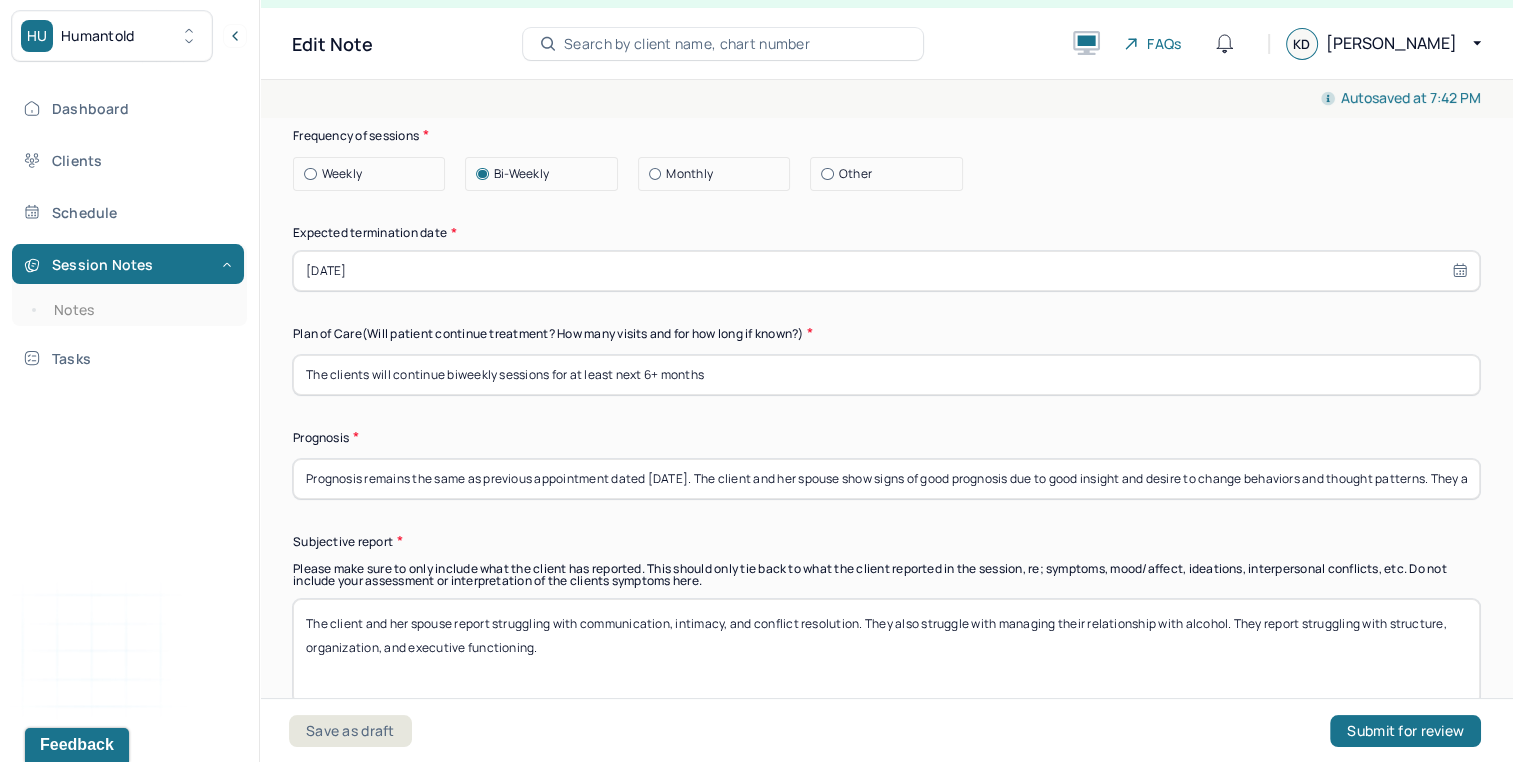 click on "The client and her spouse report struggling with communication, intimacy, and conflict resolution. They also struggle with managing their relationship with alcohol. They report struggling with structure, organization, and executive functioning." at bounding box center (886, 651) 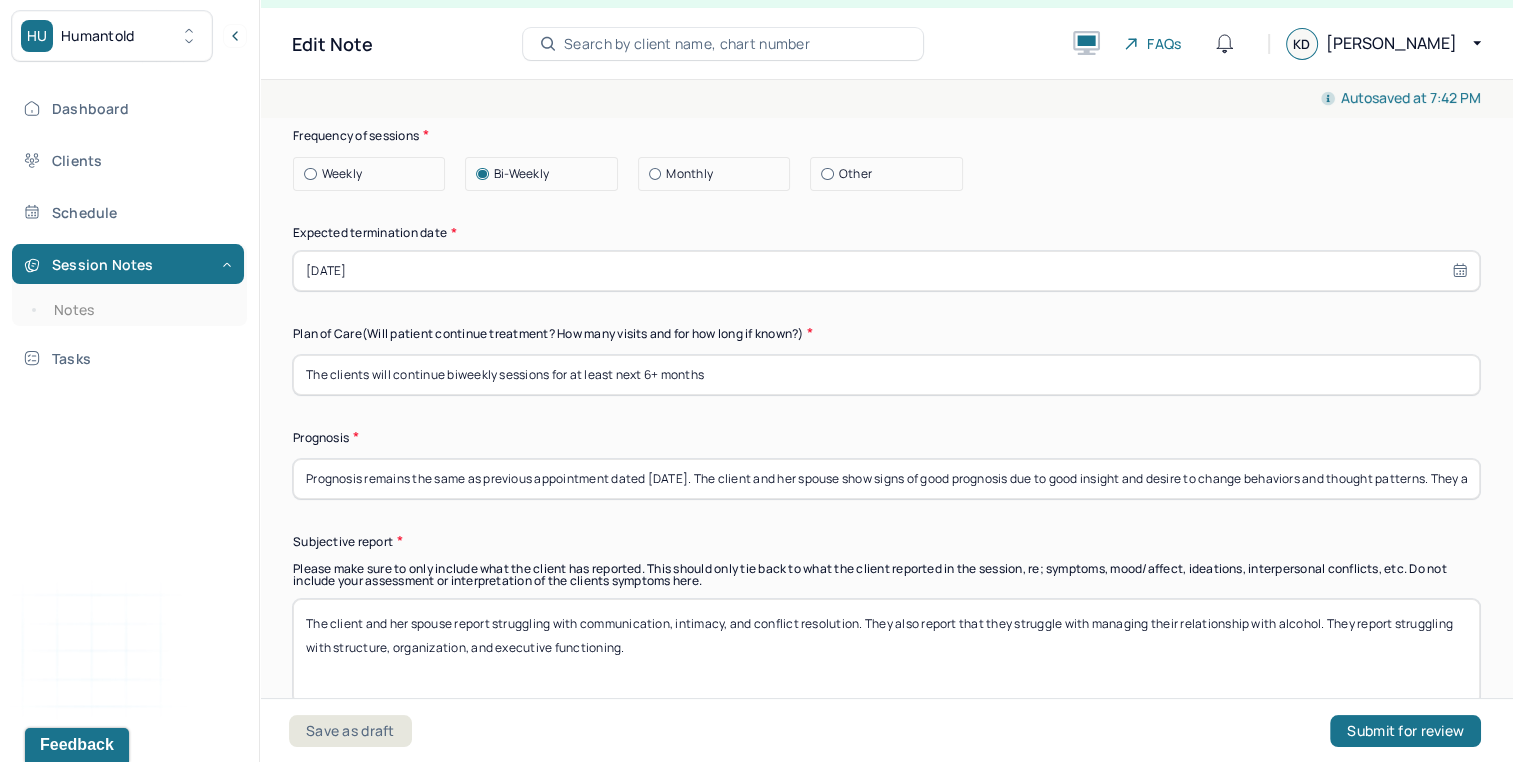 click on "The client and her spouse report struggling with communication, intimacy, and conflict resolution. They also report that they struggle with managing their relationship with alcohol. They report struggling with structure, organization, and executive functioning." at bounding box center (886, 651) 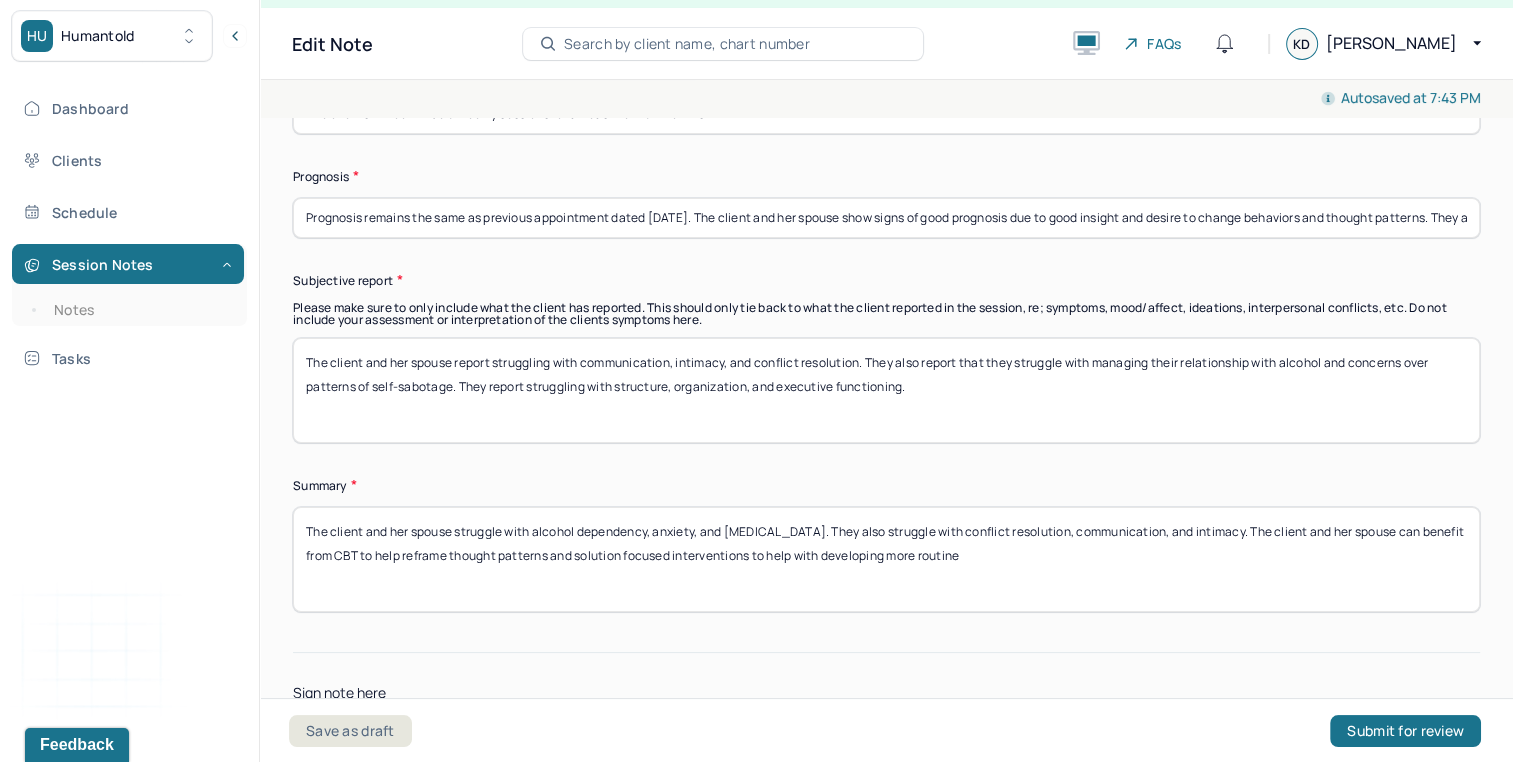 scroll, scrollTop: 5910, scrollLeft: 0, axis: vertical 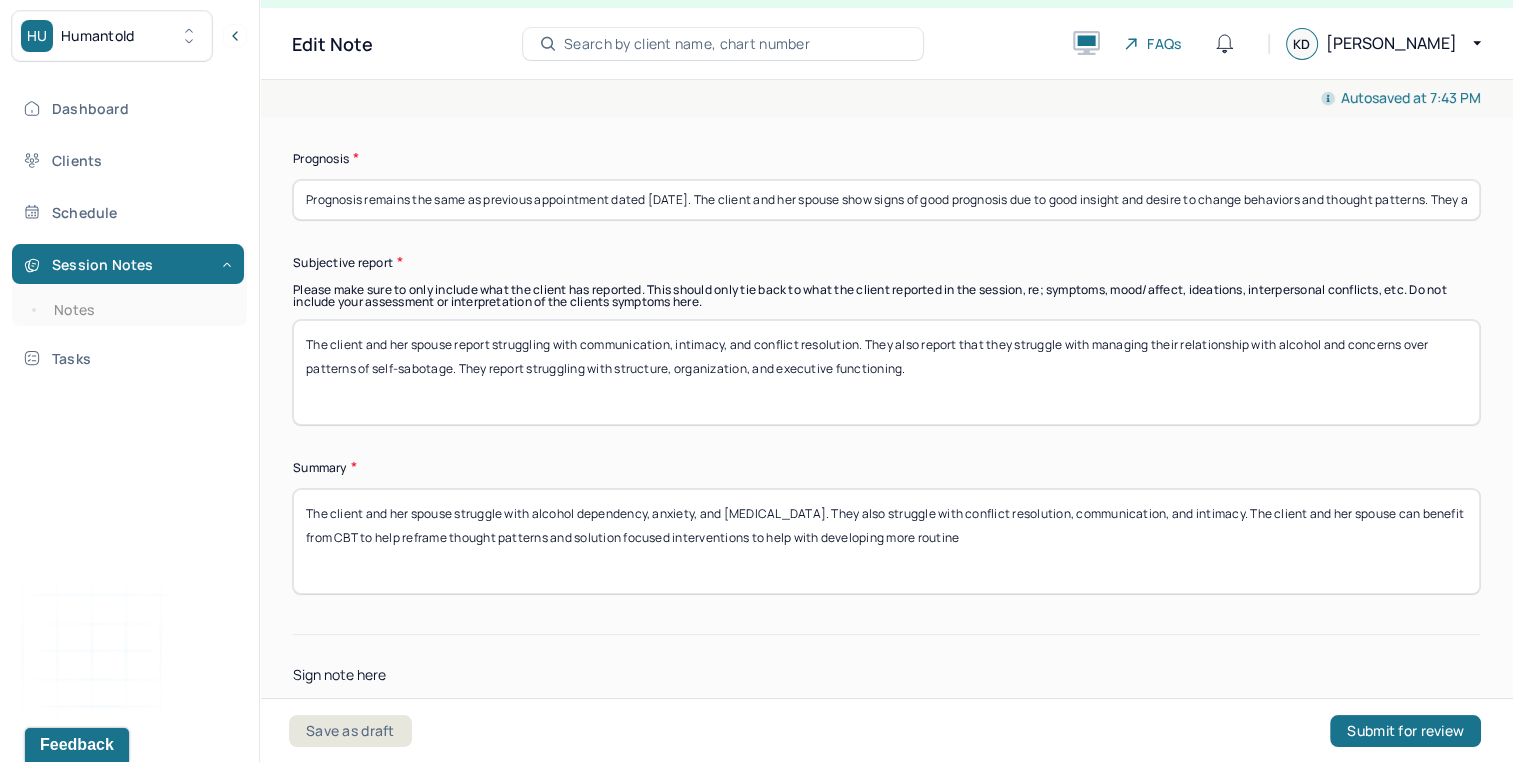 type on "The client and her spouse report struggling with communication, intimacy, and conflict resolution. They also report that they struggle with managing their relationship with alcohol and concerns over patterns of self-sabotage. They report struggling with structure, organization, and executive functioning." 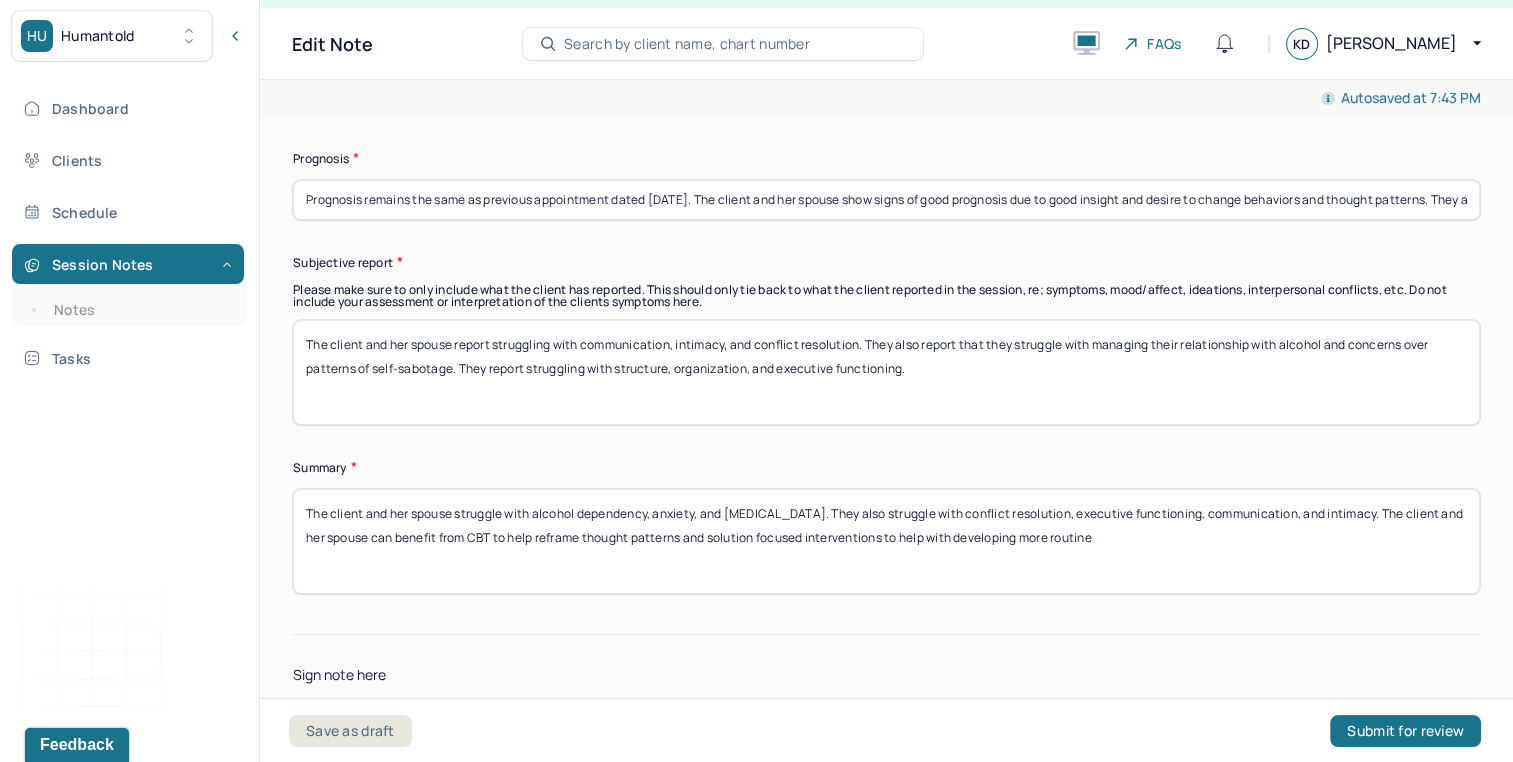 click on "The client and her spouse struggle with alcohol dependency, anxiety, and [MEDICAL_DATA]. They also struggle with conflict resolution, executive functioning, communication, and intimacy. The client and her spouse can benefit from CBT to help reframe thought patterns and solution focused interventions to help with developing more routine" at bounding box center (886, 541) 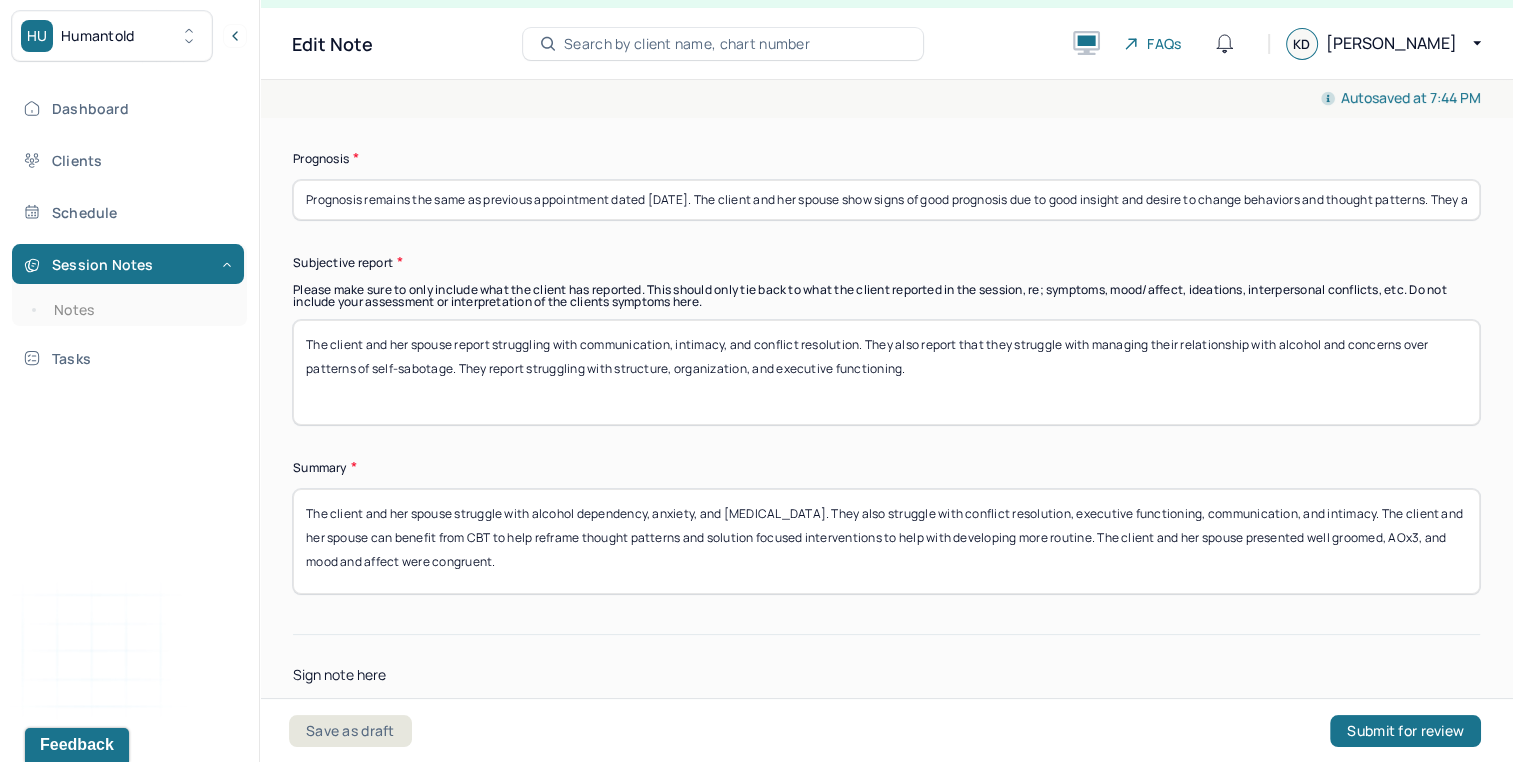 type on "The client and her spouse struggle with alcohol dependency, anxiety, and [MEDICAL_DATA]. They also struggle with conflict resolution, executive functioning, communication, and intimacy. The client and her spouse can benefit from CBT to help reframe thought patterns and solution focused interventions to help with developing more routine. The client and her spouse presented well groomed, AOx3, and mood and affect were congruent." 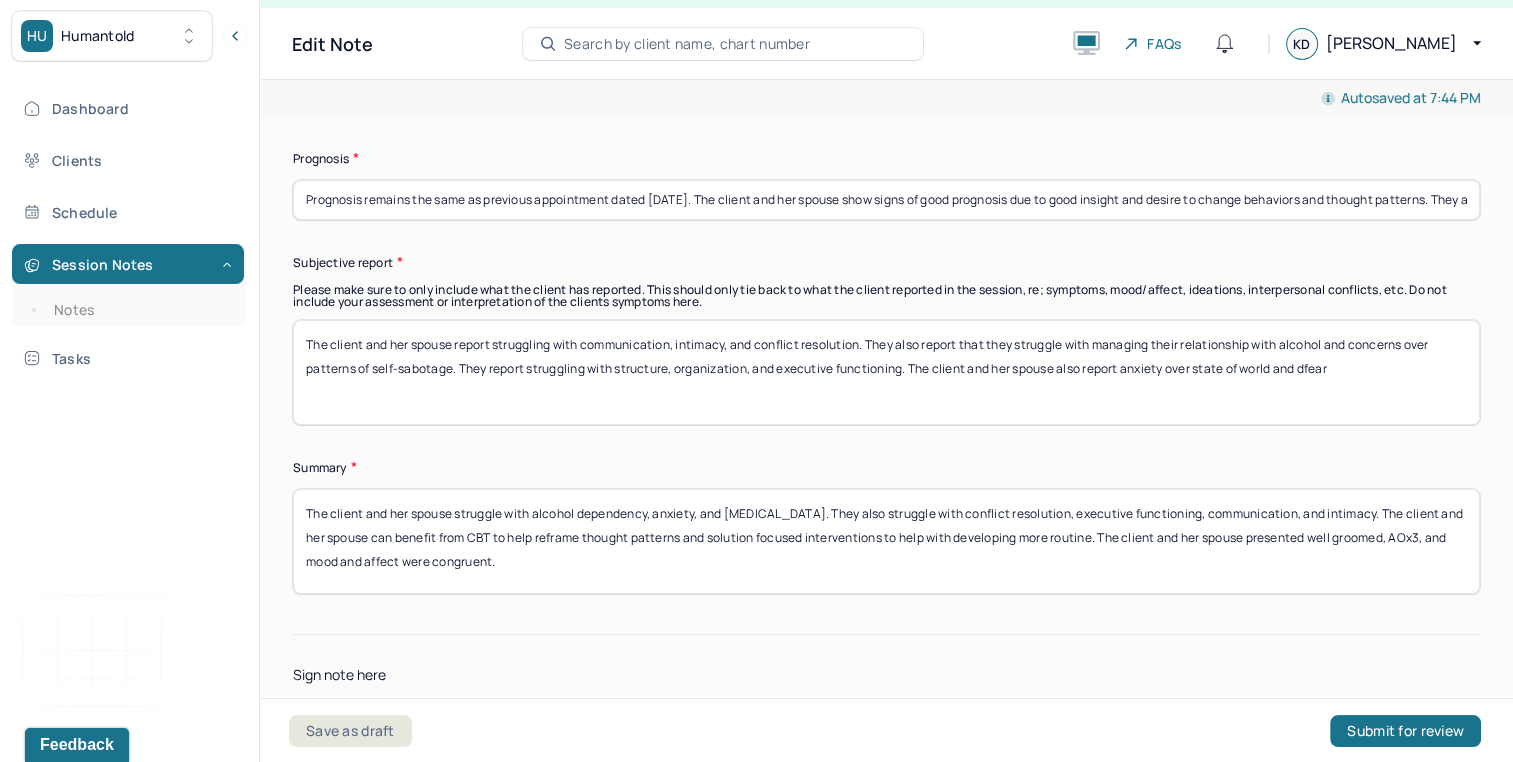 click on "The client and her spouse report struggling with communication, intimacy, and conflict resolution. They also report that they struggle with managing their relationship with alcohol and concerns over patterns of self-sabotage. They report struggling with structure, organization, and executive functioning. The client and her spouse also report anxiety over state of world and dfear" at bounding box center (886, 372) 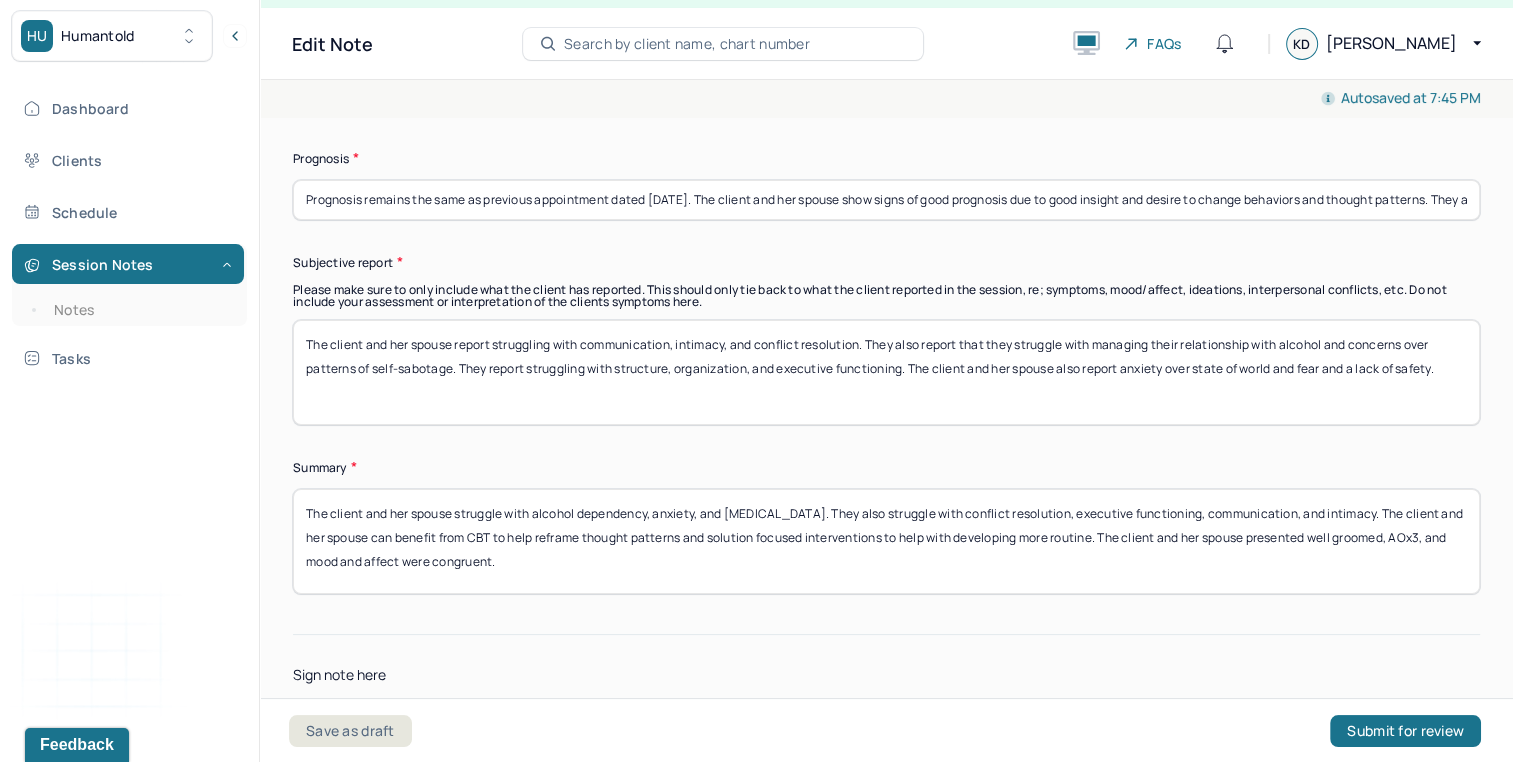 type on "The client and her spouse report struggling with communication, intimacy, and conflict resolution. They also report that they struggle with managing their relationship with alcohol and concerns over patterns of self-sabotage. They report struggling with structure, organization, and executive functioning. The client and her spouse also report anxiety over state of world and fear and a lack of safety." 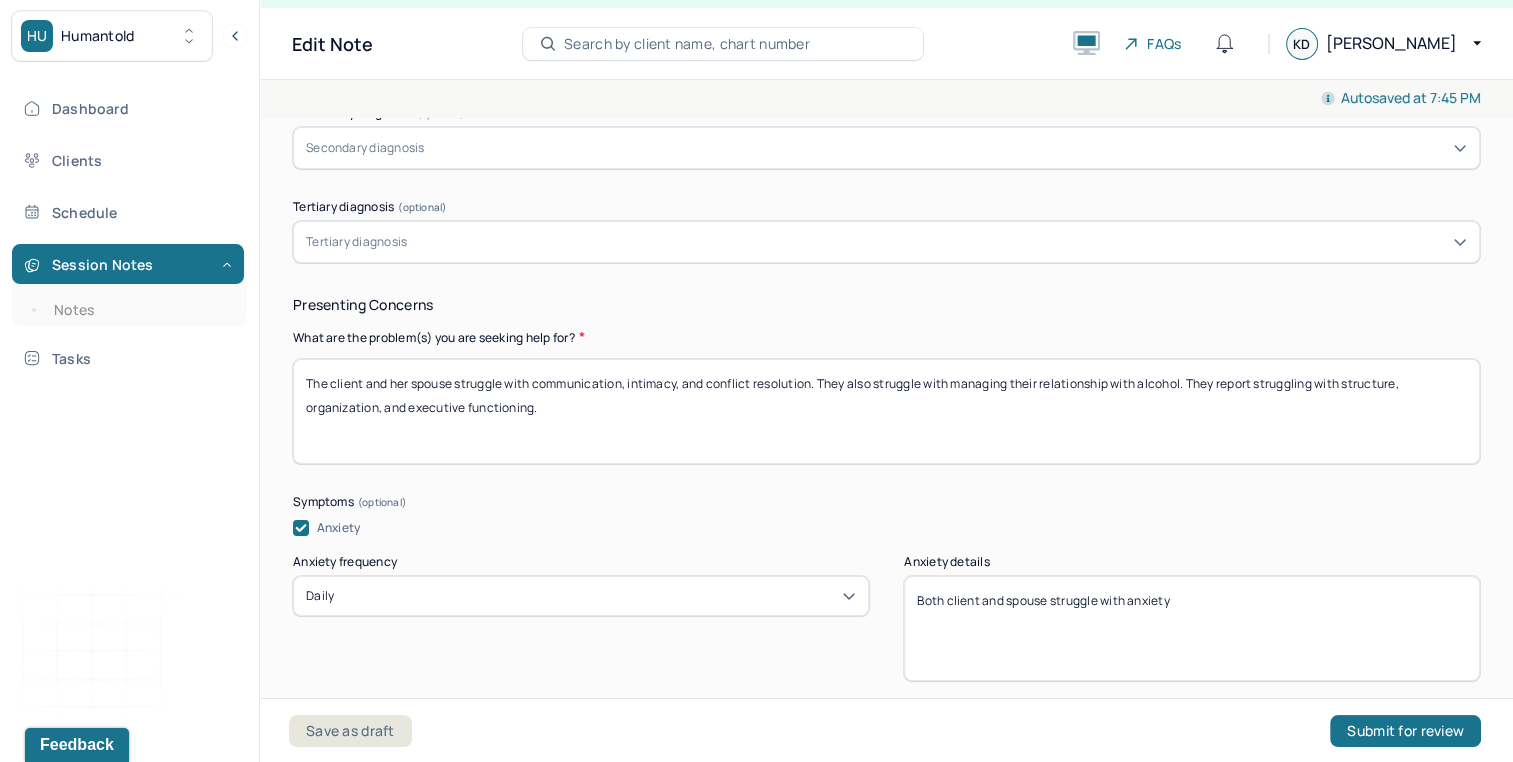scroll, scrollTop: 0, scrollLeft: 0, axis: both 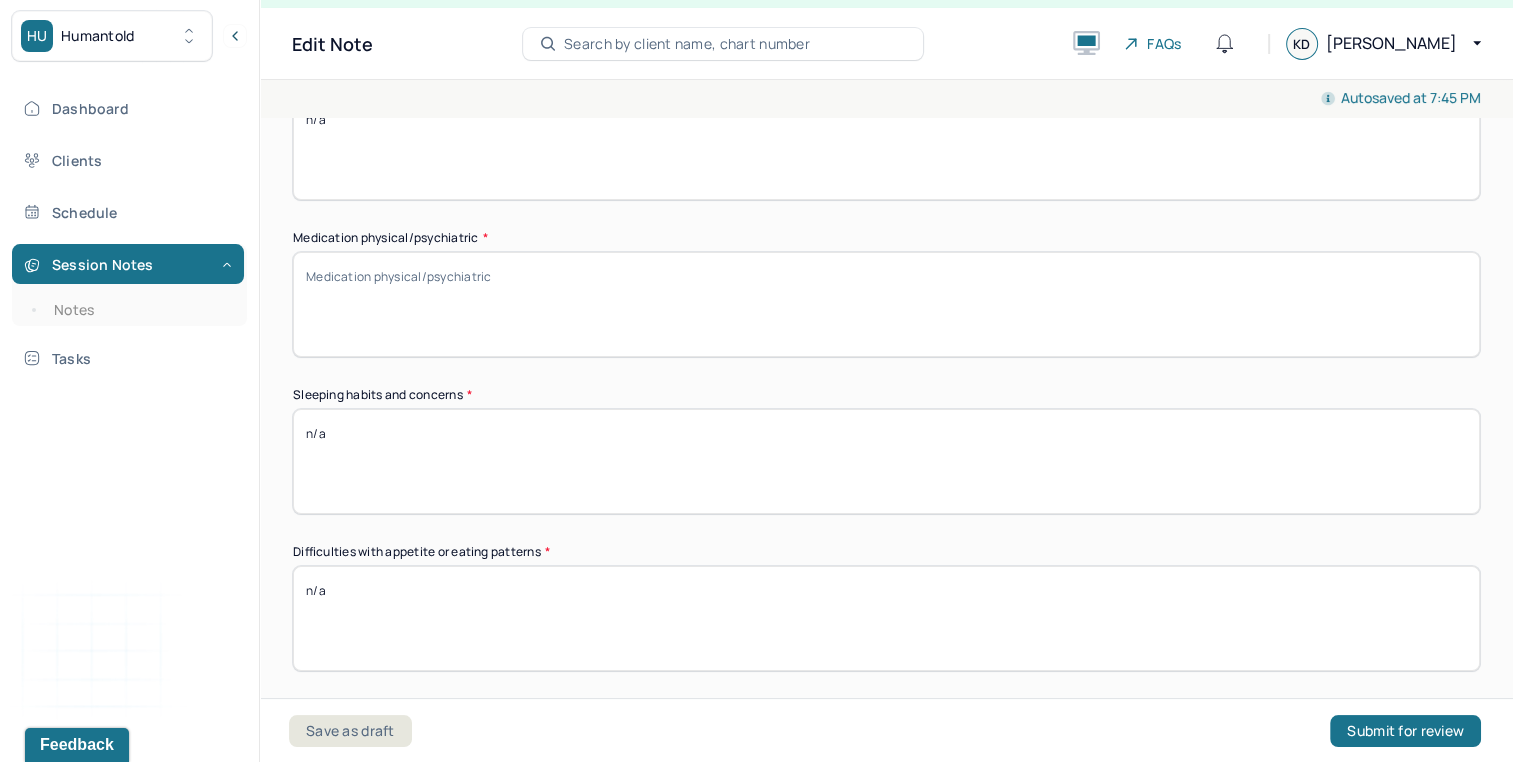 click on "Medication physical/psychiatric *" at bounding box center [886, 304] 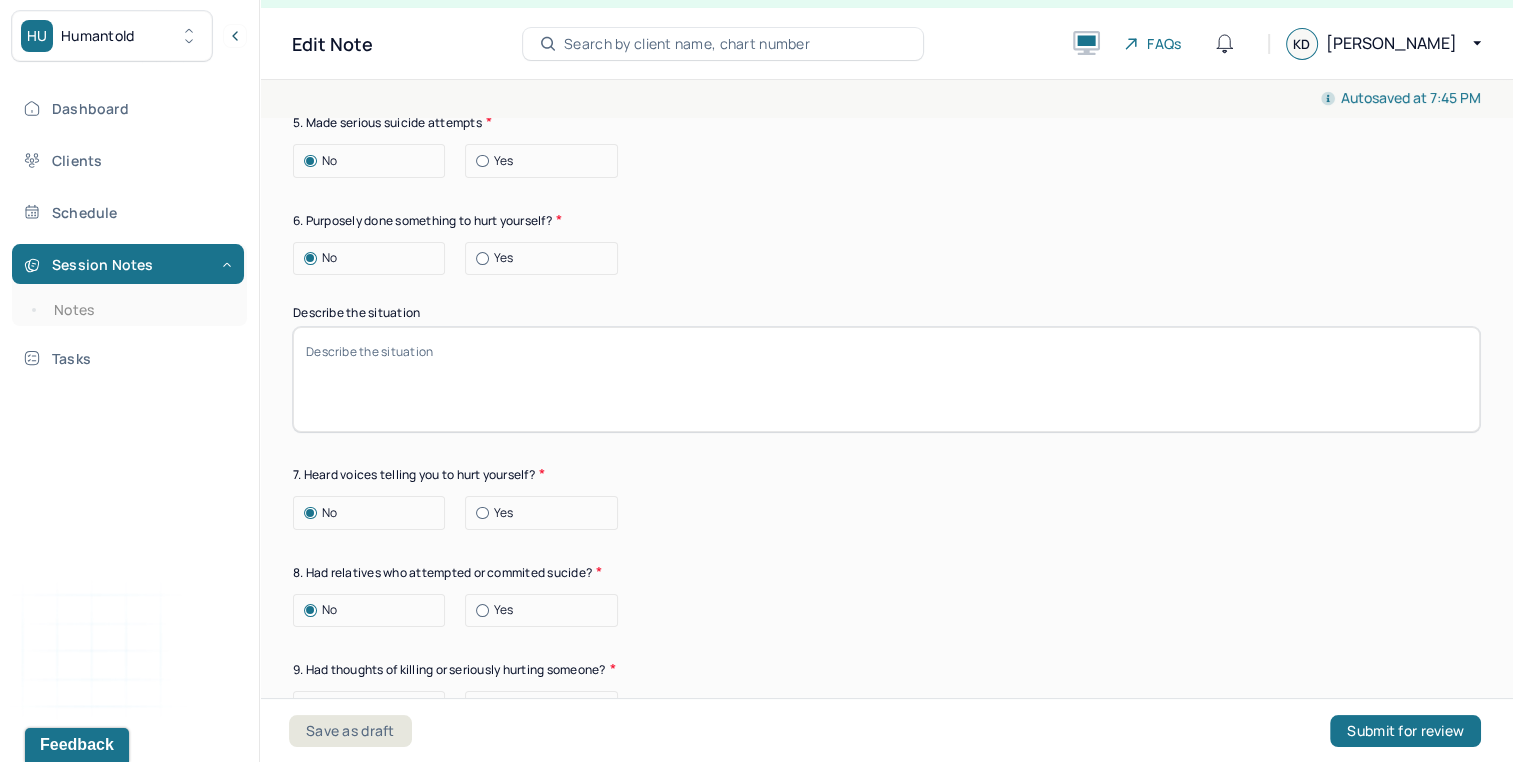 scroll, scrollTop: 3142, scrollLeft: 0, axis: vertical 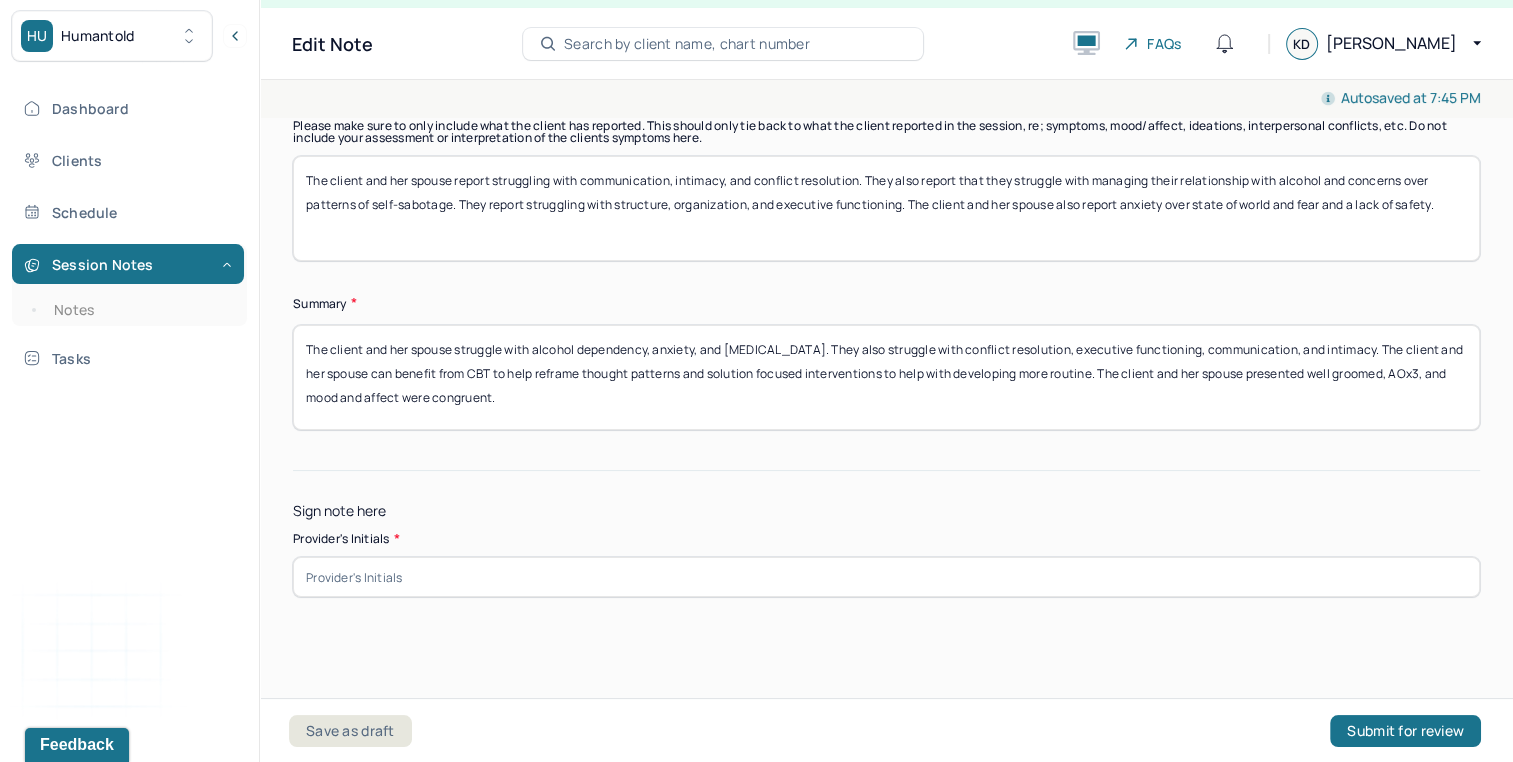 type on "Client is on [MEDICAL_DATA]" 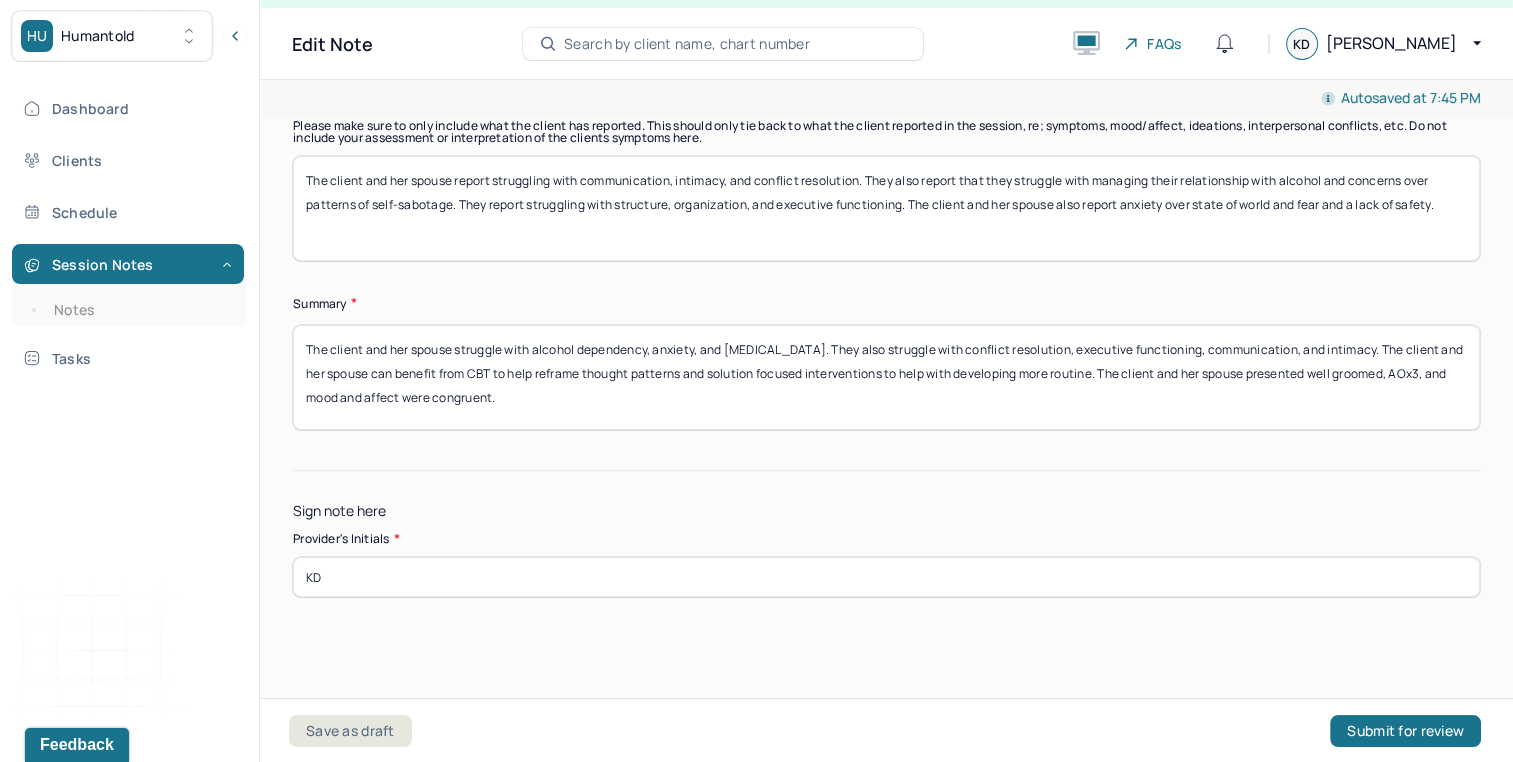 type on "KD" 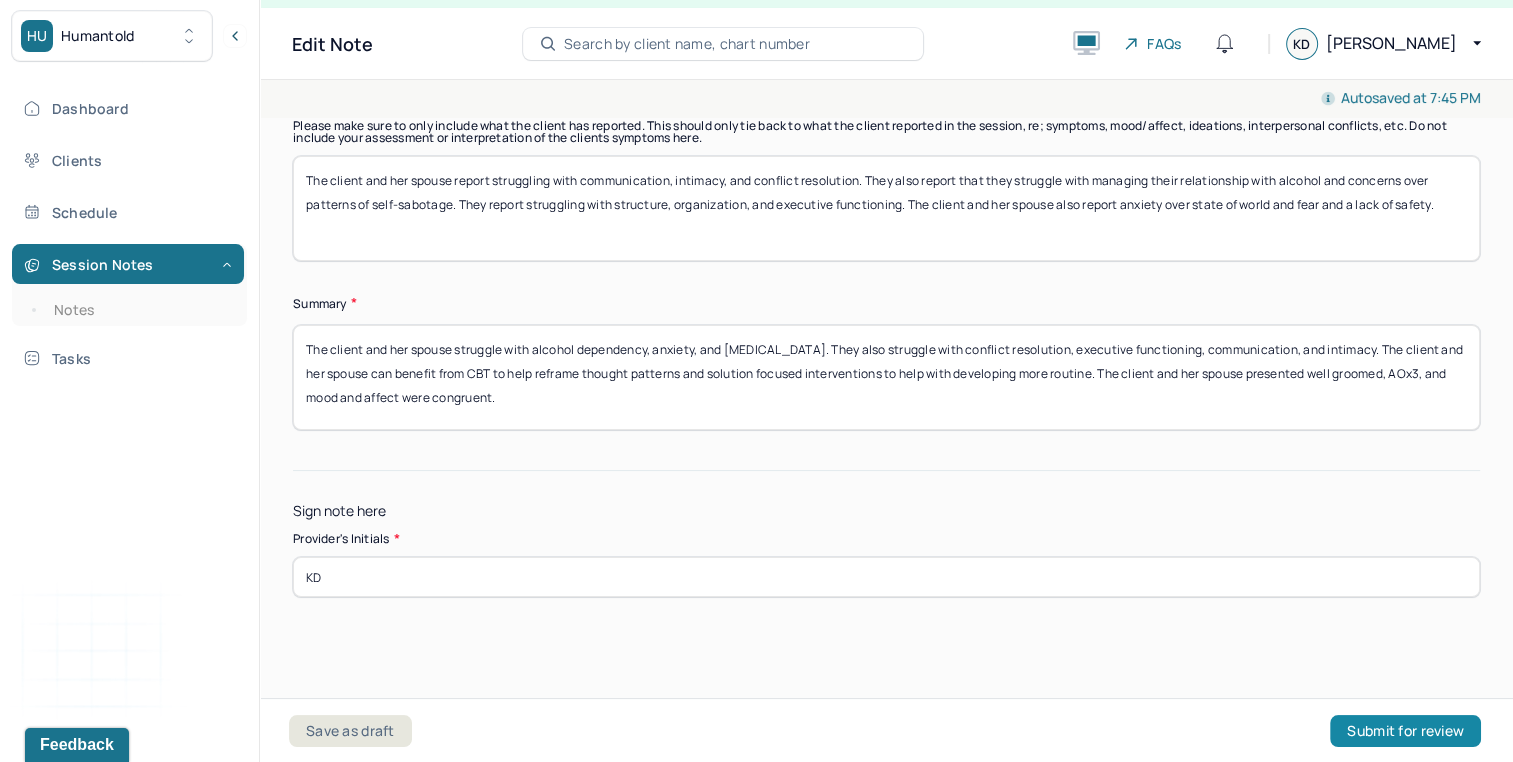 click on "Submit for review" at bounding box center (1405, 731) 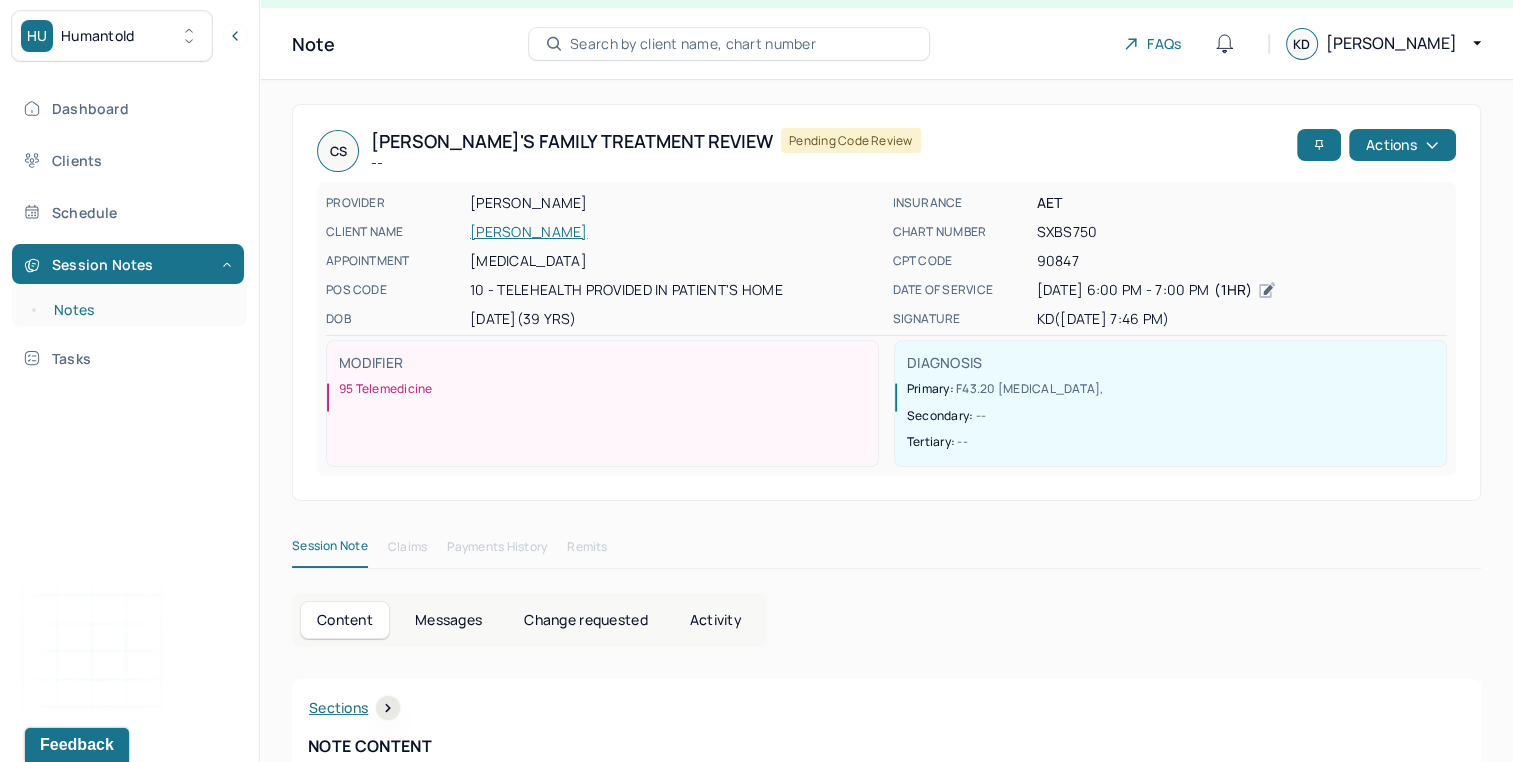 click on "Notes" at bounding box center [139, 310] 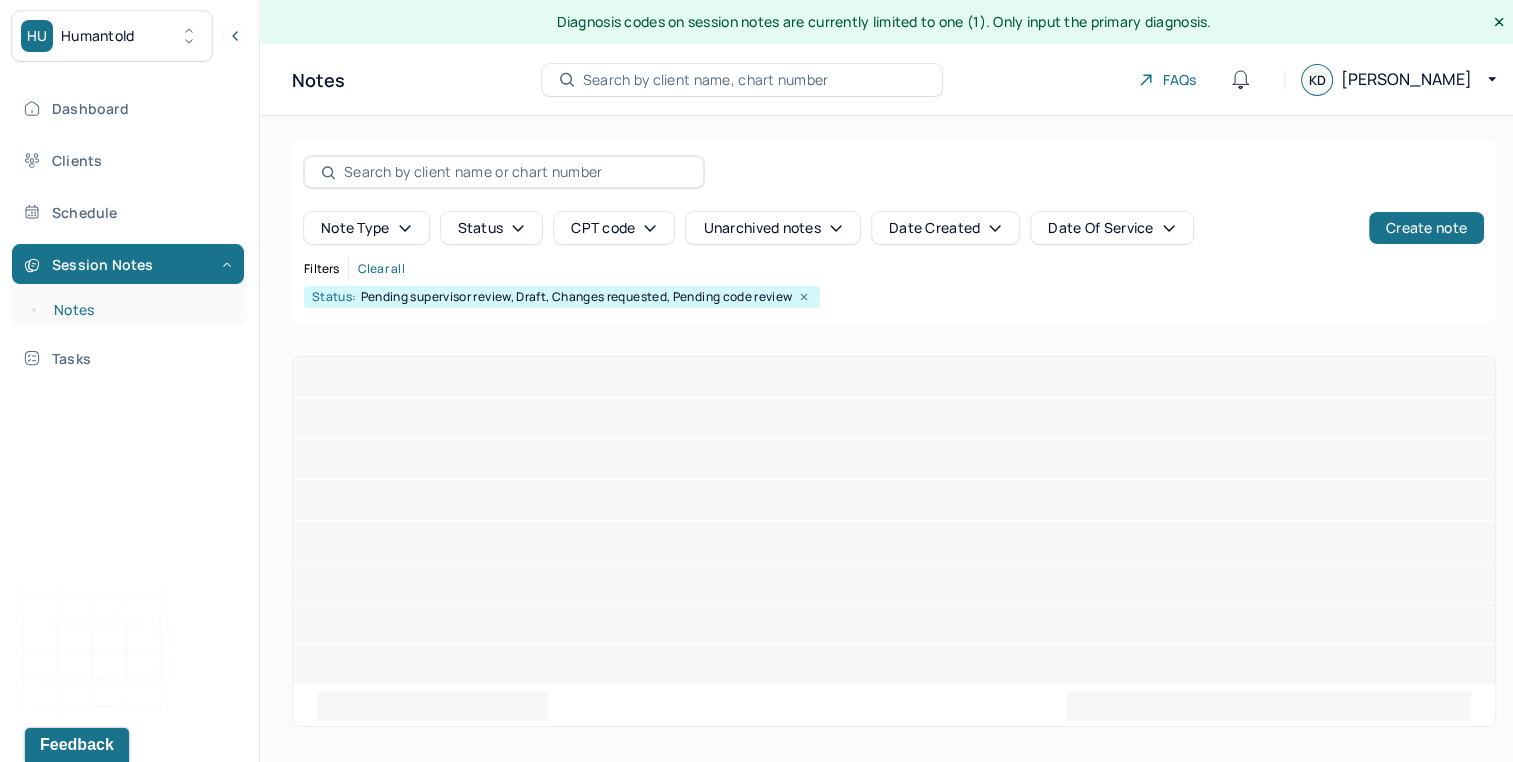 scroll, scrollTop: 0, scrollLeft: 0, axis: both 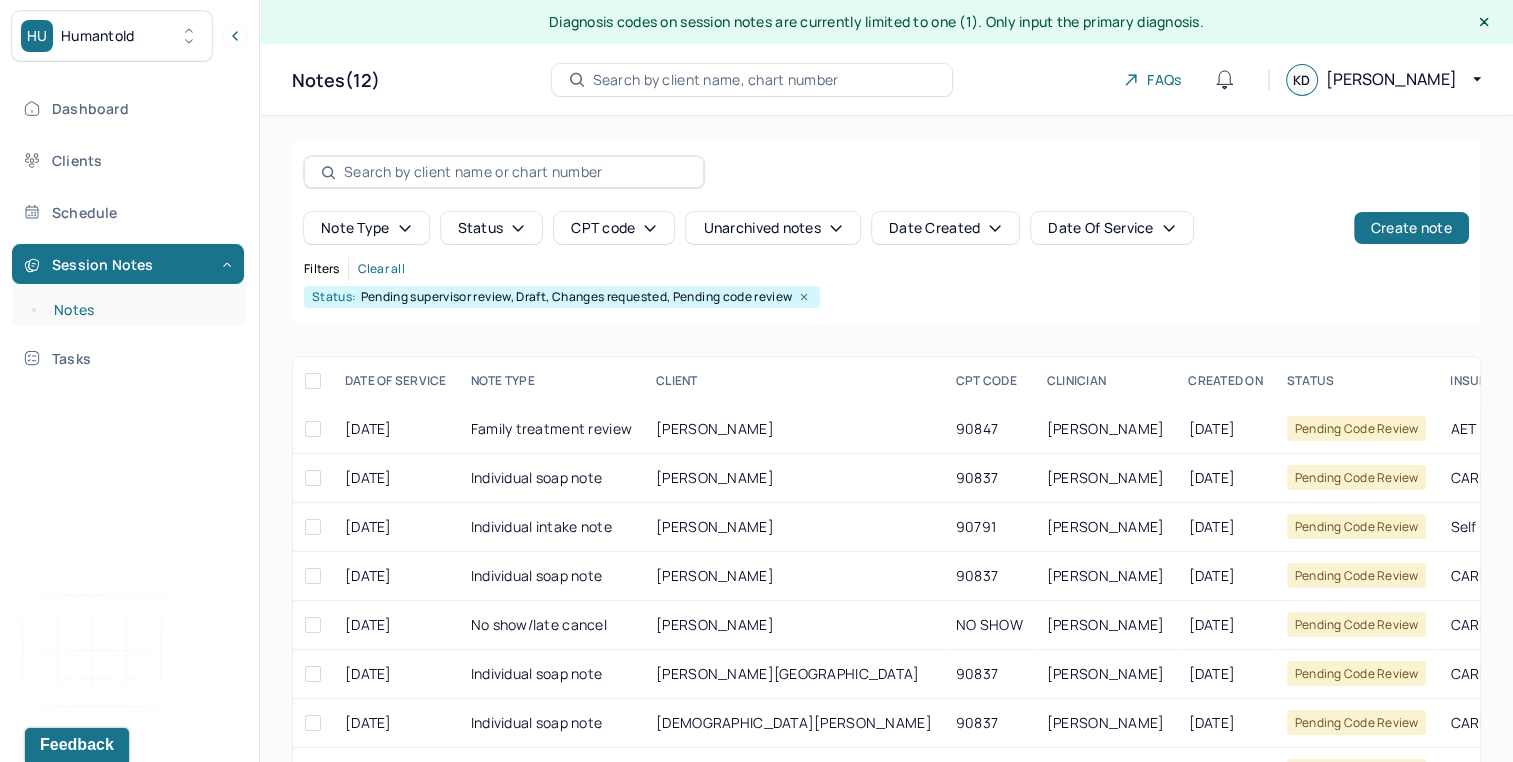 click on "Notes" at bounding box center [139, 310] 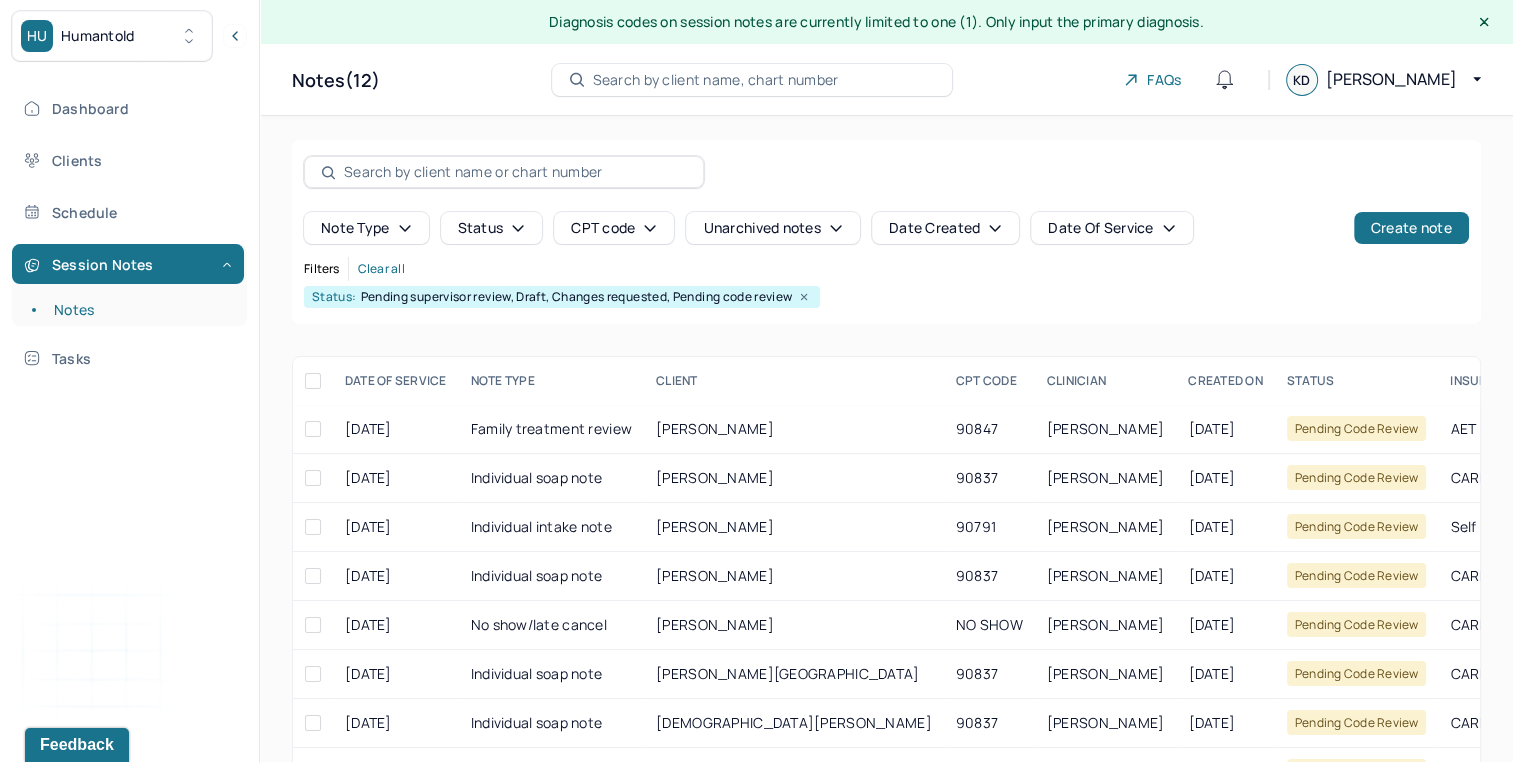 click on "Status: Pending supervisor review, Draft, Changes requested, Pending code review" at bounding box center [886, 297] 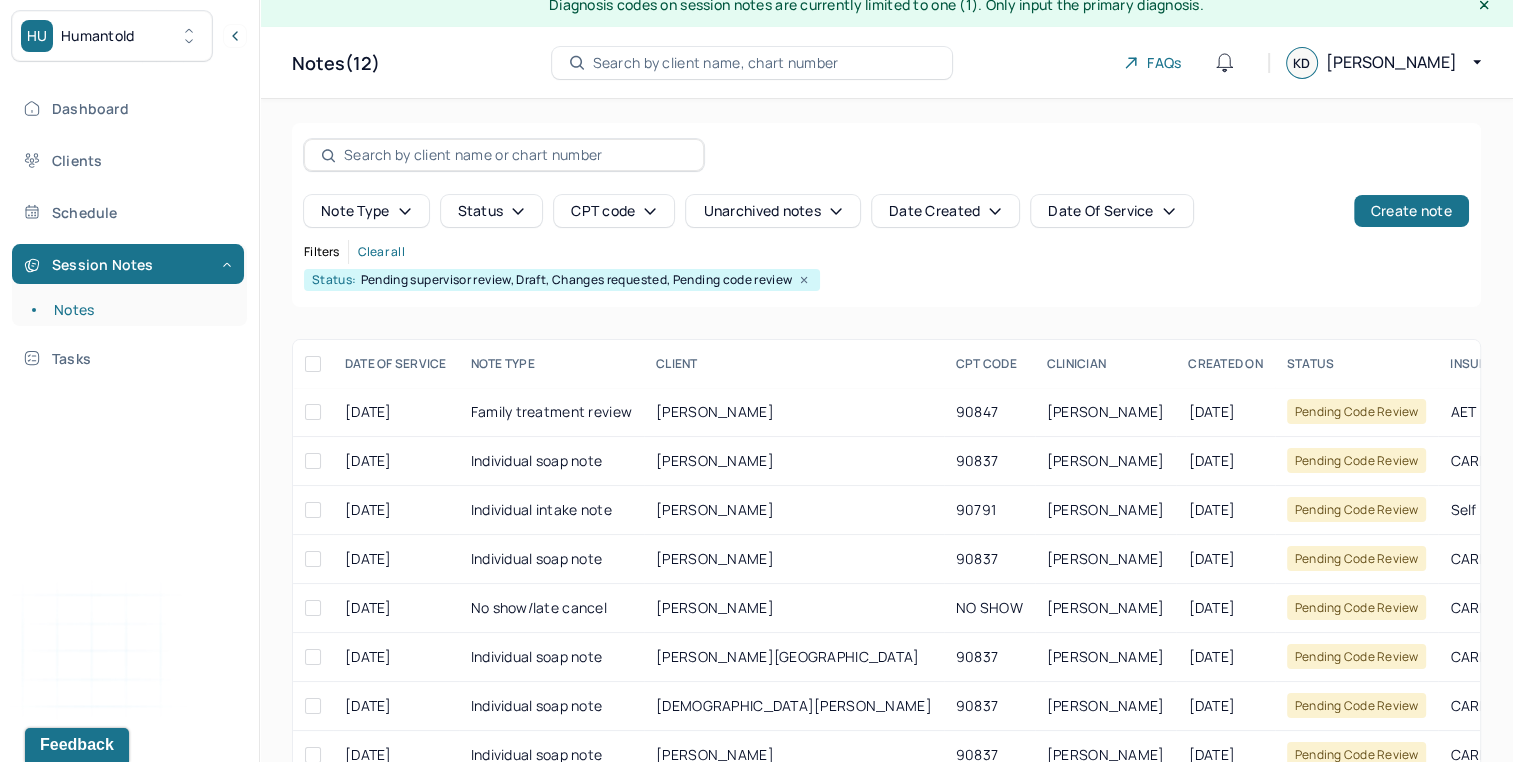 scroll, scrollTop: 0, scrollLeft: 0, axis: both 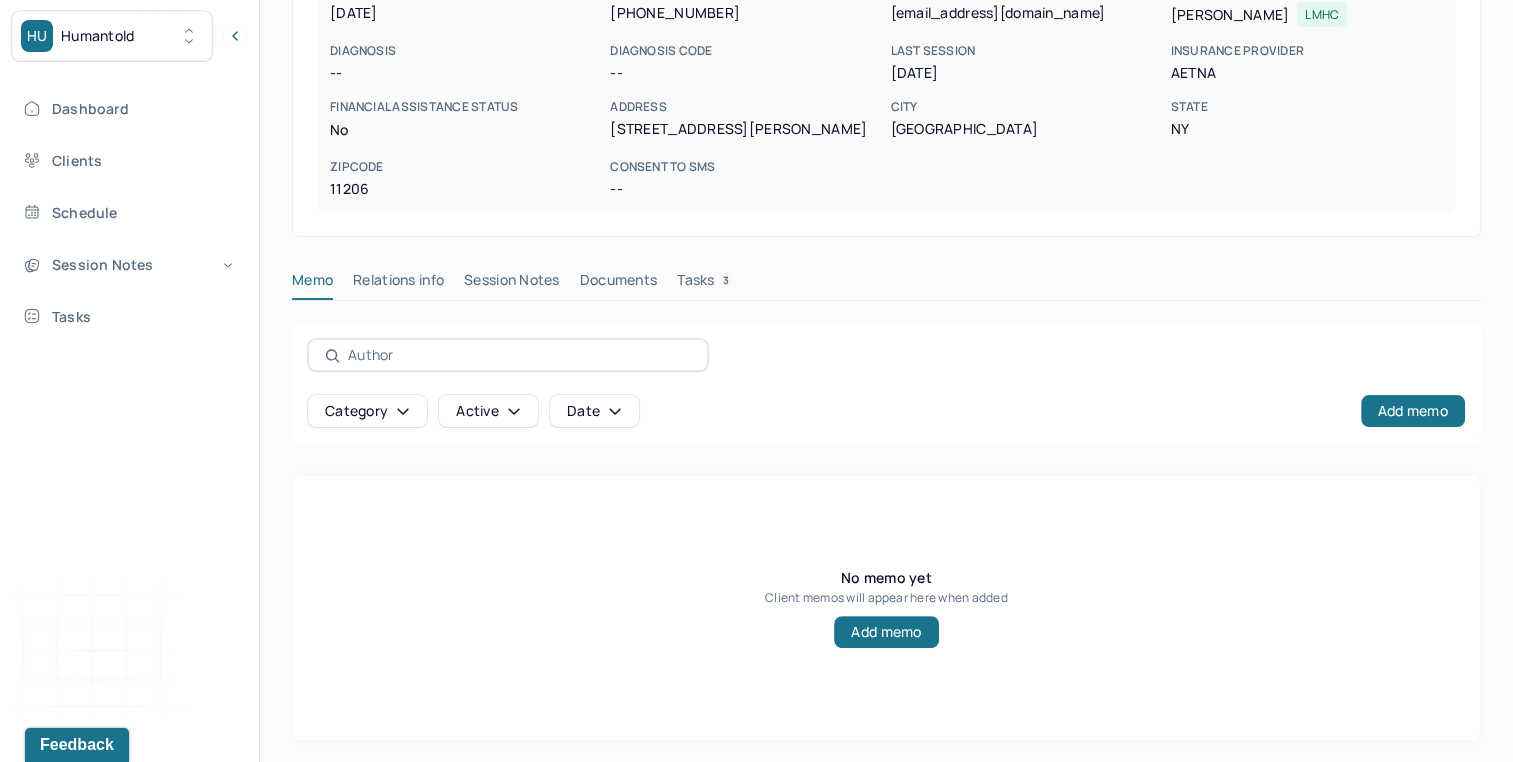 click on "Session Notes" at bounding box center [512, 284] 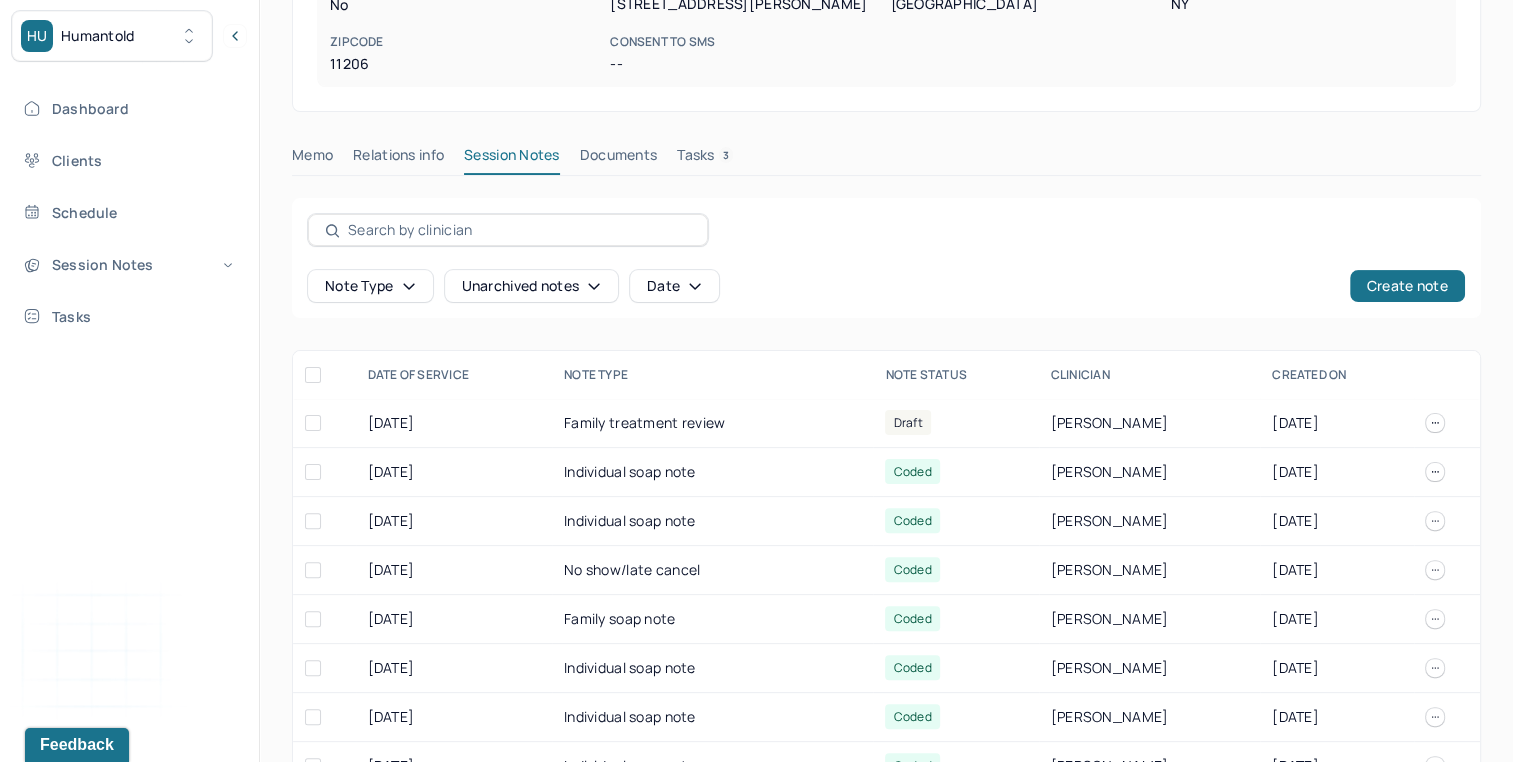 scroll, scrollTop: 460, scrollLeft: 0, axis: vertical 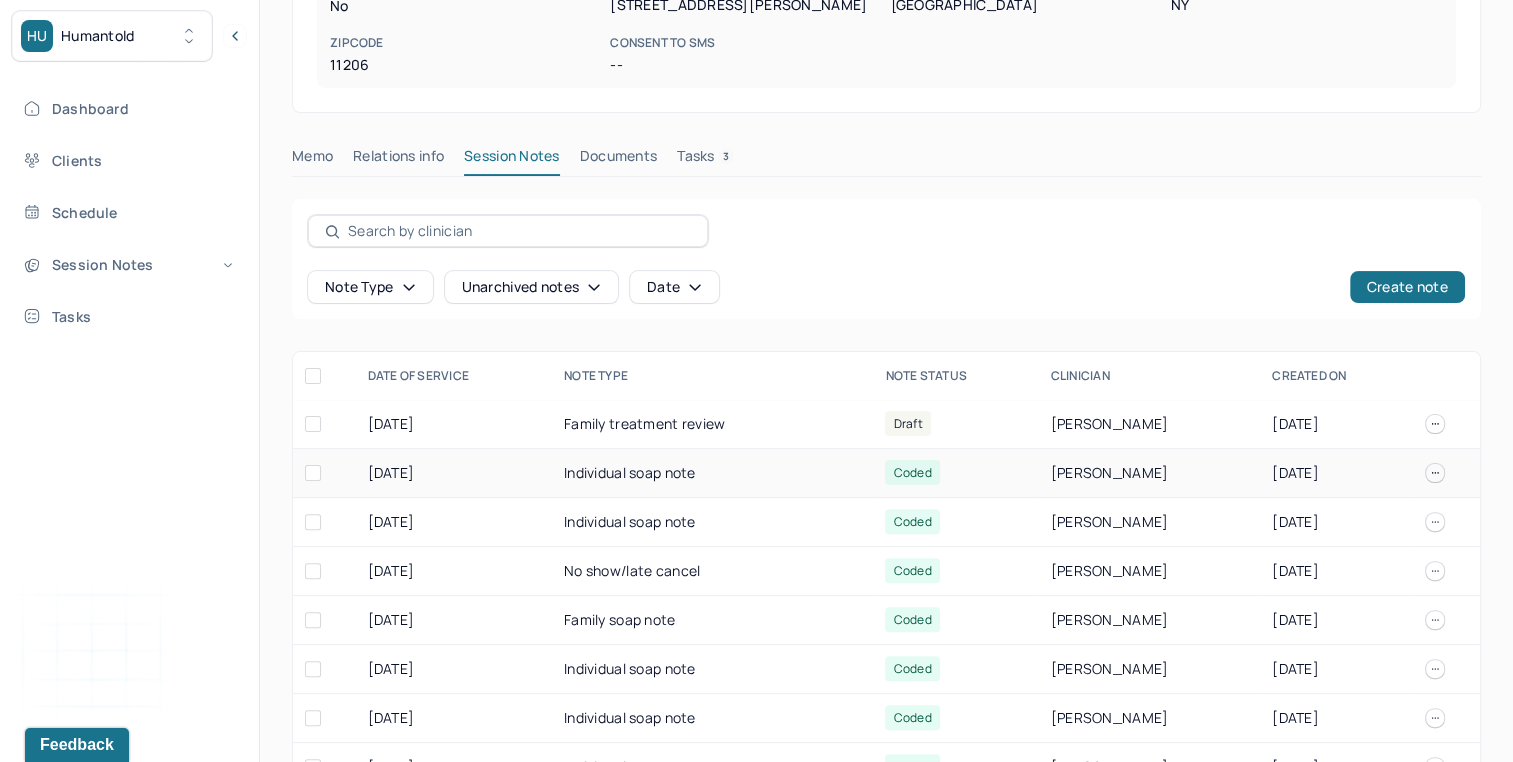 click on "Individual soap note" at bounding box center (712, 473) 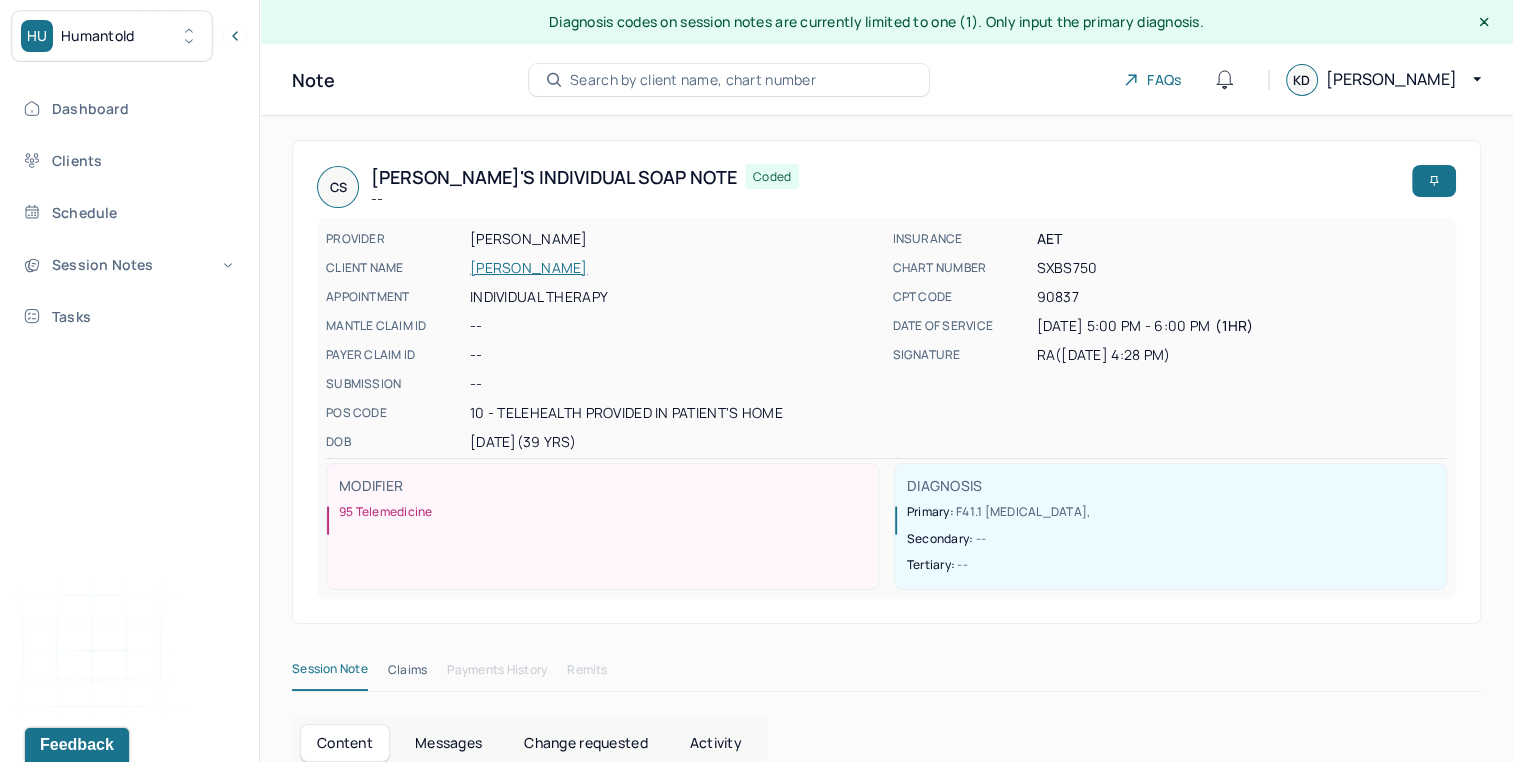 click on "[PERSON_NAME]" at bounding box center (675, 268) 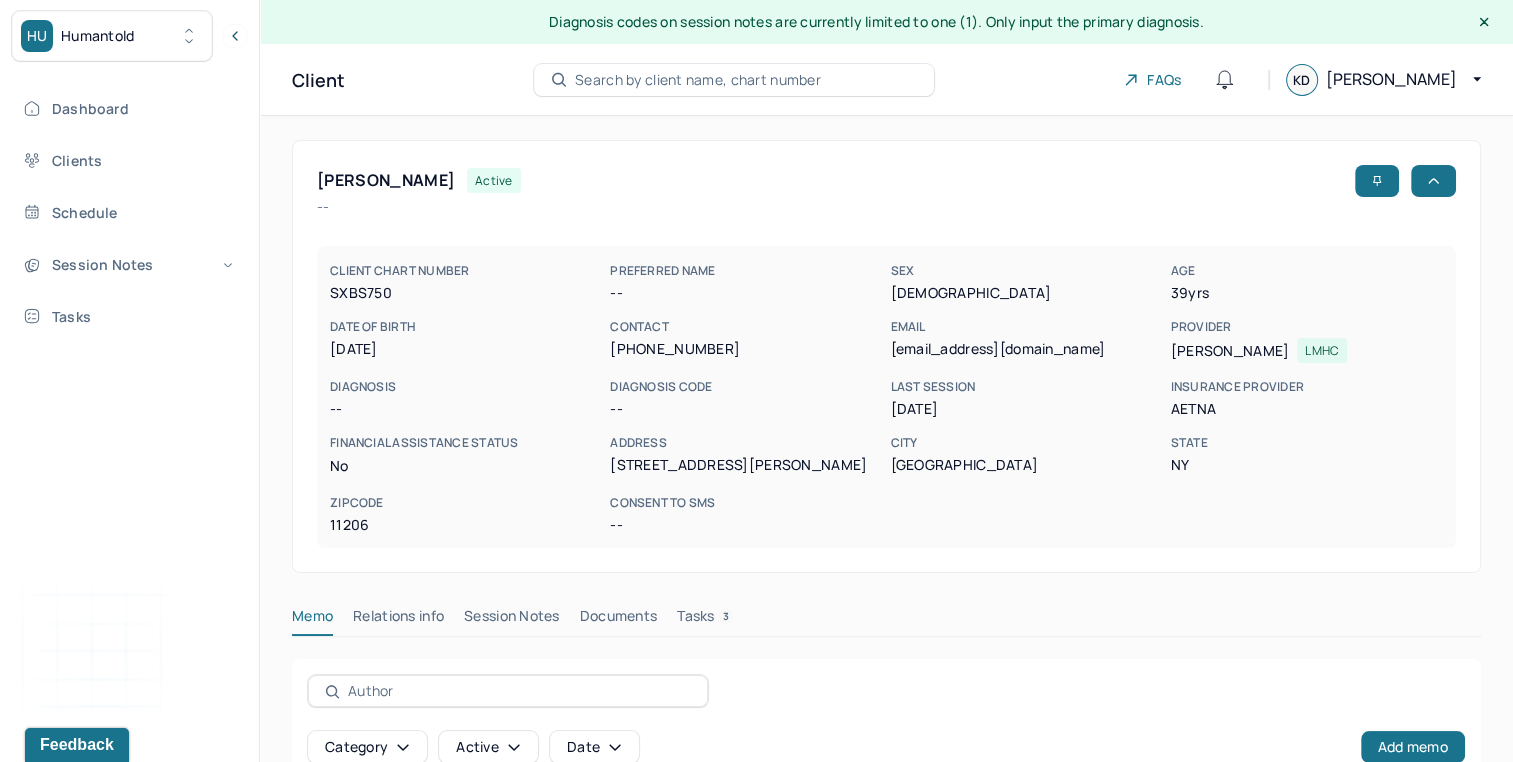 scroll, scrollTop: 336, scrollLeft: 0, axis: vertical 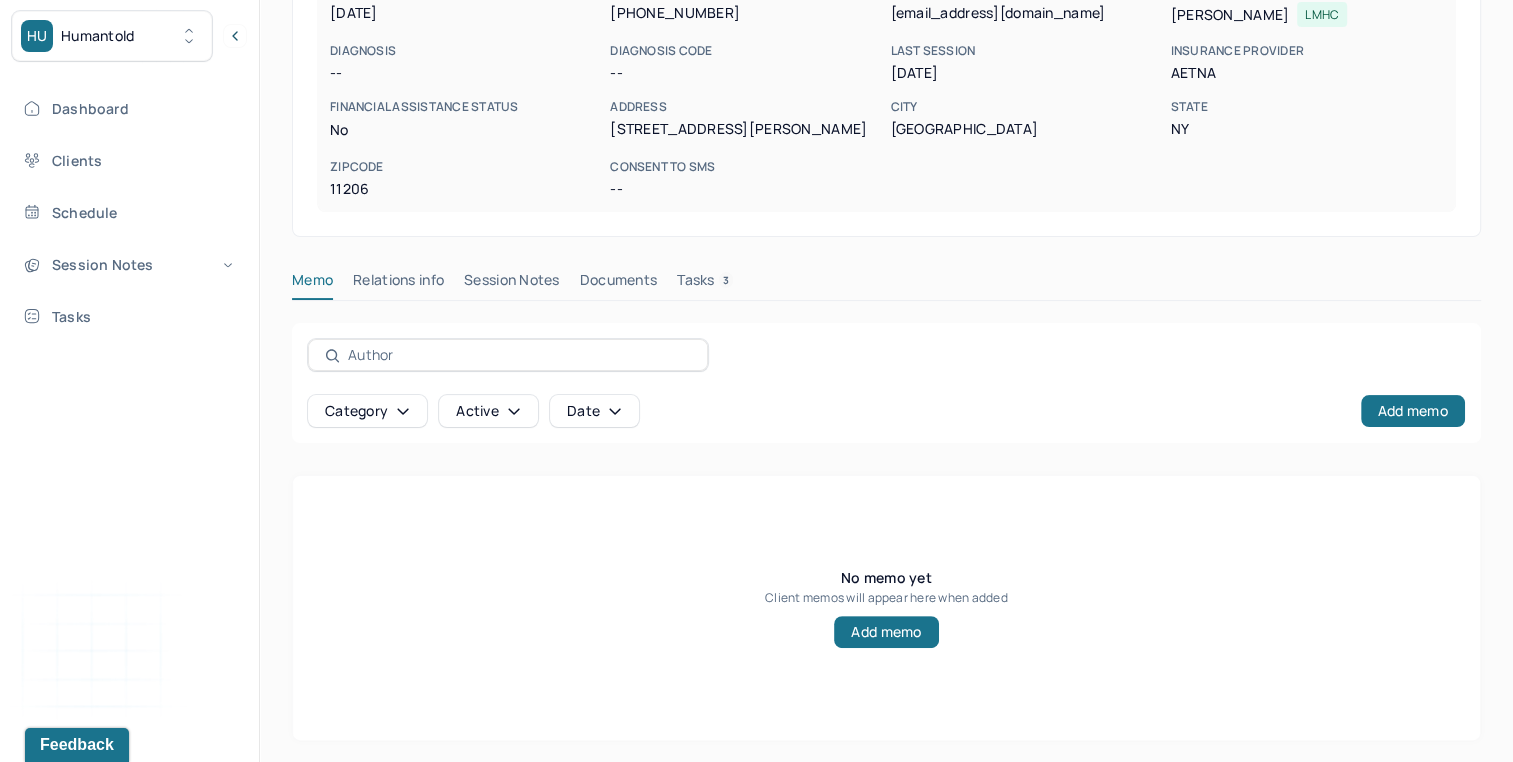 click on "Session Notes" at bounding box center [512, 284] 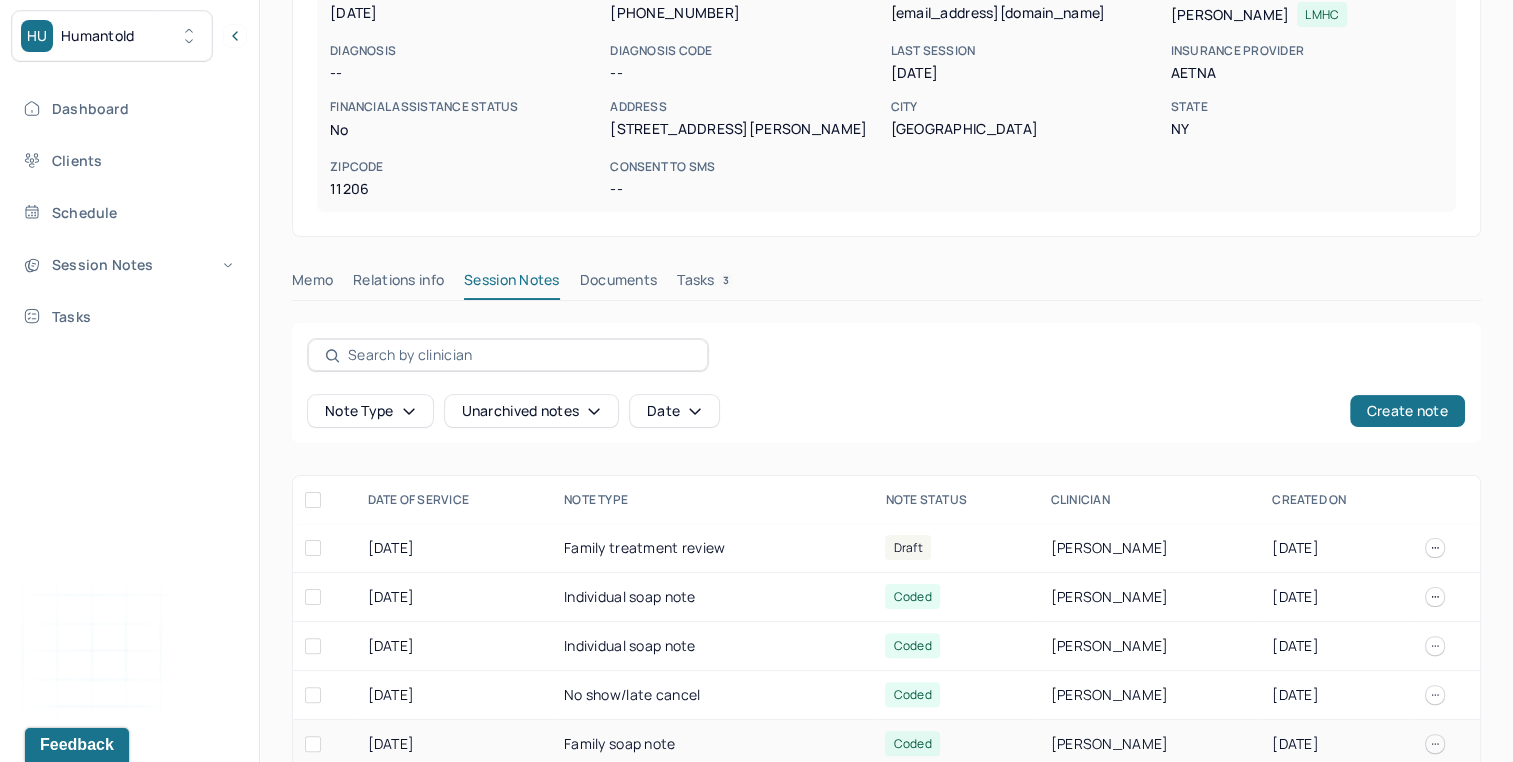click on "Family soap note" at bounding box center [712, 744] 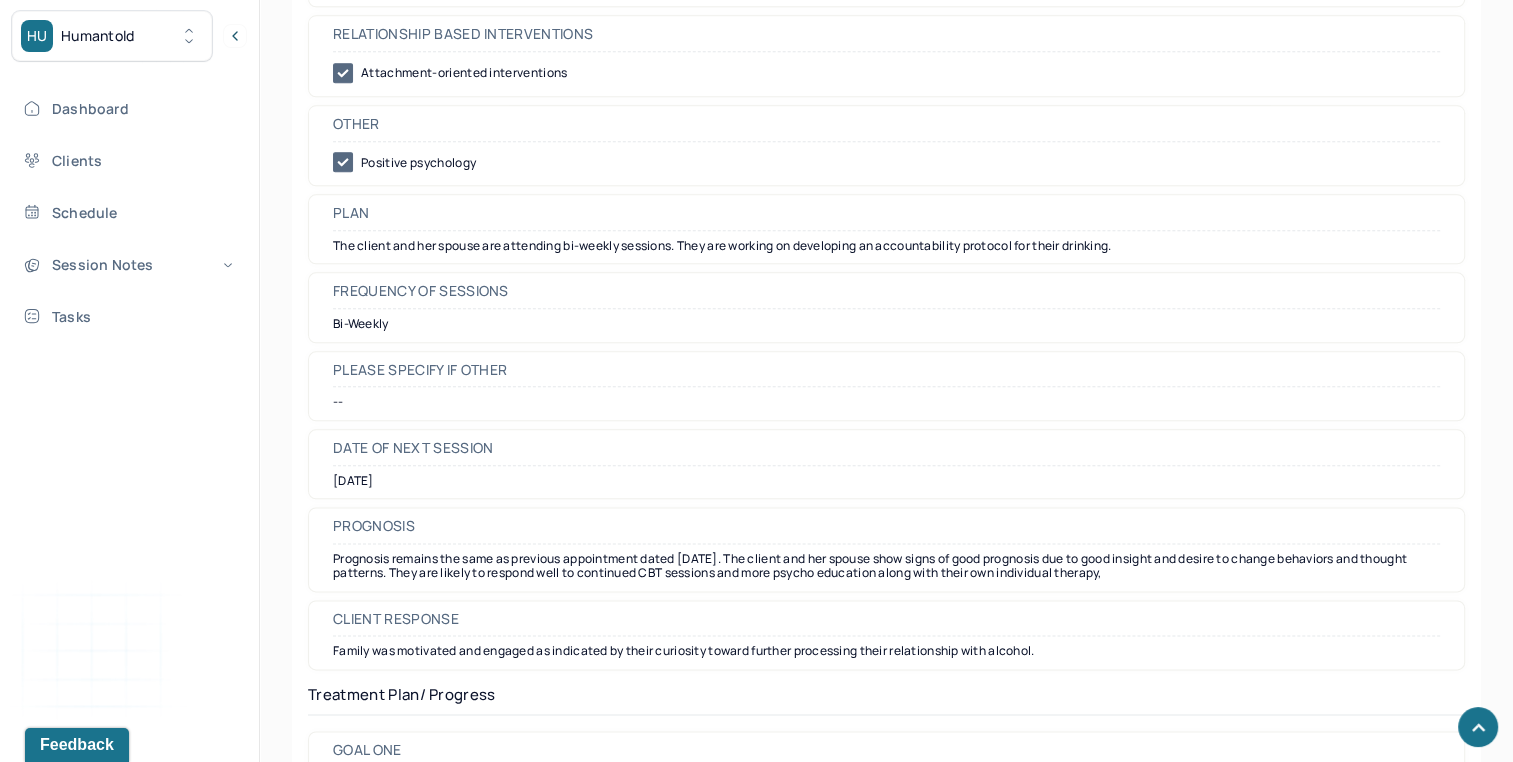 scroll, scrollTop: 2368, scrollLeft: 0, axis: vertical 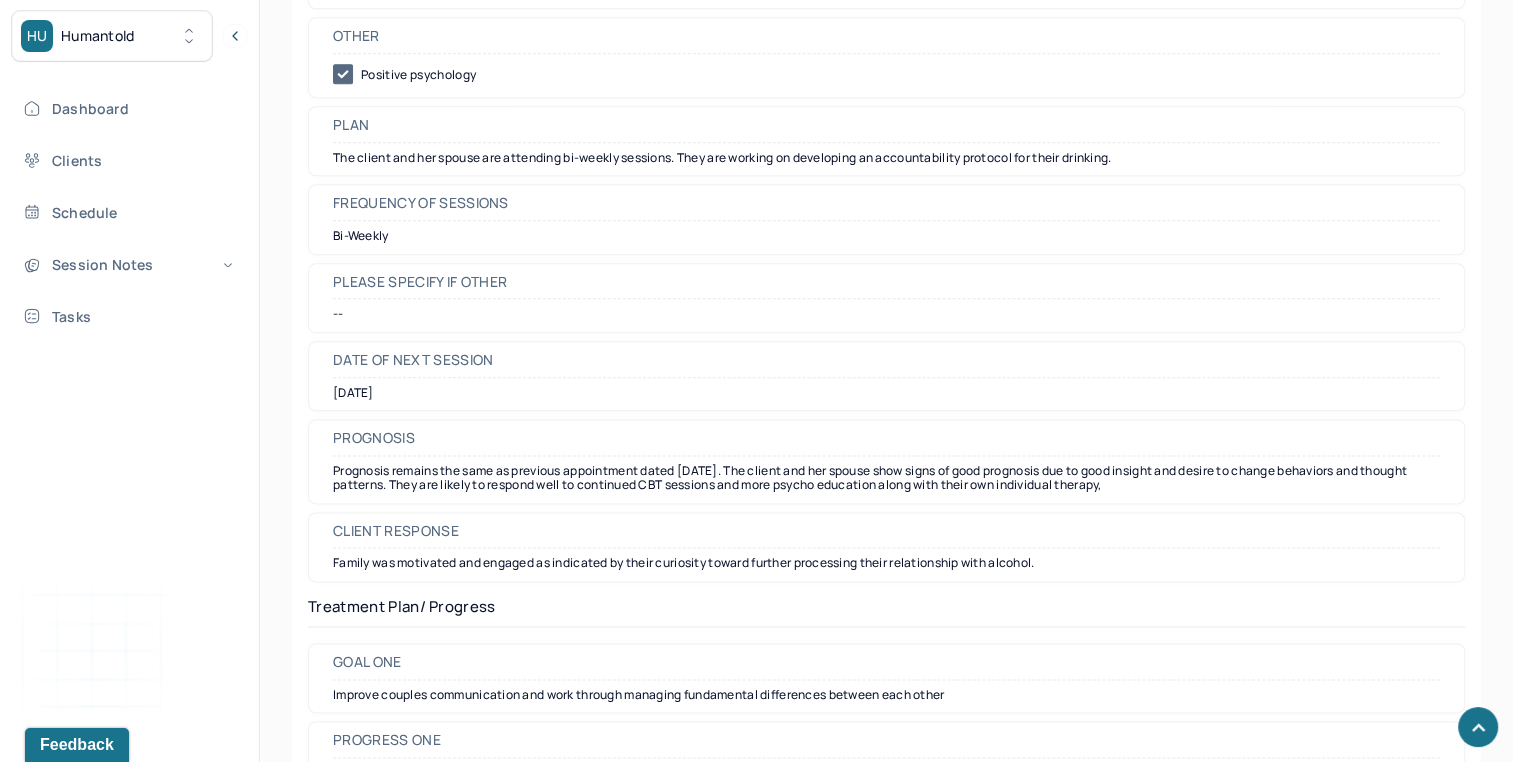 click on "Prognosis remains the same as previous appointment dated [DATE]. The client and her spouse show signs of good prognosis due to good insight and desire to change behaviors and thought patterns. They are likely to respond well to continued CBT sessions and more psycho education along with their own individual therapy," at bounding box center [886, 478] 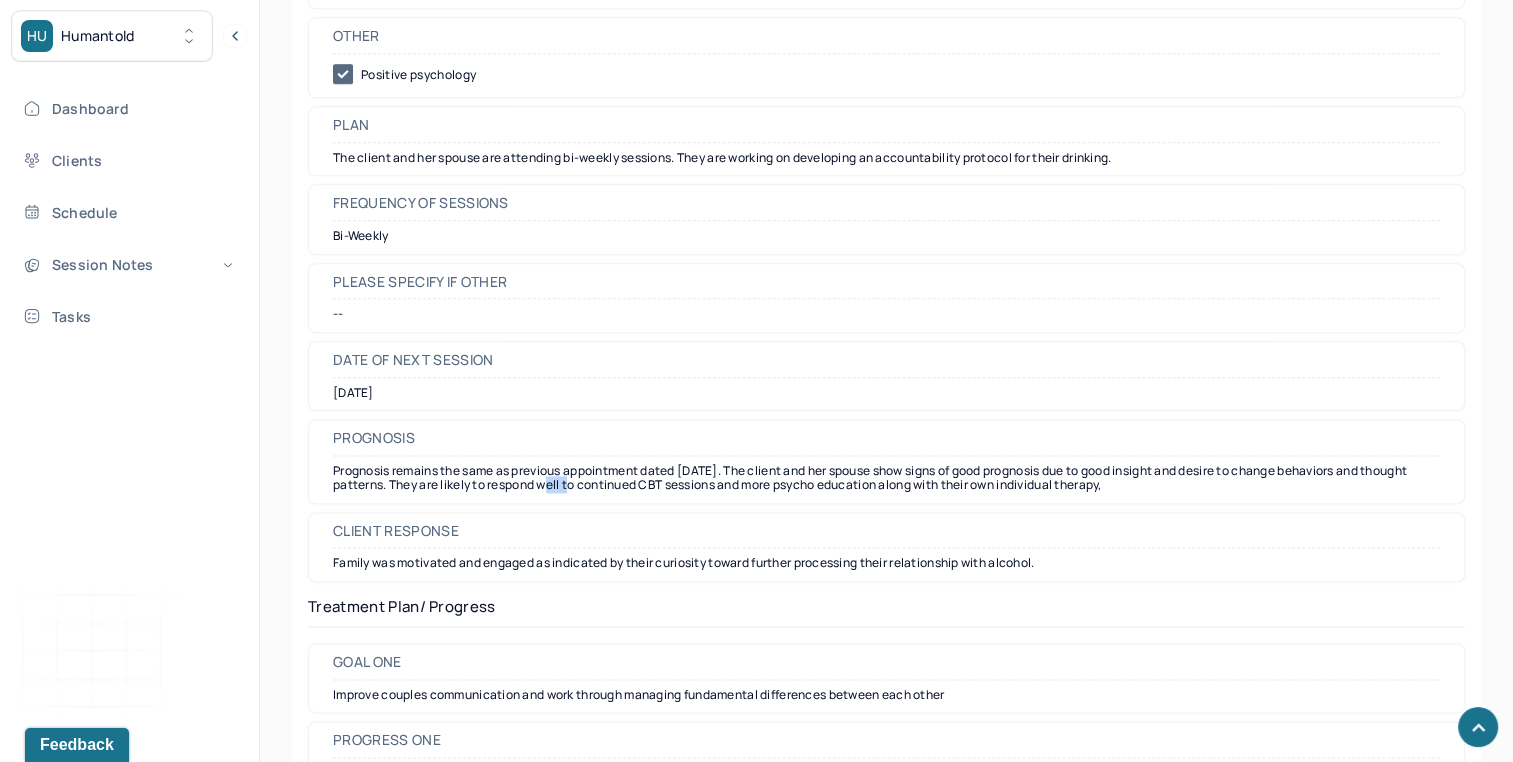 click on "Prognosis remains the same as previous appointment dated [DATE]. The client and her spouse show signs of good prognosis due to good insight and desire to change behaviors and thought patterns. They are likely to respond well to continued CBT sessions and more psycho education along with their own individual therapy," at bounding box center [886, 478] 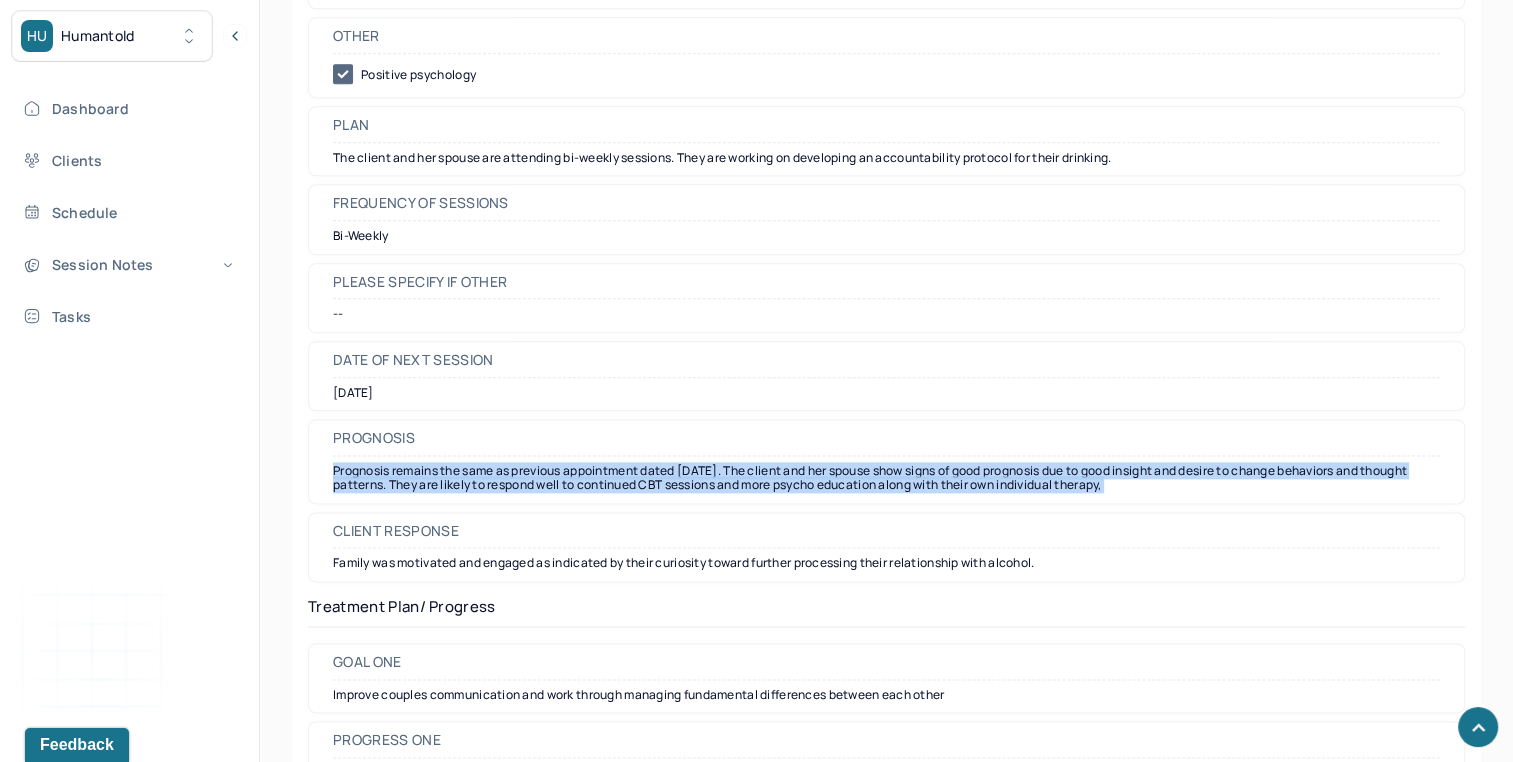 click on "Prognosis remains the same as previous appointment dated [DATE]. The client and her spouse show signs of good prognosis due to good insight and desire to change behaviors and thought patterns. They are likely to respond well to continued CBT sessions and more psycho education along with their own individual therapy," at bounding box center (886, 478) 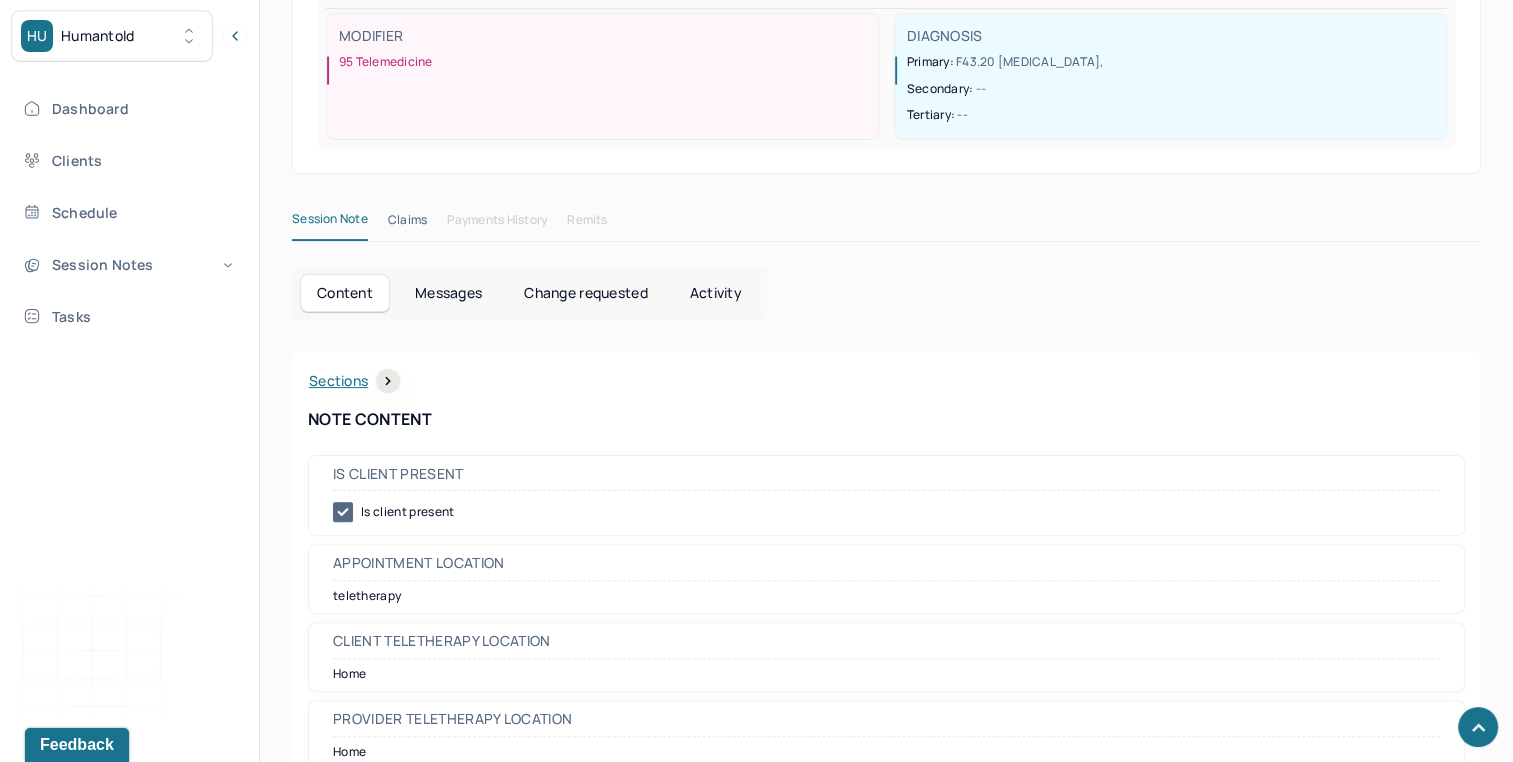 scroll, scrollTop: 0, scrollLeft: 0, axis: both 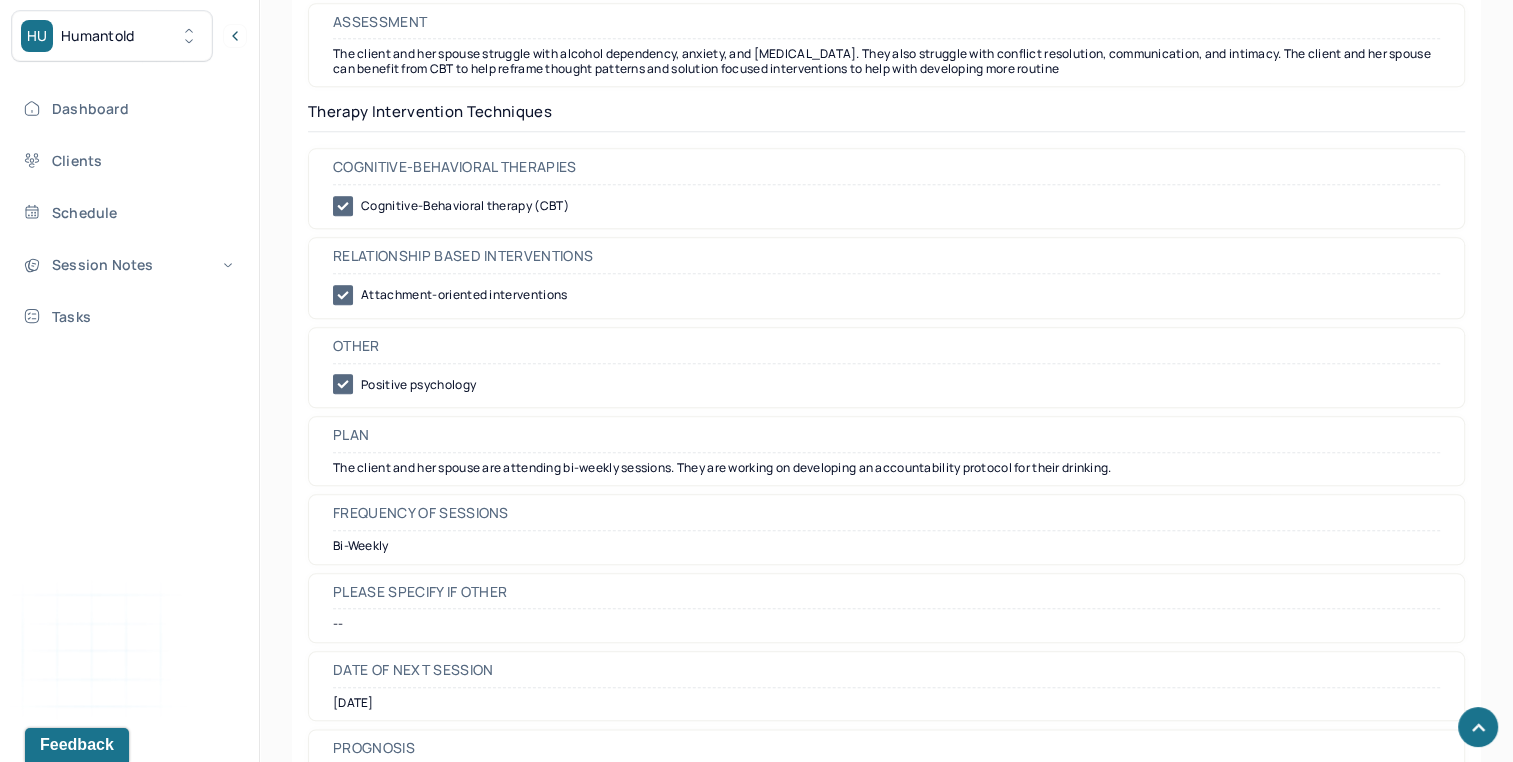 click on "The client and her spouse struggle with alcohol dependency, anxiety, and [MEDICAL_DATA]. They also struggle with conflict resolution, communication, and intimacy. The client and her spouse can benefit from CBT to help reframe thought patterns and solution focused interventions to help with developing more routine" at bounding box center (886, 61) 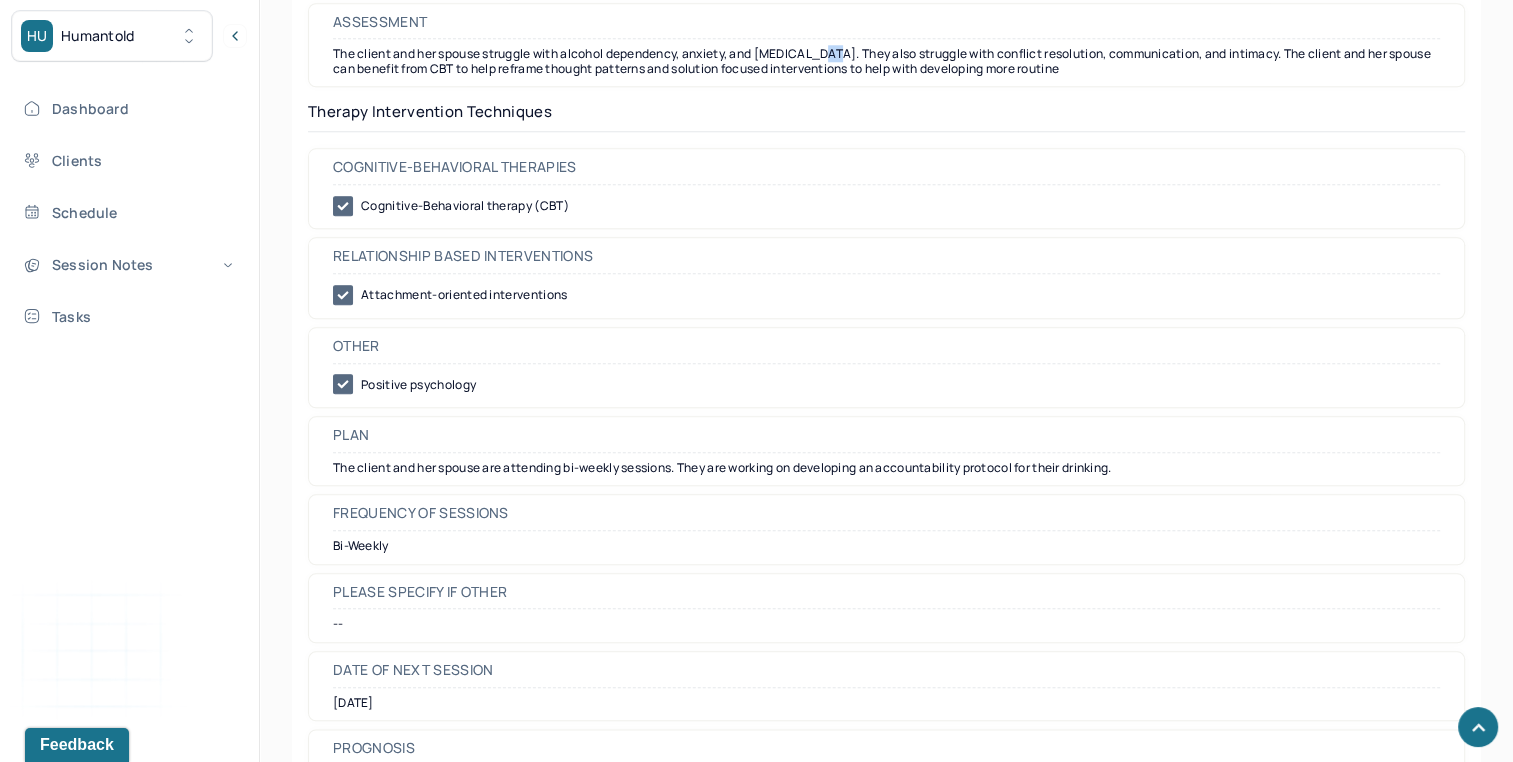 click on "The client and her spouse struggle with alcohol dependency, anxiety, and [MEDICAL_DATA]. They also struggle with conflict resolution, communication, and intimacy. The client and her spouse can benefit from CBT to help reframe thought patterns and solution focused interventions to help with developing more routine" at bounding box center (886, 61) 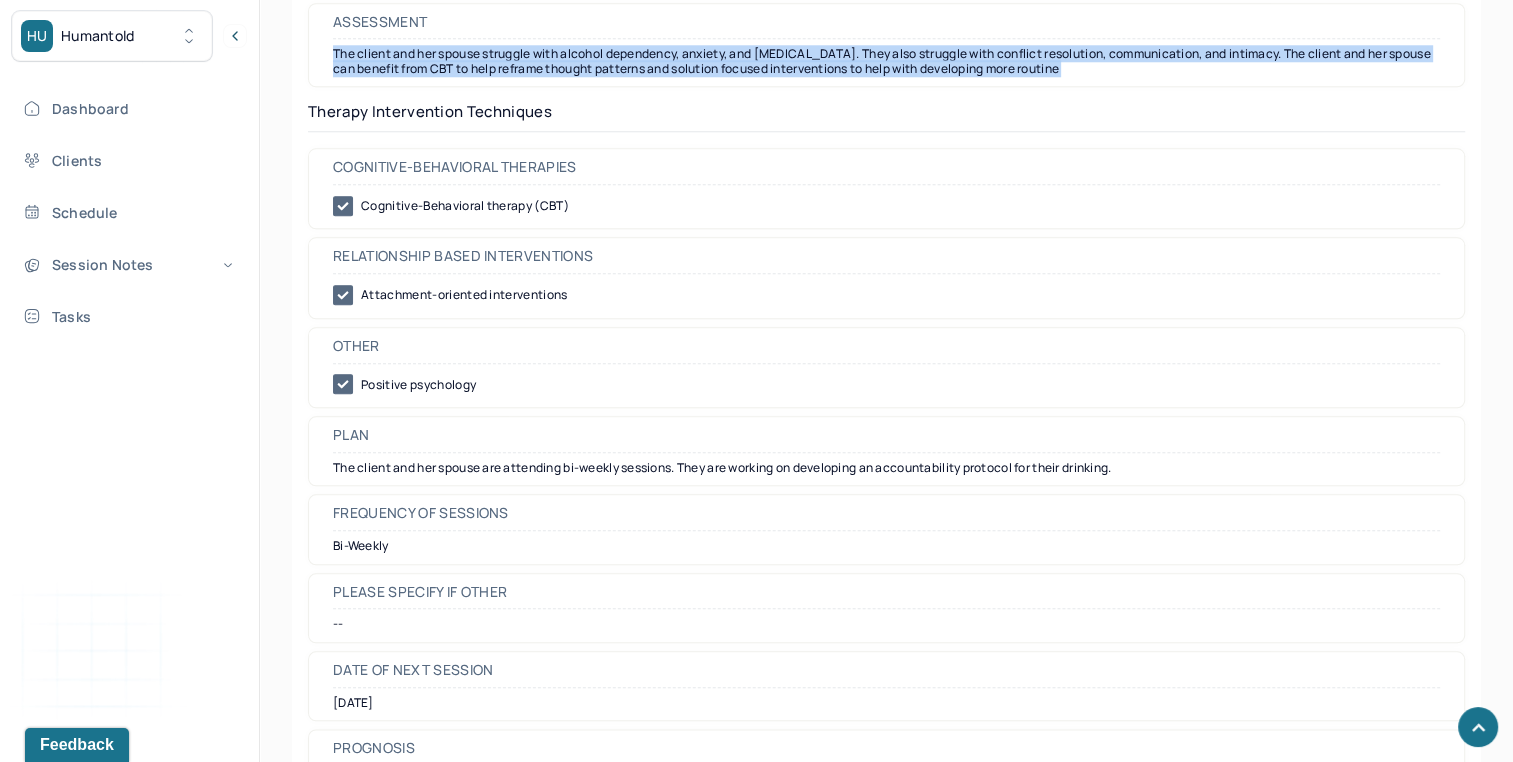 click on "The client and her spouse struggle with alcohol dependency, anxiety, and [MEDICAL_DATA]. They also struggle with conflict resolution, communication, and intimacy. The client and her spouse can benefit from CBT to help reframe thought patterns and solution focused interventions to help with developing more routine" at bounding box center (886, 61) 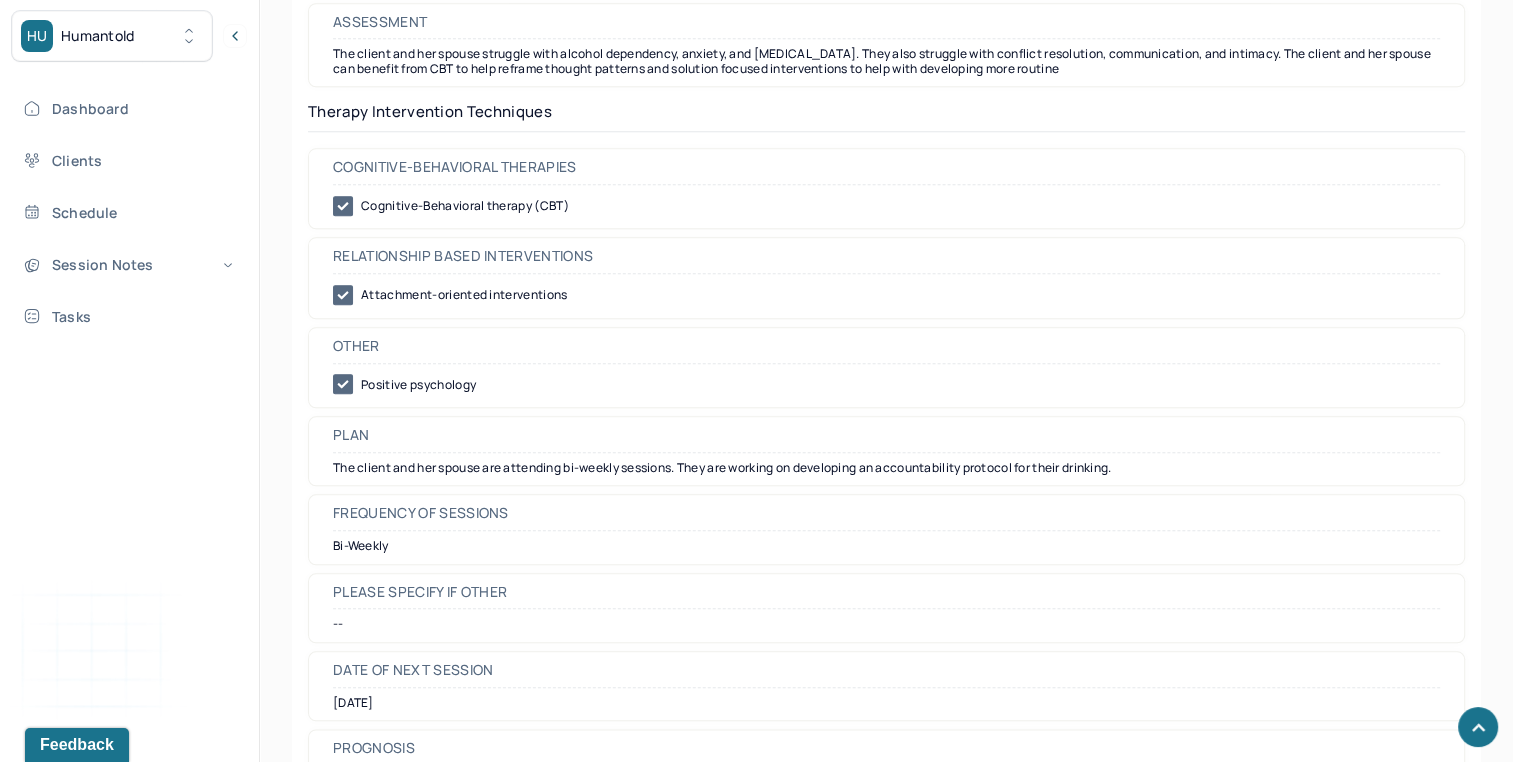 click on "The client and her spouse struggle with alcohol dependency, anxiety, and [MEDICAL_DATA]. They also struggle with conflict resolution, communication, and intimacy. The client and her spouse can benefit from CBT to help reframe thought patterns and solution focused interventions to help with developing more routine" at bounding box center (886, 61) 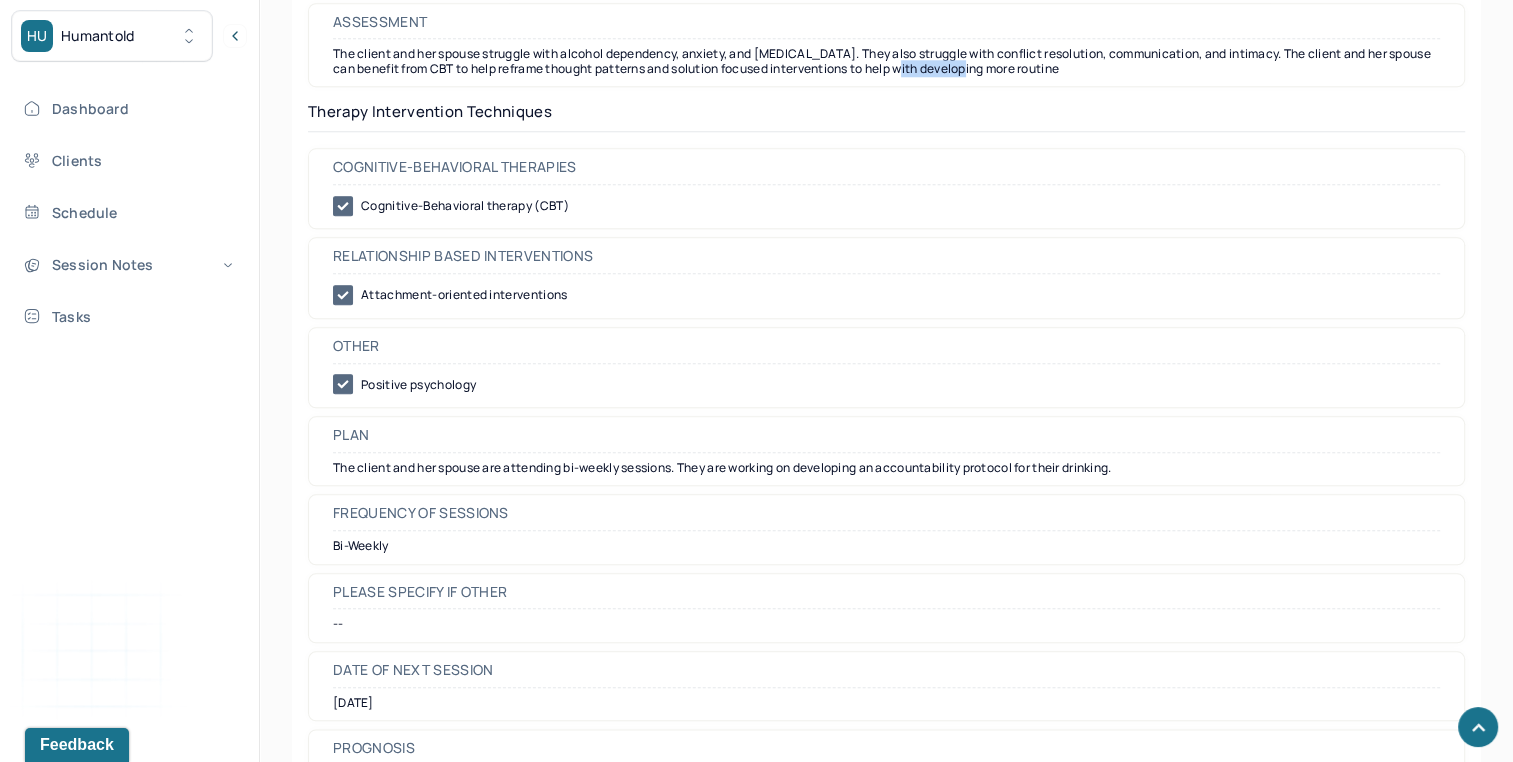click on "The client and her spouse struggle with alcohol dependency, anxiety, and [MEDICAL_DATA]. They also struggle with conflict resolution, communication, and intimacy. The client and her spouse can benefit from CBT to help reframe thought patterns and solution focused interventions to help with developing more routine" at bounding box center [886, 61] 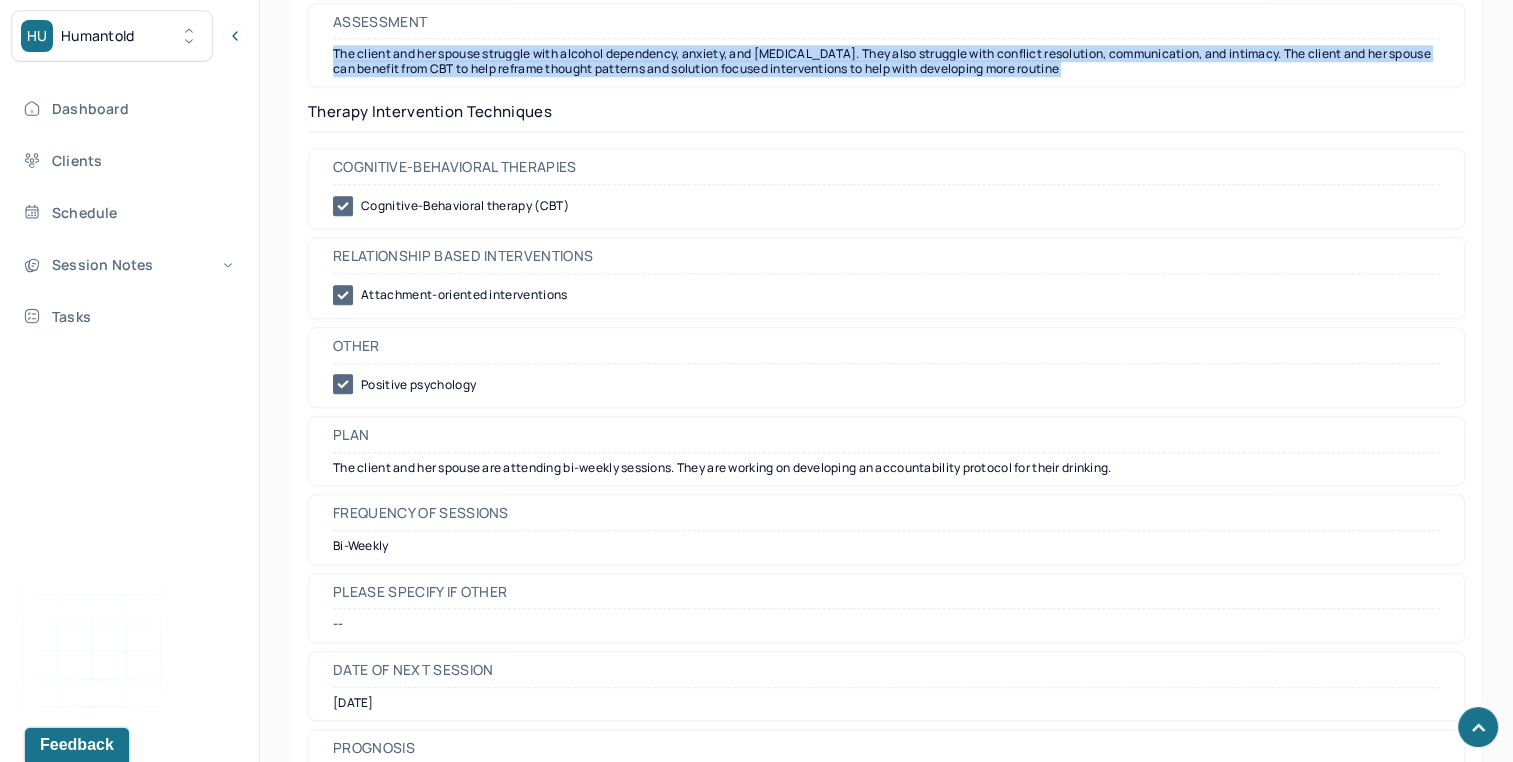 click on "The client and her spouse struggle with alcohol dependency, anxiety, and [MEDICAL_DATA]. They also struggle with conflict resolution, communication, and intimacy. The client and her spouse can benefit from CBT to help reframe thought patterns and solution focused interventions to help with developing more routine" at bounding box center (886, 61) 